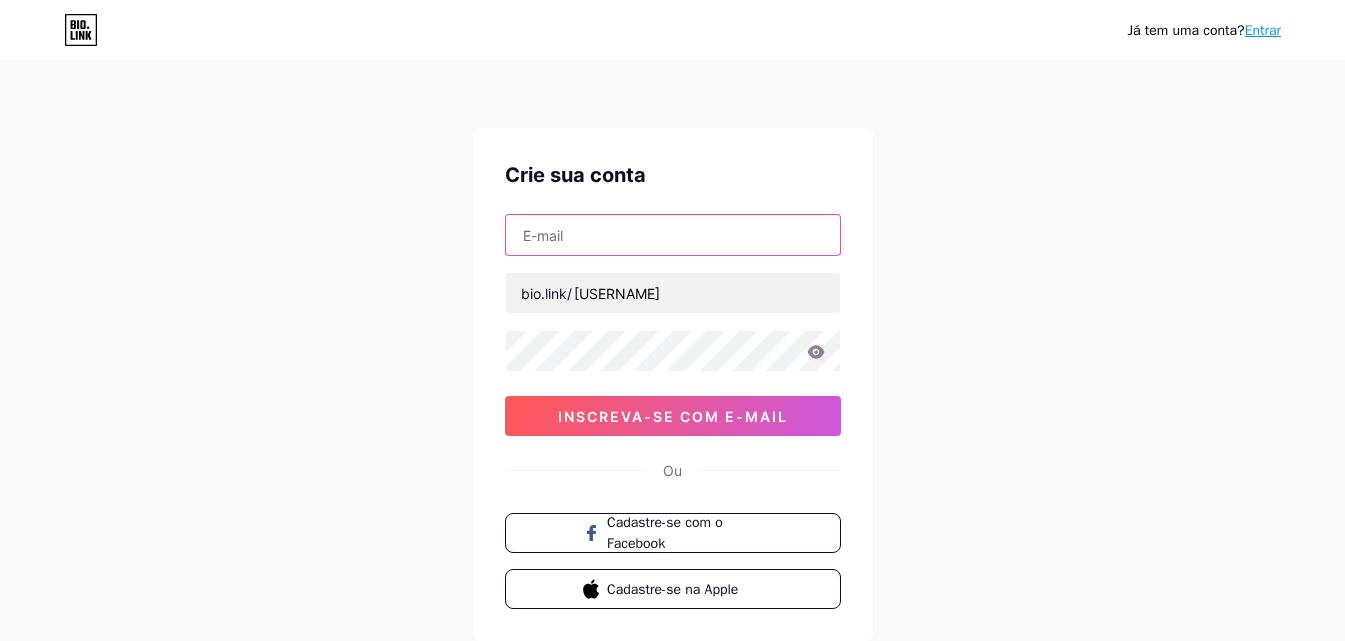 scroll, scrollTop: 0, scrollLeft: 0, axis: both 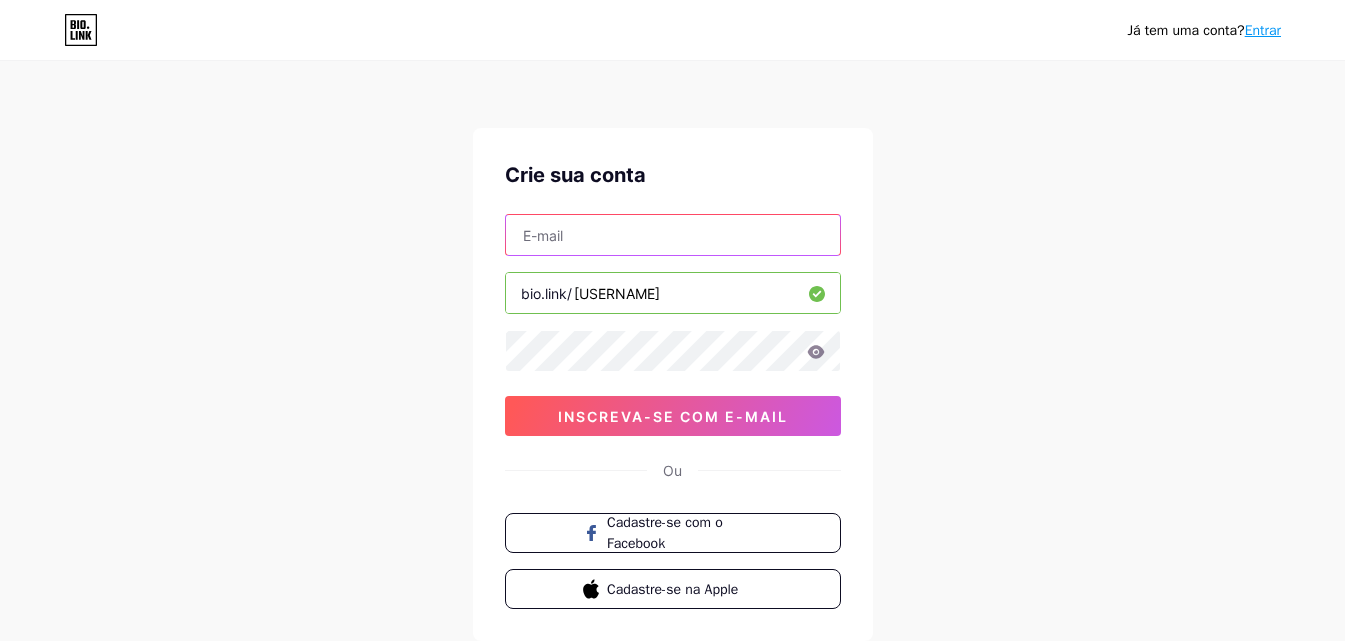 type on "[EMAIL]" 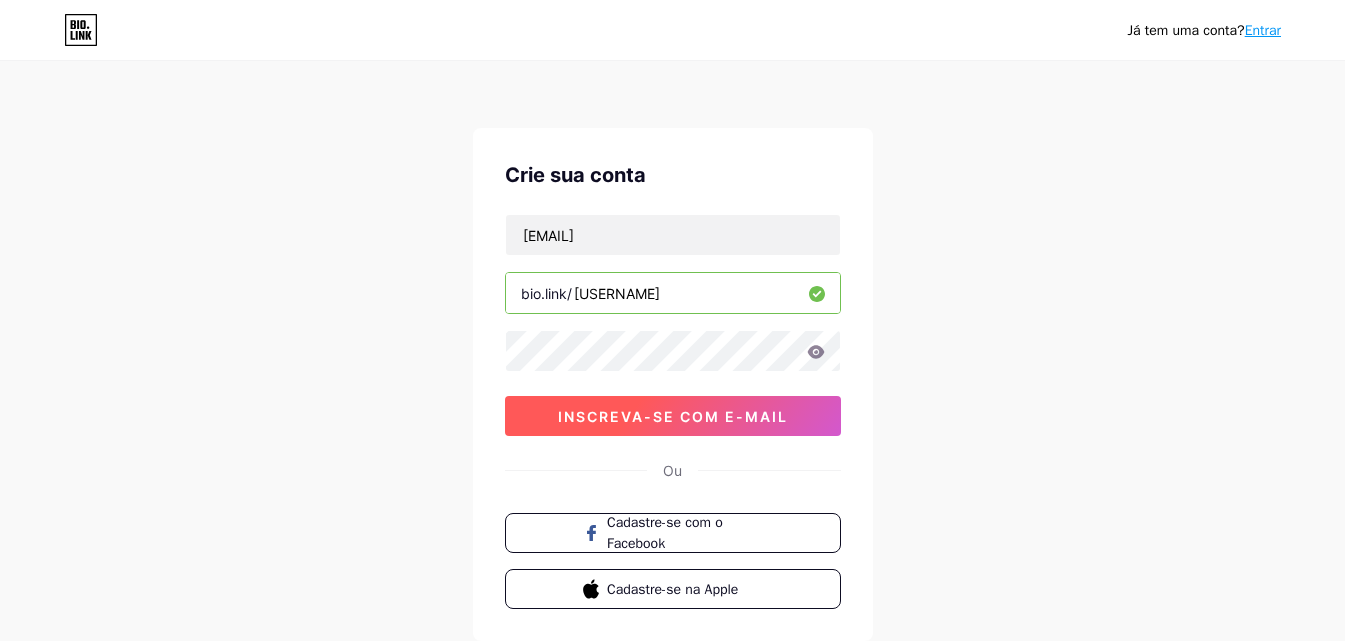 click on "inscreva-se com e-mail" at bounding box center (673, 416) 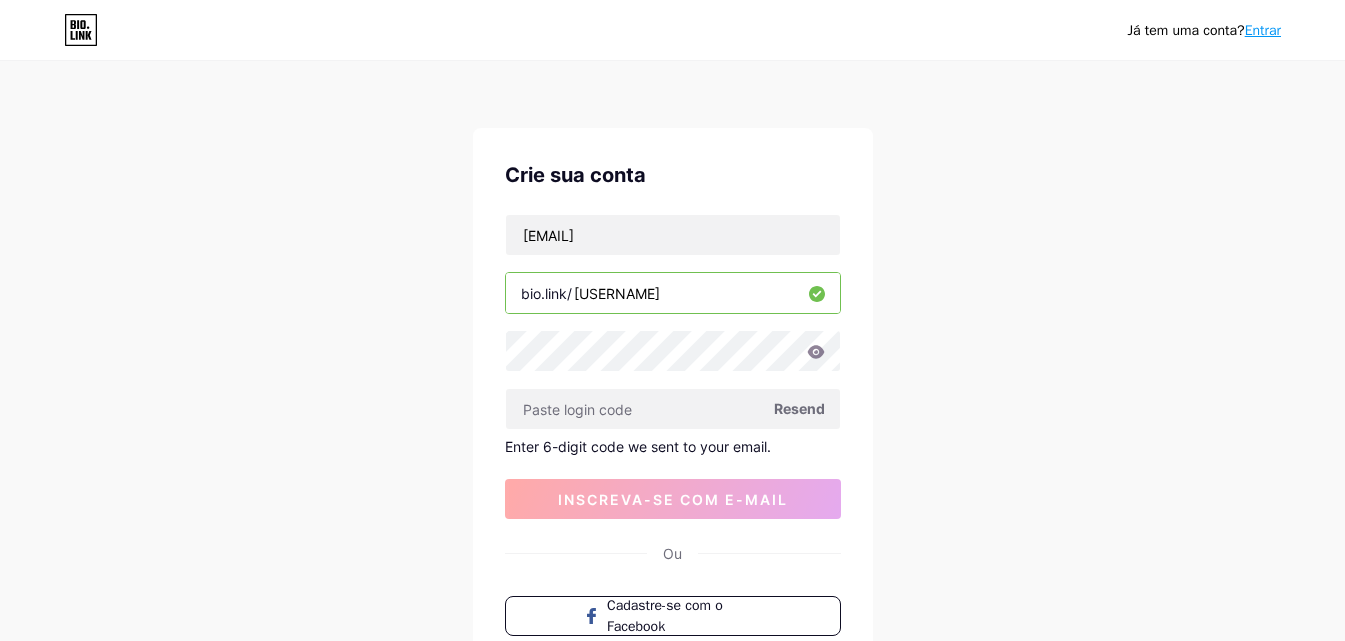 scroll, scrollTop: 200, scrollLeft: 0, axis: vertical 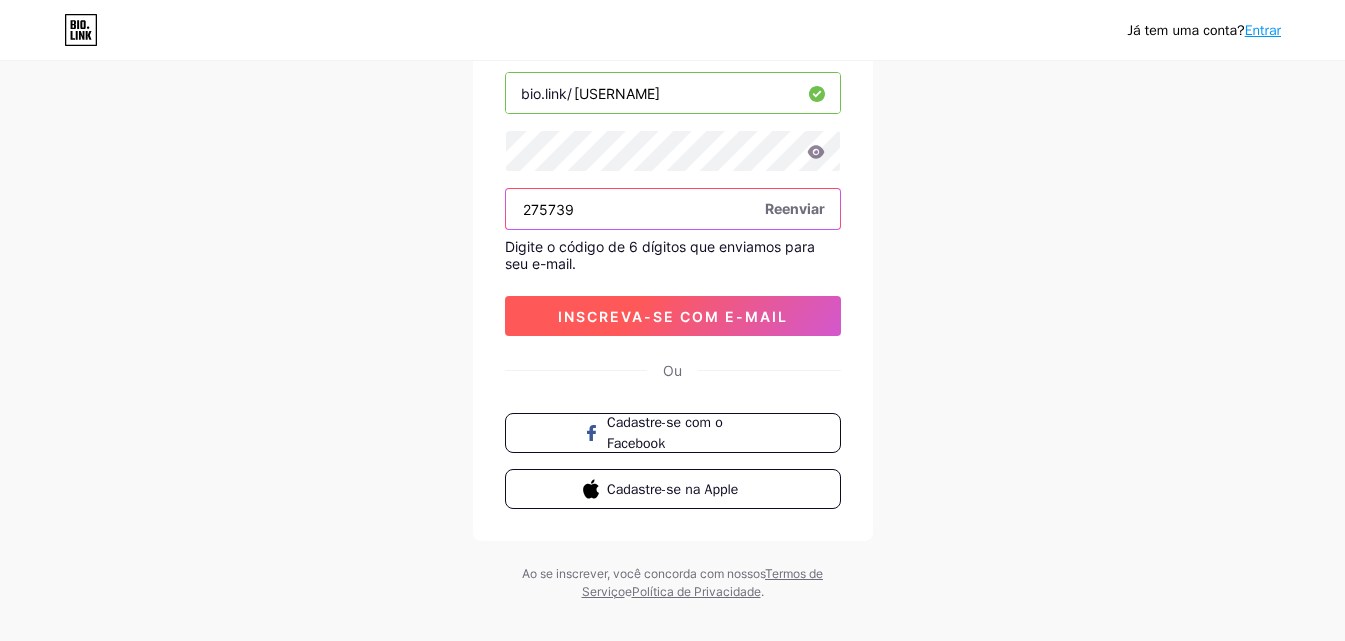 type on "275739" 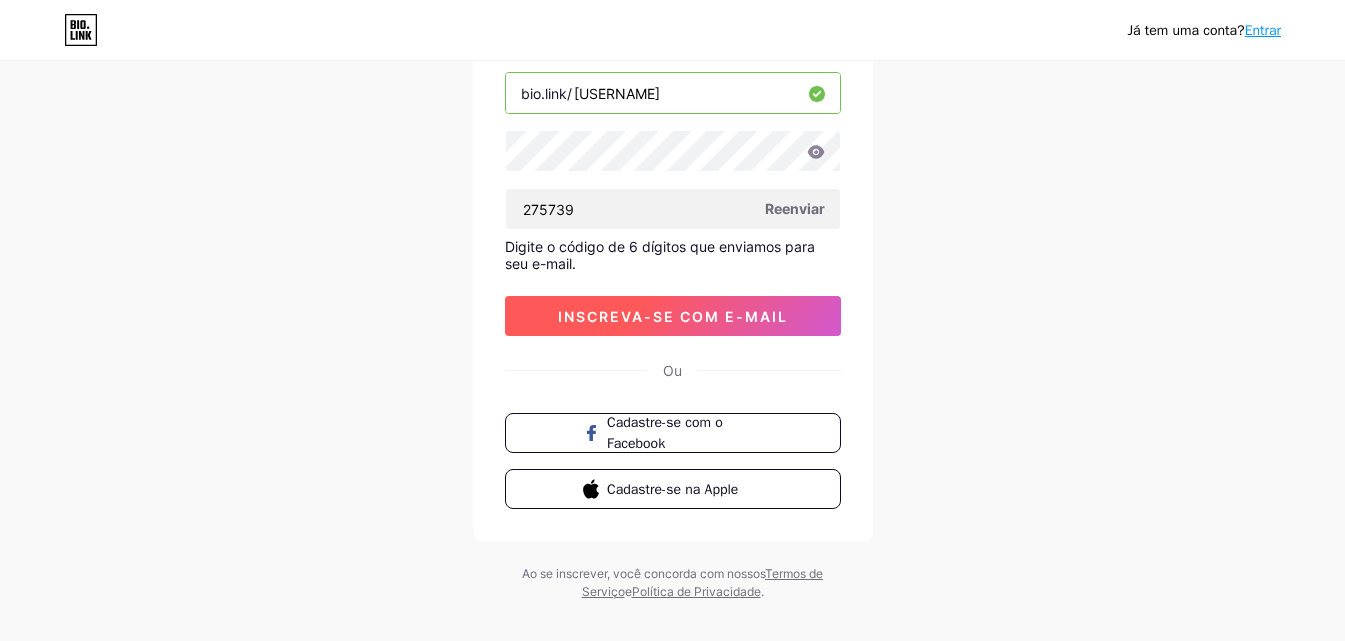 click on "inscreva-se com e-mail" at bounding box center (673, 316) 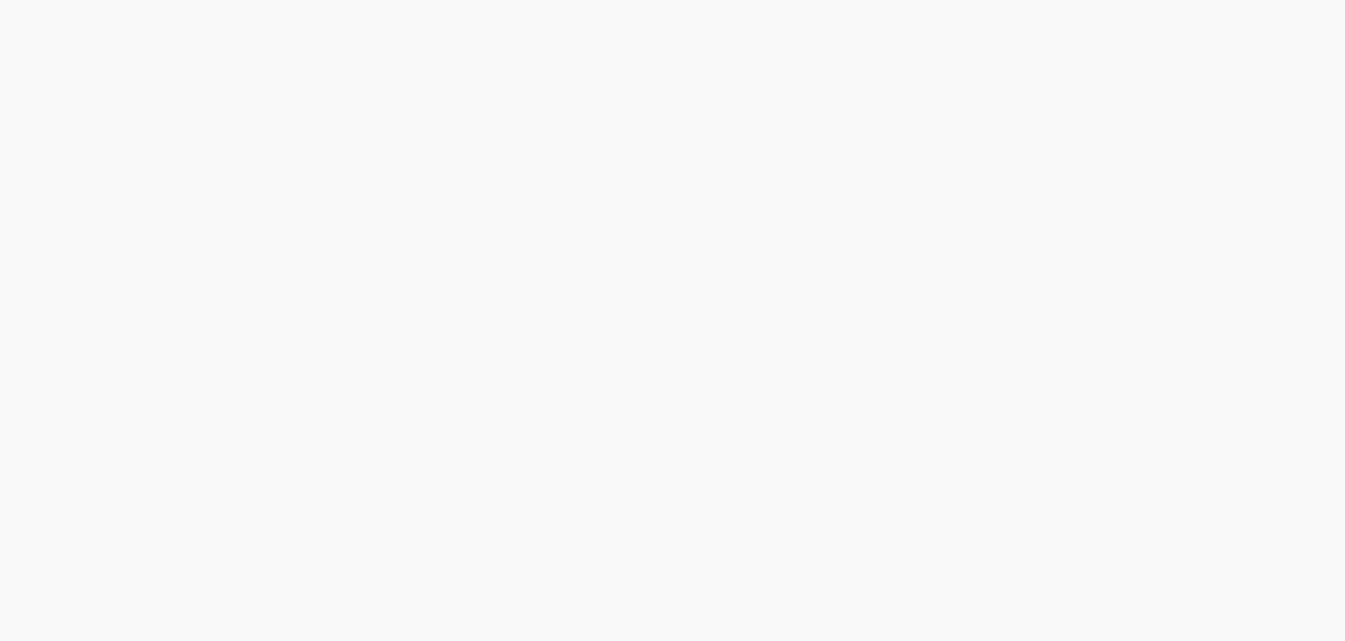 scroll, scrollTop: 0, scrollLeft: 0, axis: both 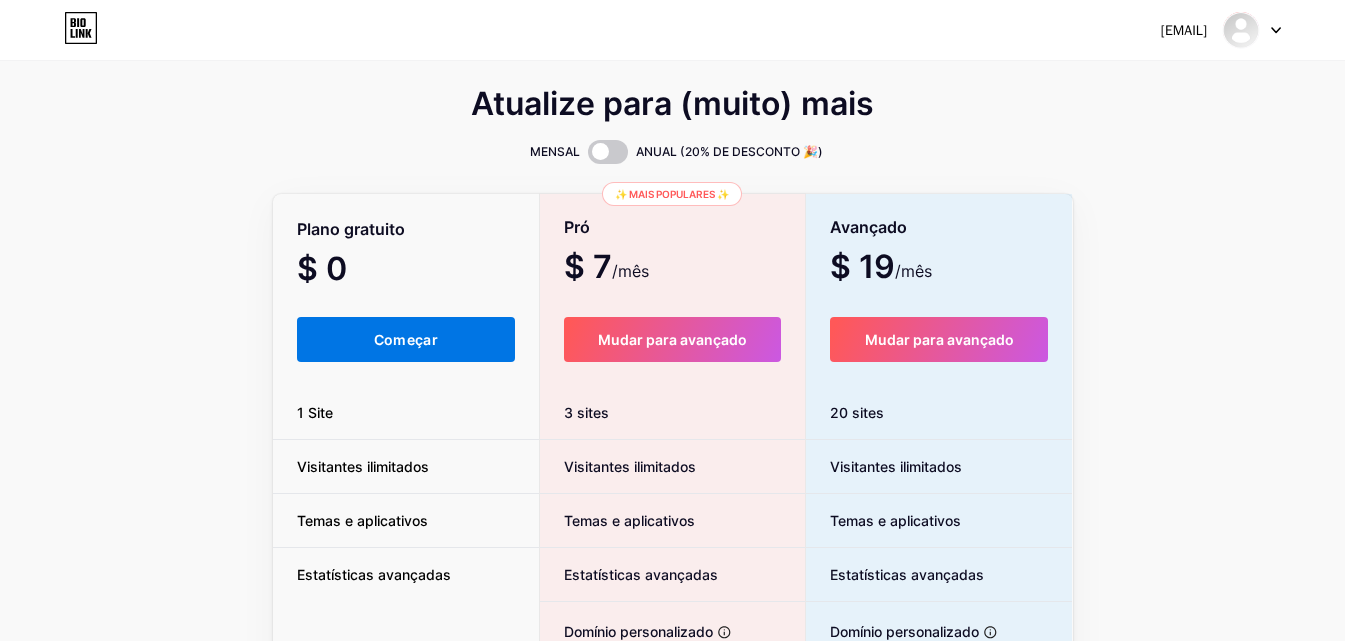 click on "Começar" at bounding box center [406, 339] 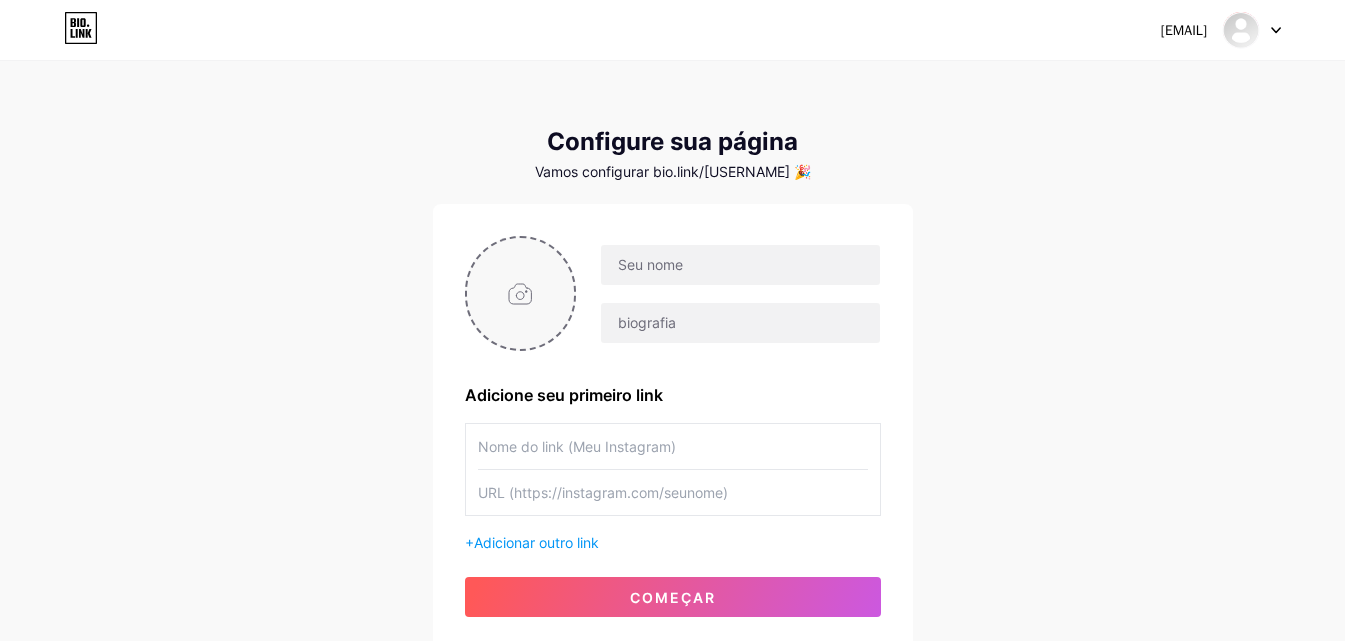 click at bounding box center (521, 293) 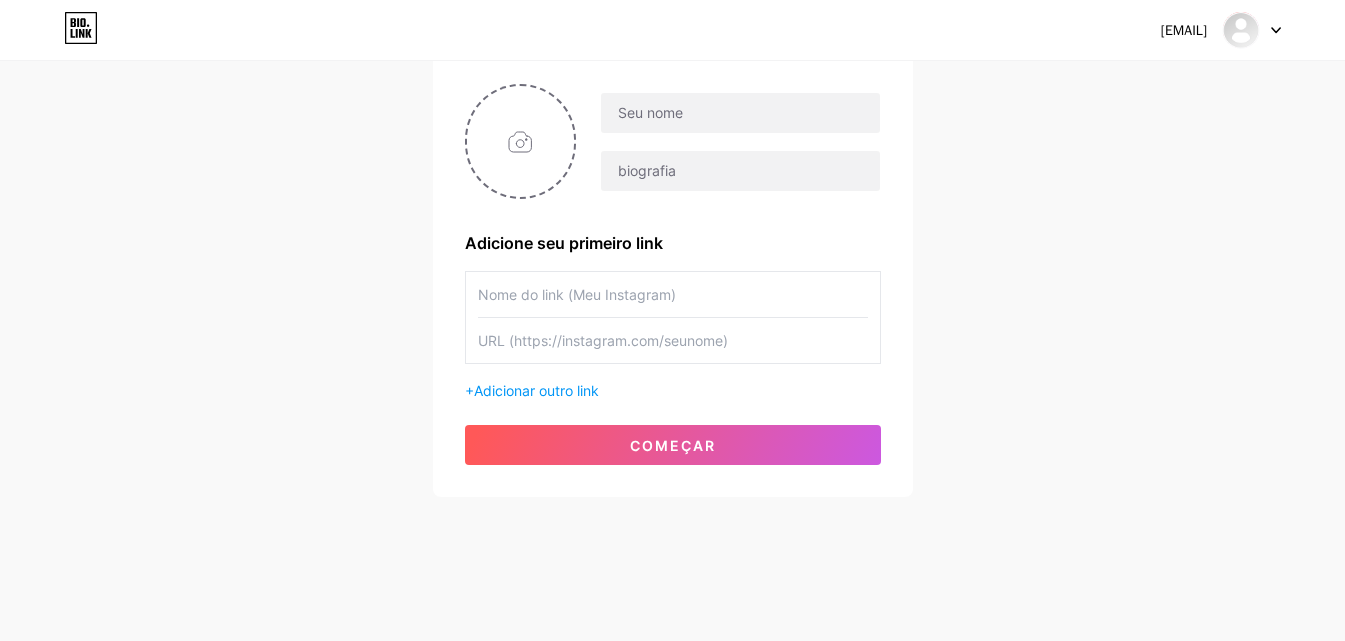 scroll, scrollTop: 0, scrollLeft: 0, axis: both 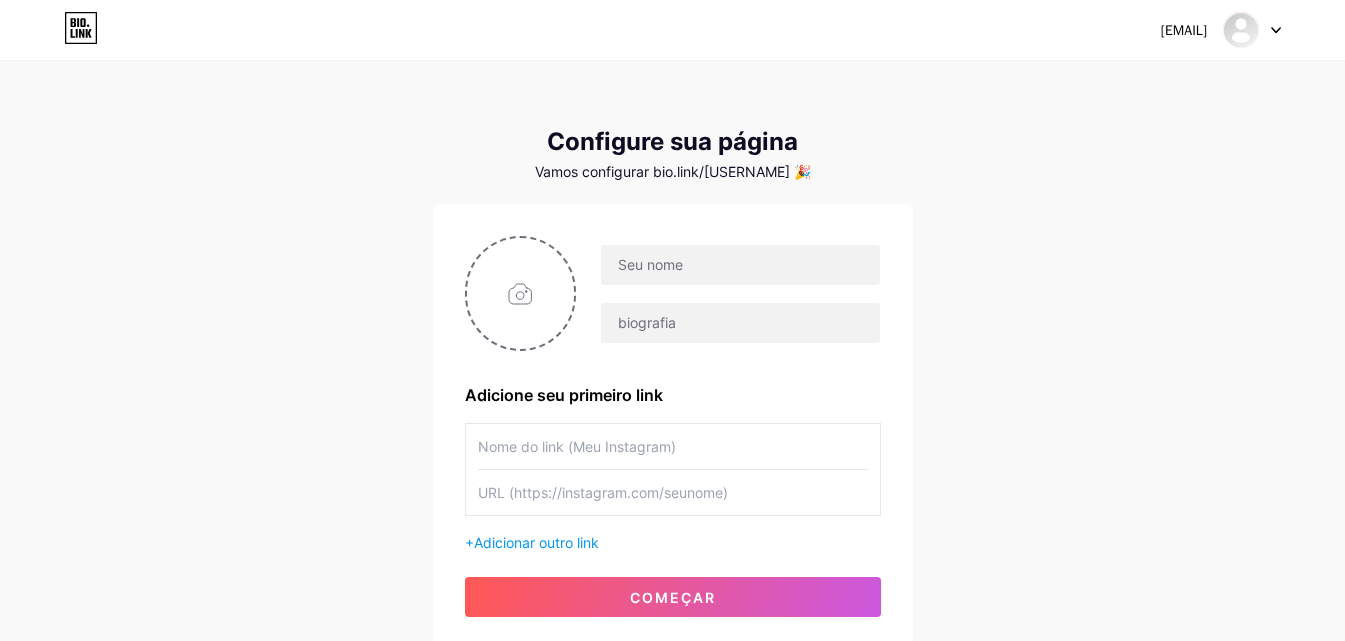 click 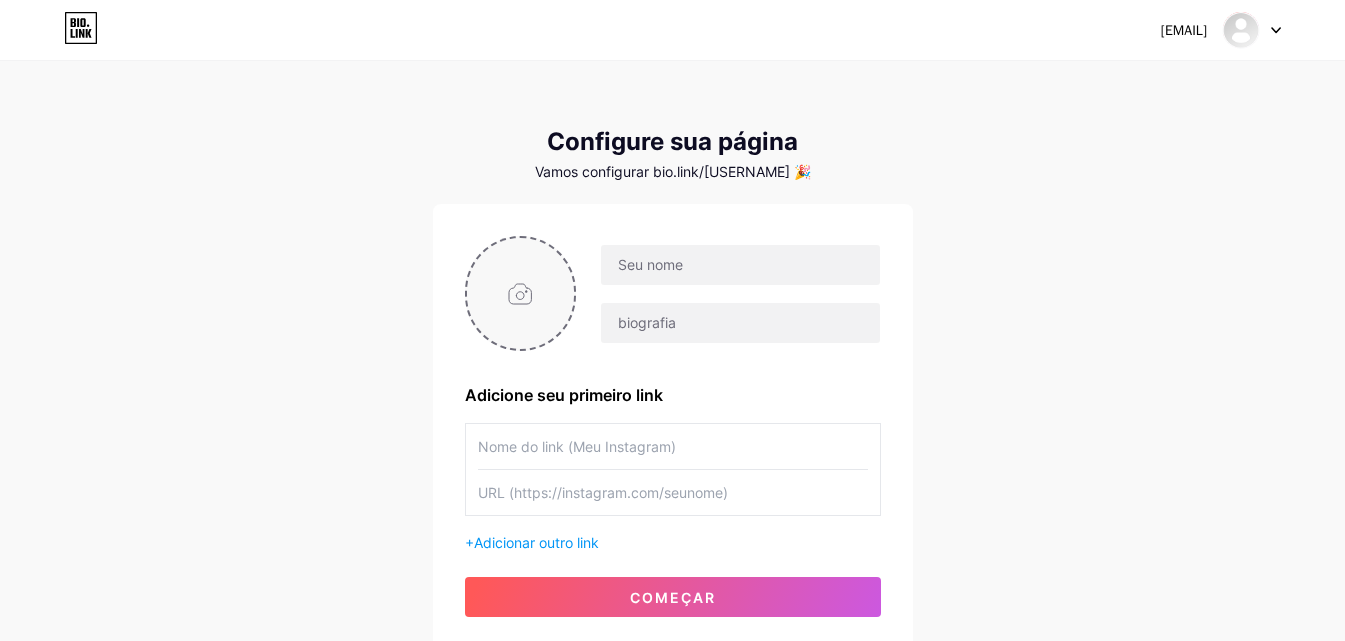 click at bounding box center [521, 293] 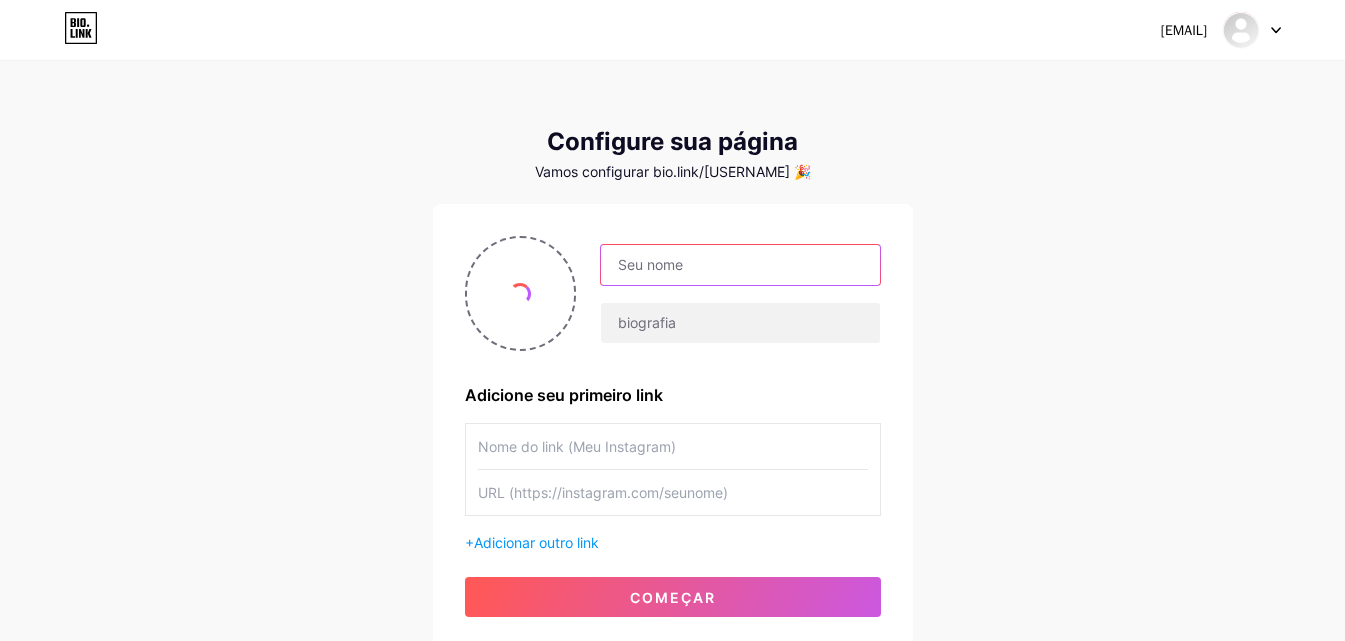 click at bounding box center (740, 265) 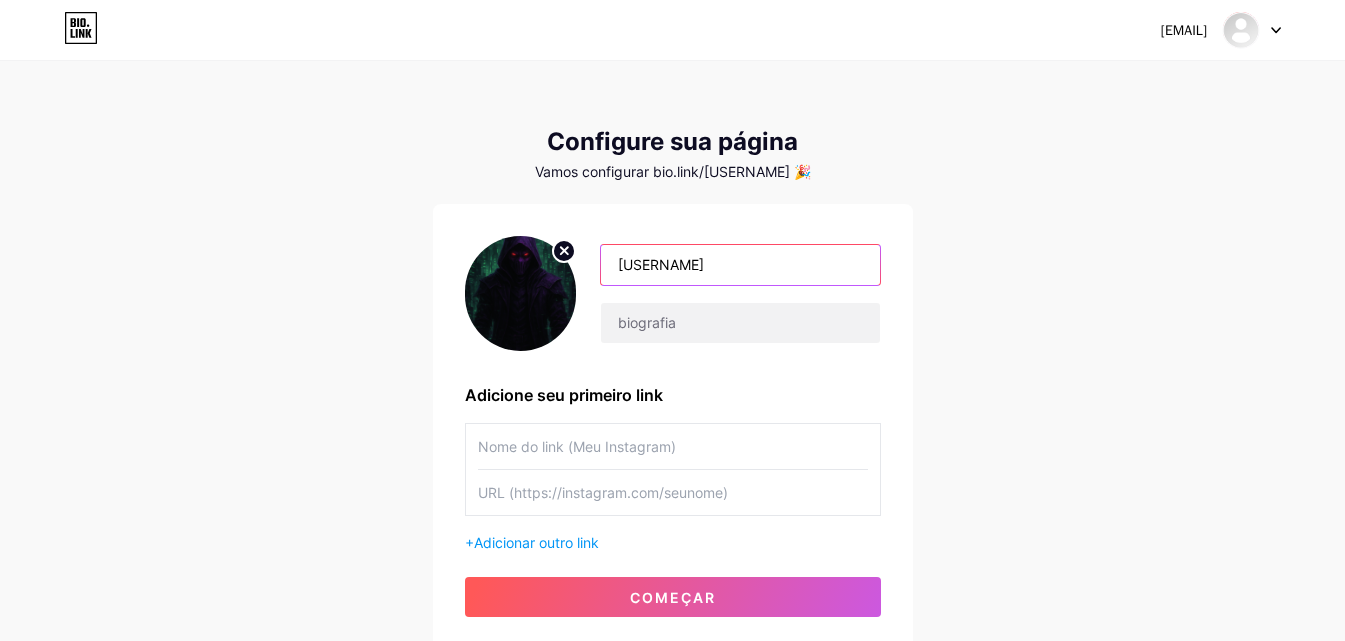 type on "[USERNAME]" 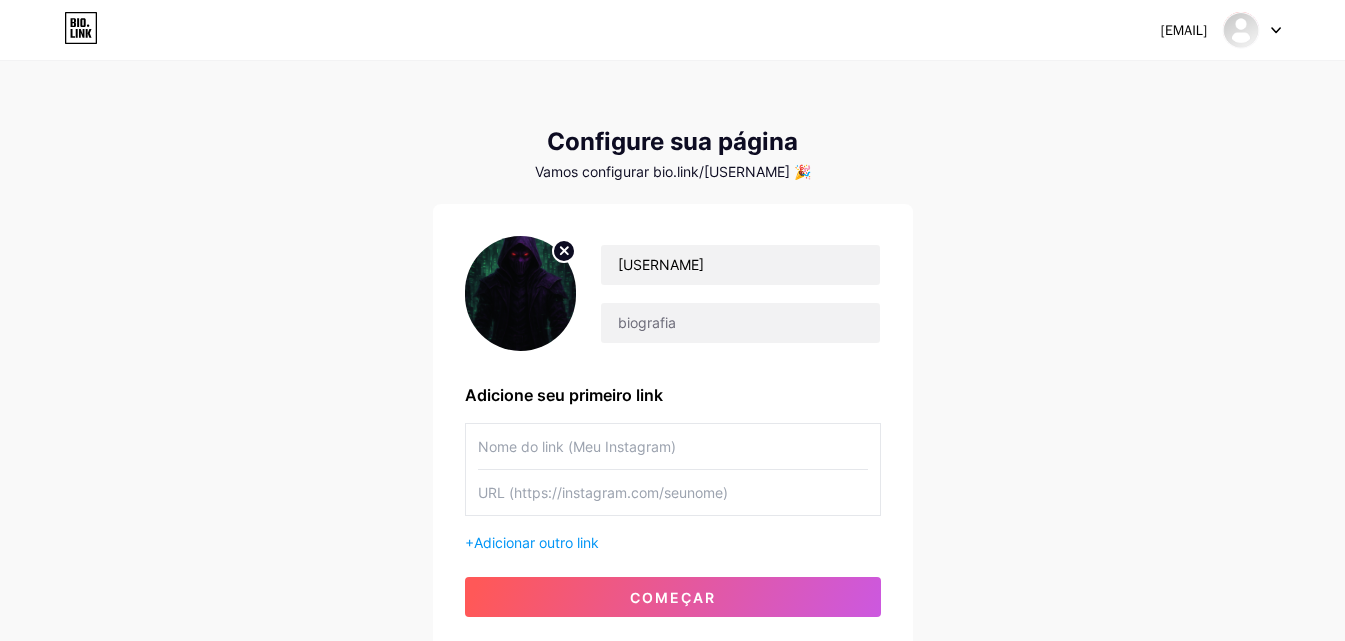 click at bounding box center [673, 446] 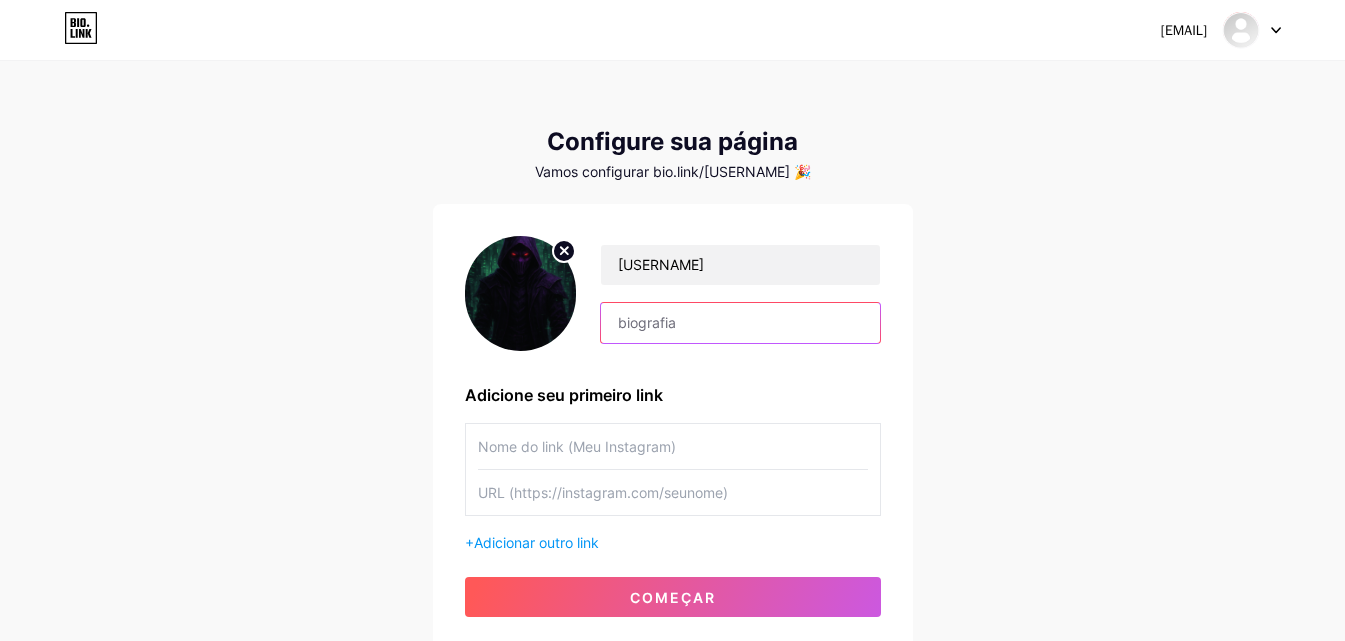 click at bounding box center (740, 323) 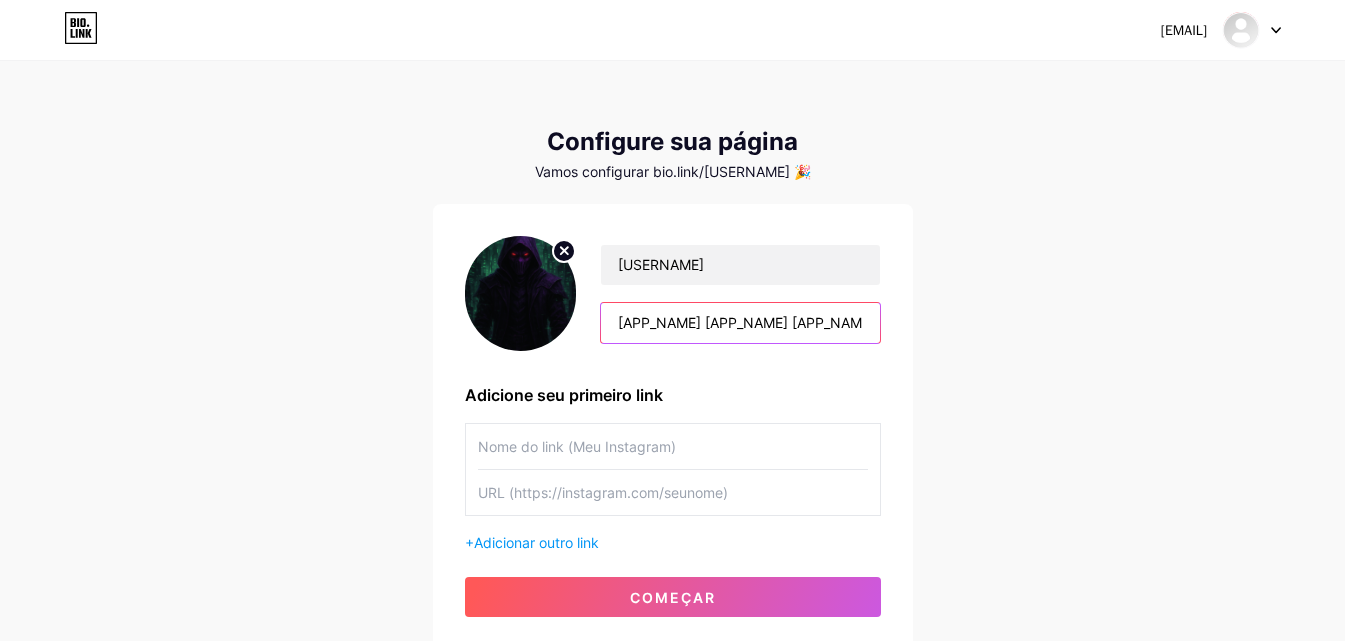 scroll, scrollTop: 0, scrollLeft: 377, axis: horizontal 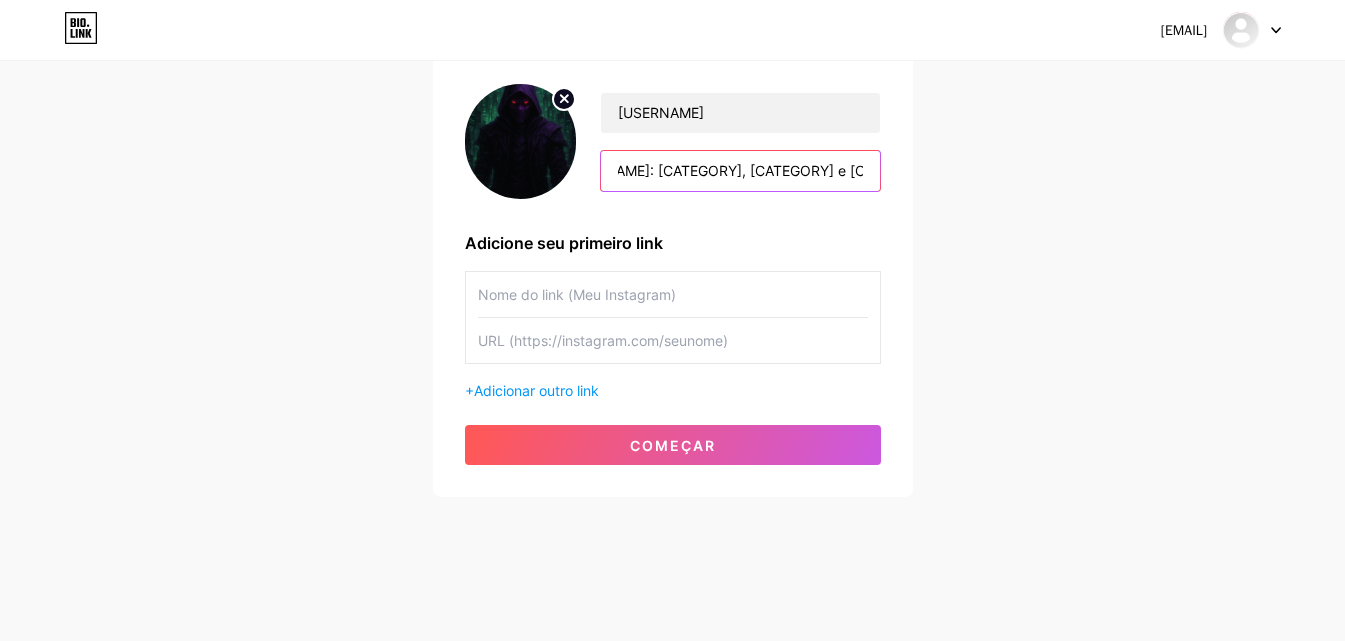 drag, startPoint x: 787, startPoint y: 167, endPoint x: 965, endPoint y: 176, distance: 178.22739 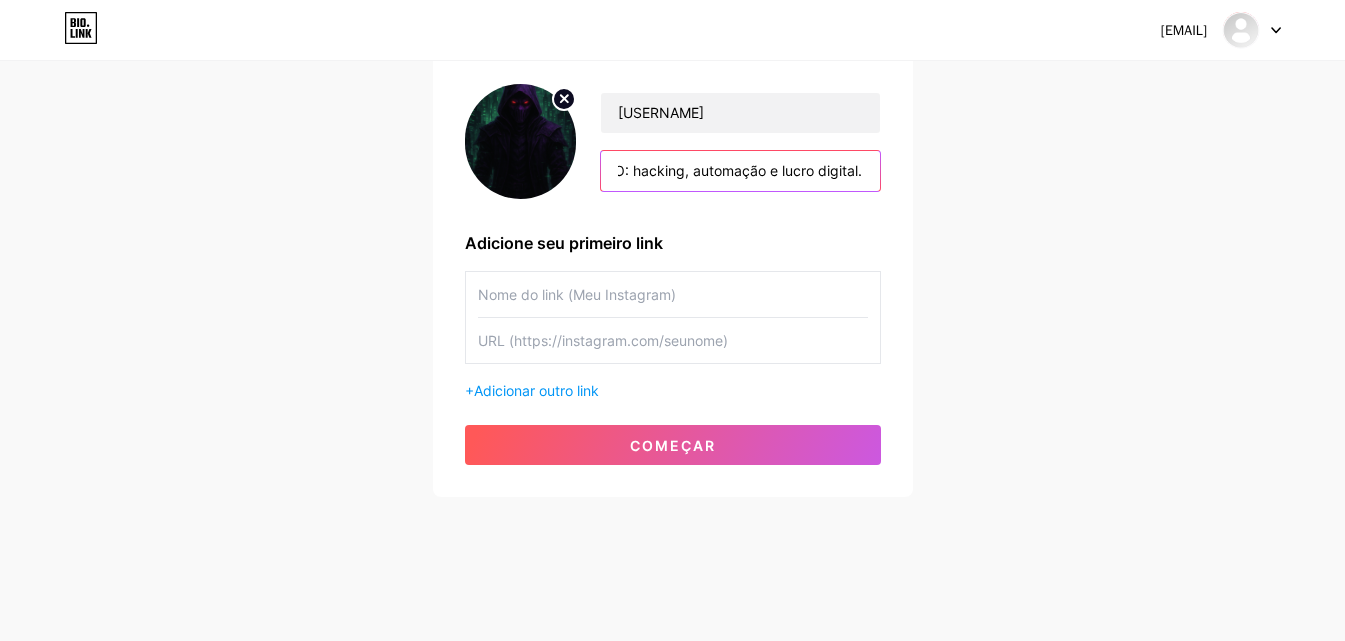 scroll, scrollTop: 0, scrollLeft: 301, axis: horizontal 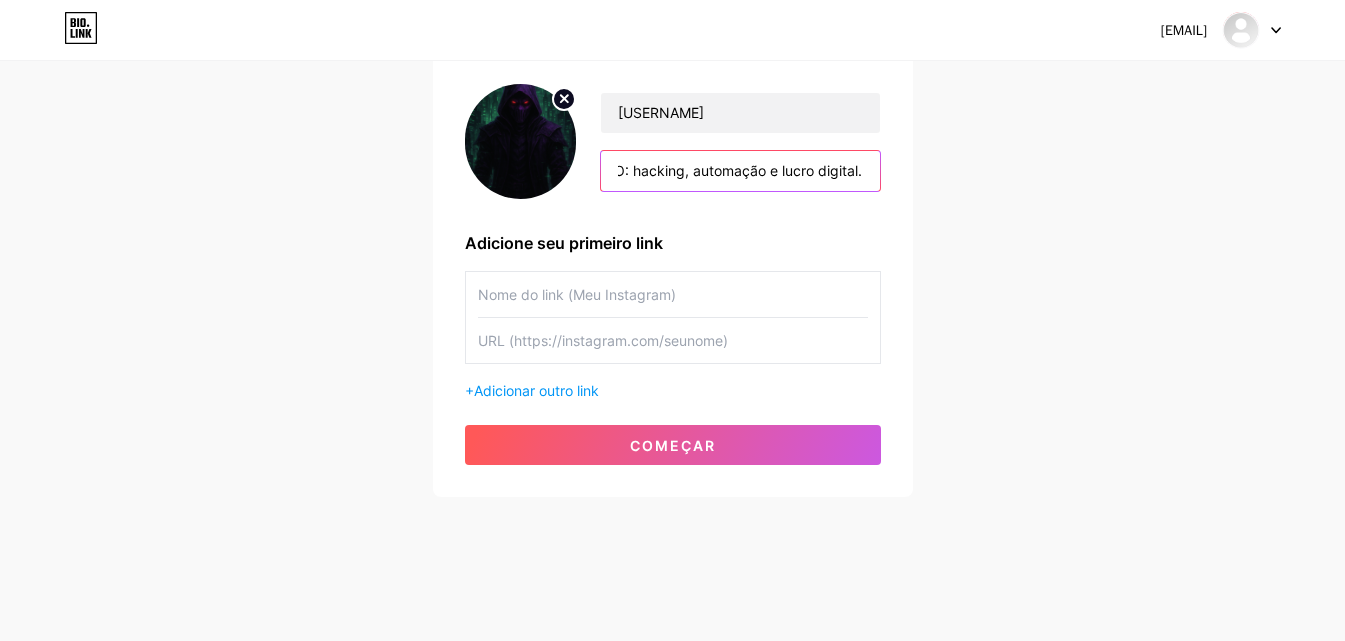 type on "☠️Ferramentas e scripts reais. ⚙️ Pack XENO: hacking, automação e lucro digital." 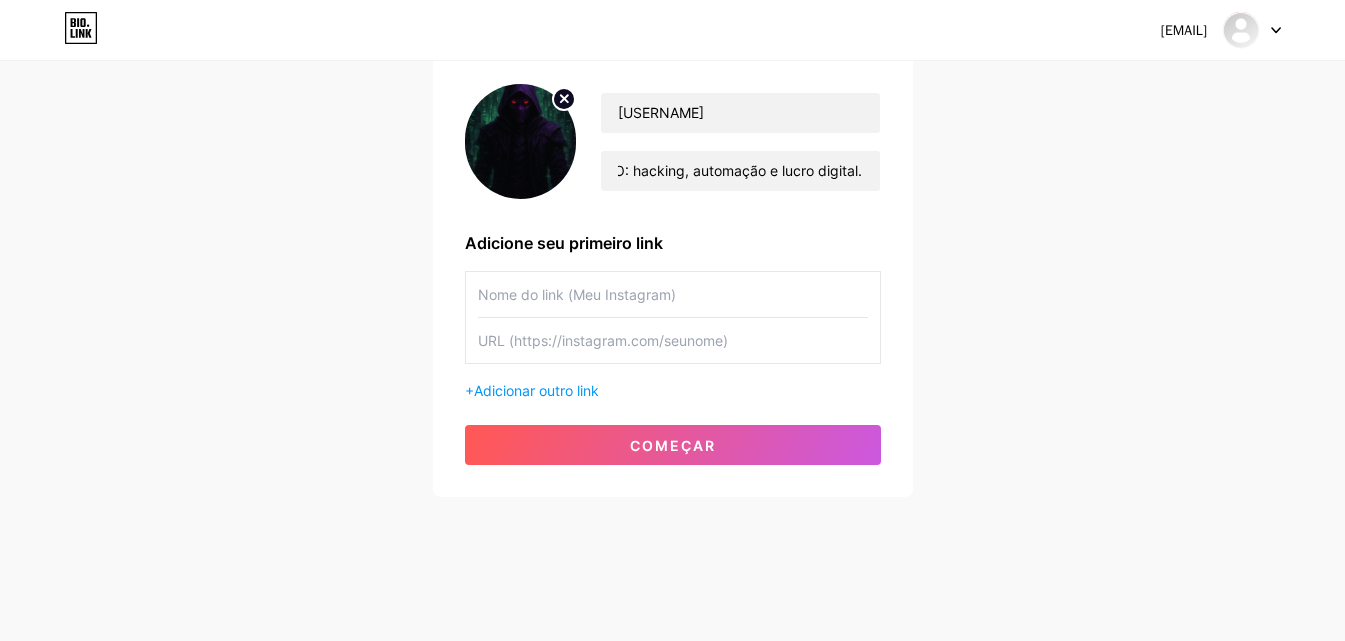 click at bounding box center [673, 294] 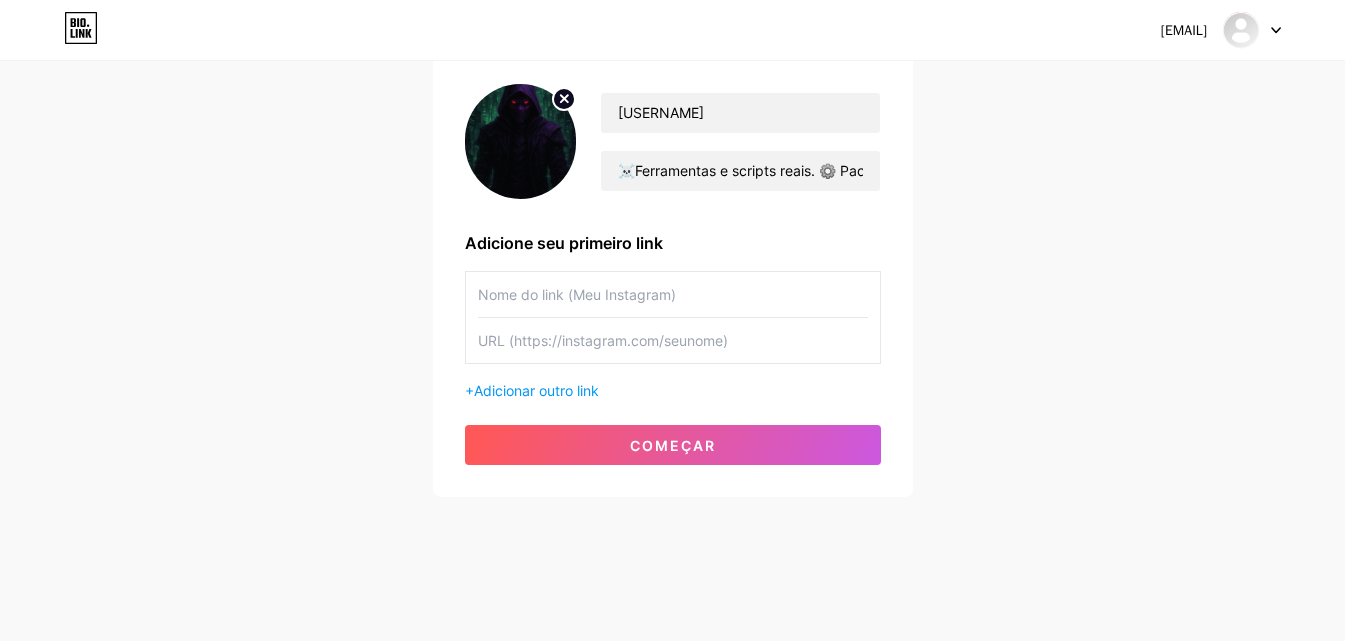 click at bounding box center (673, 294) 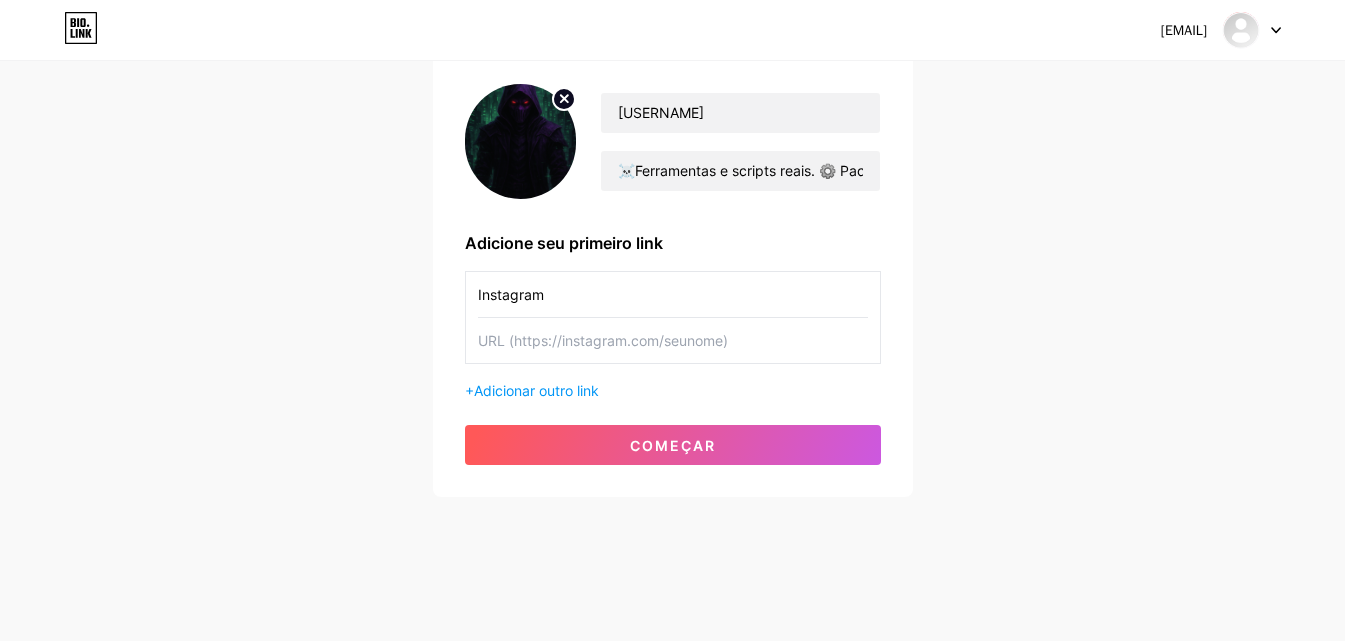 type on "Instagram" 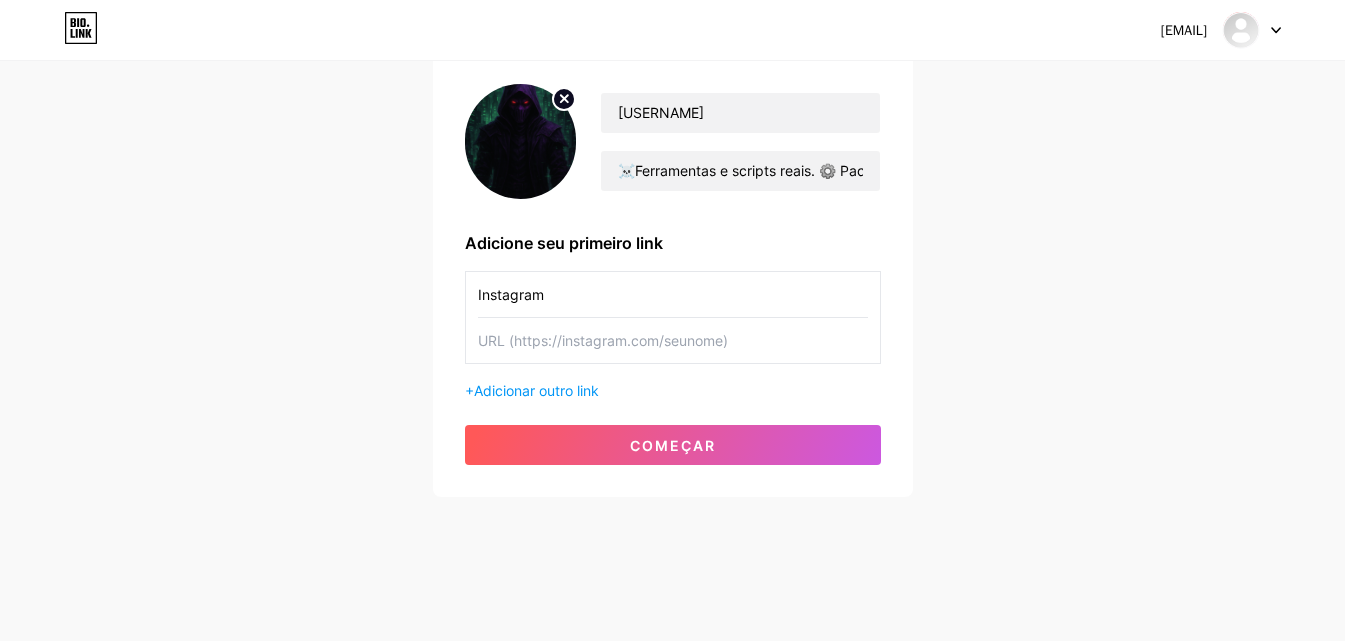 paste on "https://www.instagram.com/[USERNAME]" 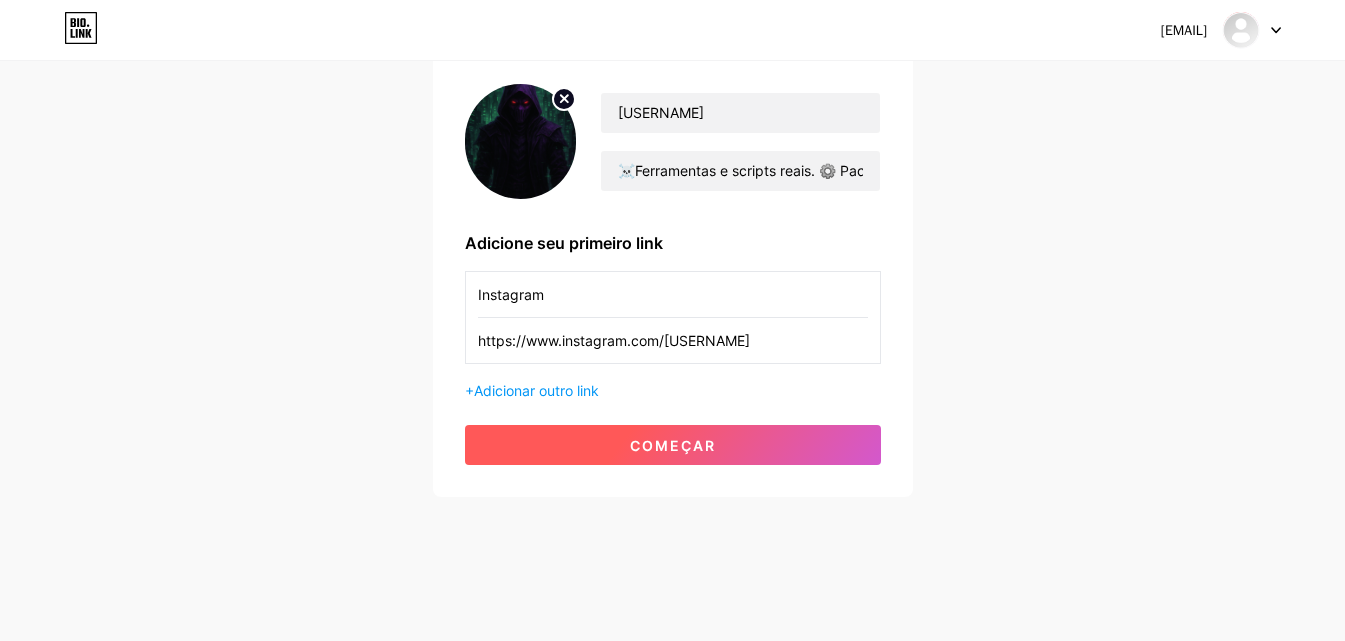 type on "https://www.instagram.com/[USERNAME]" 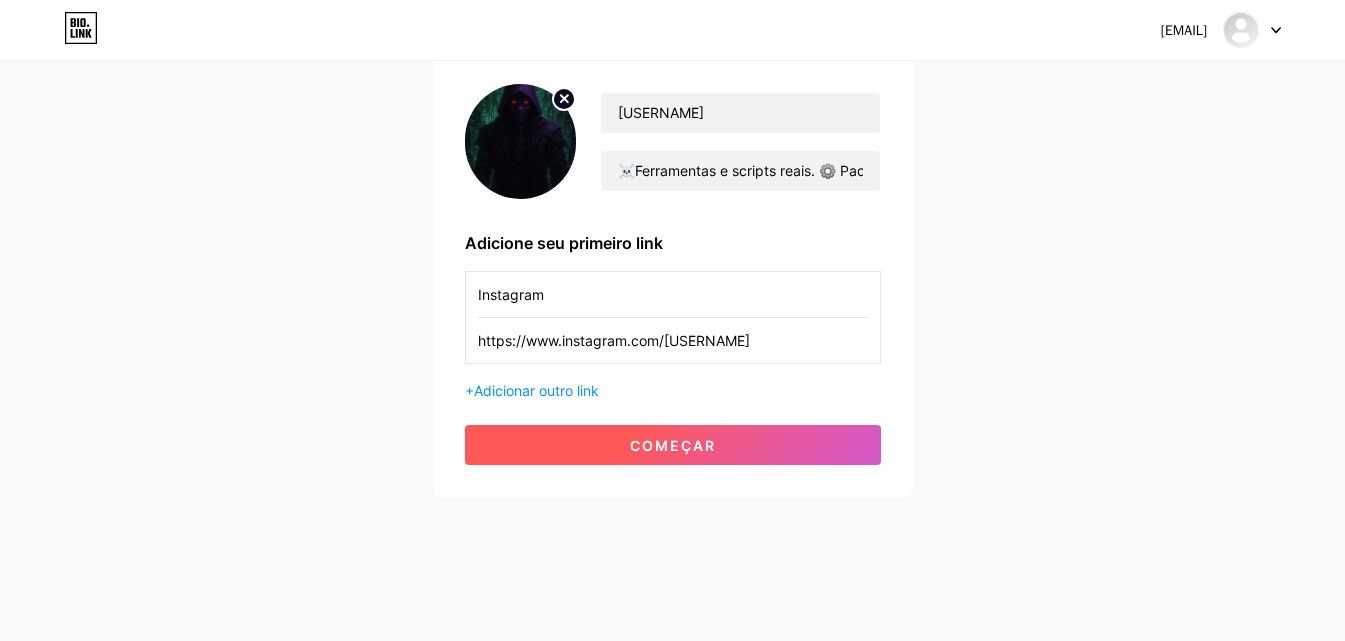 click on "começar" at bounding box center (673, 445) 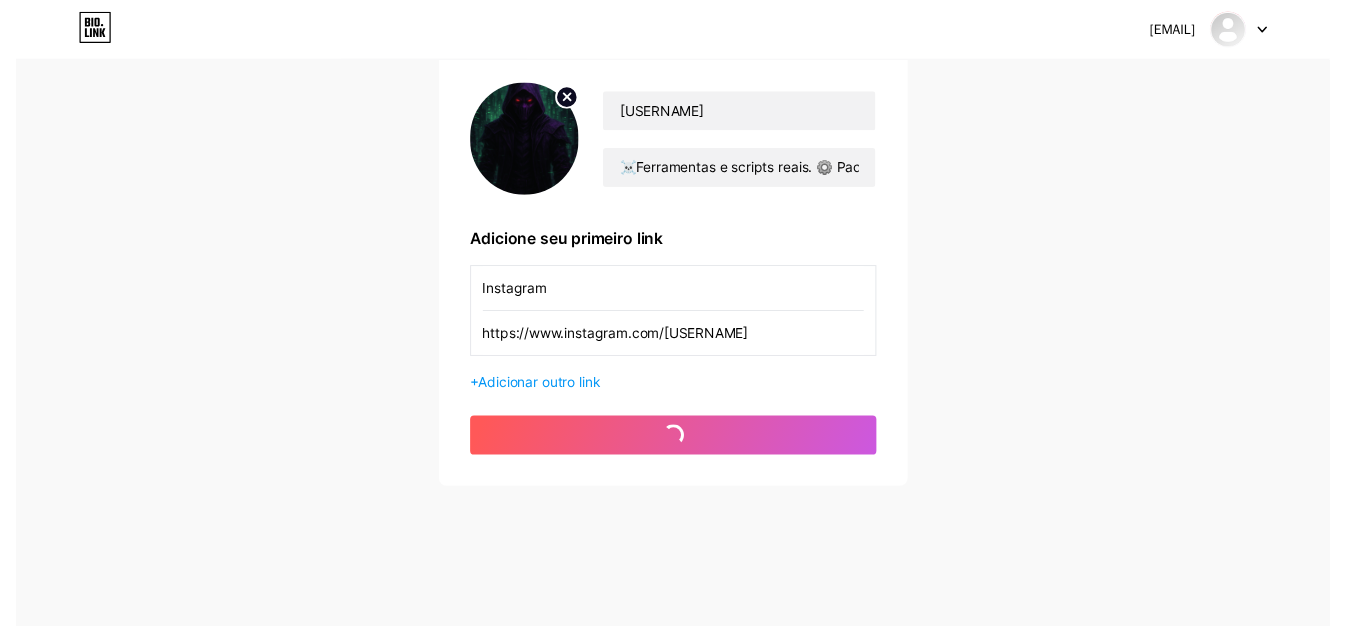 scroll, scrollTop: 0, scrollLeft: 0, axis: both 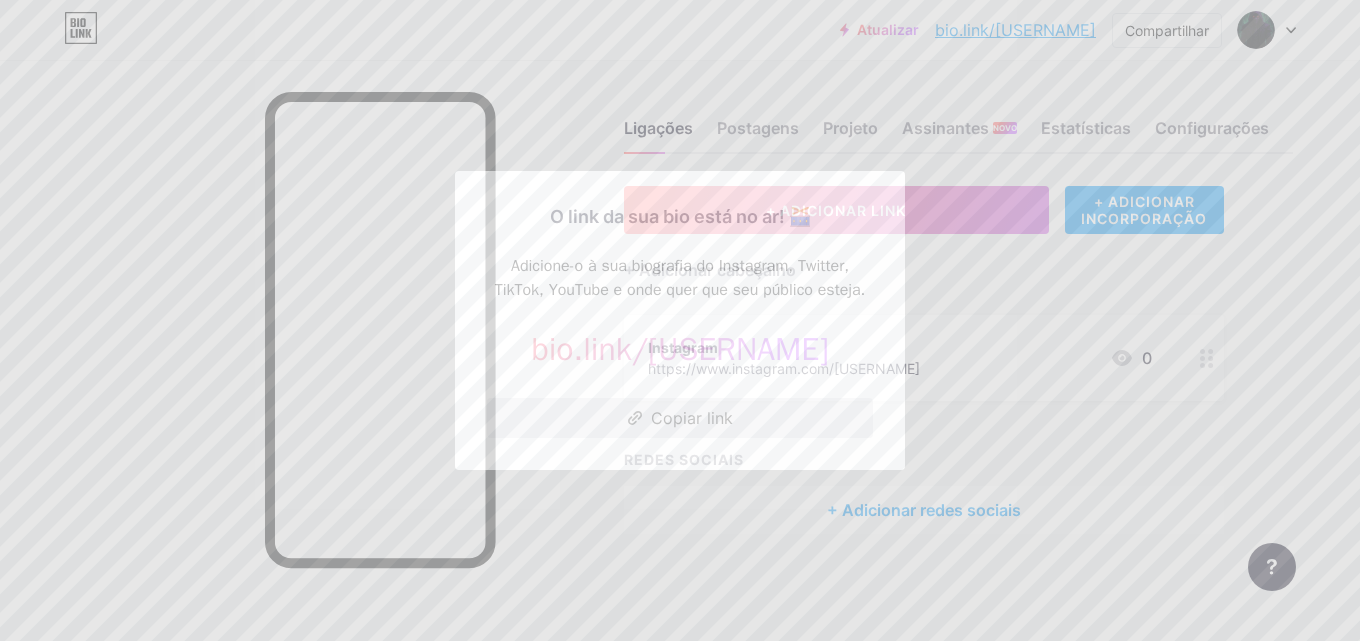 click on "Copiar link" at bounding box center (680, 418) 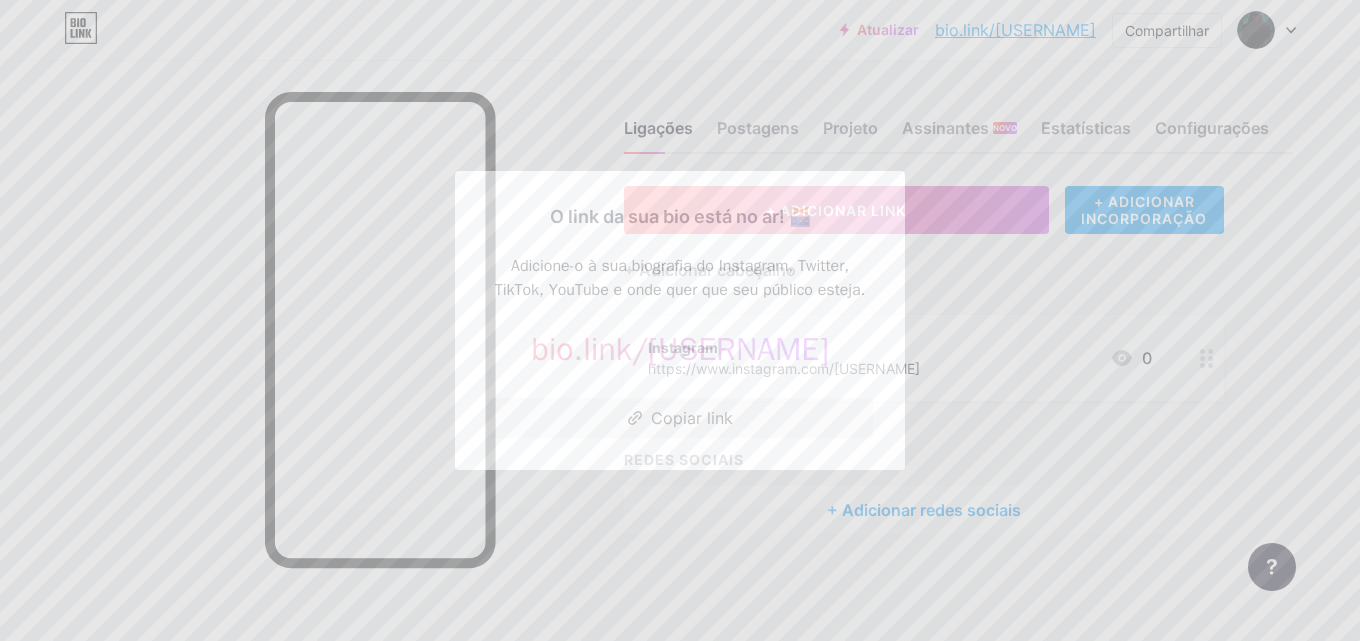 click at bounding box center (680, 320) 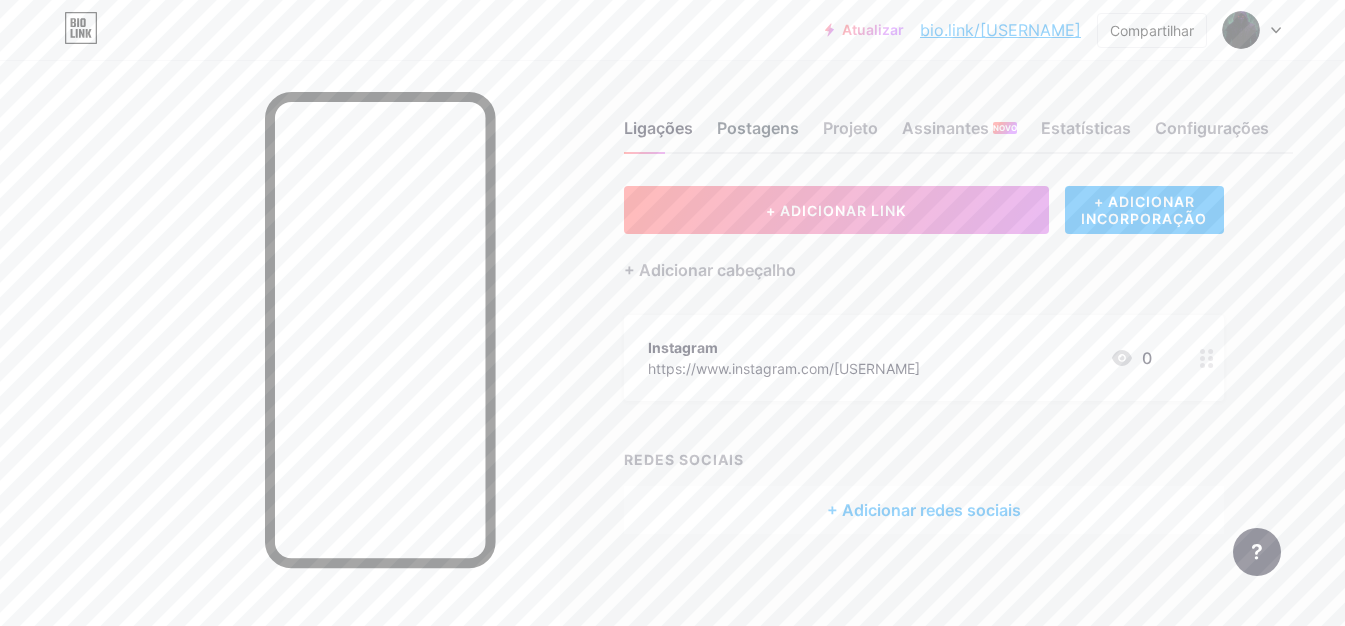 click on "Postagens" at bounding box center (758, 128) 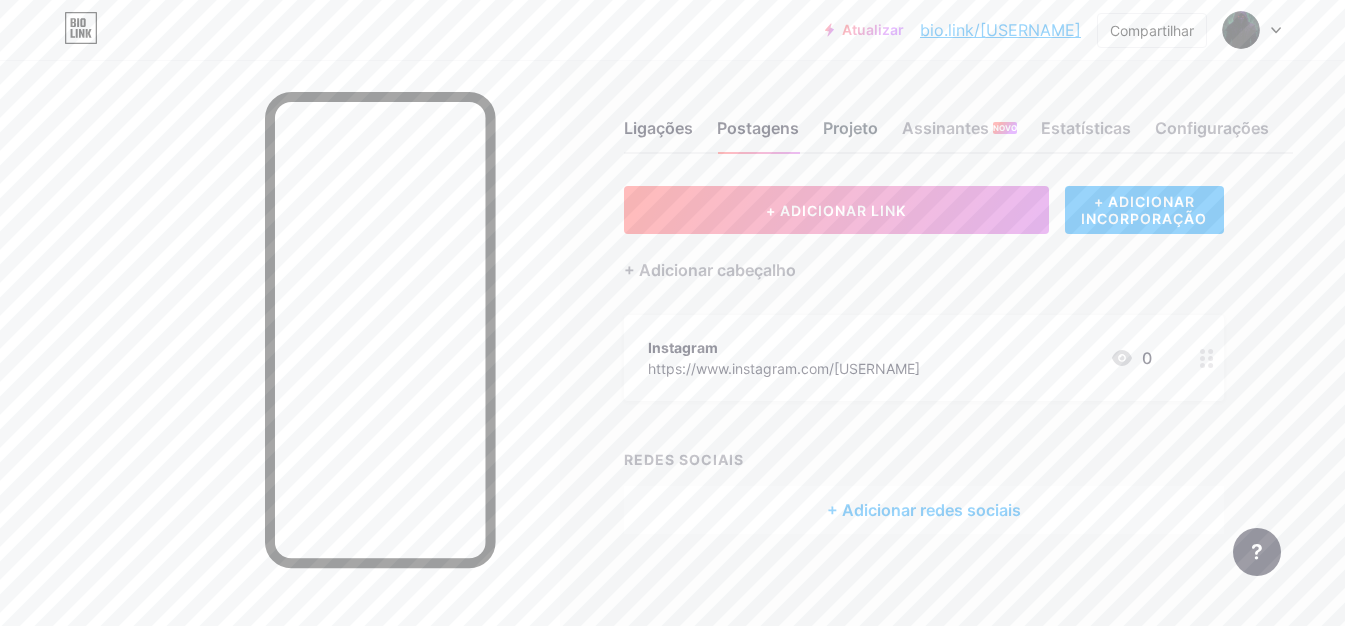click on "Projeto" at bounding box center (850, 128) 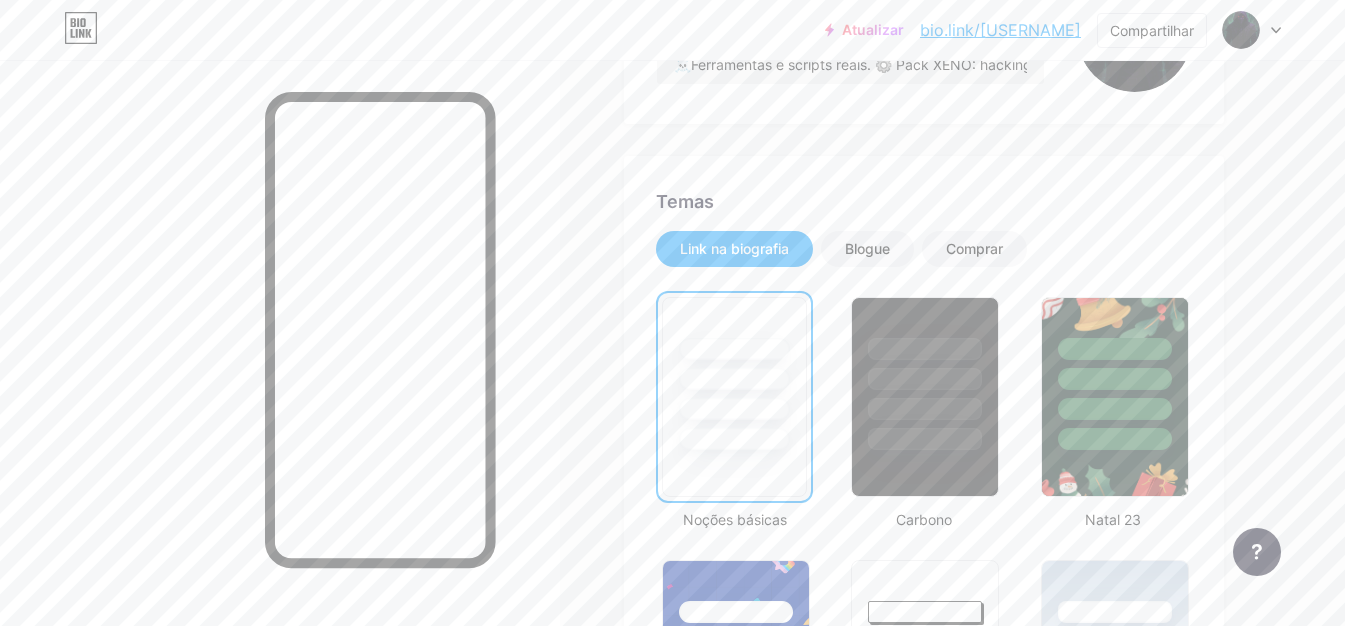 scroll, scrollTop: 400, scrollLeft: 0, axis: vertical 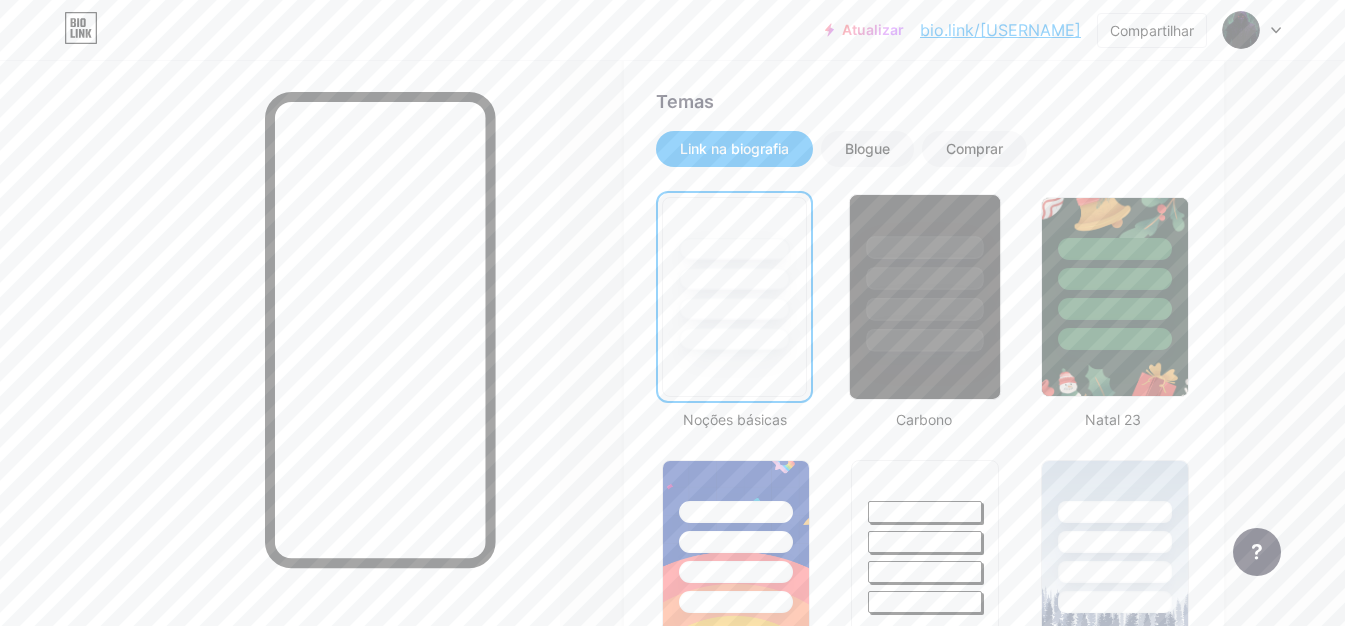 click at bounding box center (925, 309) 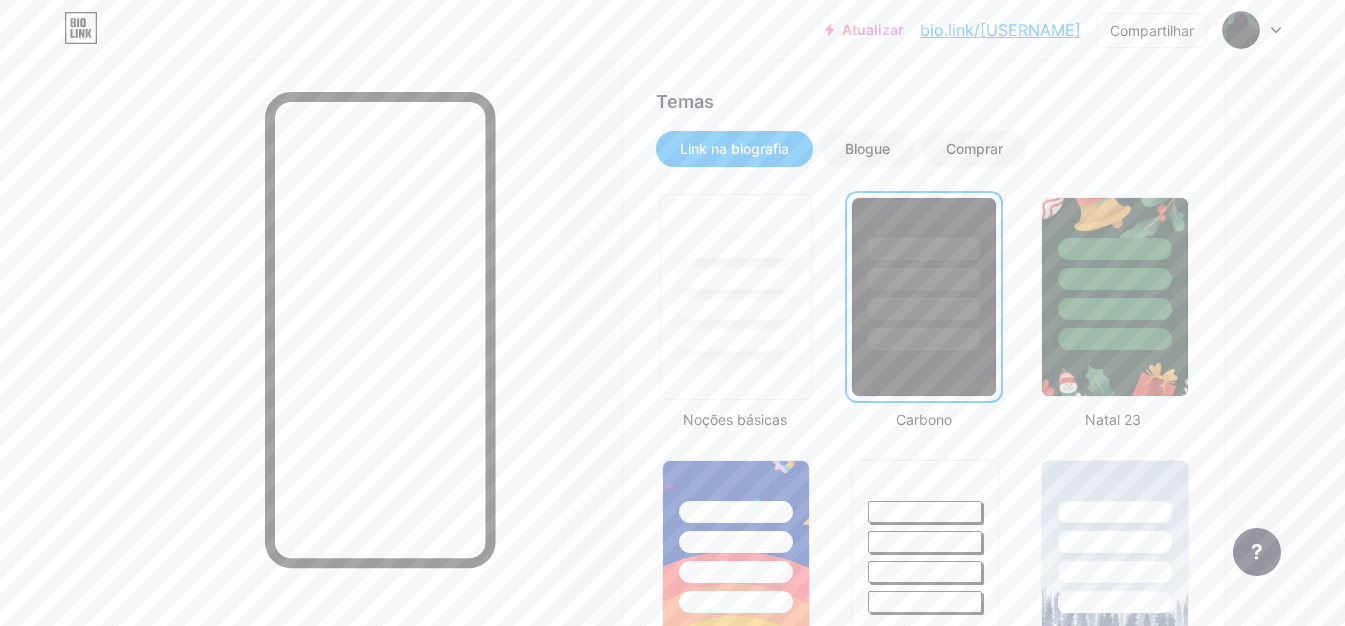 scroll, scrollTop: 0, scrollLeft: 0, axis: both 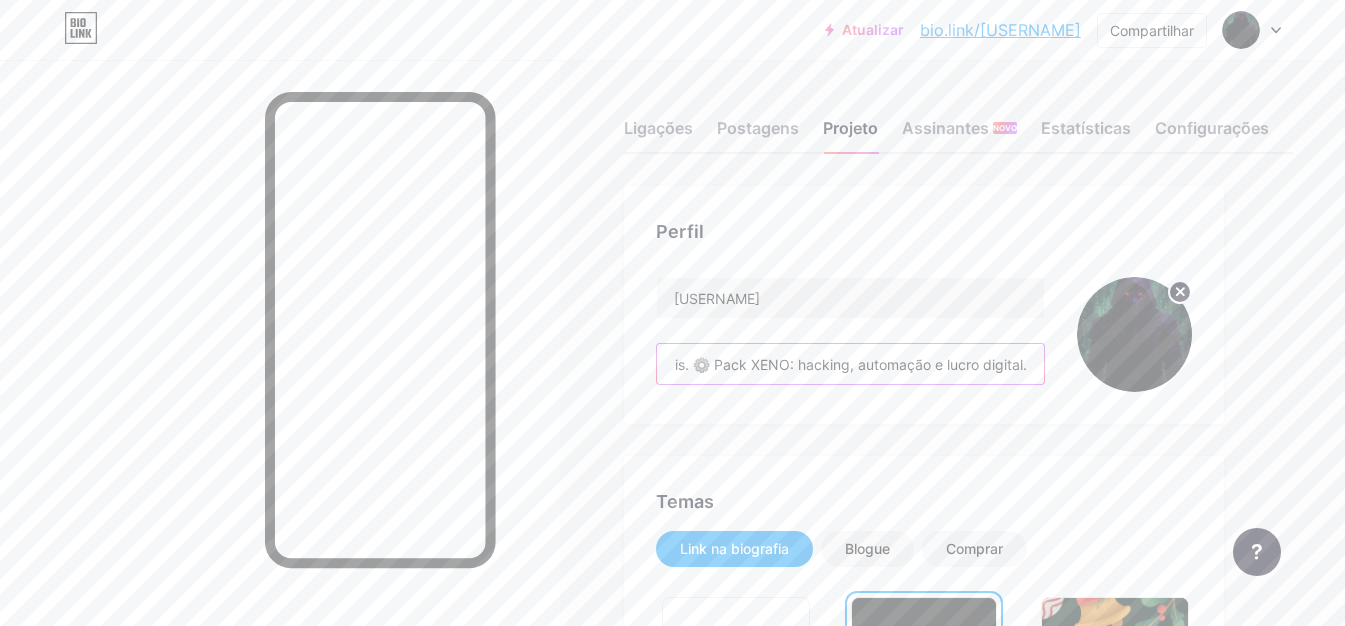 drag, startPoint x: 875, startPoint y: 363, endPoint x: 1204, endPoint y: 376, distance: 329.25674 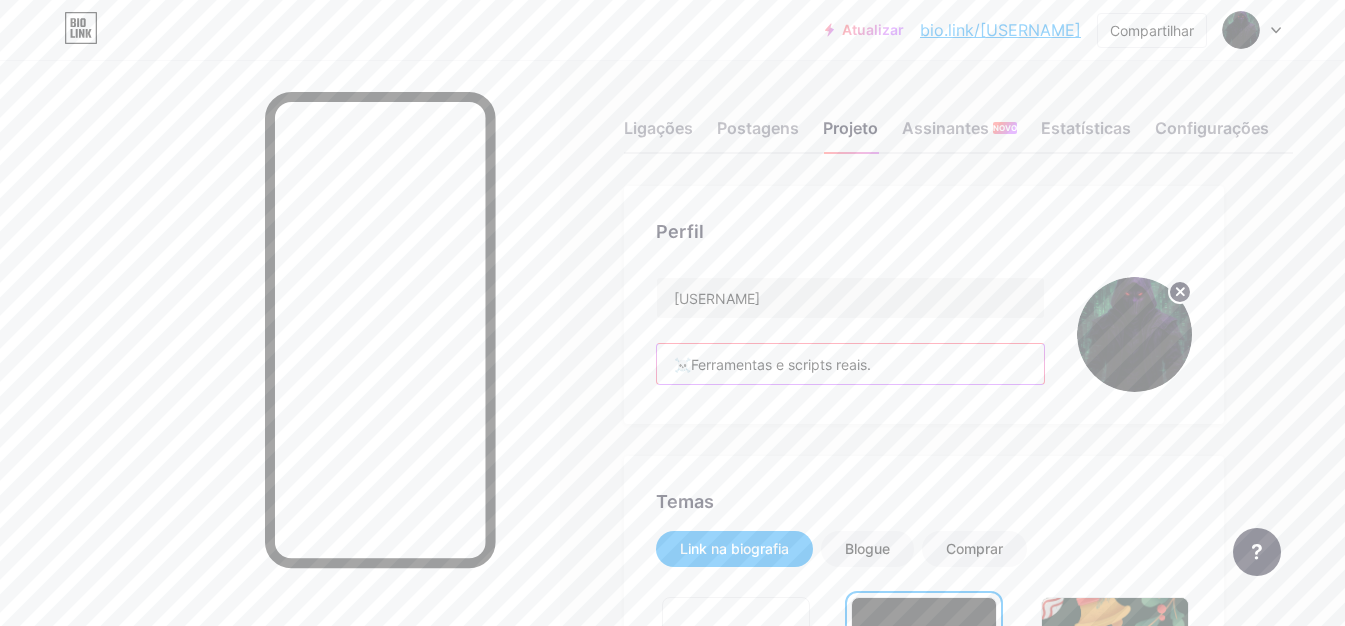 scroll, scrollTop: 0, scrollLeft: 0, axis: both 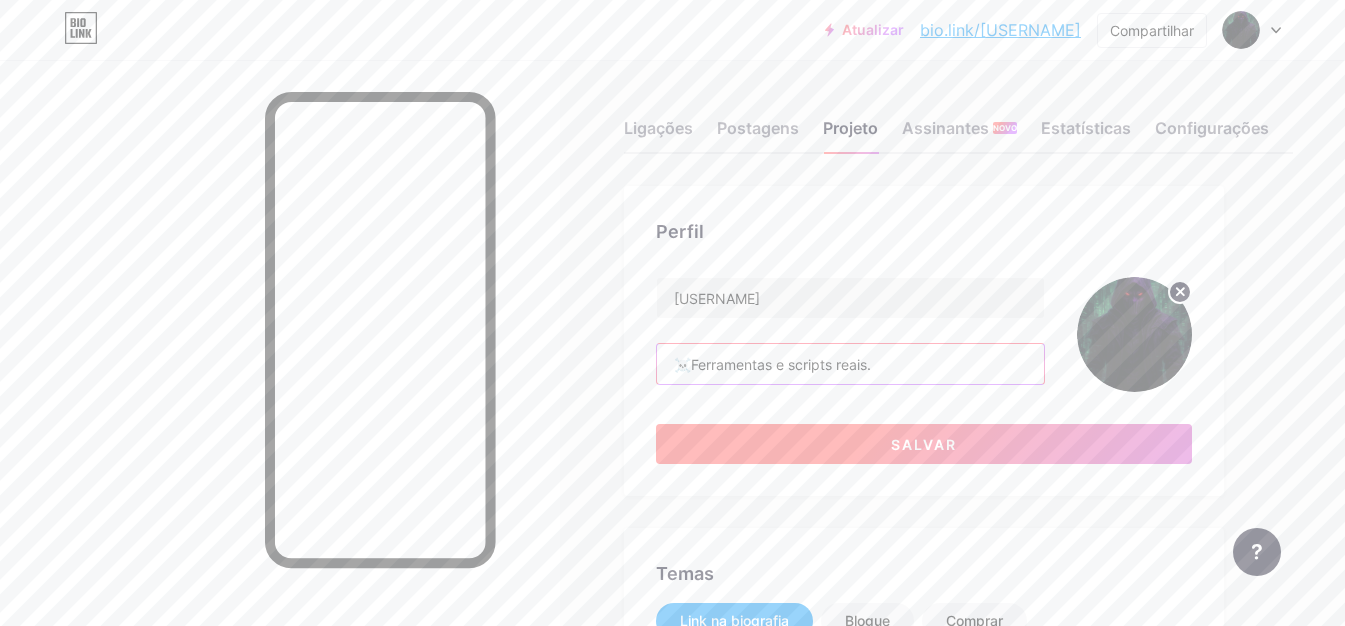 type on "☠️Ferramentas e scripts reais." 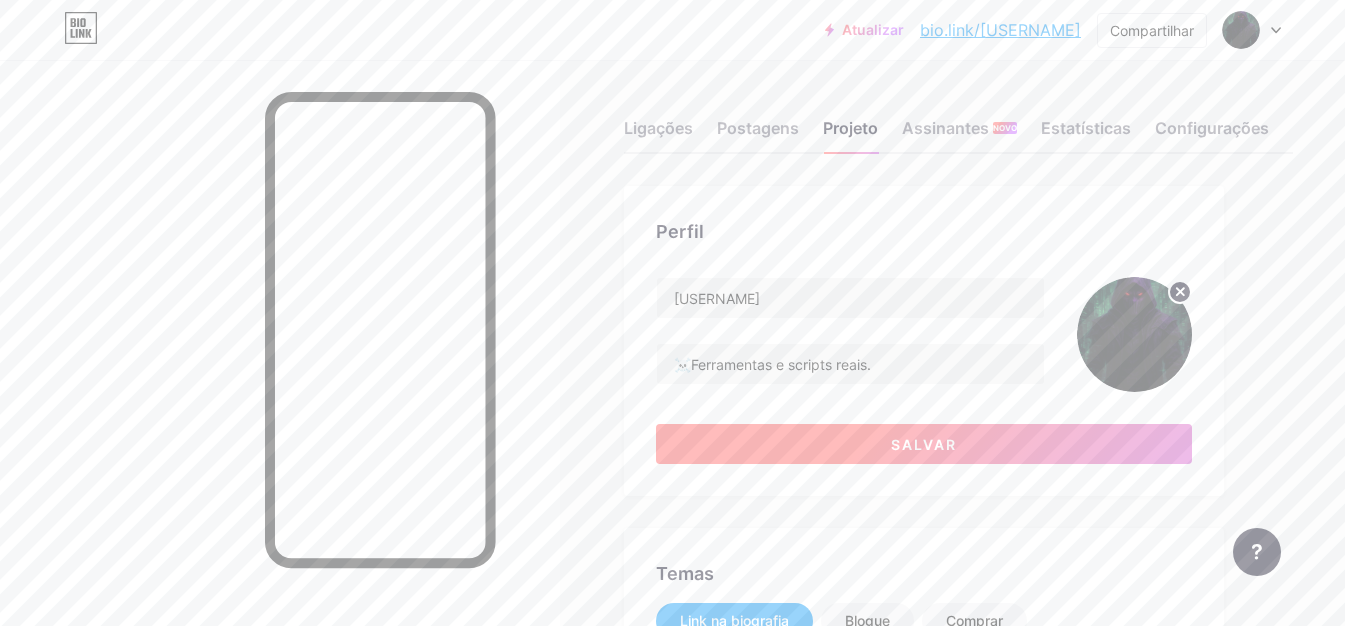 click on "Salvar" at bounding box center (924, 444) 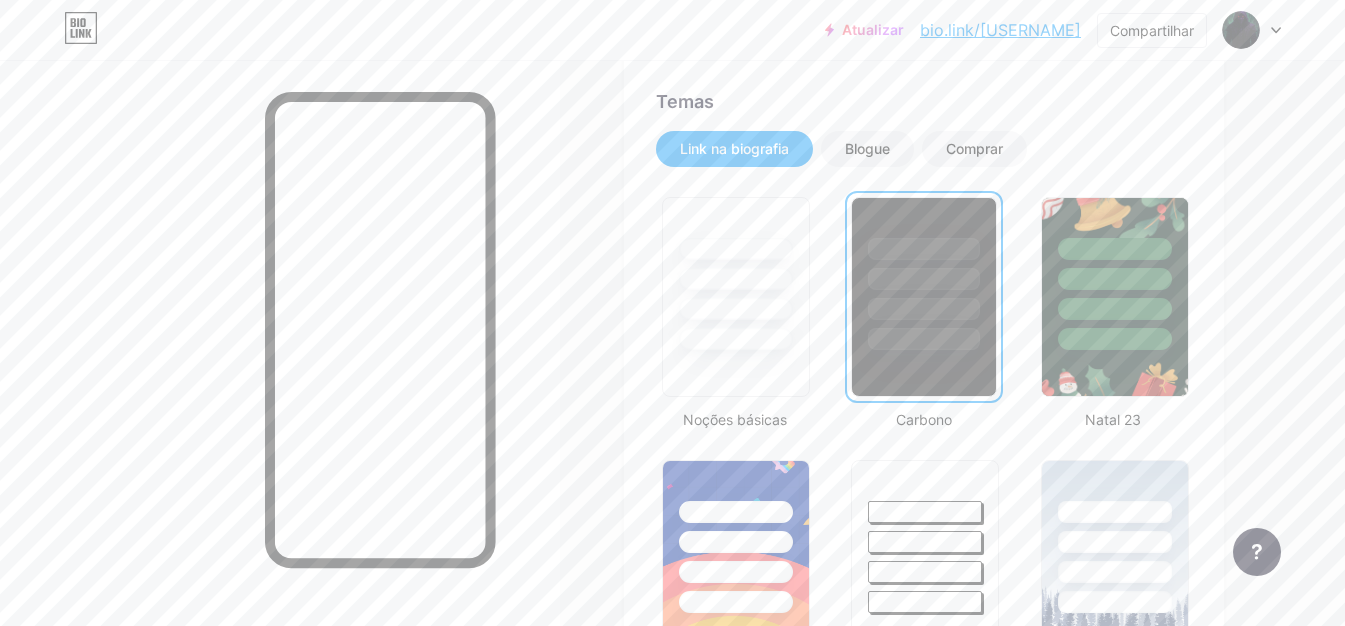 scroll, scrollTop: 0, scrollLeft: 0, axis: both 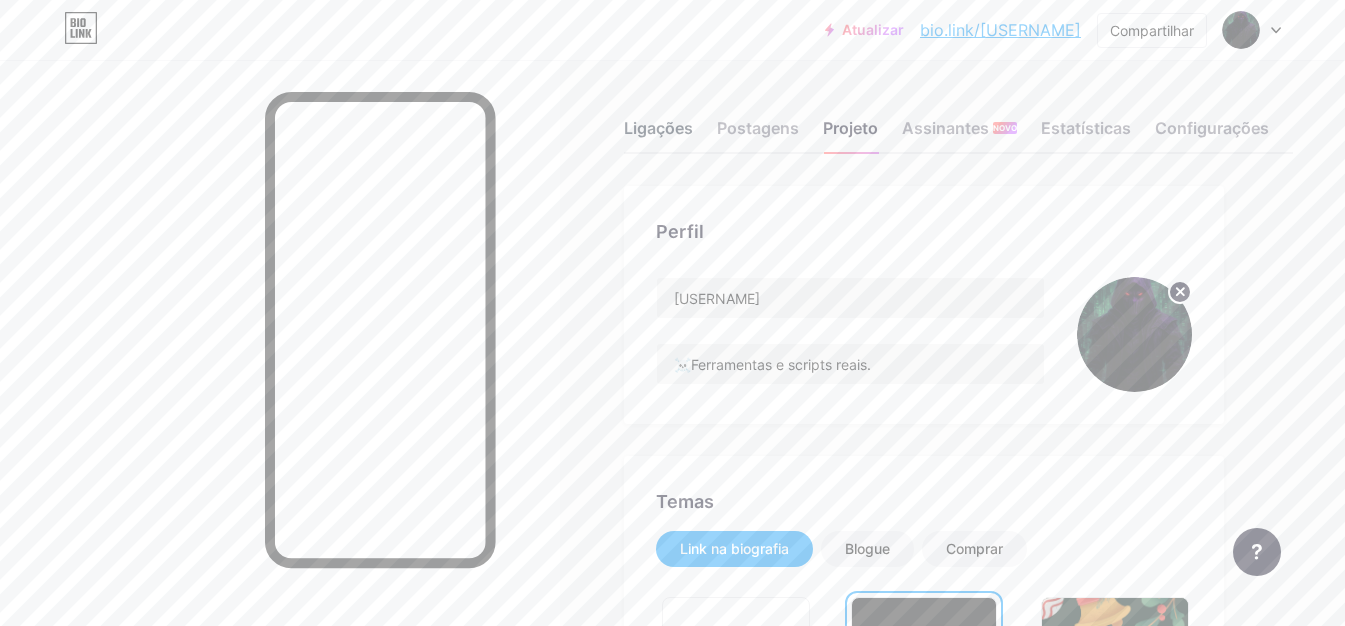 click on "Ligações" at bounding box center [658, 128] 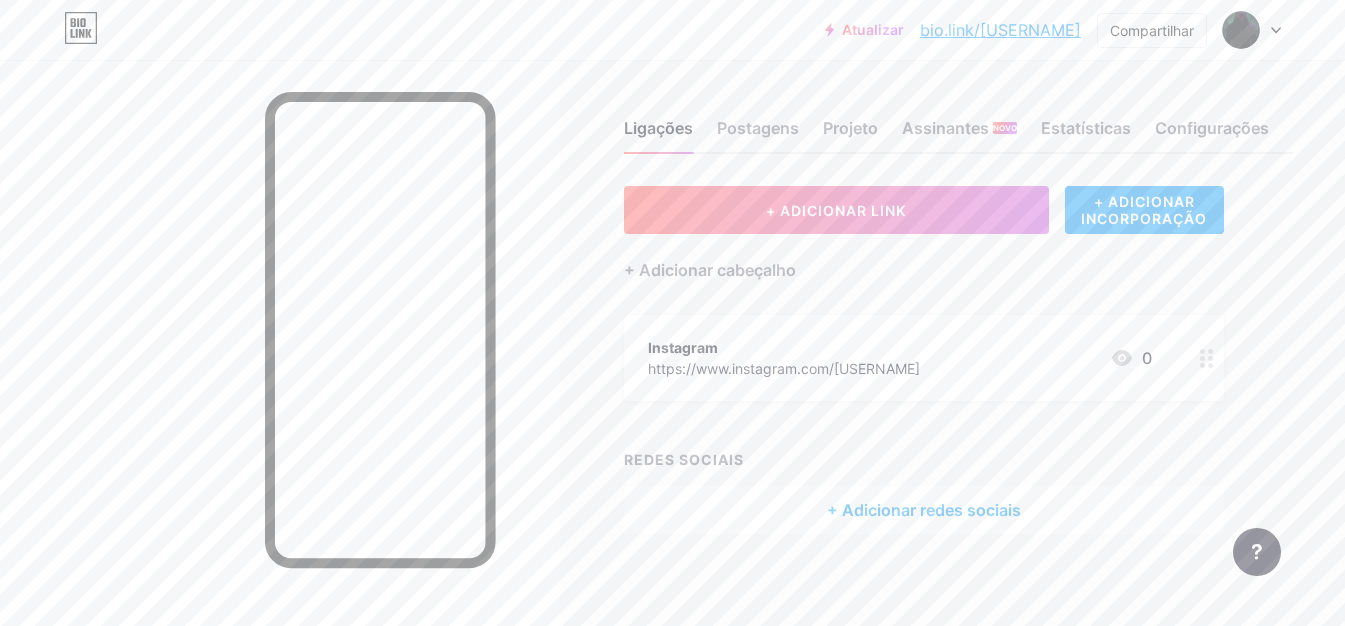 click on "+ Adicionar redes sociais" at bounding box center [924, 510] 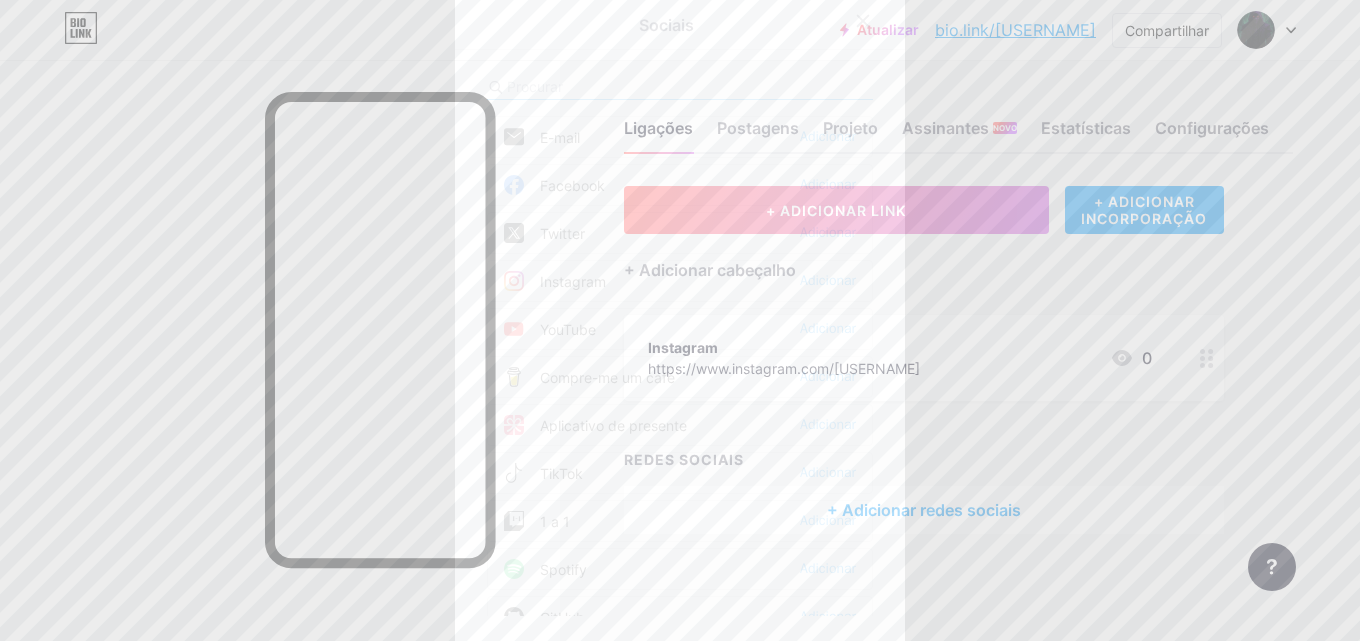 click on "Instagram Adicionar" at bounding box center [680, 281] 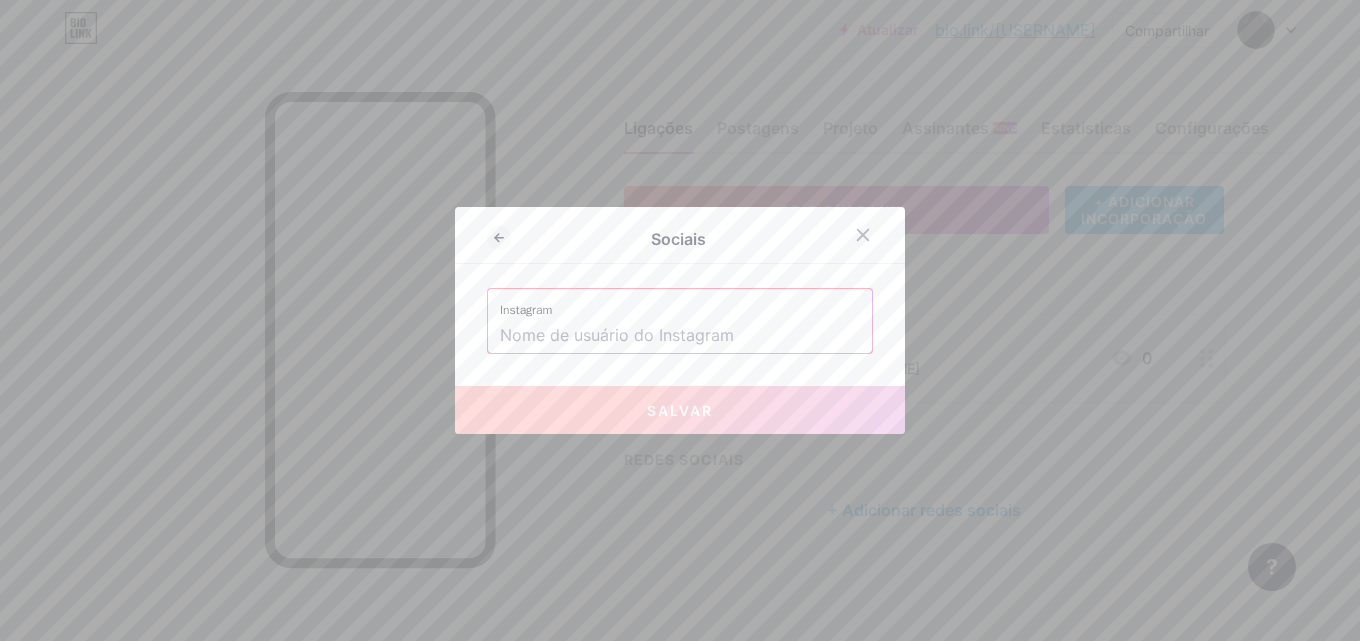 click at bounding box center [680, 336] 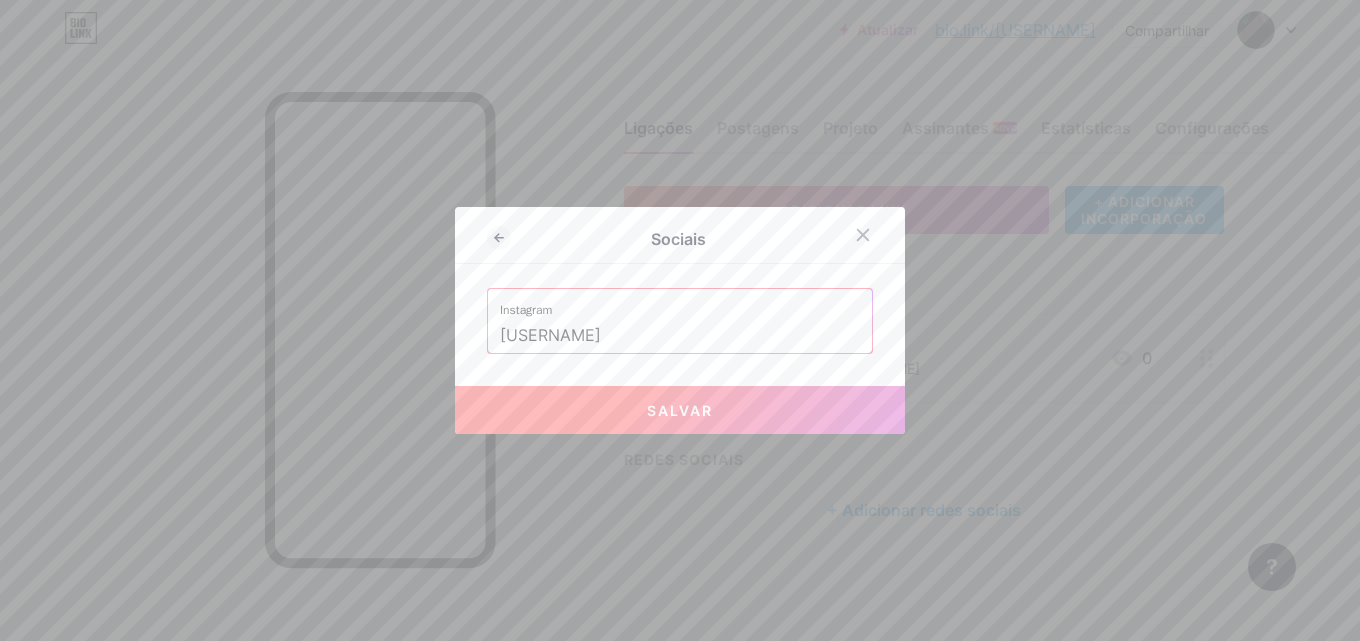 click on "Salvar" at bounding box center (680, 410) 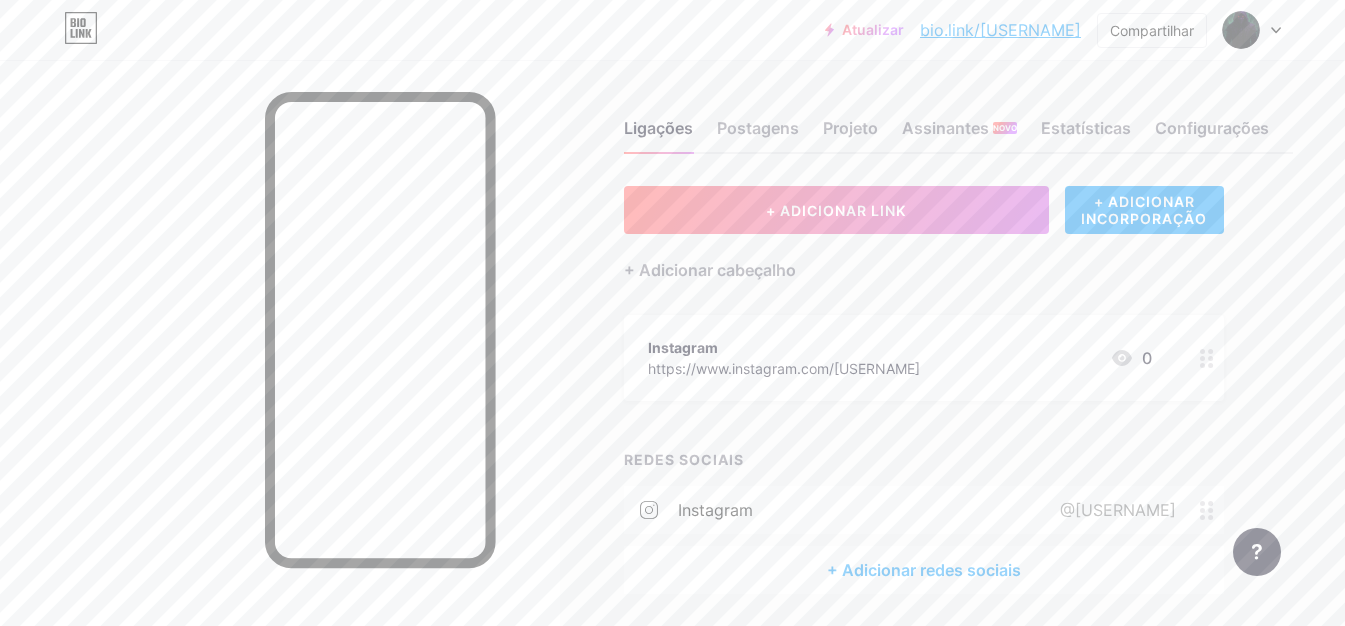 click on "Instagram https://www.instagram.com/[USERNAME] 0" at bounding box center (900, 358) 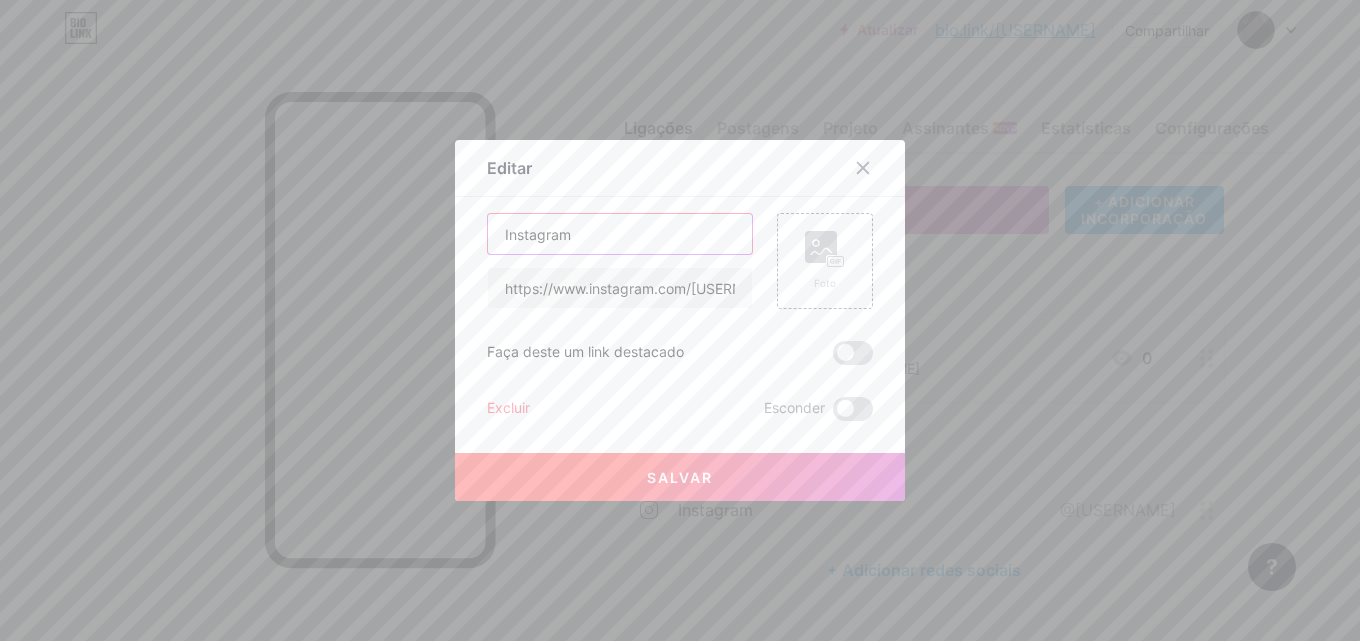 drag, startPoint x: 598, startPoint y: 239, endPoint x: 371, endPoint y: 252, distance: 227.37195 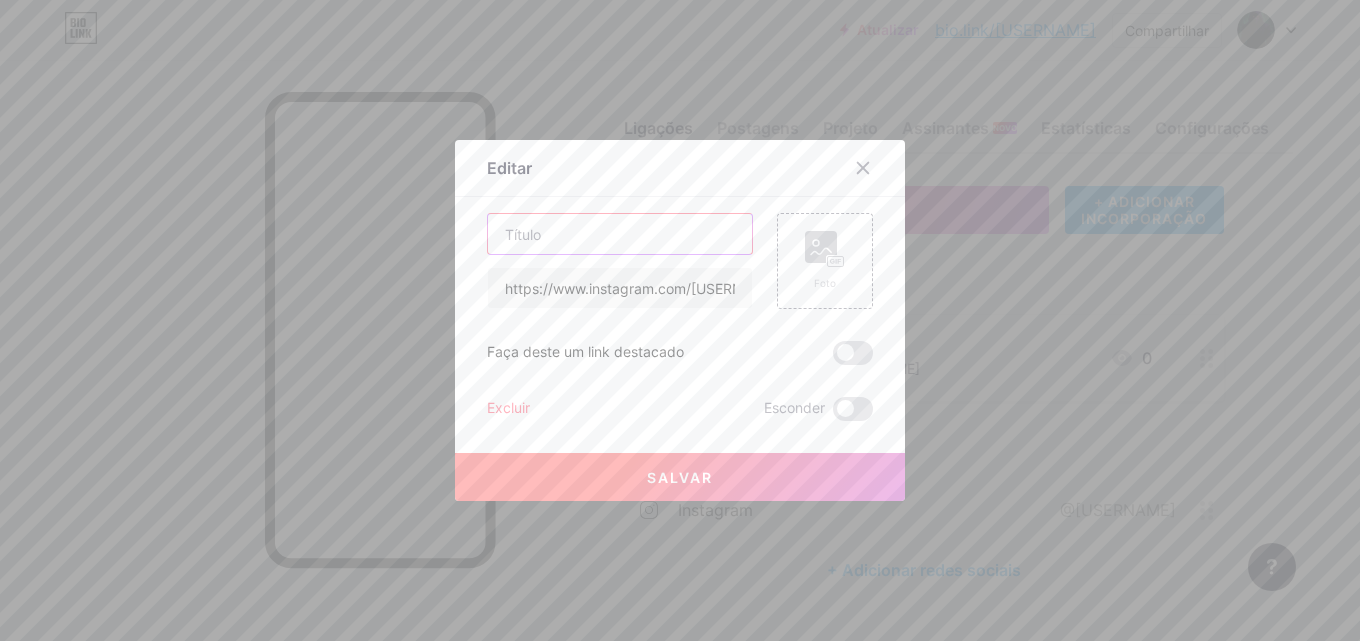 type 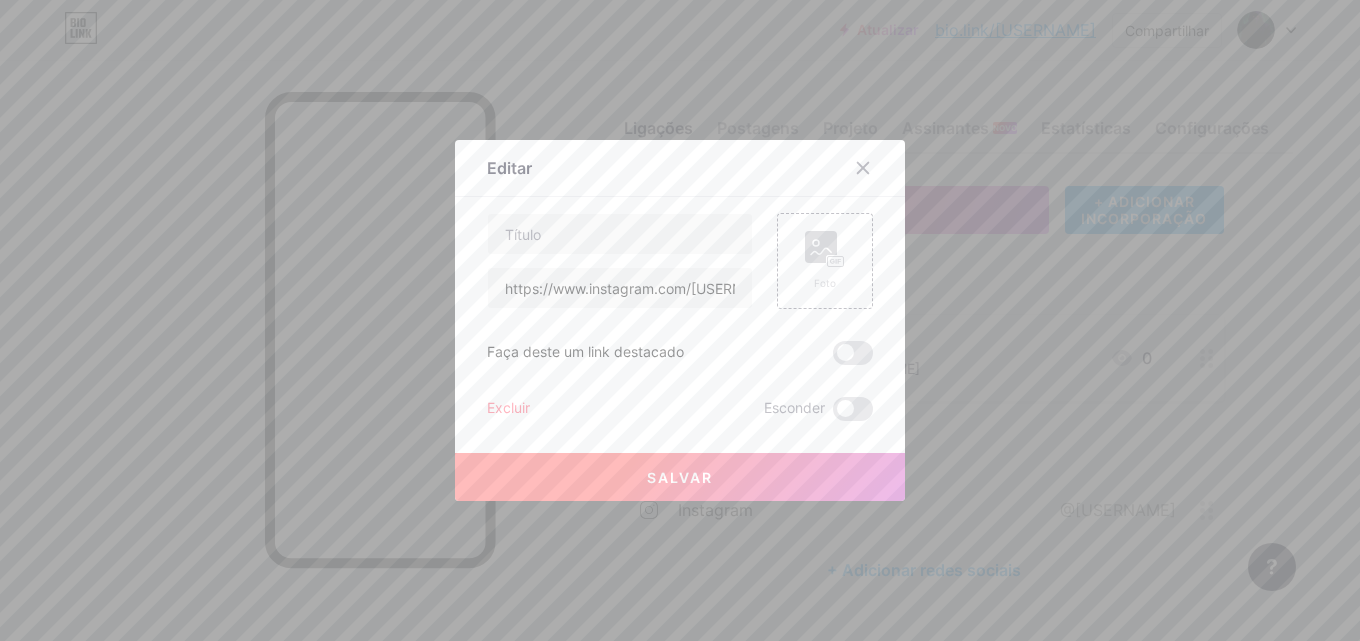 click on "Excluir" at bounding box center (508, 407) 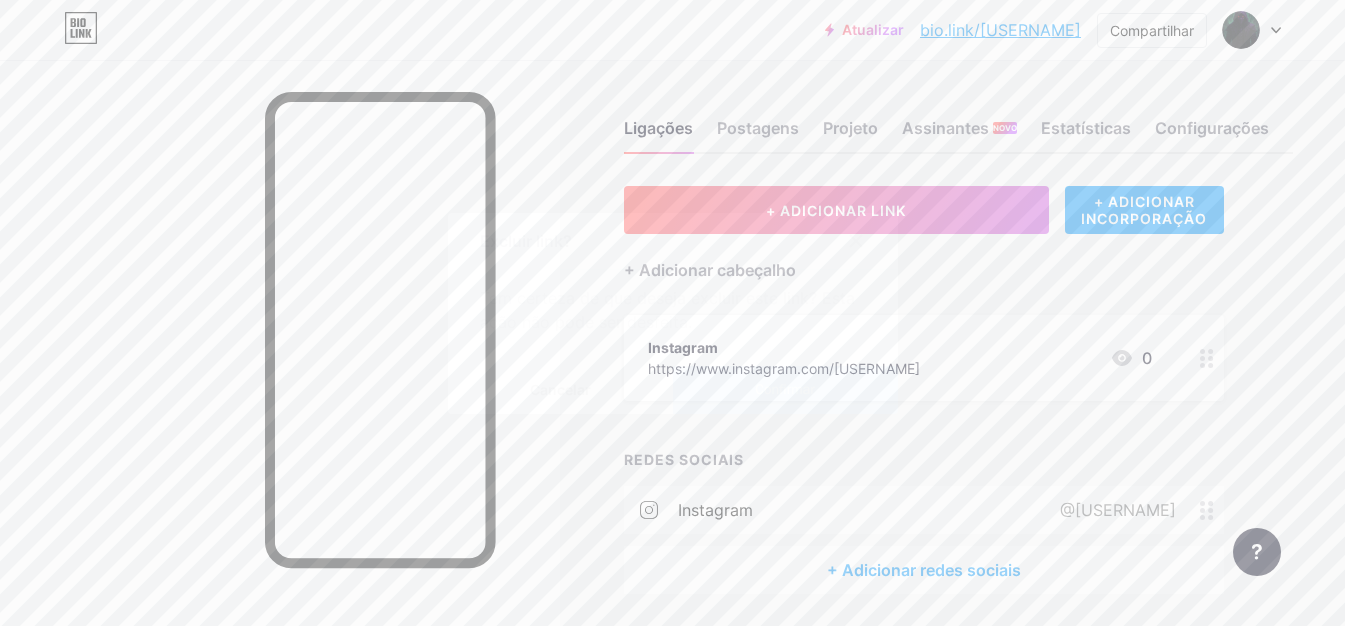 click on "Confirmar" at bounding box center [785, 390] 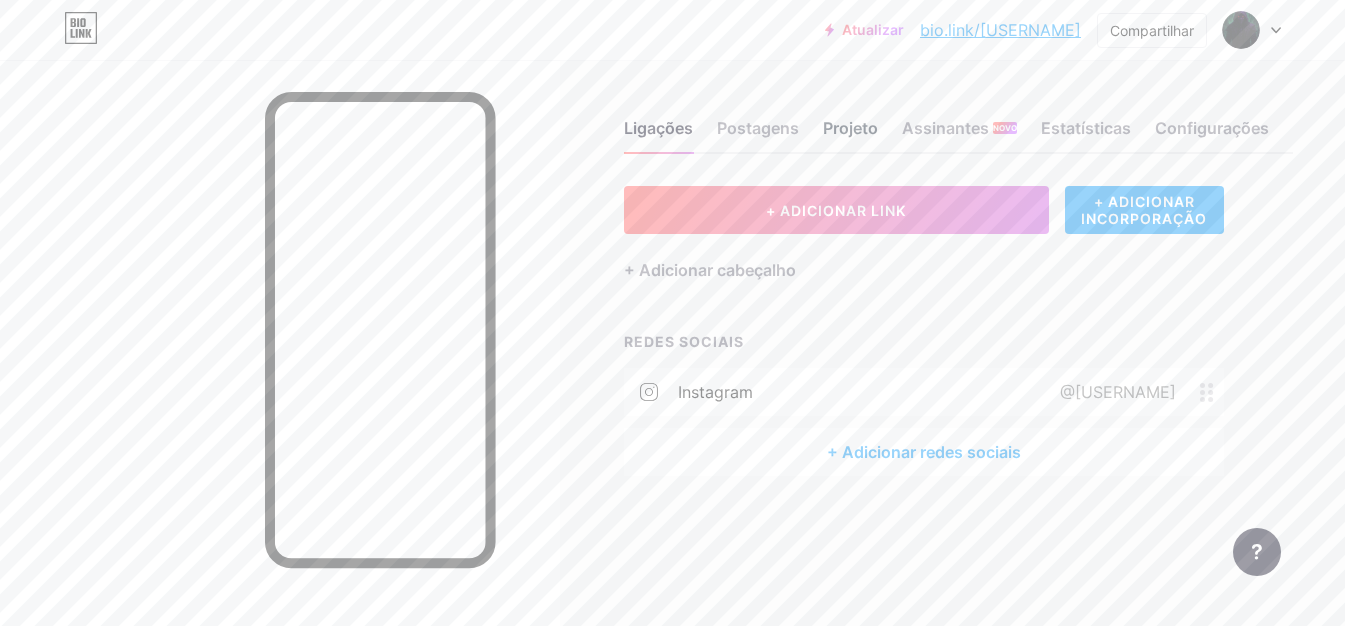 click on "Projeto" at bounding box center [850, 128] 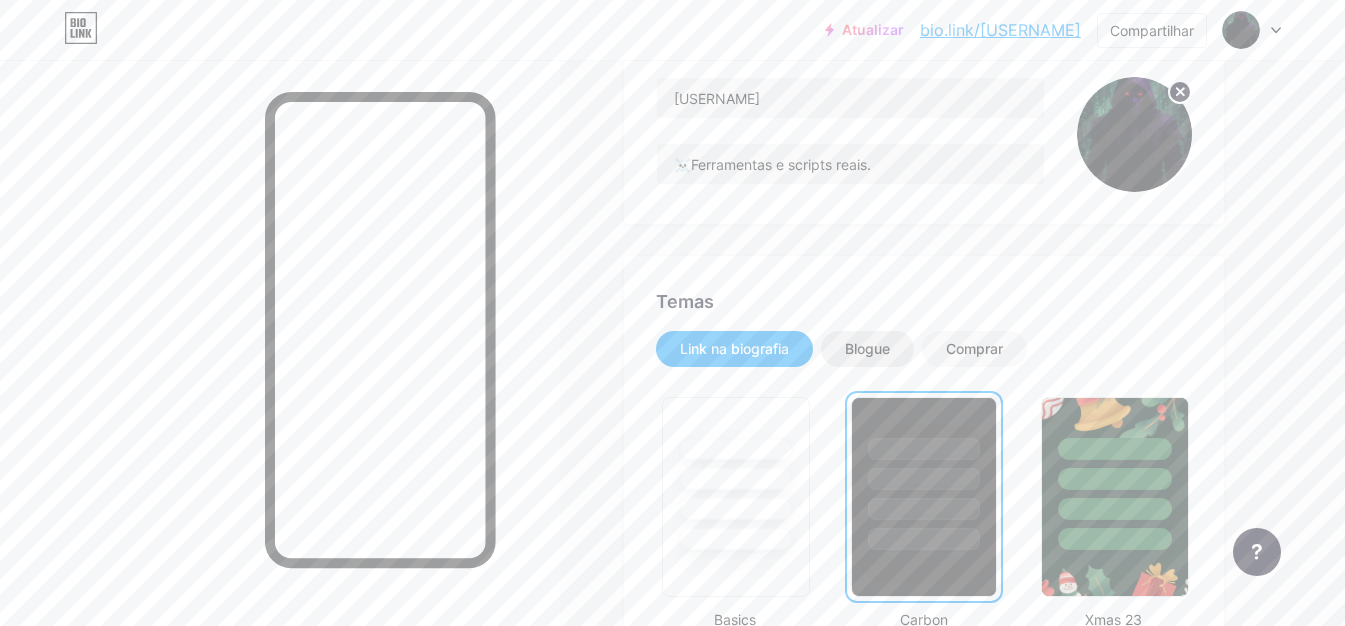click on "Blogue" at bounding box center [867, 348] 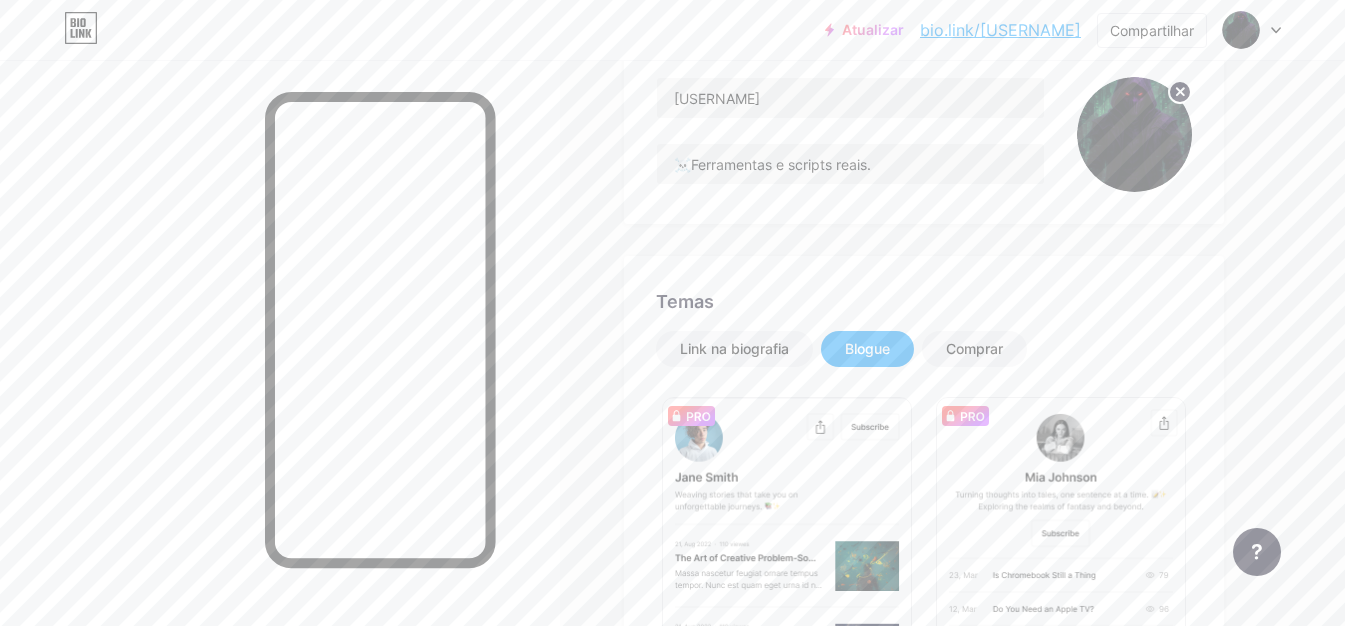 scroll, scrollTop: 400, scrollLeft: 0, axis: vertical 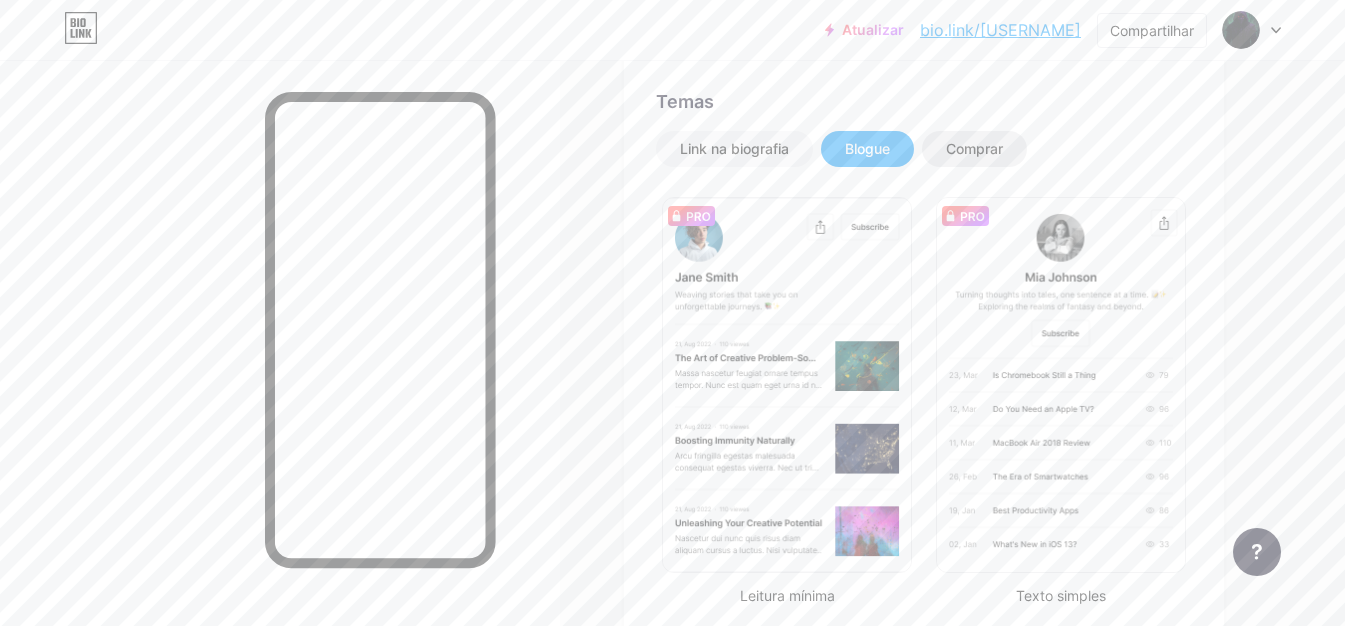 click on "Comprar" at bounding box center (974, 149) 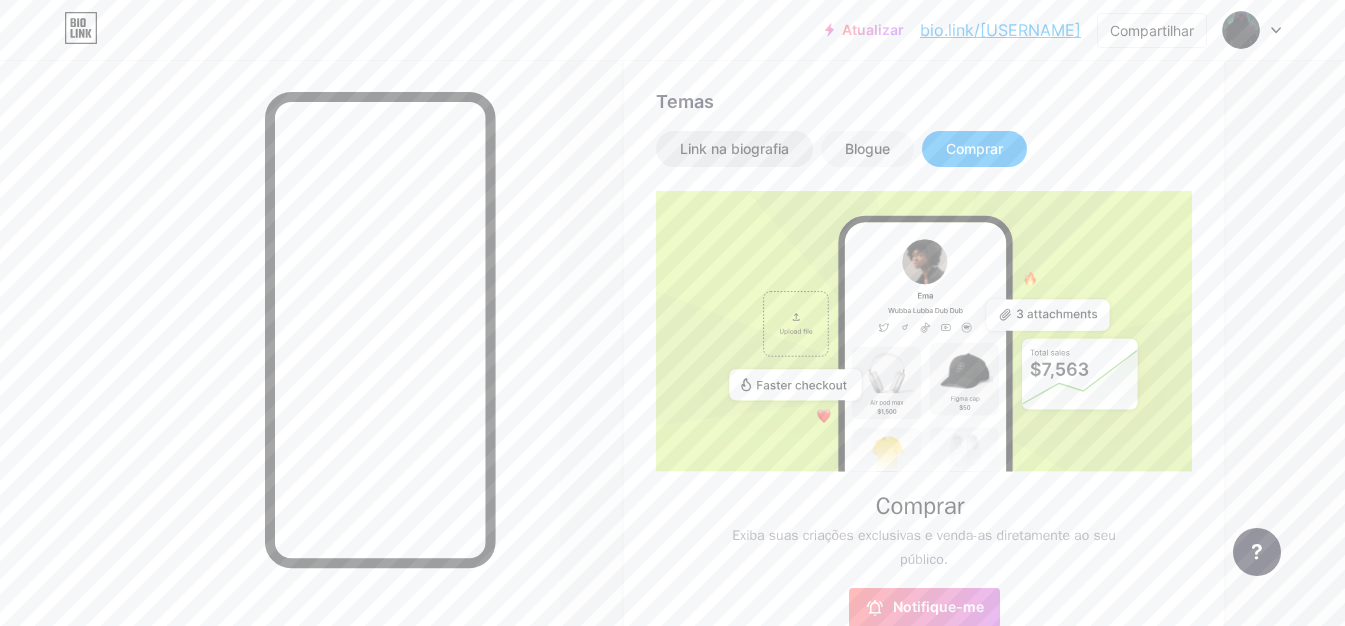 click on "Link na biografia" at bounding box center (734, 148) 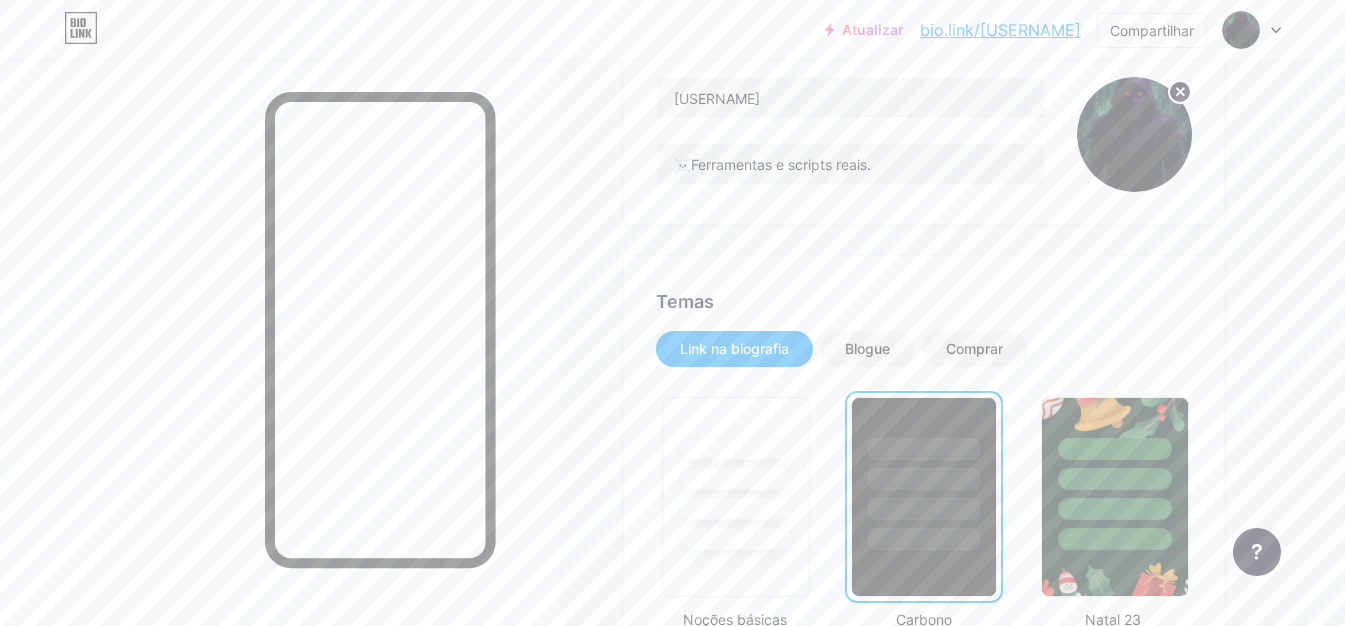 scroll, scrollTop: 0, scrollLeft: 0, axis: both 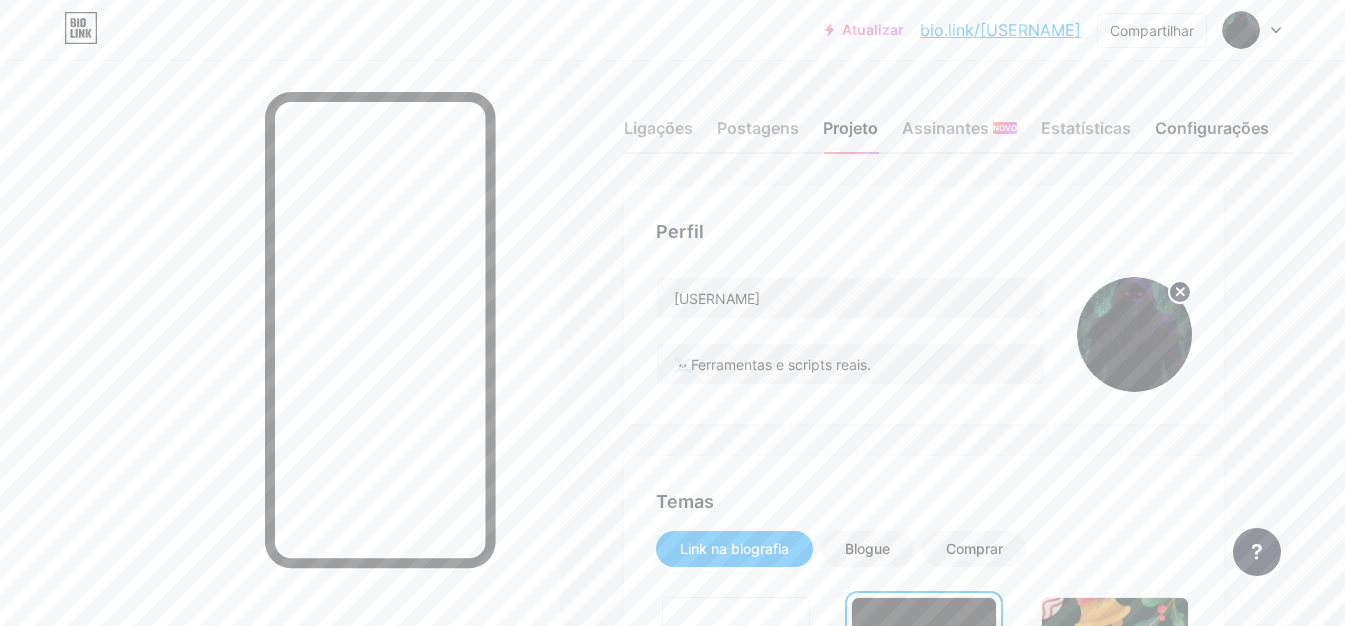 click on "Configurações" at bounding box center (1212, 128) 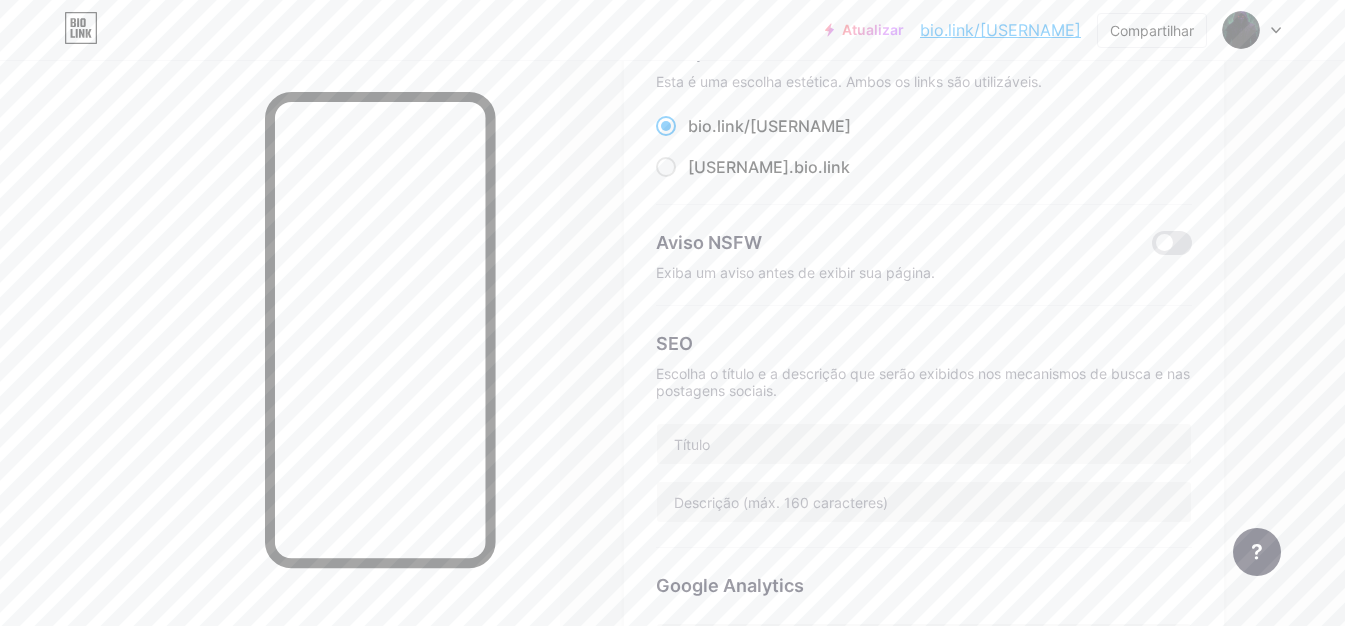 scroll, scrollTop: 0, scrollLeft: 0, axis: both 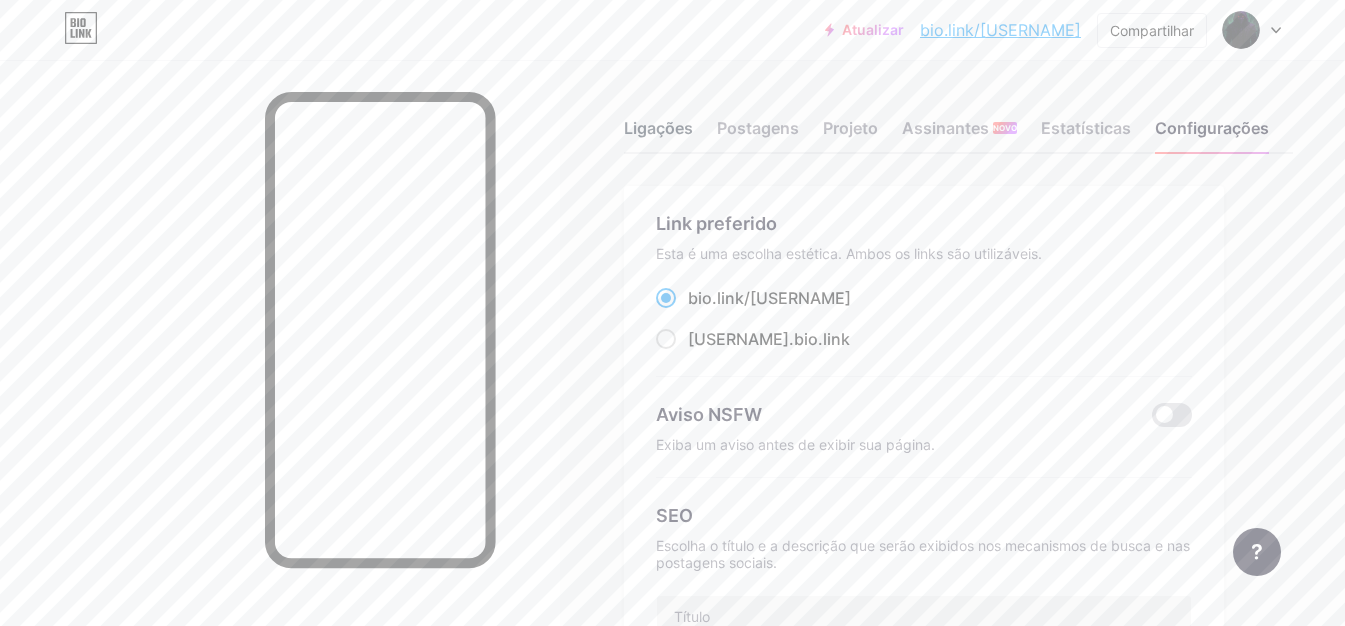 click on "Ligações" at bounding box center [658, 128] 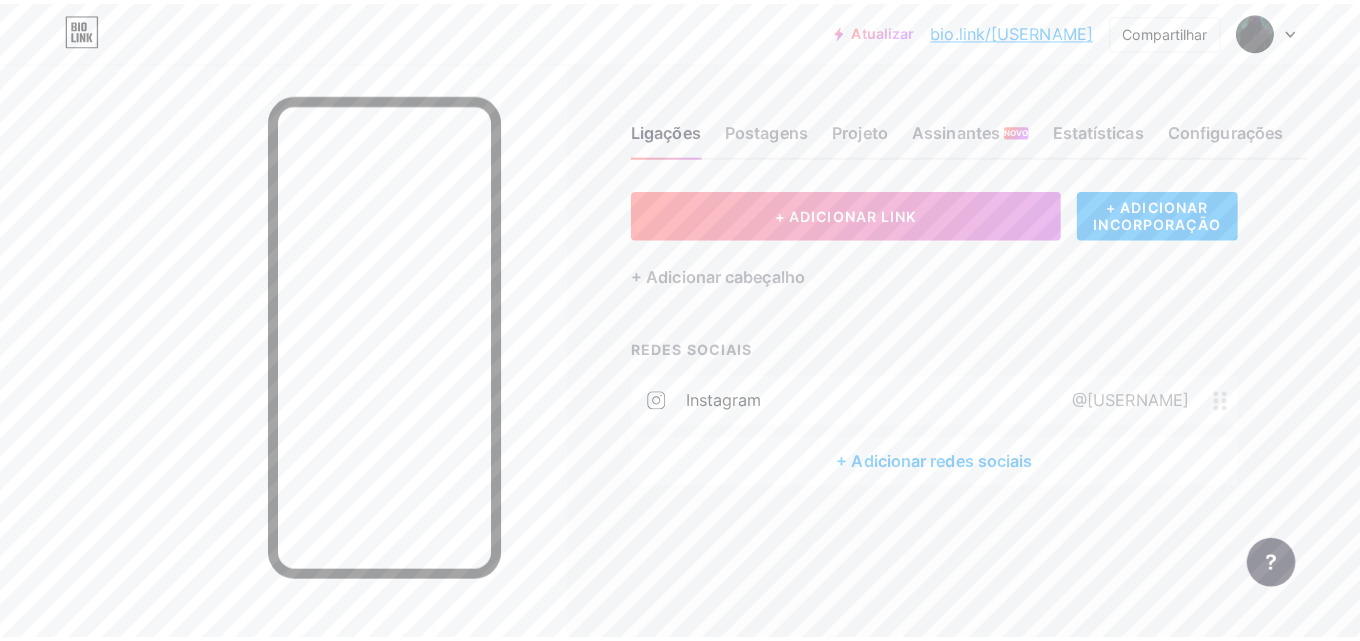scroll, scrollTop: 0, scrollLeft: 0, axis: both 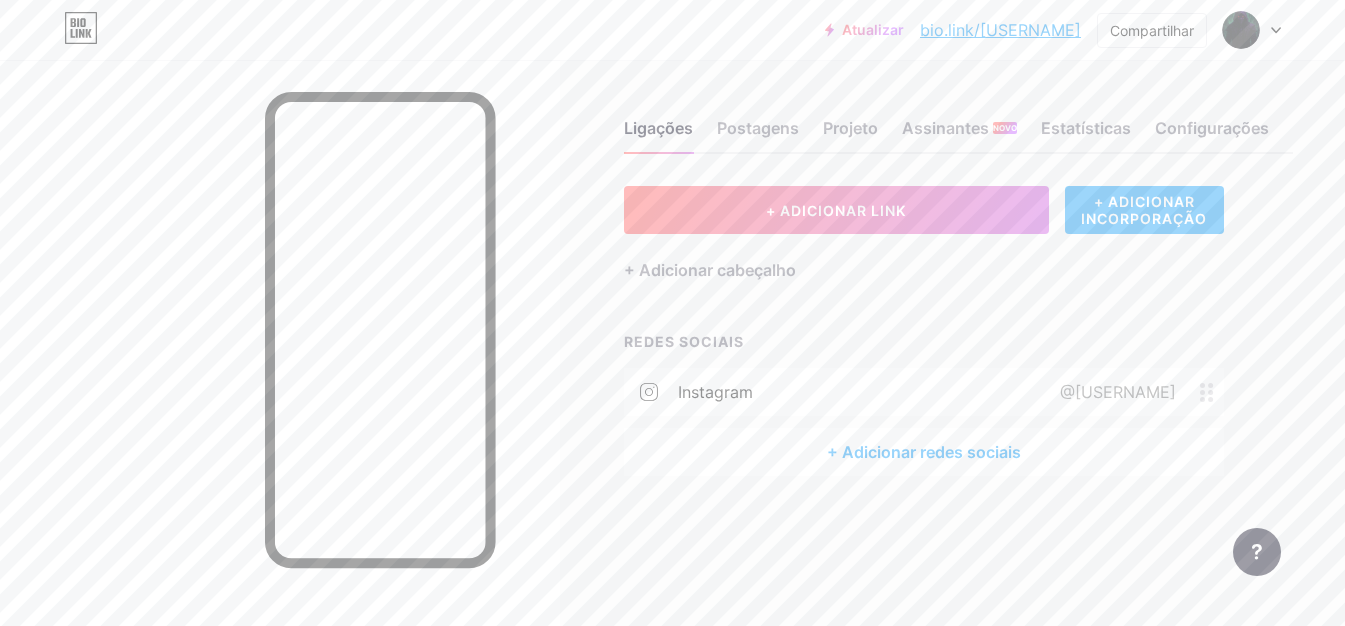click on "+ ADICIONAR INCORPORAÇÃO" at bounding box center (1144, 210) 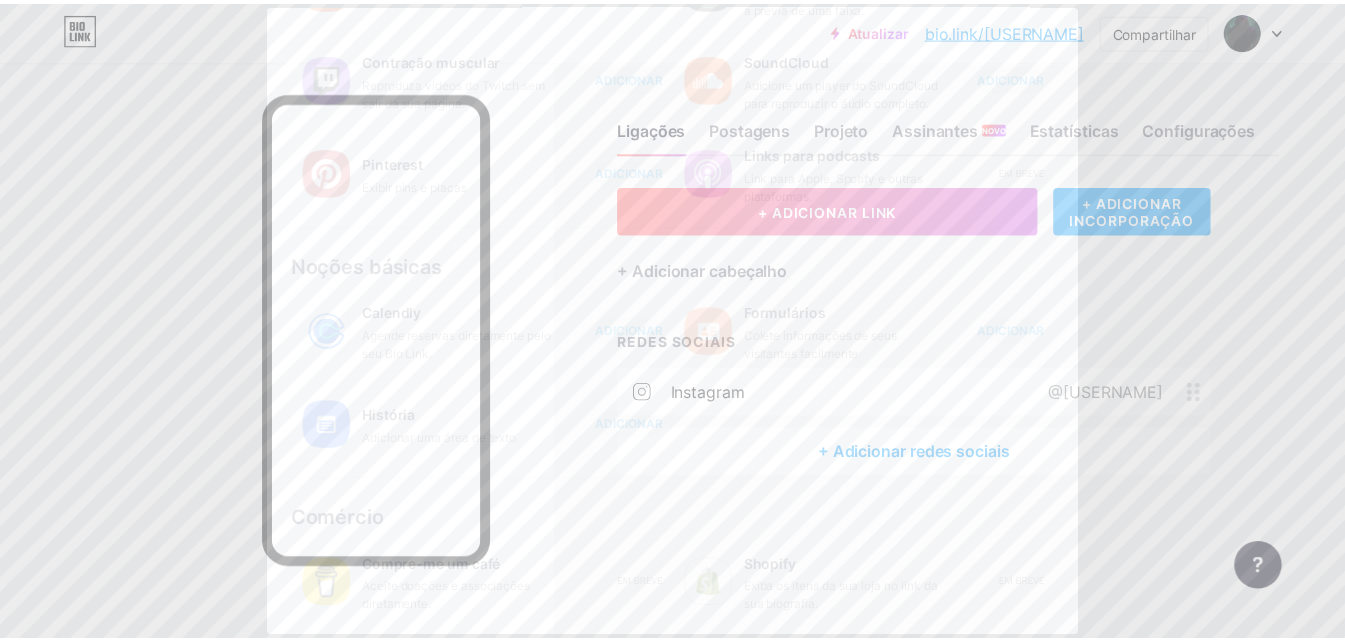 scroll, scrollTop: 0, scrollLeft: 0, axis: both 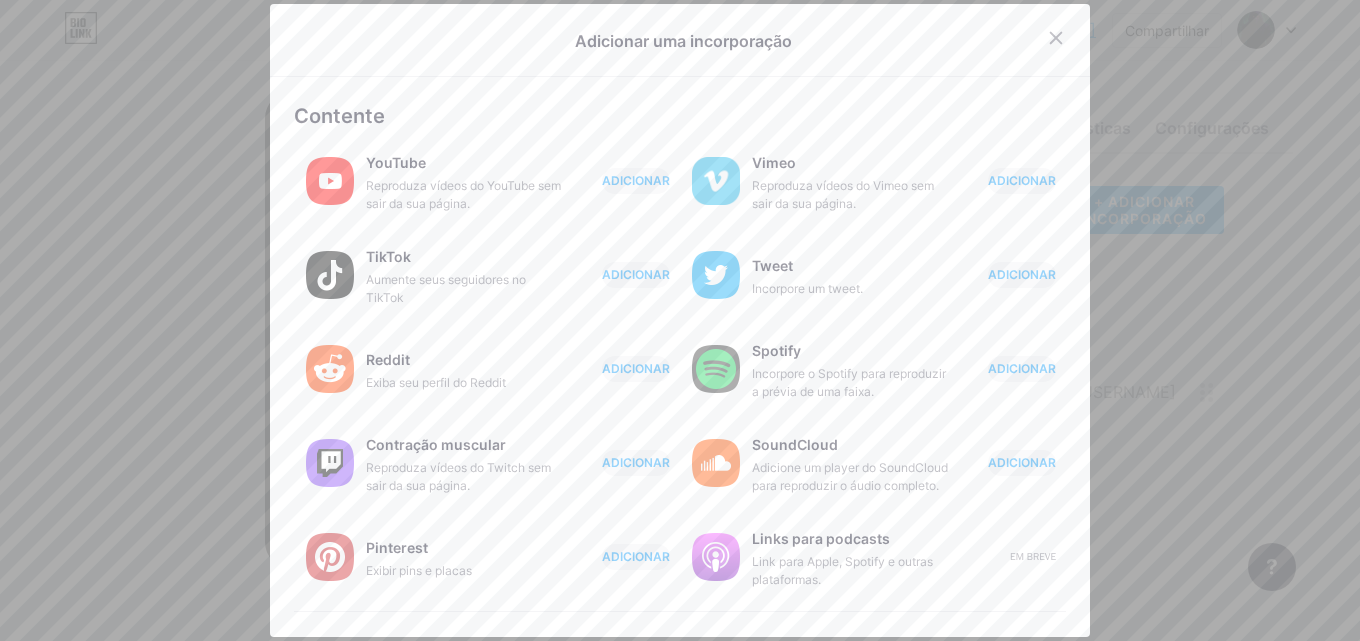 click at bounding box center [680, 320] 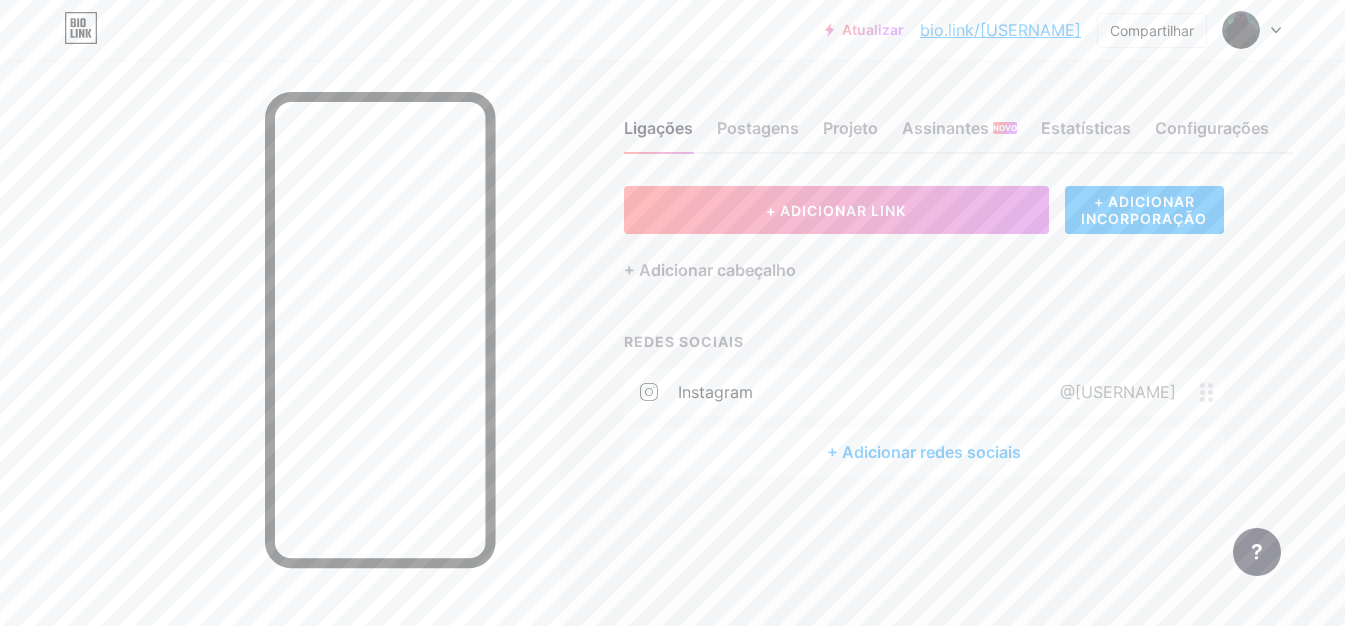click on "Update   bio.link/[USERNAME]...   bio.link/[USERNAME]       + Add a new page       Account Settings   Sign out" at bounding box center [672, 30] 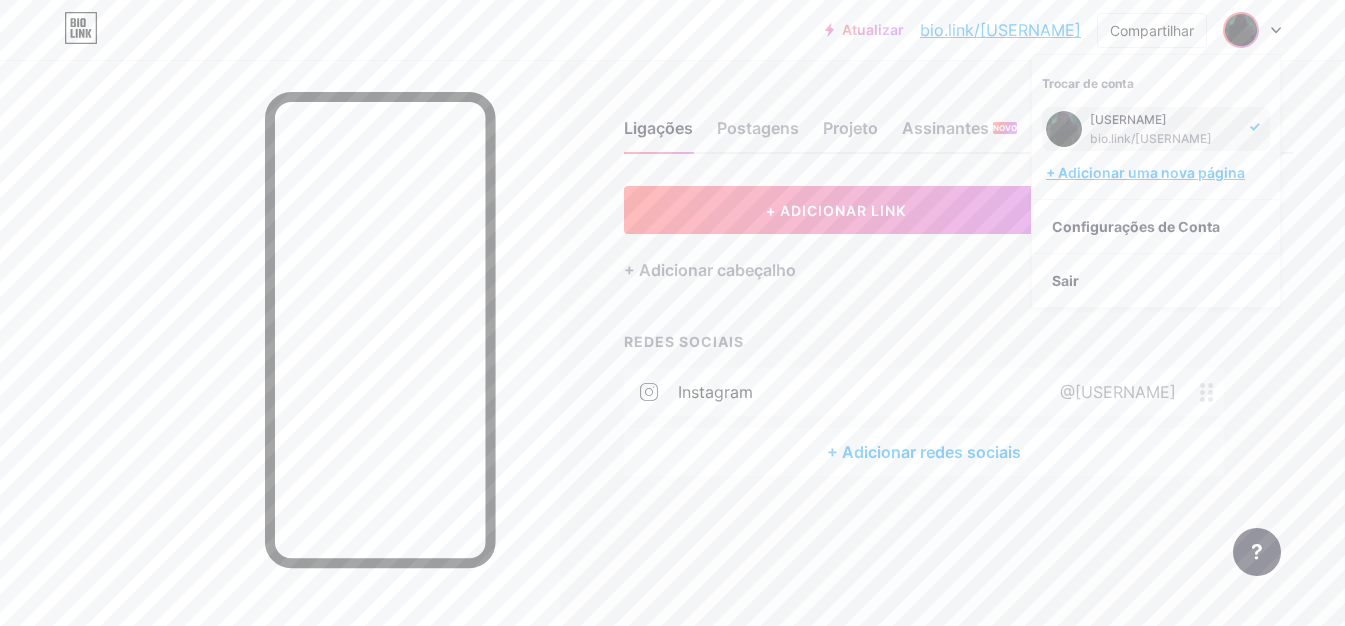 click on "+ Adicionar uma nova página" at bounding box center (1145, 172) 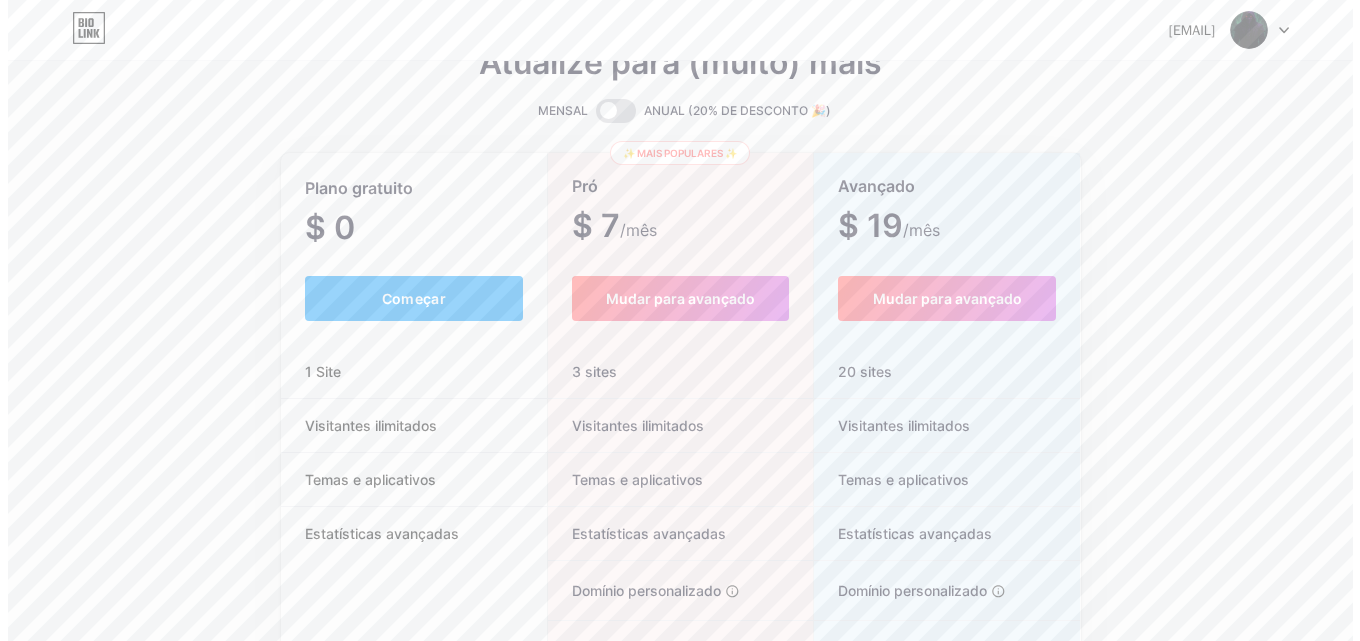 scroll, scrollTop: 0, scrollLeft: 0, axis: both 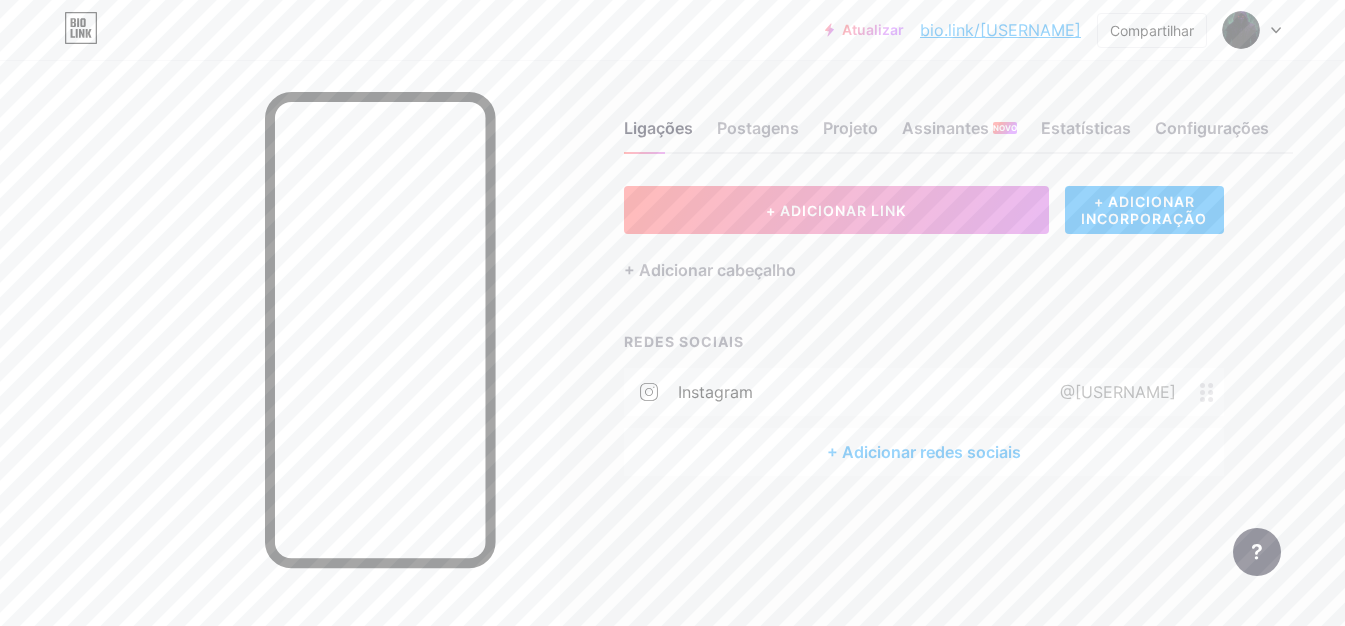 click on "+ Adicionar redes sociais" at bounding box center [924, 452] 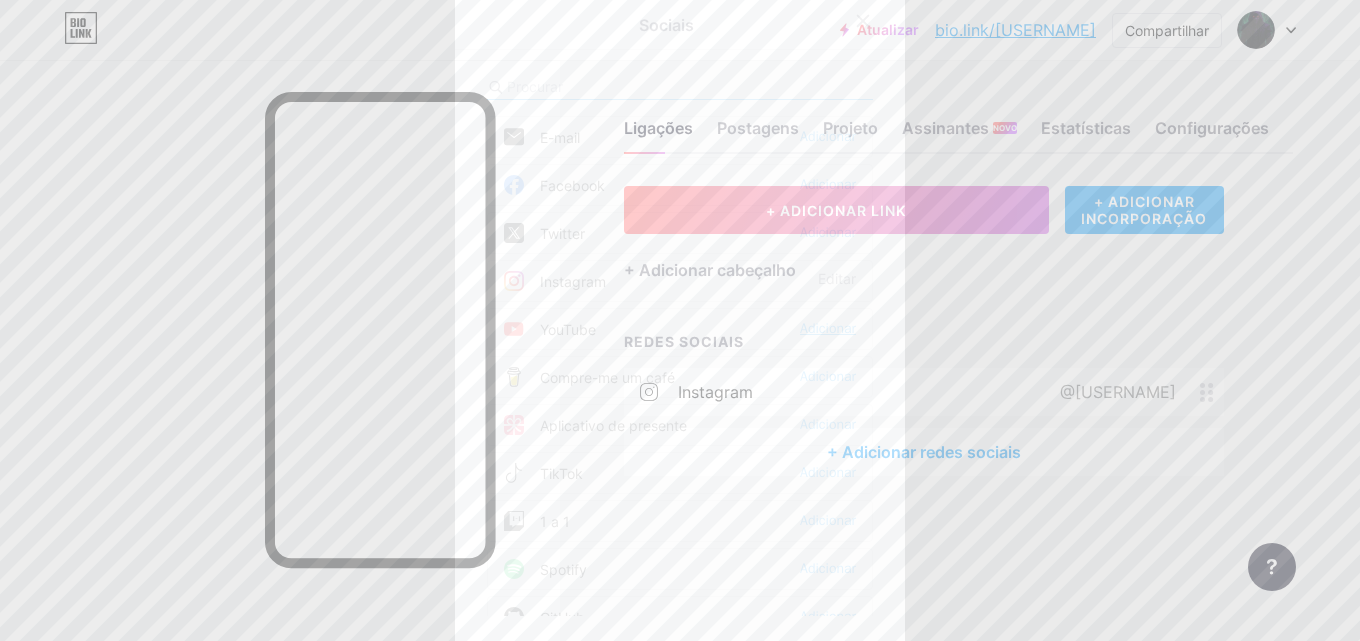 click on "Adicionar" at bounding box center (828, 328) 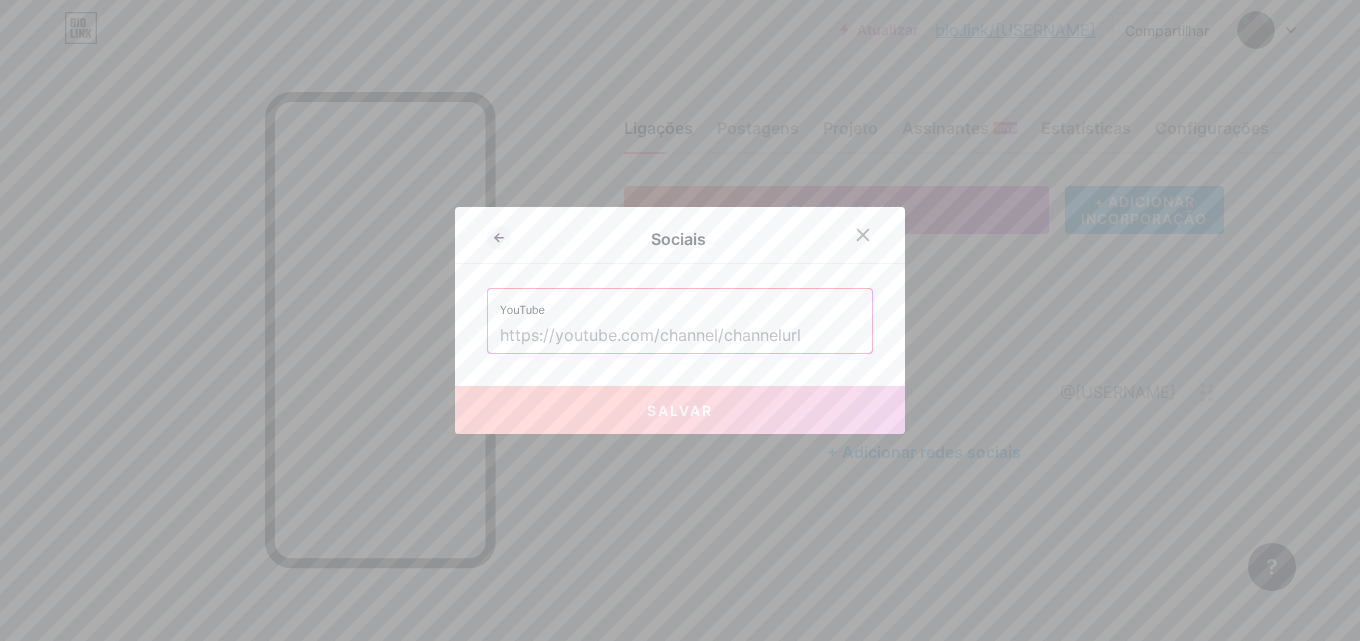click at bounding box center [680, 336] 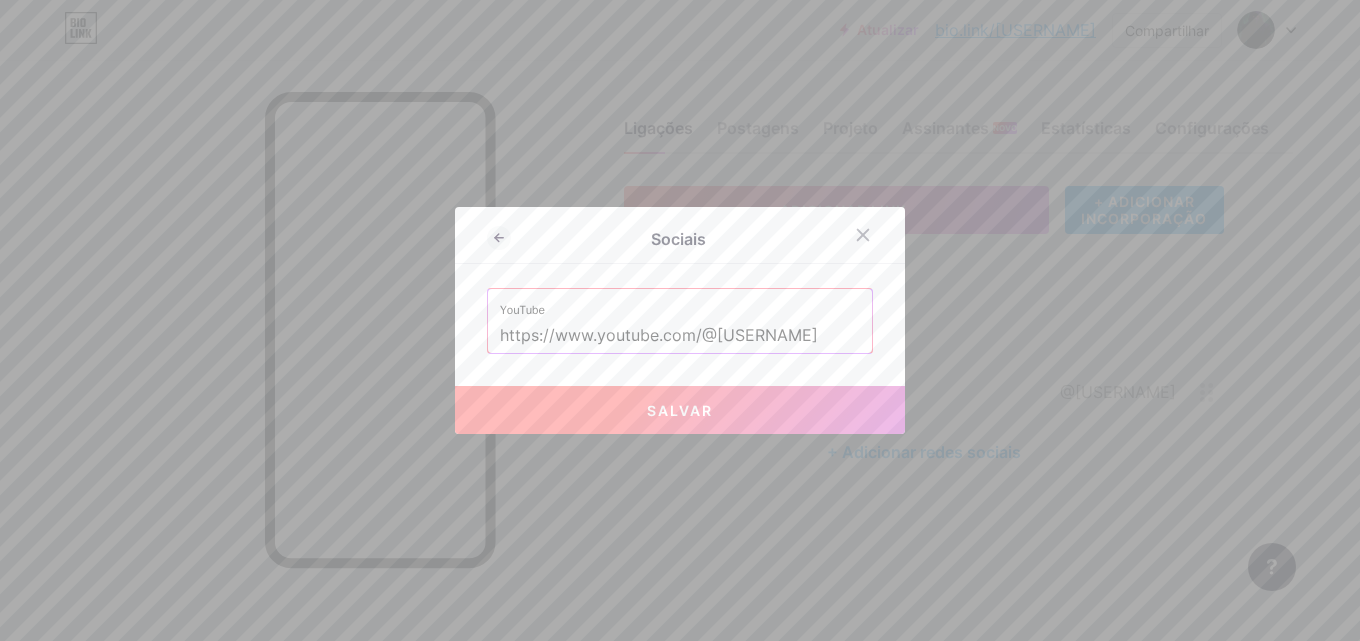 type on "https://www.youtube.com/@[USERNAME]" 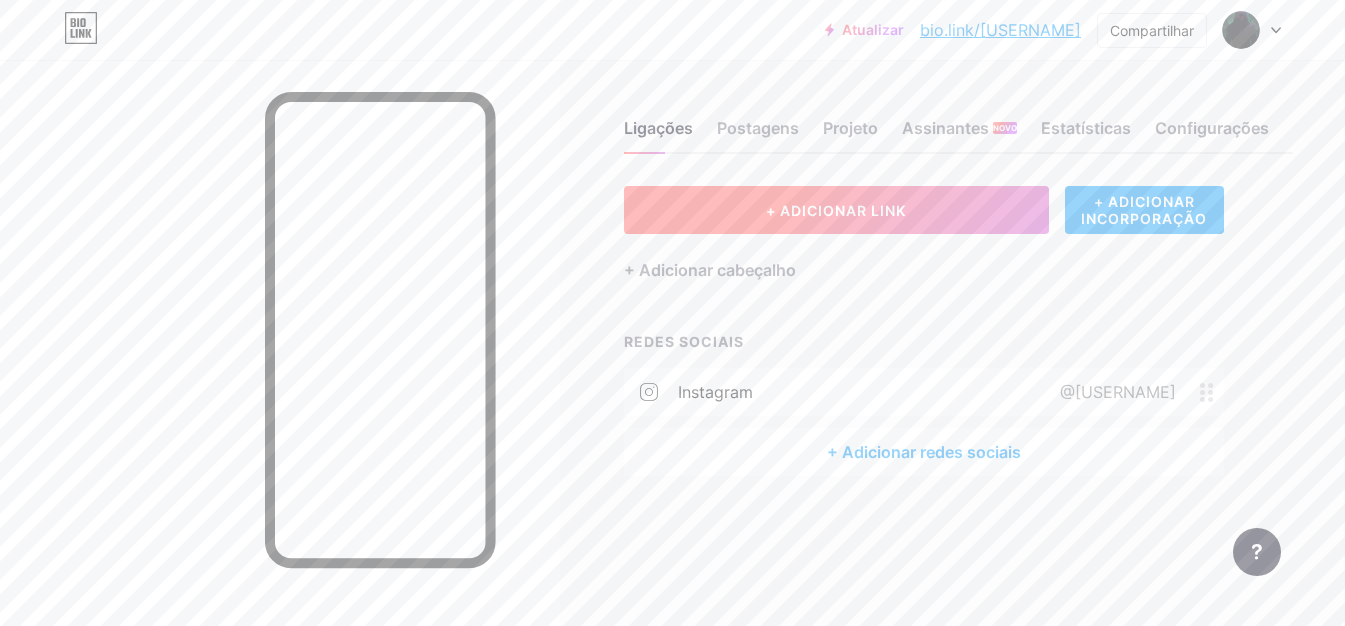 click on "+ ADICIONAR LINK" at bounding box center (836, 210) 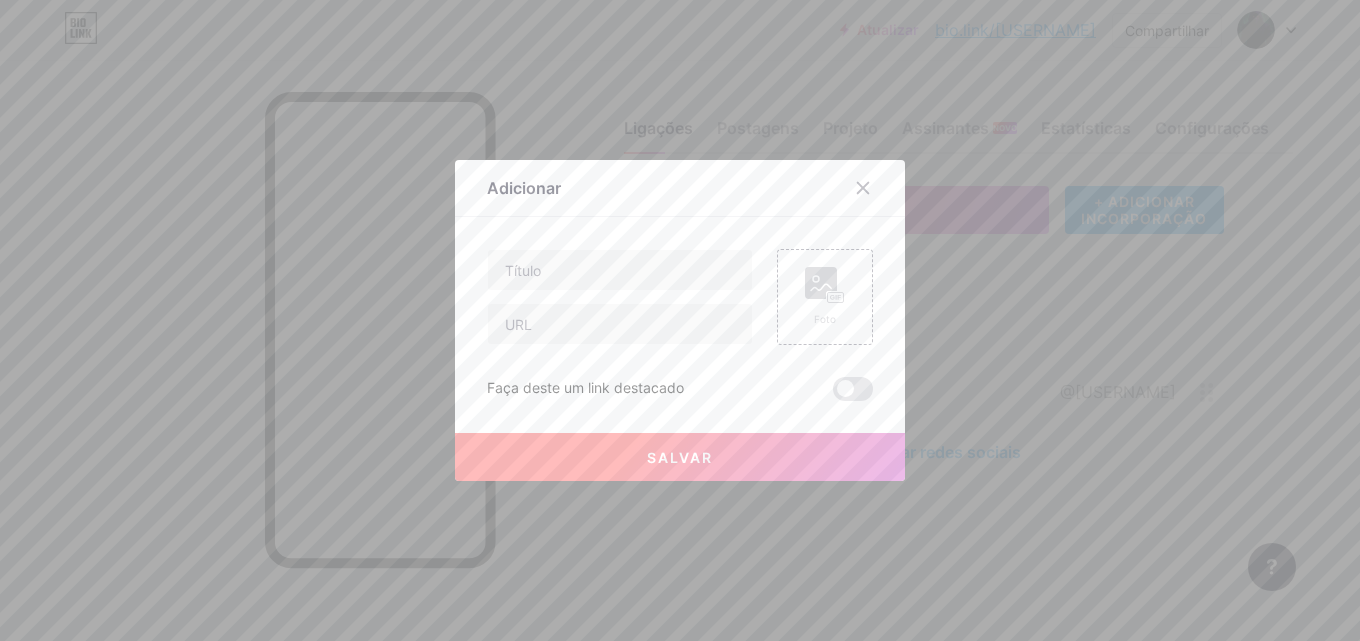 click on "Adicionar" at bounding box center (680, 193) 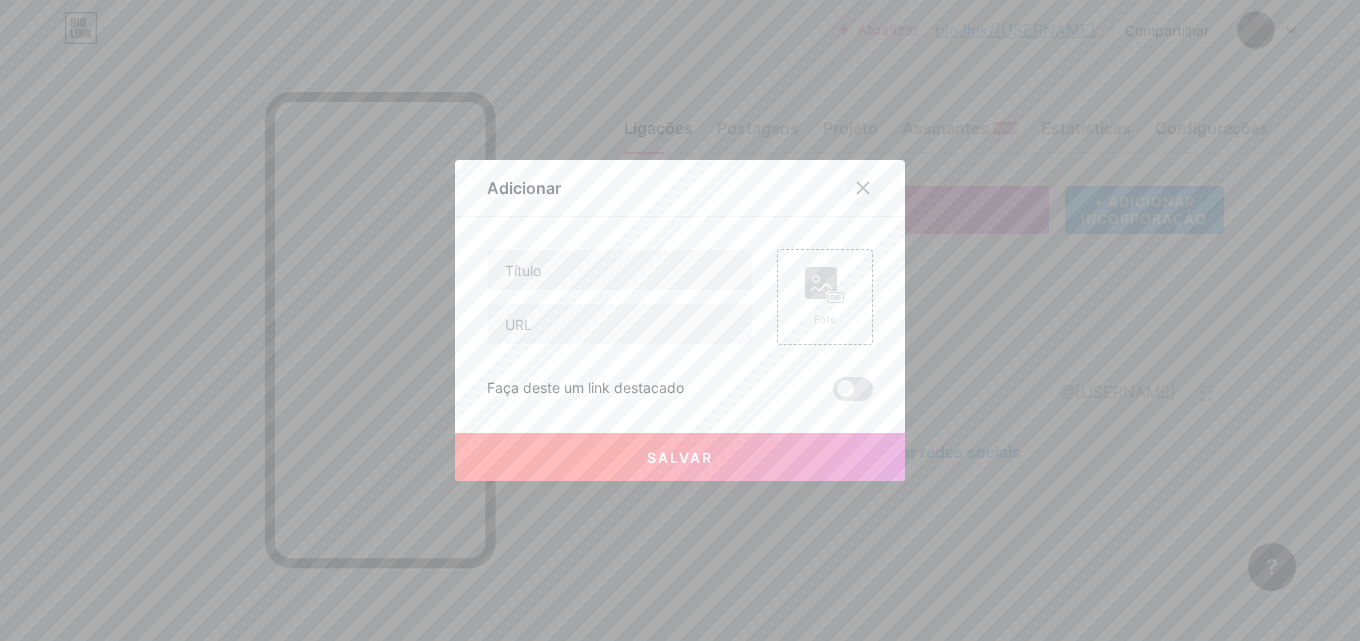 click at bounding box center [863, 188] 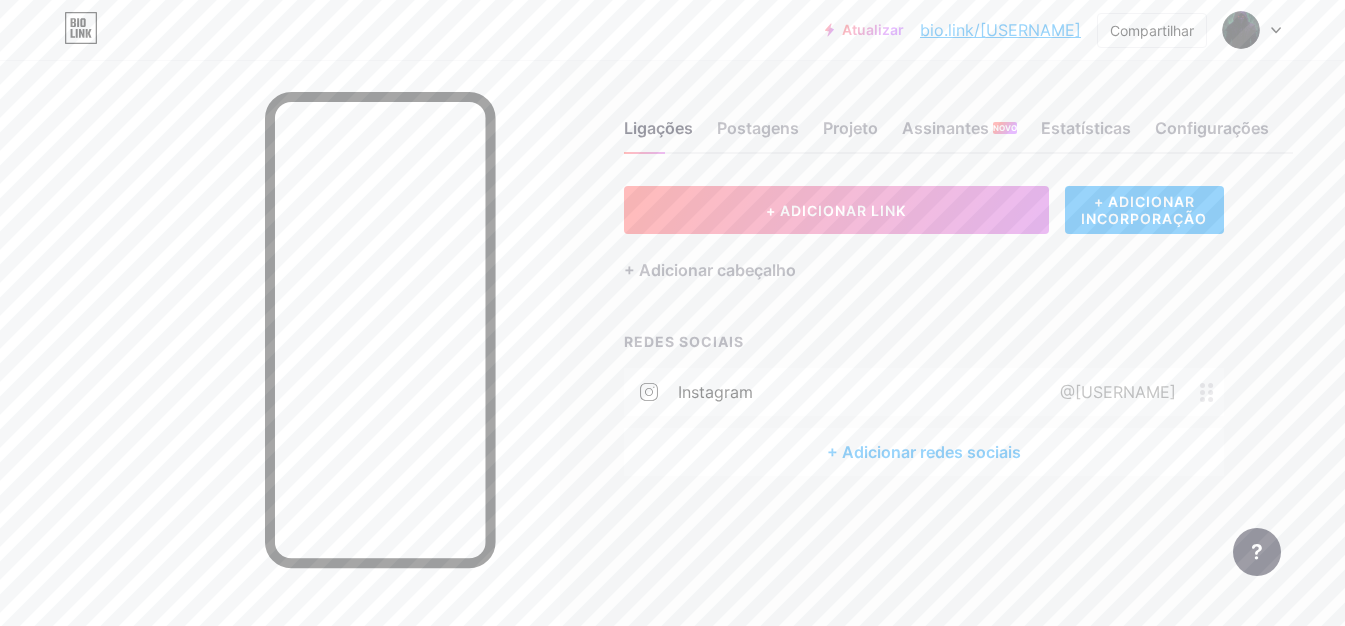 click on "+ Adicionar redes sociais" at bounding box center [924, 452] 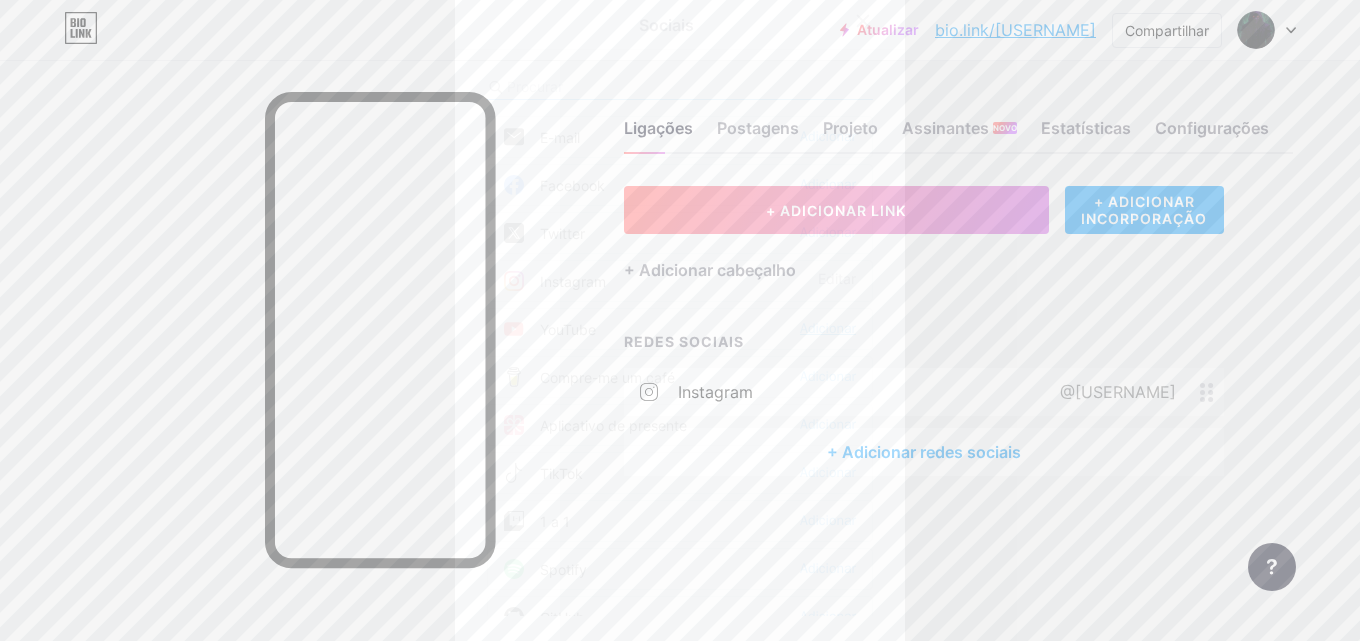 click on "Adicionar" at bounding box center (828, 328) 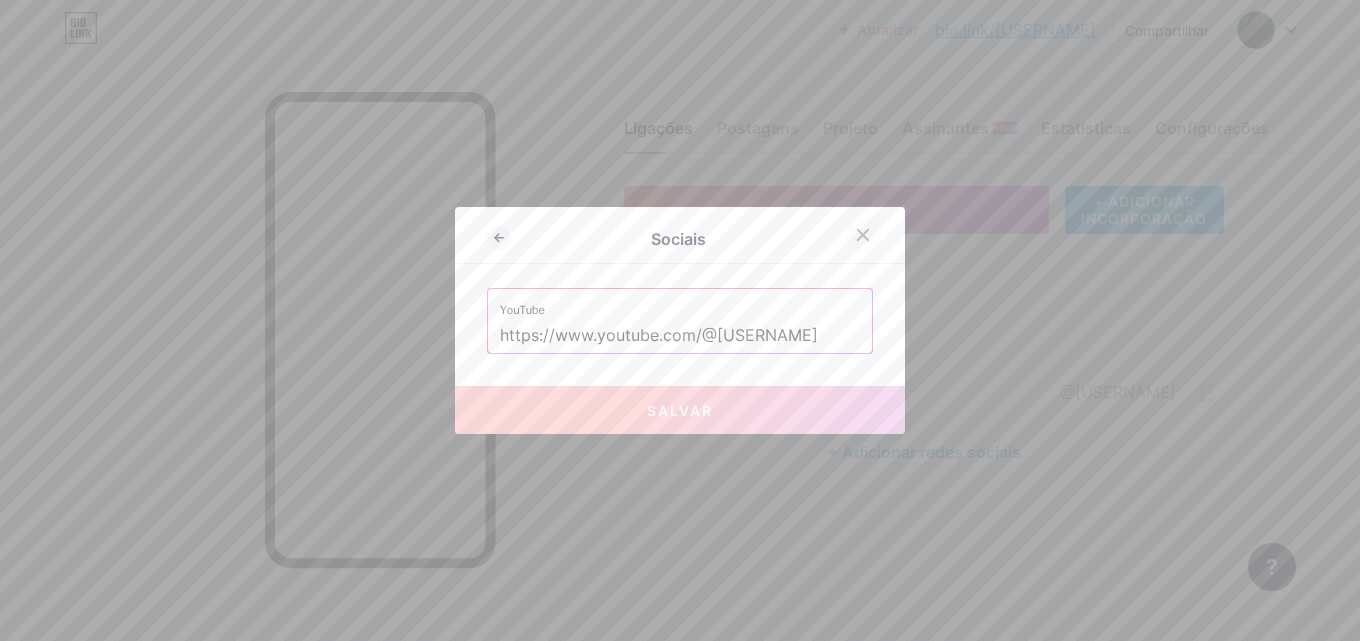 click at bounding box center (863, 235) 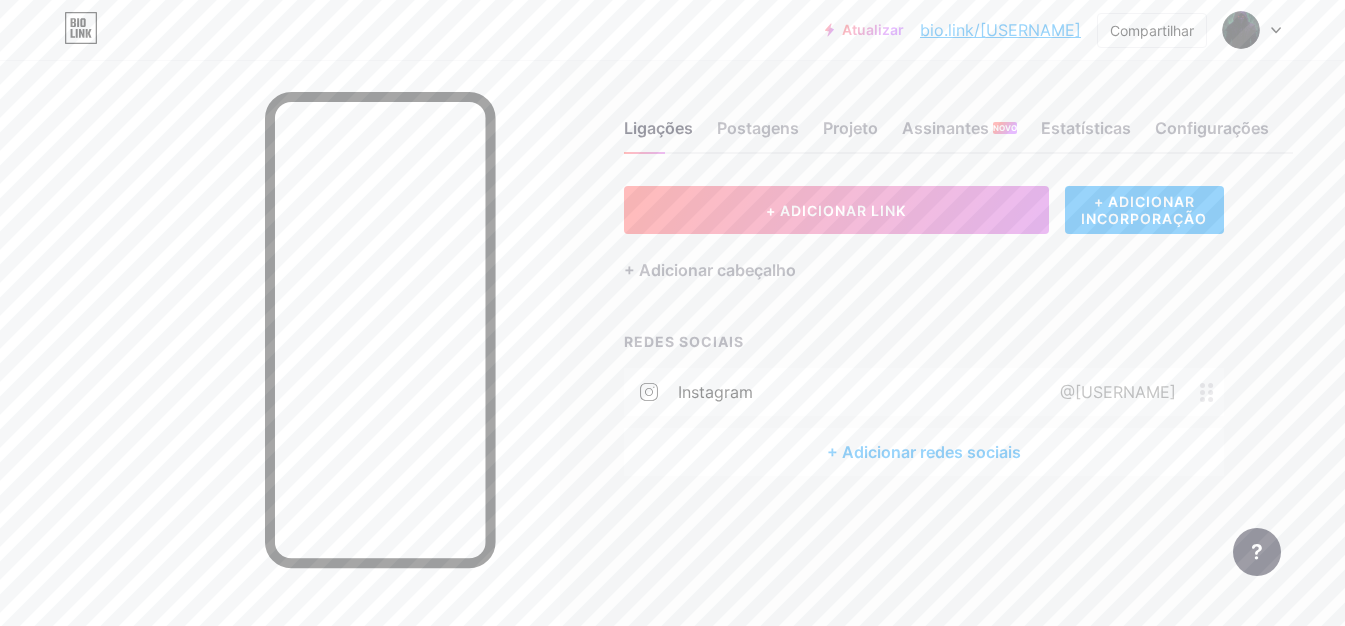 click on "+ Adicionar redes sociais" at bounding box center [924, 452] 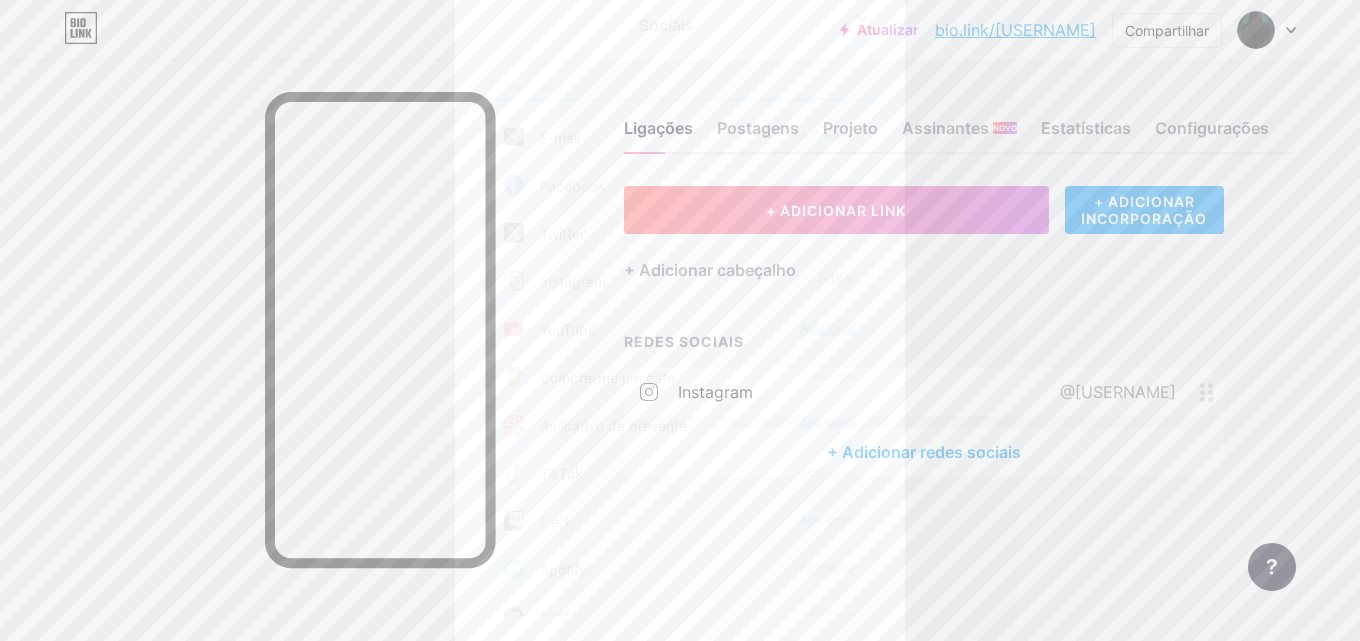 click on "Adicionar" at bounding box center (828, 328) 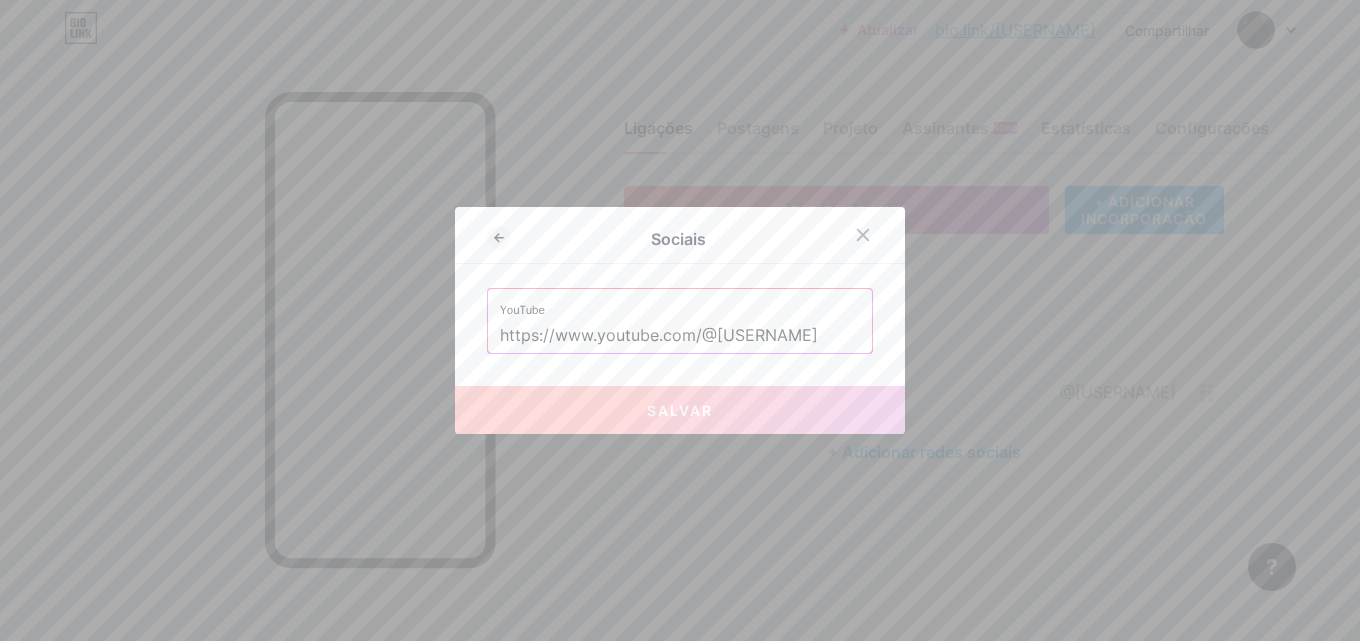 click on "Salvar" at bounding box center (680, 410) 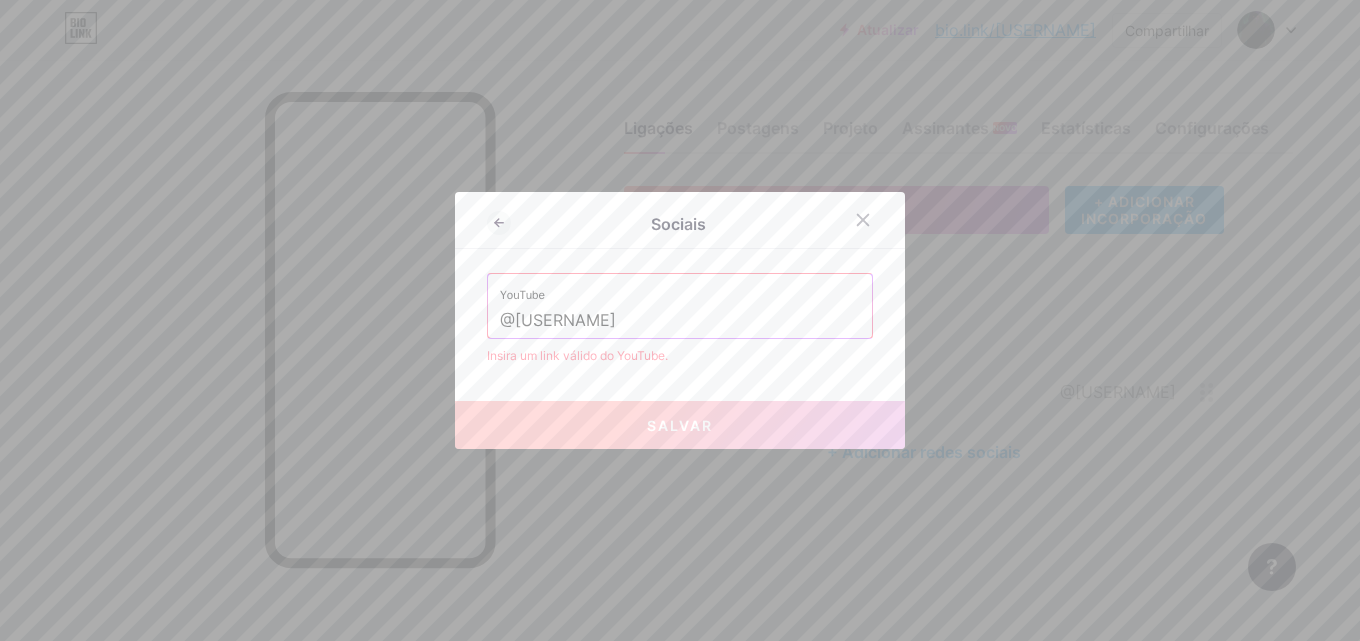 drag, startPoint x: 680, startPoint y: 320, endPoint x: 379, endPoint y: 323, distance: 301.01495 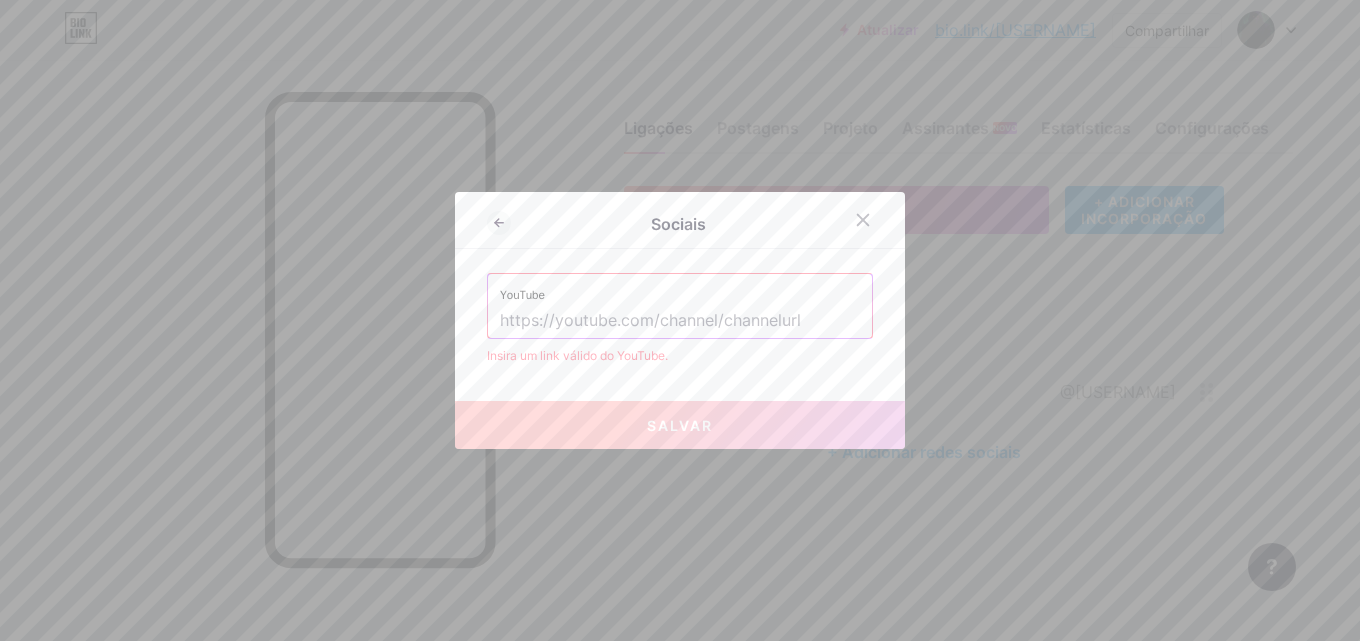 paste on "https://www.youtube.com/@[USERNAME]" 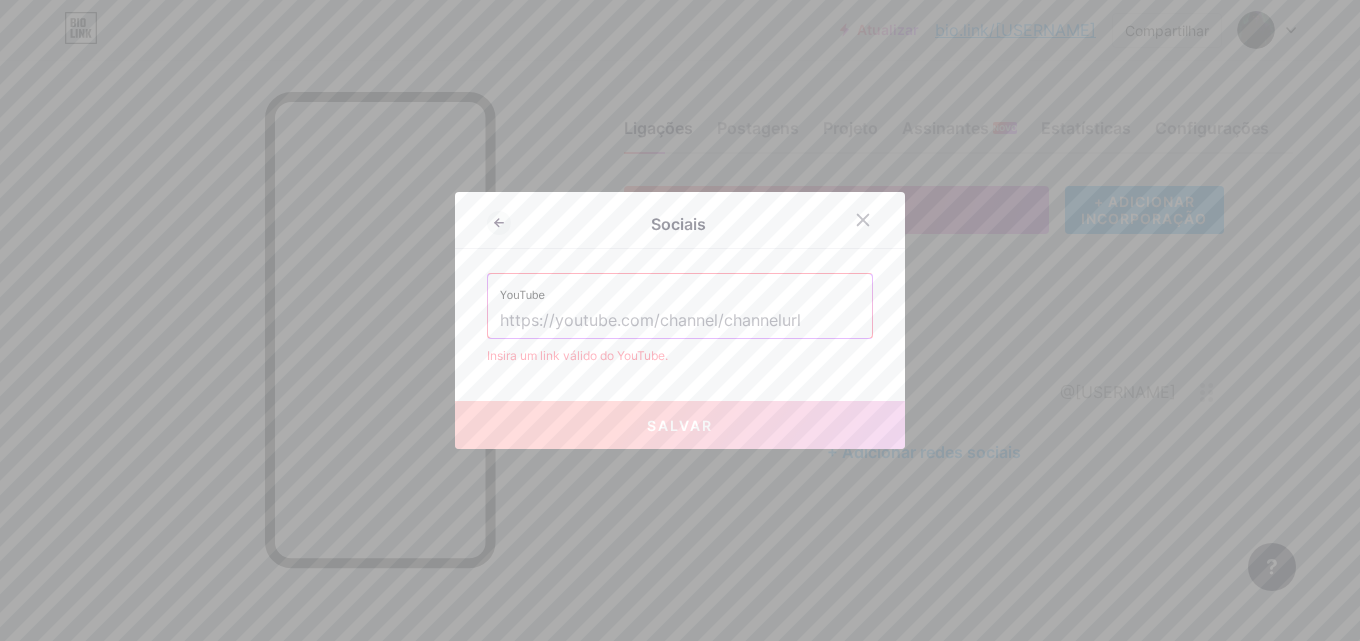 type on "https://www.youtube.com/@[USERNAME]" 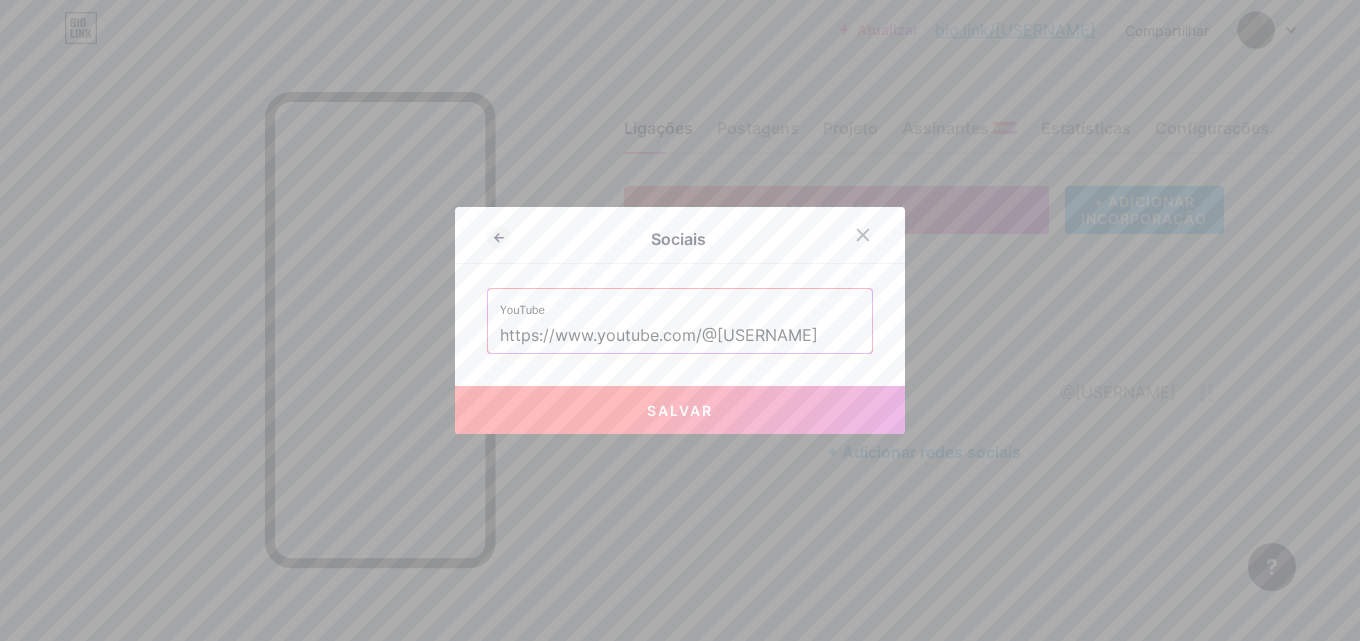 click on "Salvar" at bounding box center (680, 410) 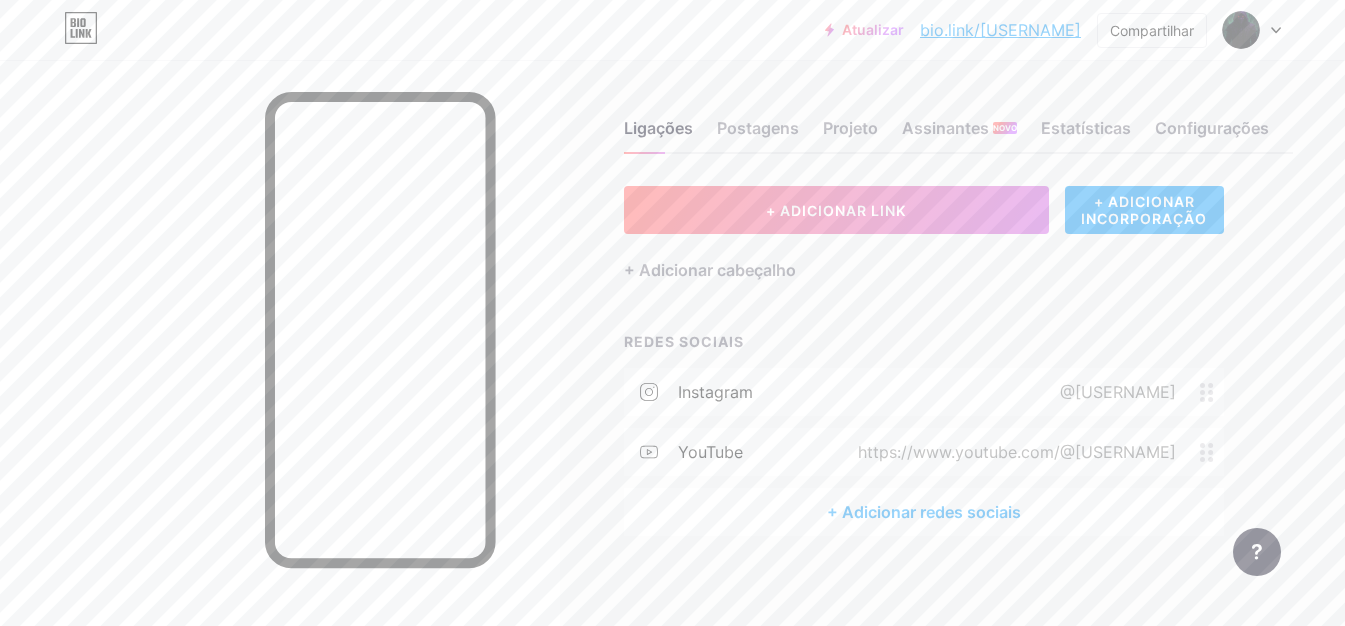 click on "+ Adicionar redes sociais" at bounding box center [924, 512] 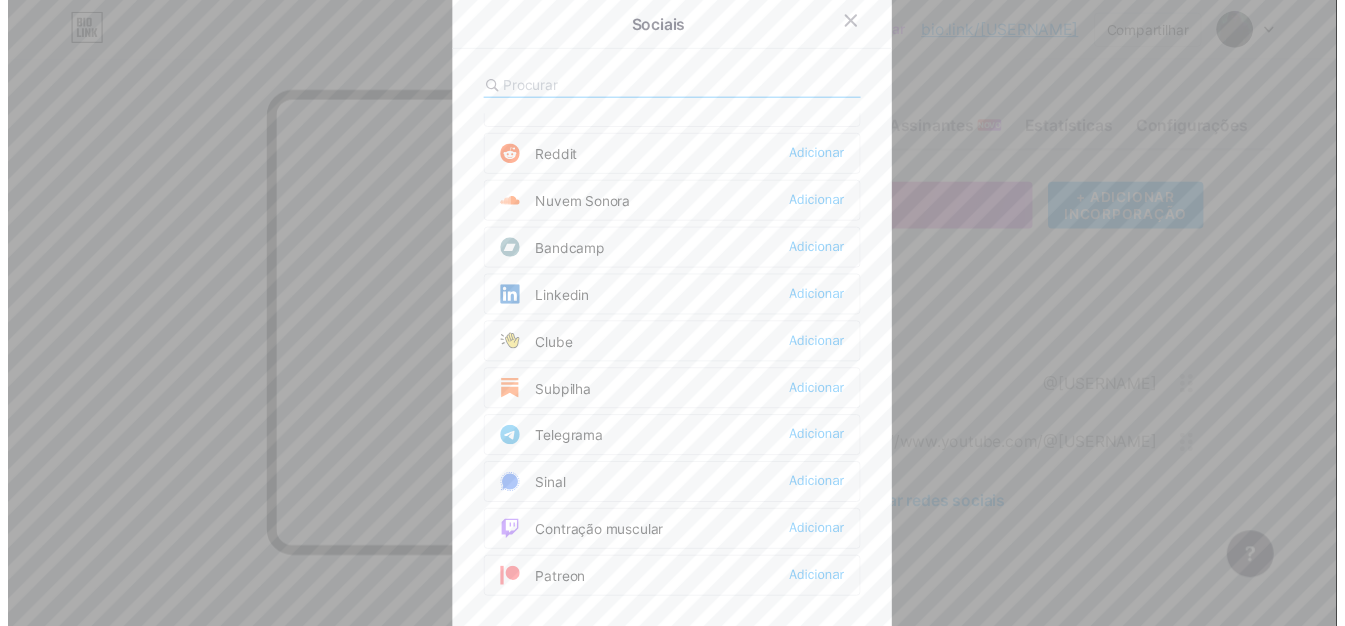 scroll, scrollTop: 800, scrollLeft: 0, axis: vertical 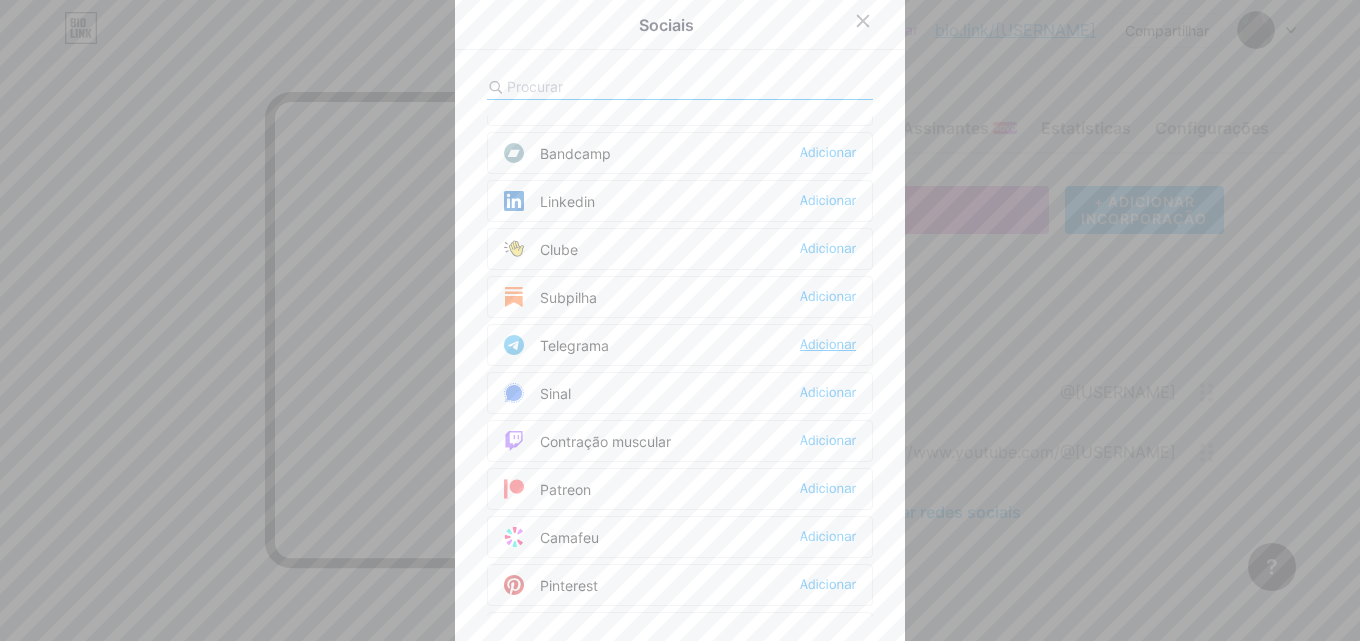 click on "Adicionar" at bounding box center (828, 344) 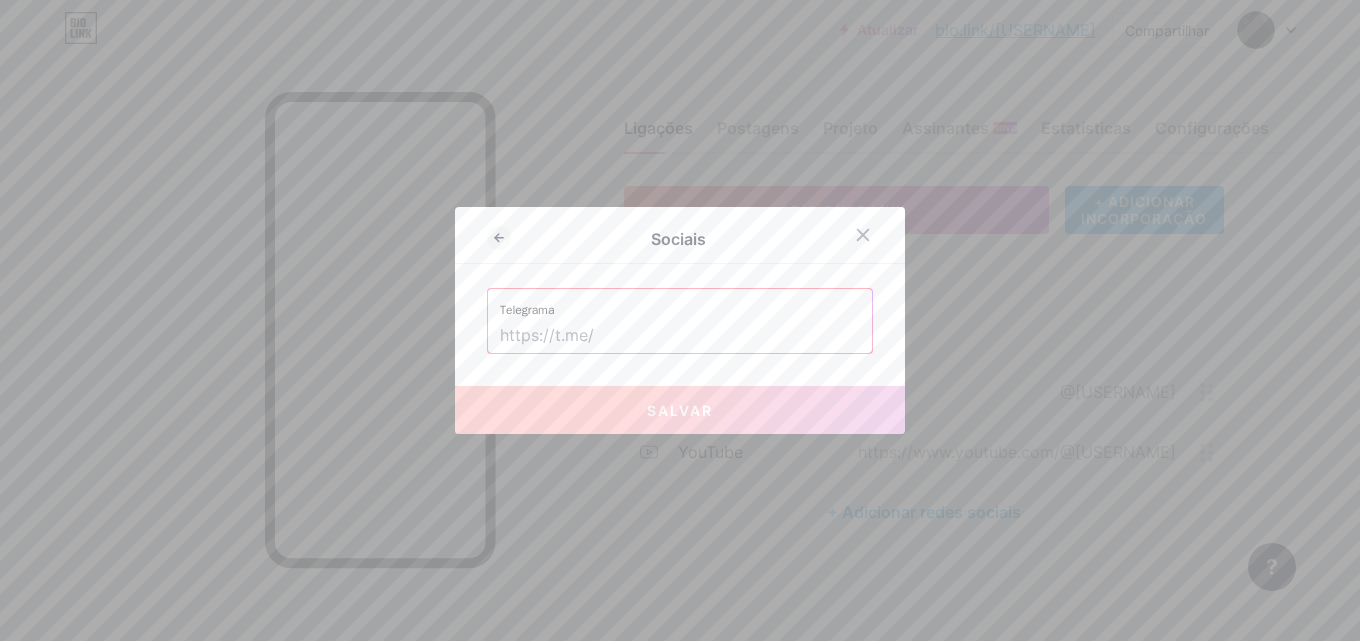 click at bounding box center (680, 336) 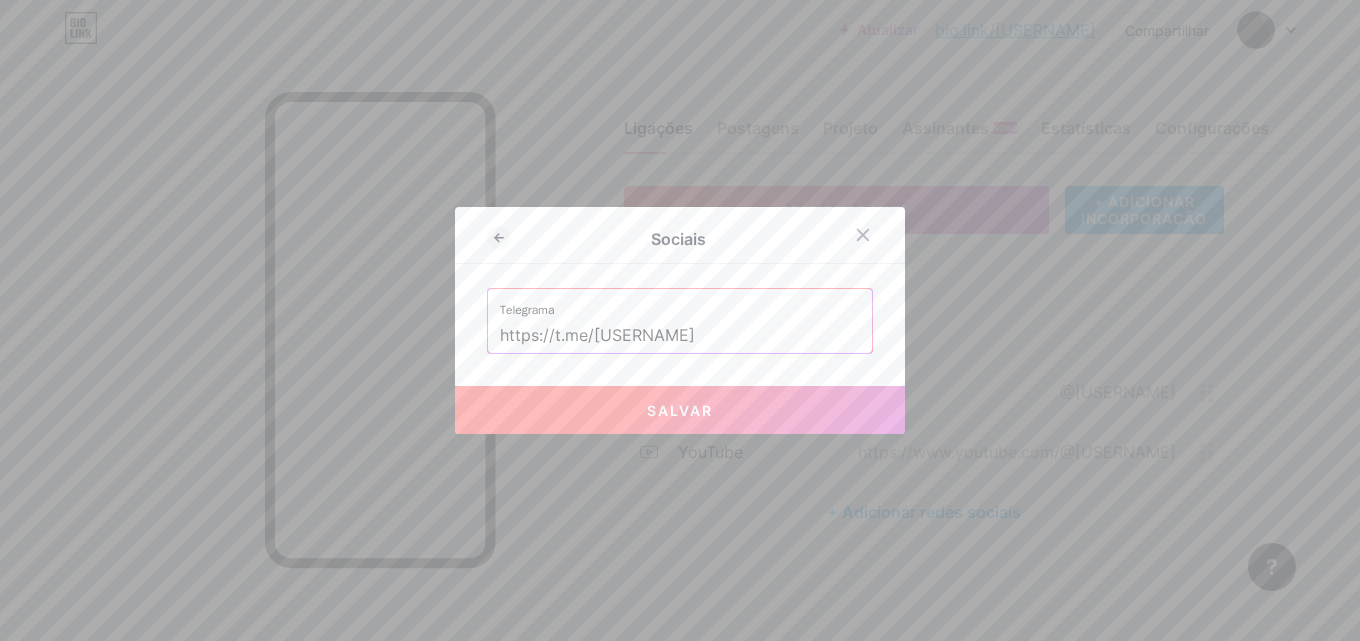 type on "https://t.me/[USERNAME]" 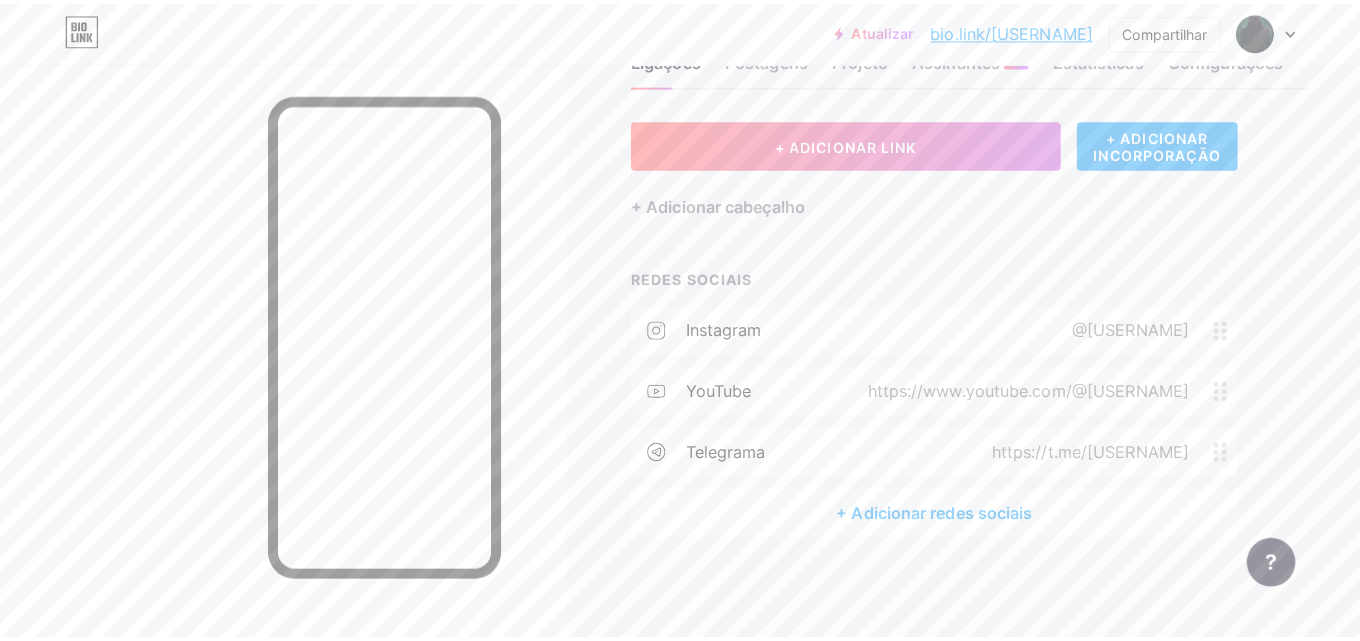 scroll, scrollTop: 0, scrollLeft: 0, axis: both 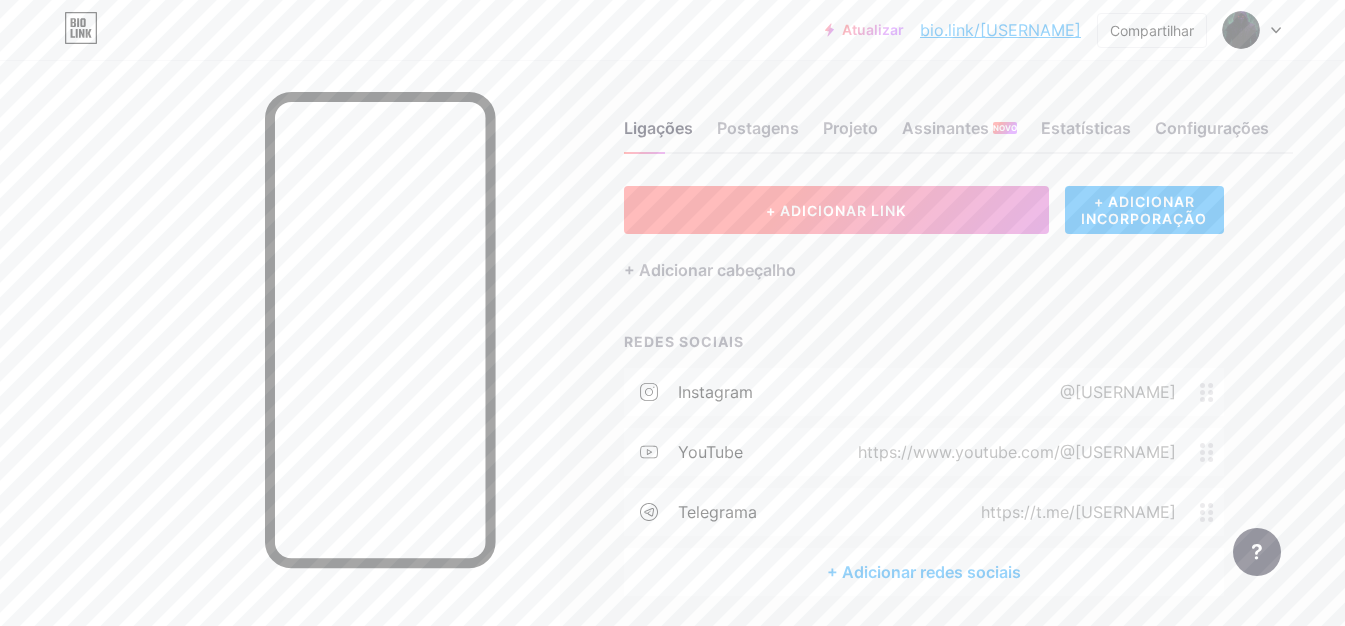 click on "+ ADICIONAR LINK" at bounding box center [836, 210] 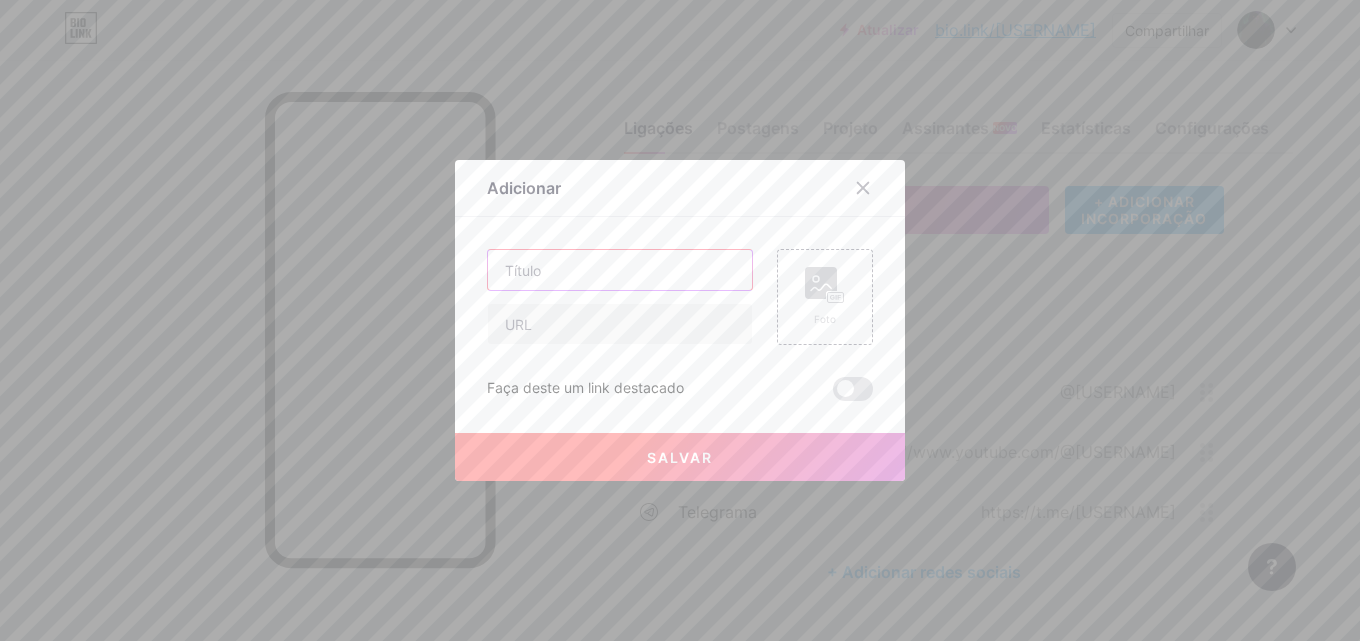 click at bounding box center (620, 270) 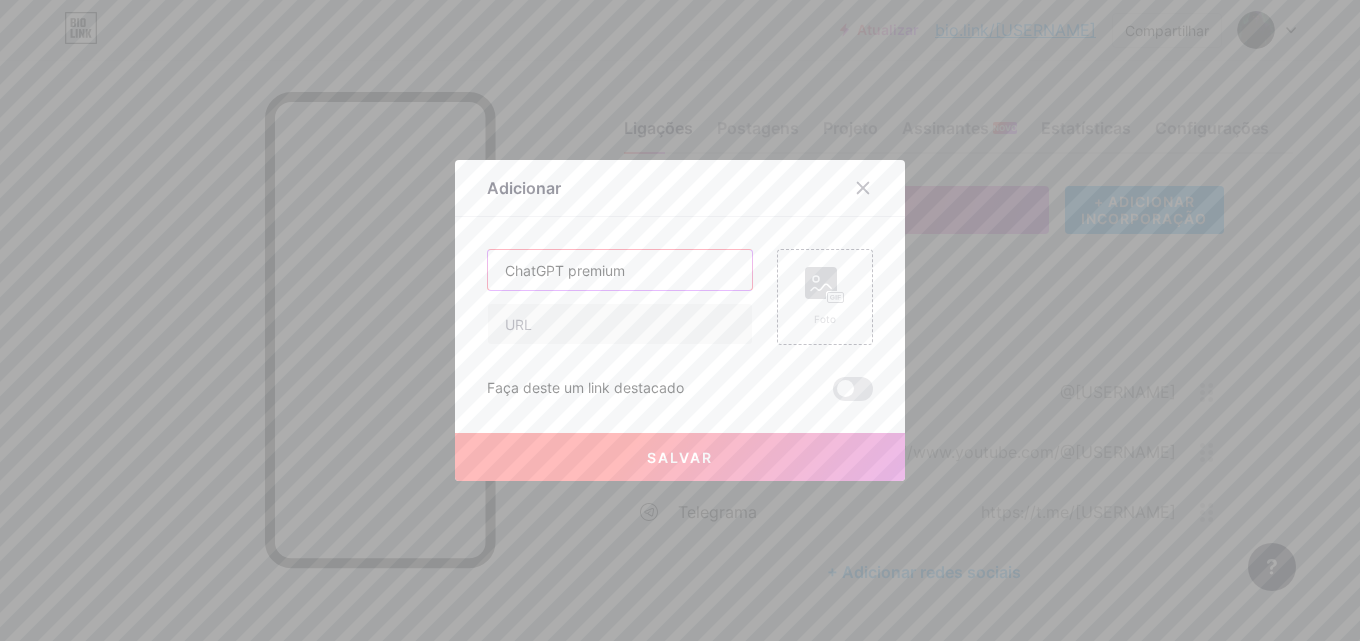 type on "ChatGPT premium" 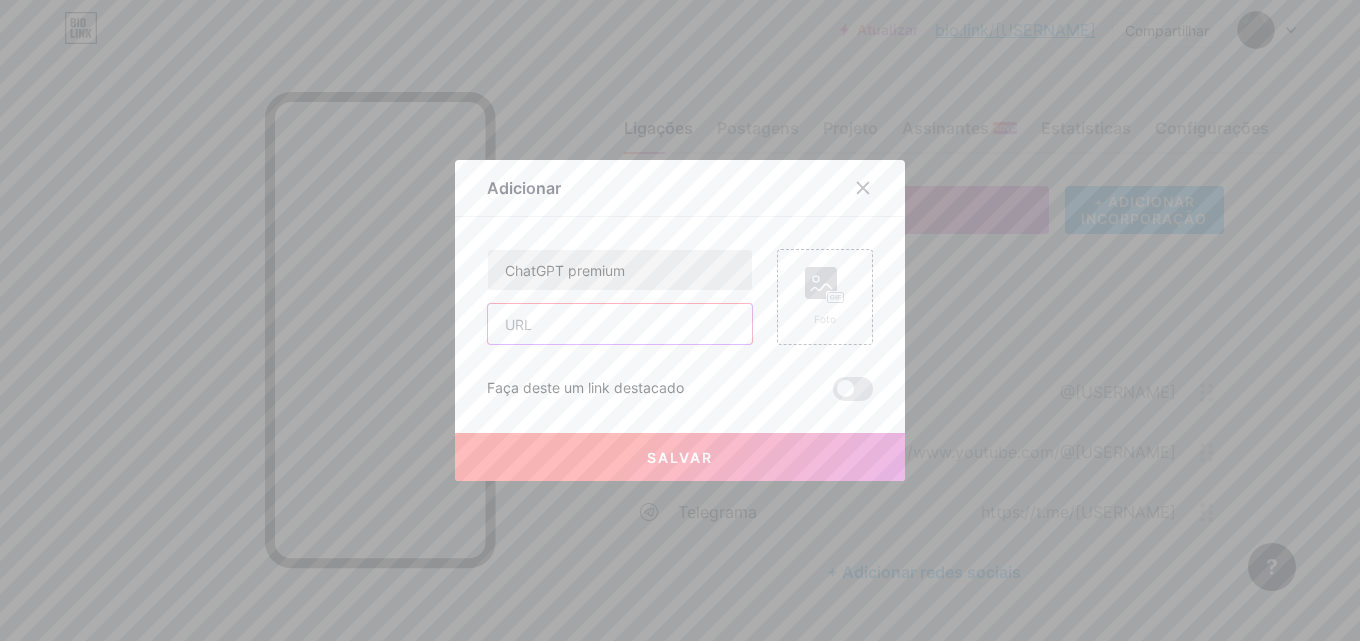 paste on "https://seulink.digital/Vwi3" 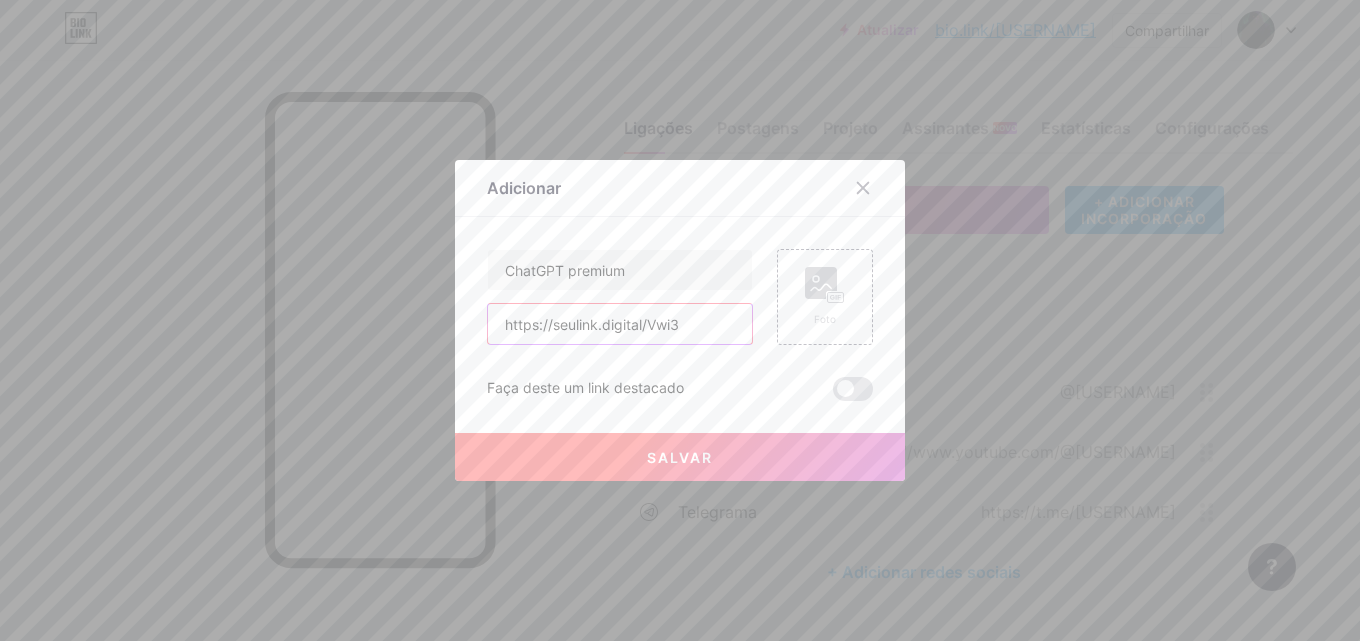 type on "https://seulink.digital/Vwi3" 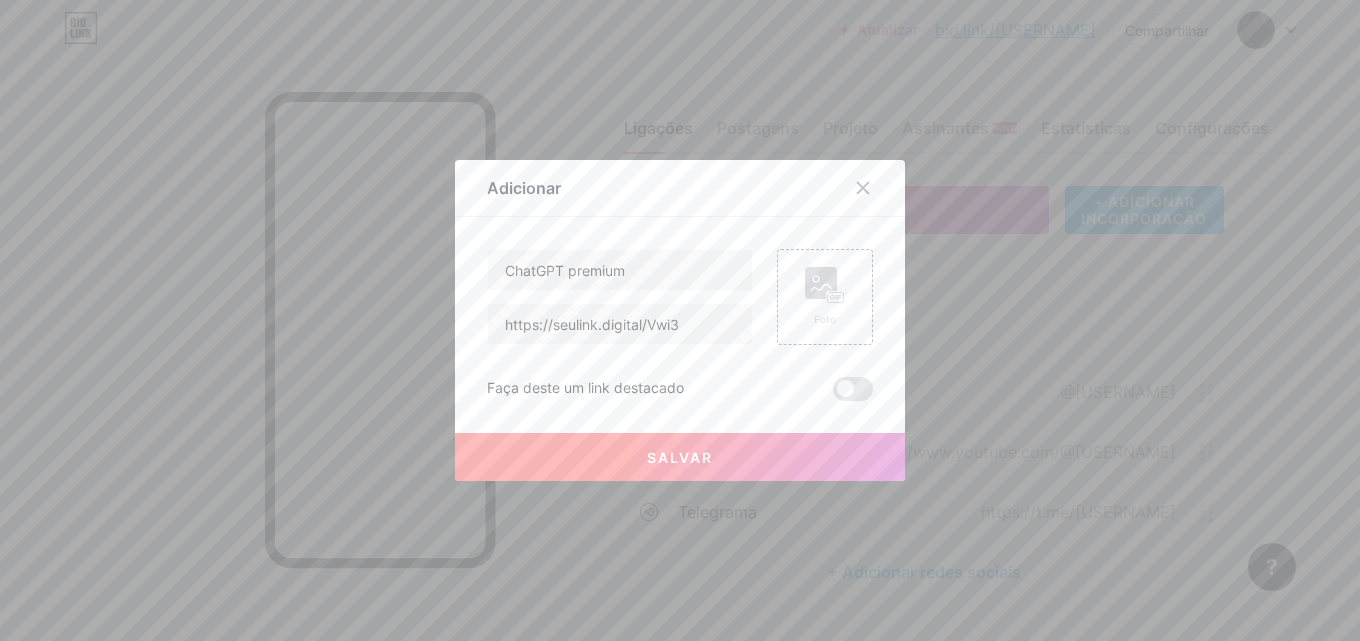 click on "Salvar" at bounding box center (680, 457) 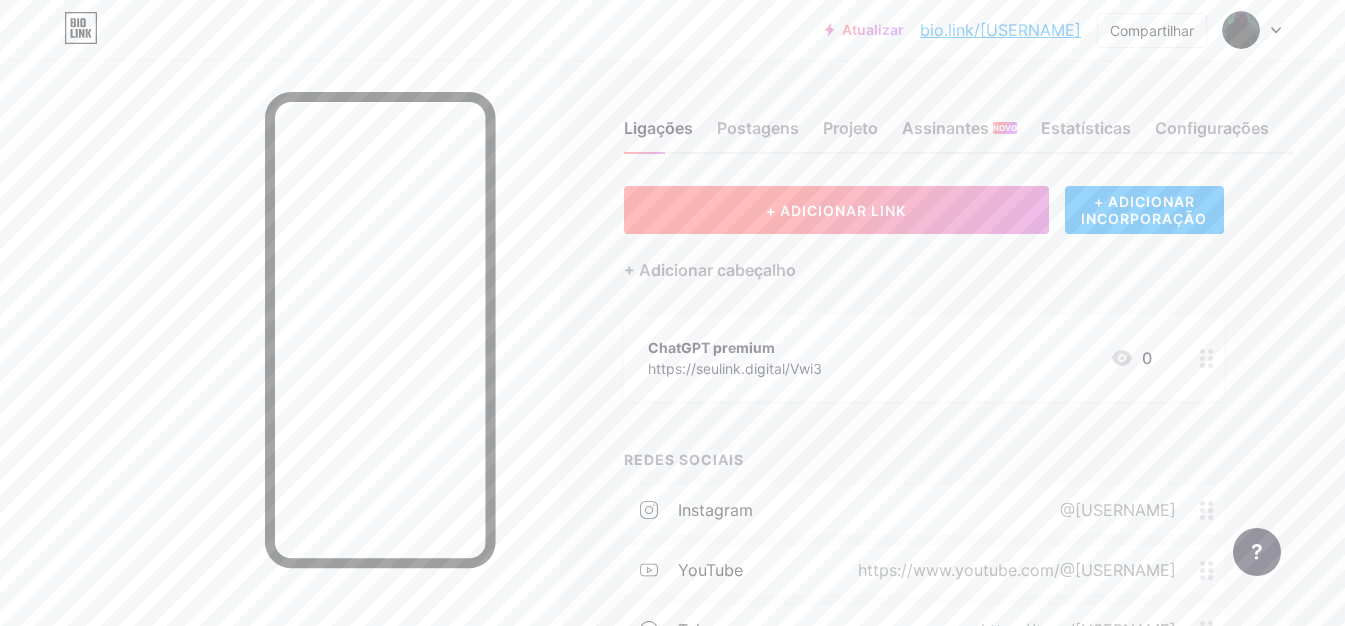 click on "+ ADICIONAR LINK" at bounding box center [836, 210] 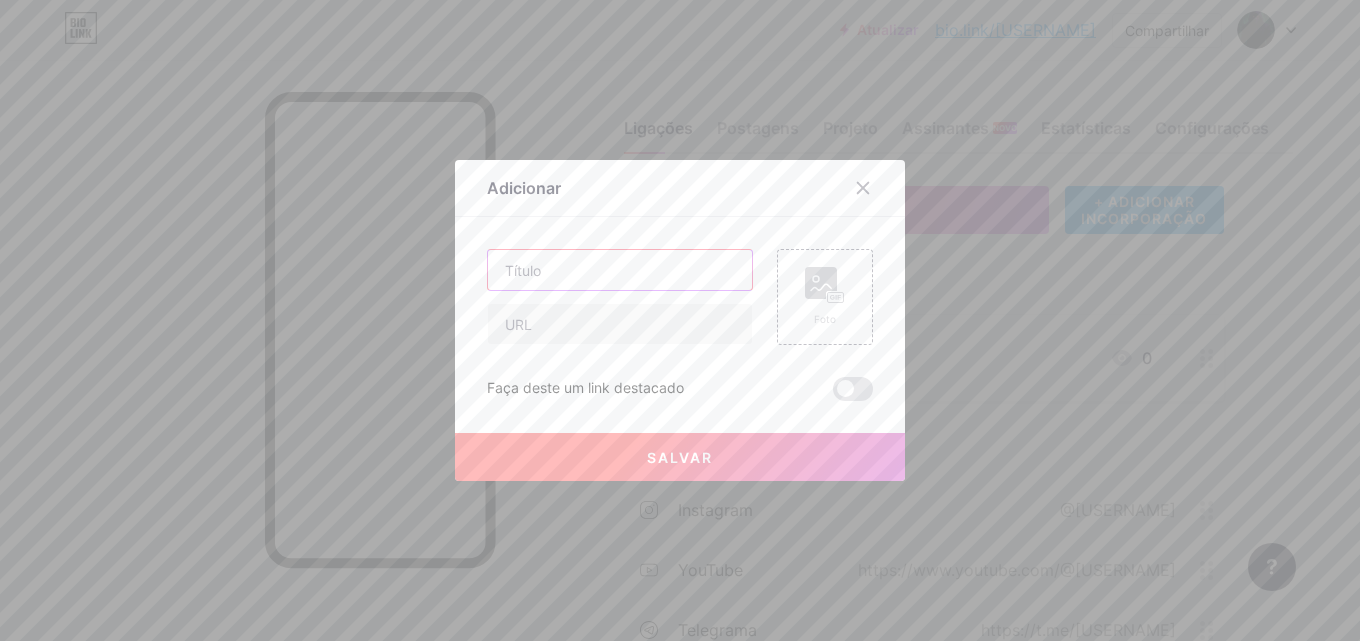 click at bounding box center [620, 270] 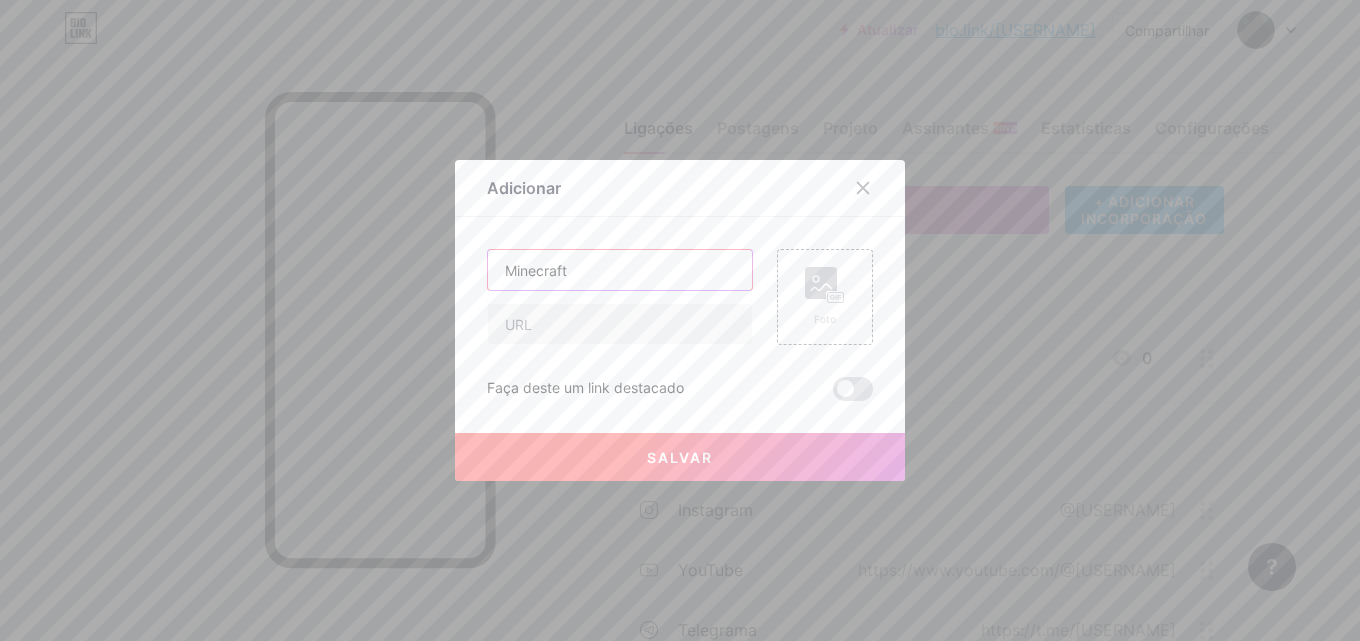 type on "Minecraft" 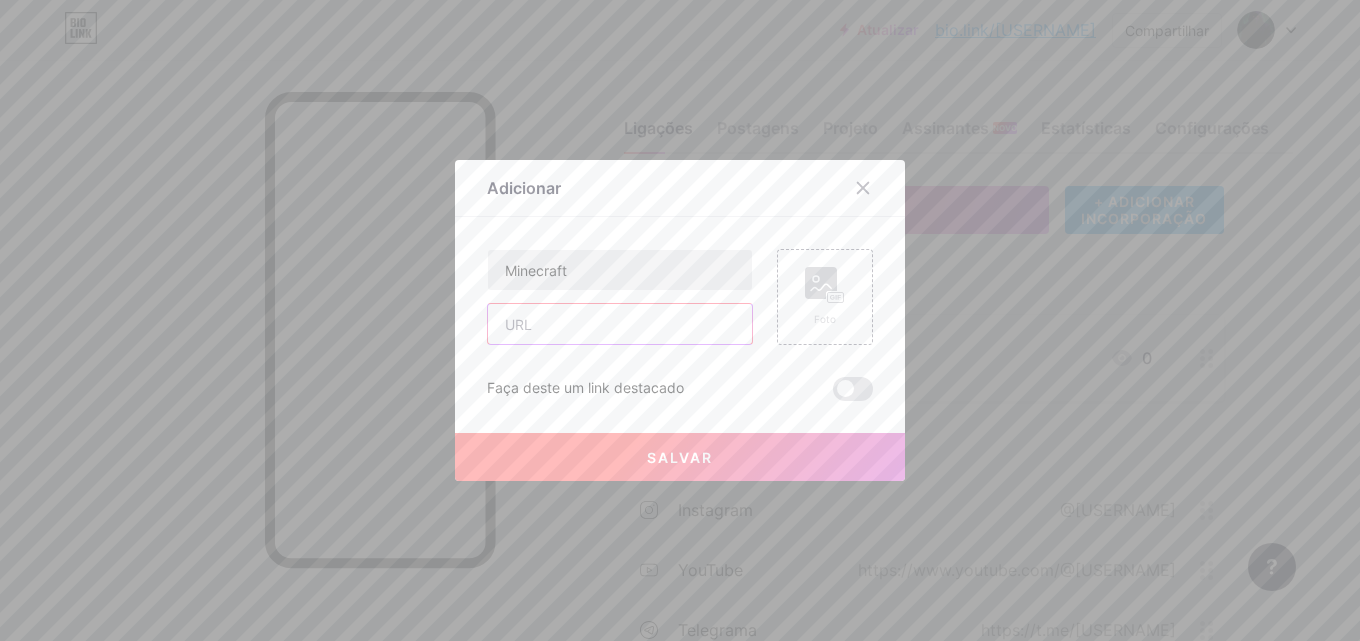 paste on "https://seulink.digital/Y5dX" 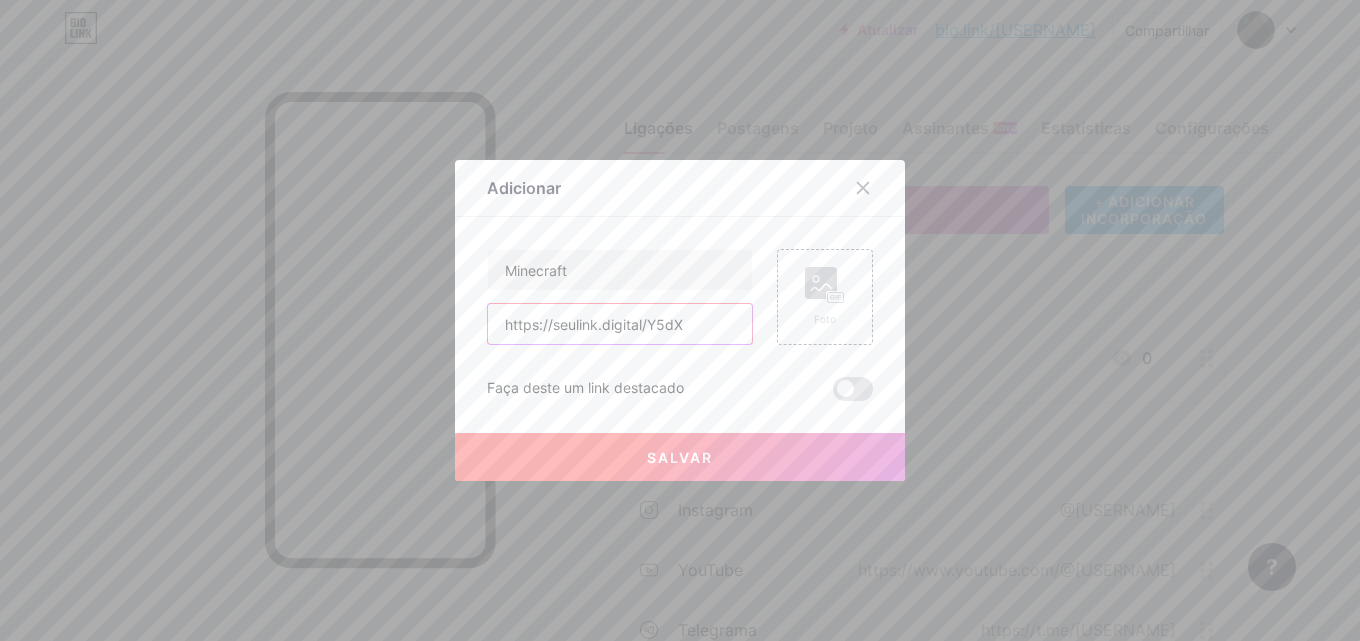 type on "https://seulink.digital/Y5dX" 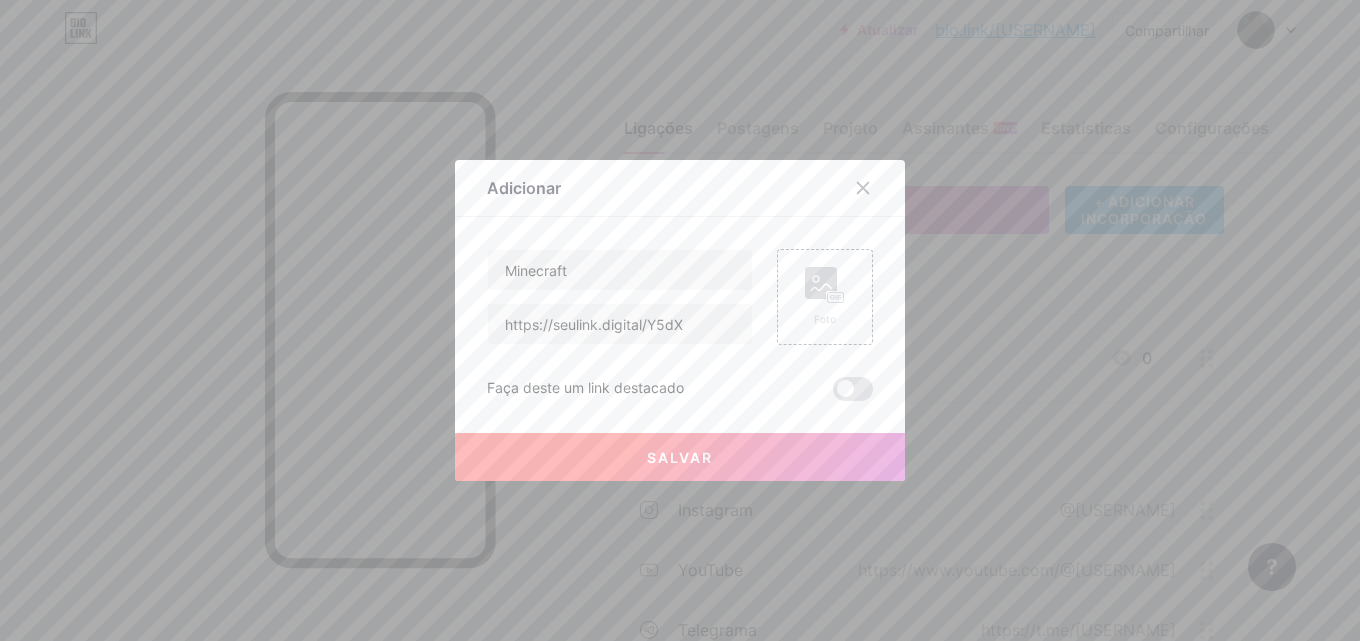 click on "Salvar" at bounding box center (680, 457) 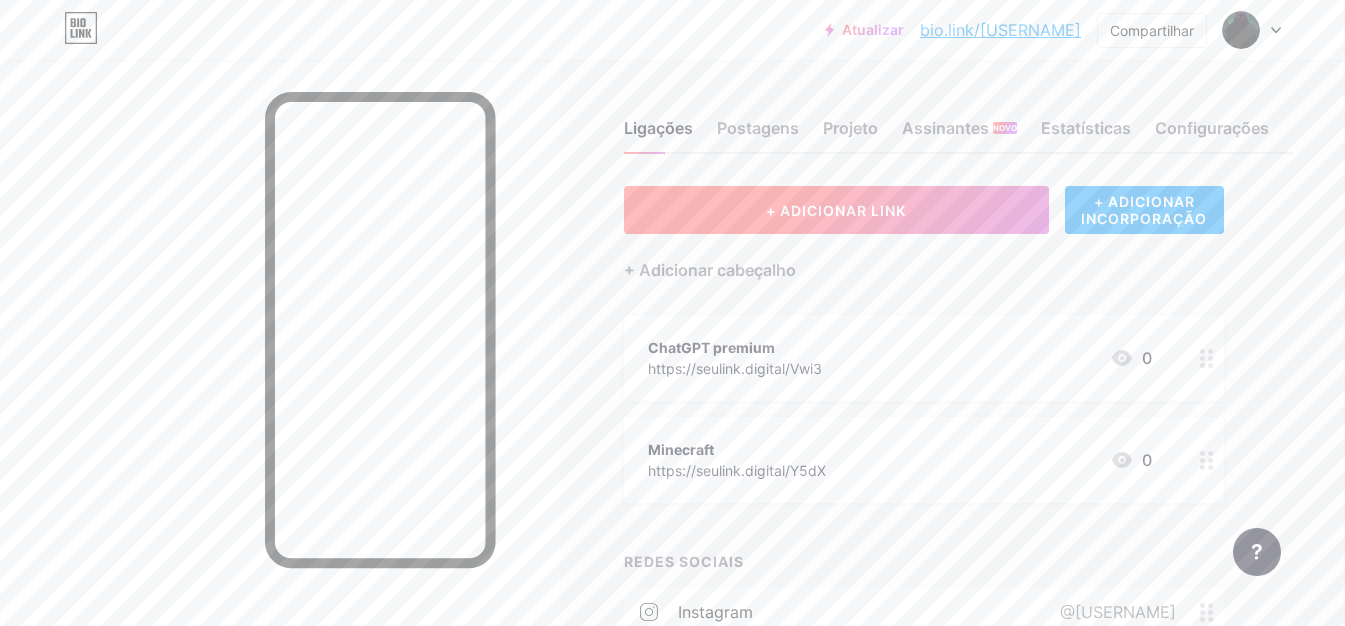 click on "+ ADICIONAR LINK" at bounding box center [836, 210] 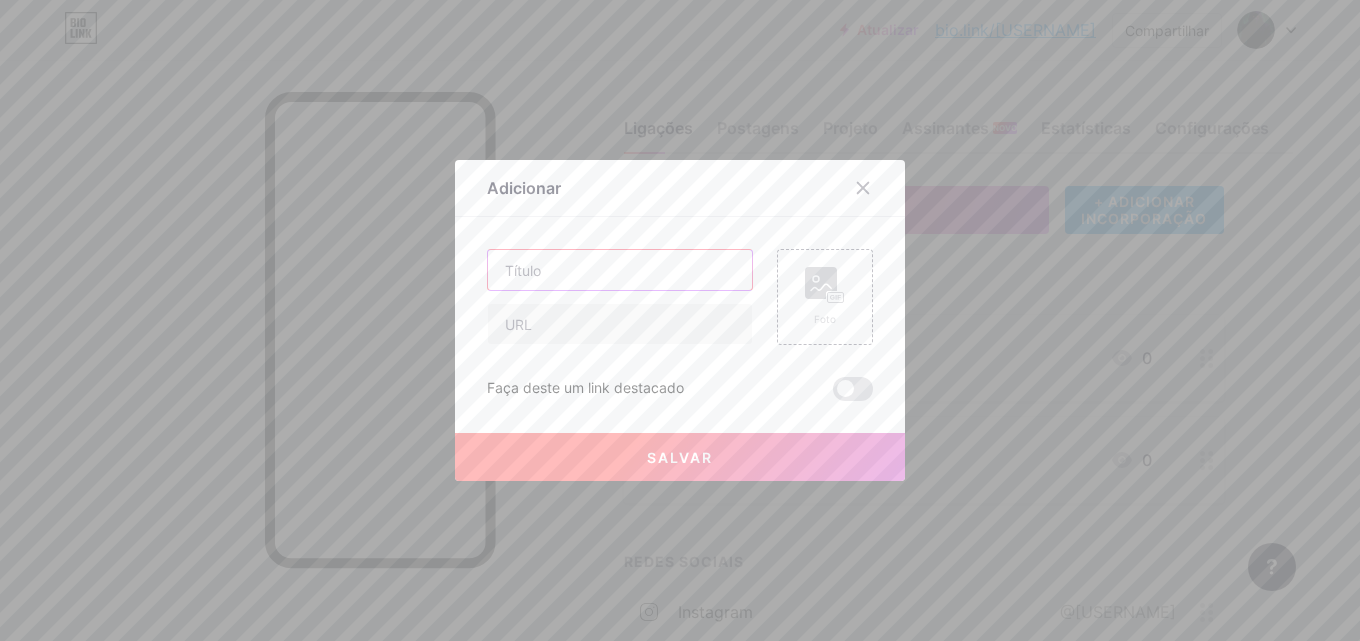 click at bounding box center [620, 270] 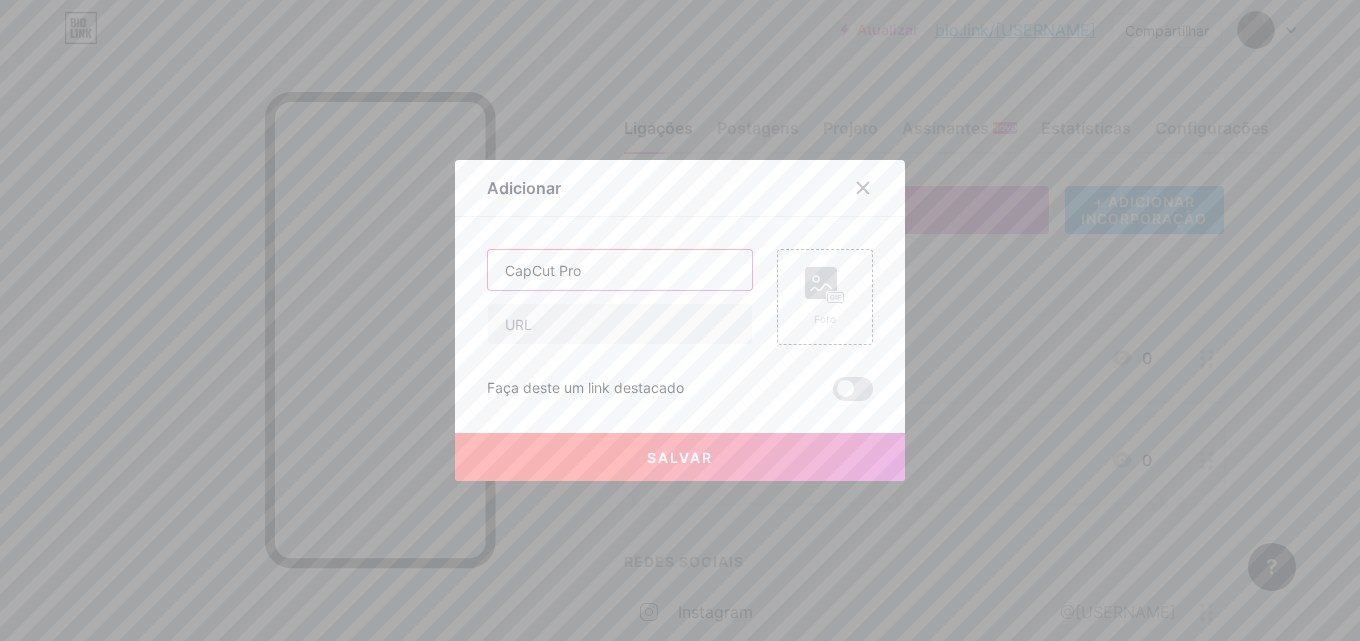 type on "CapCut Pro" 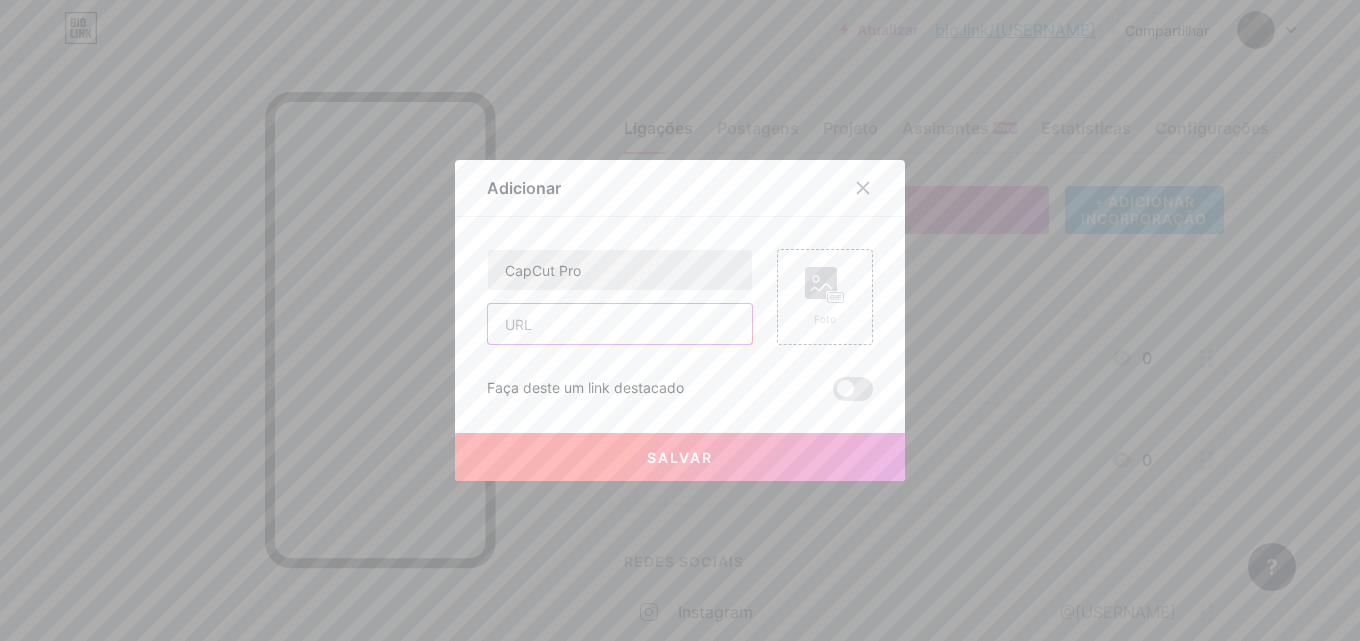 paste on "https://seulink.digital/F6KZ" 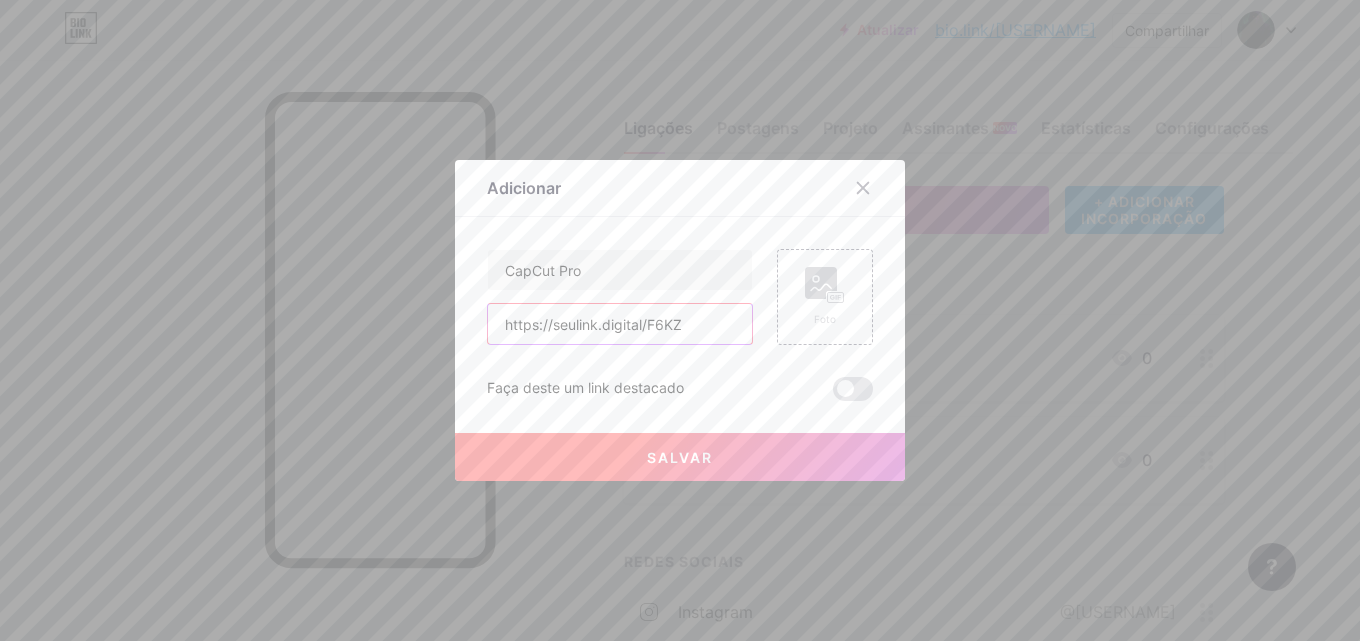 type on "https://seulink.digital/F6KZ" 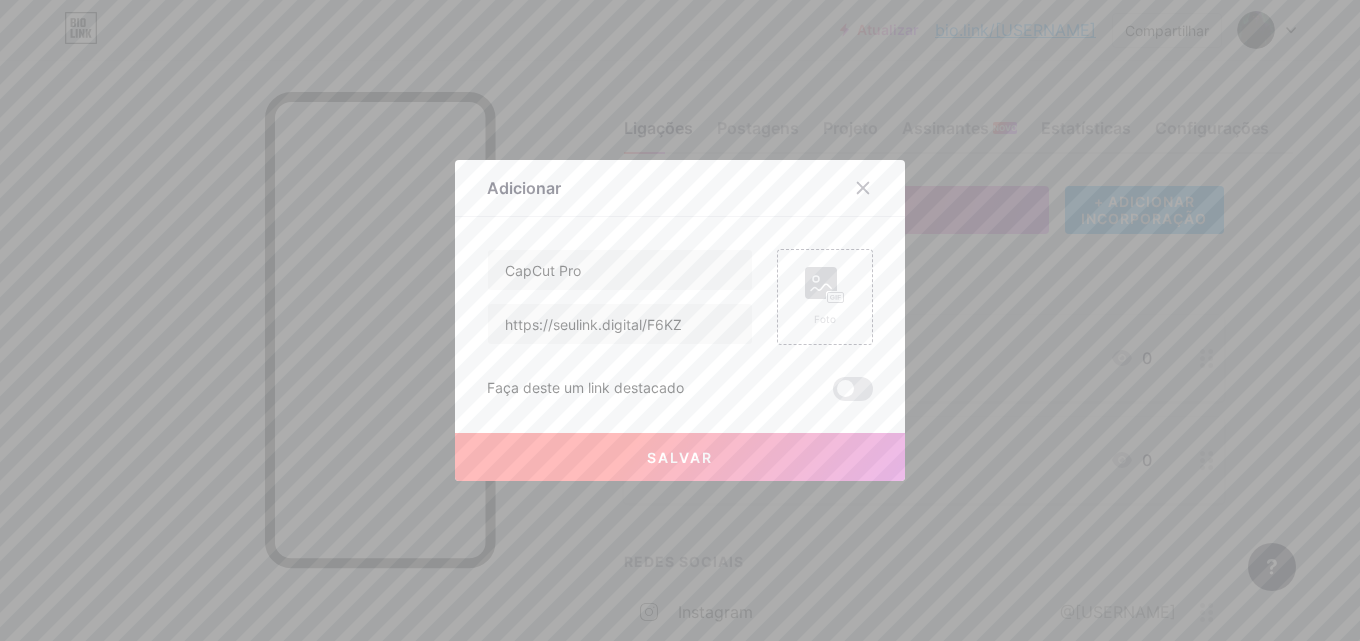 click on "Salvar" at bounding box center [680, 457] 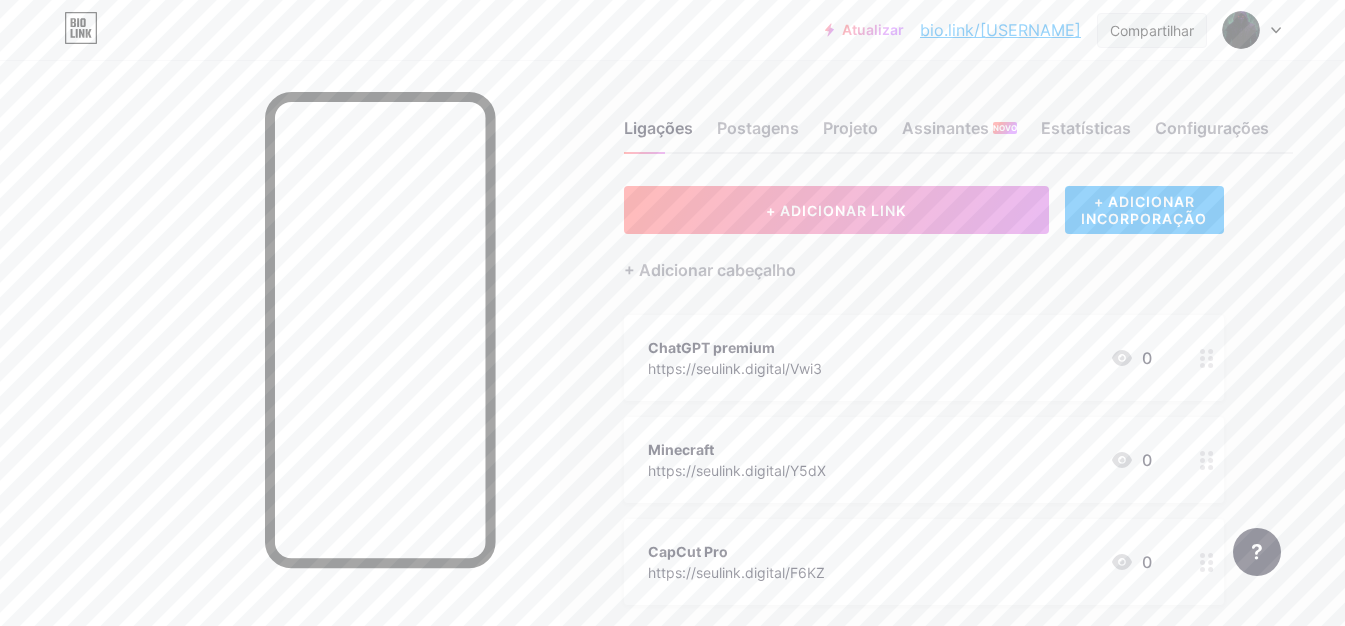click on "Compartilhar" at bounding box center [1152, 30] 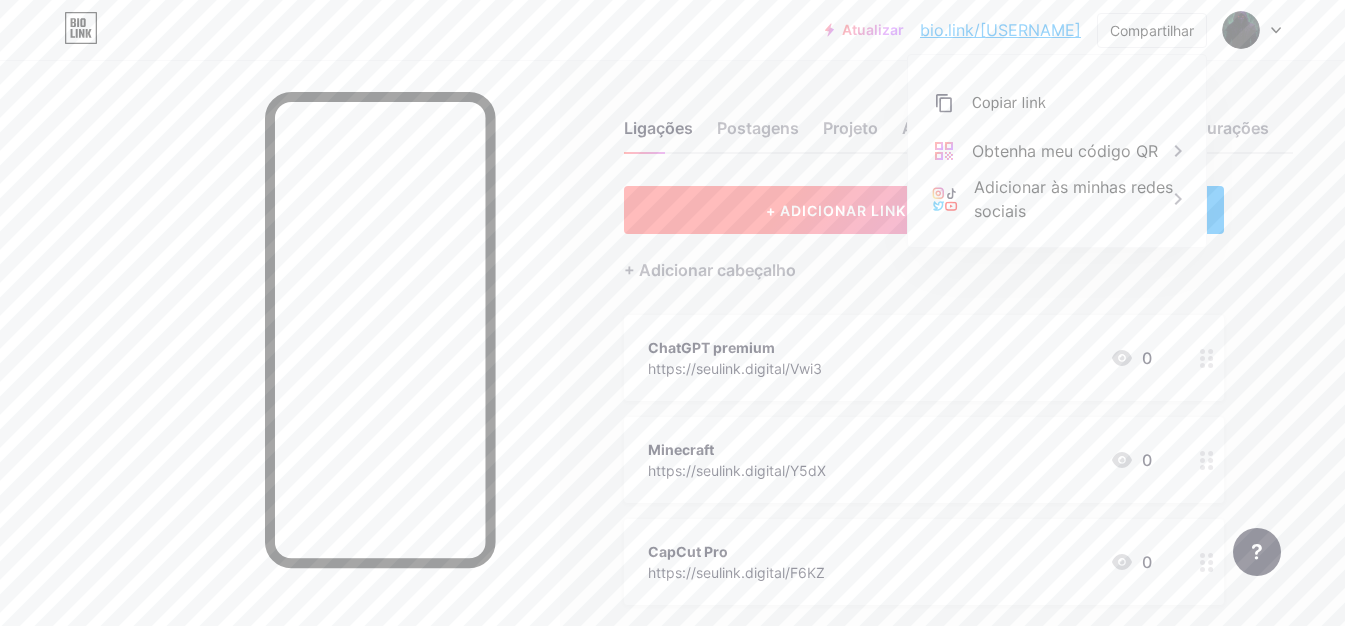 click on "+ ADICIONAR LINK" at bounding box center [836, 210] 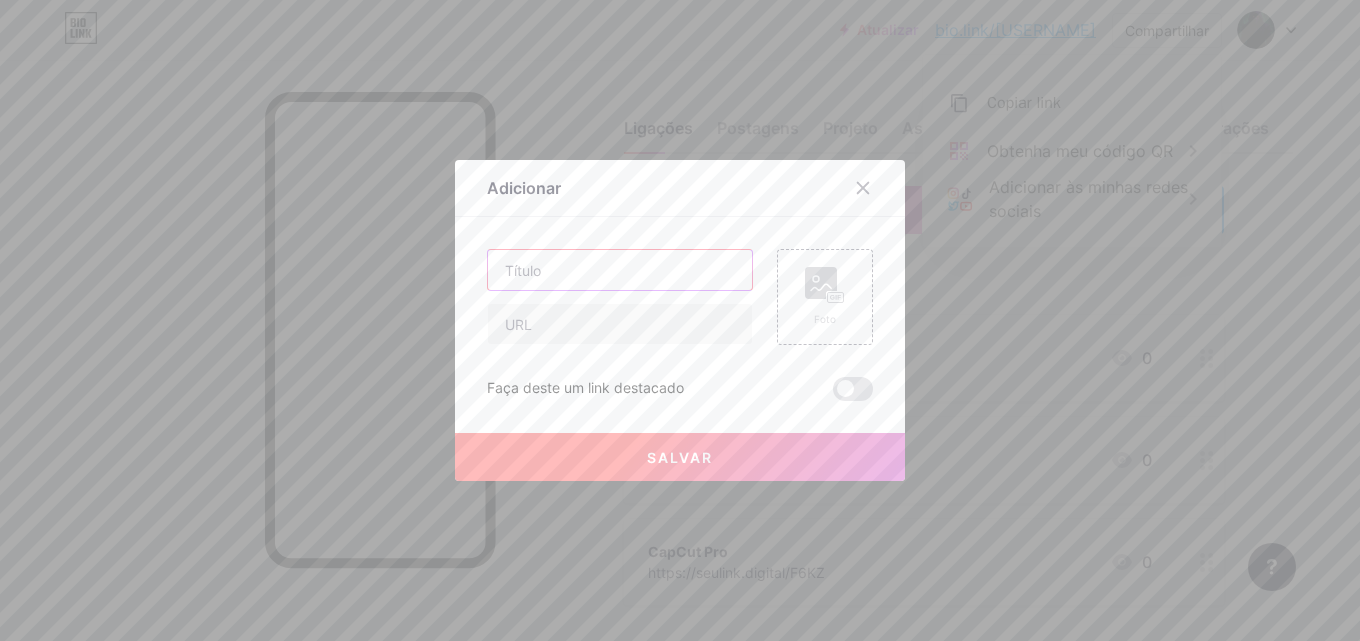 click at bounding box center [620, 270] 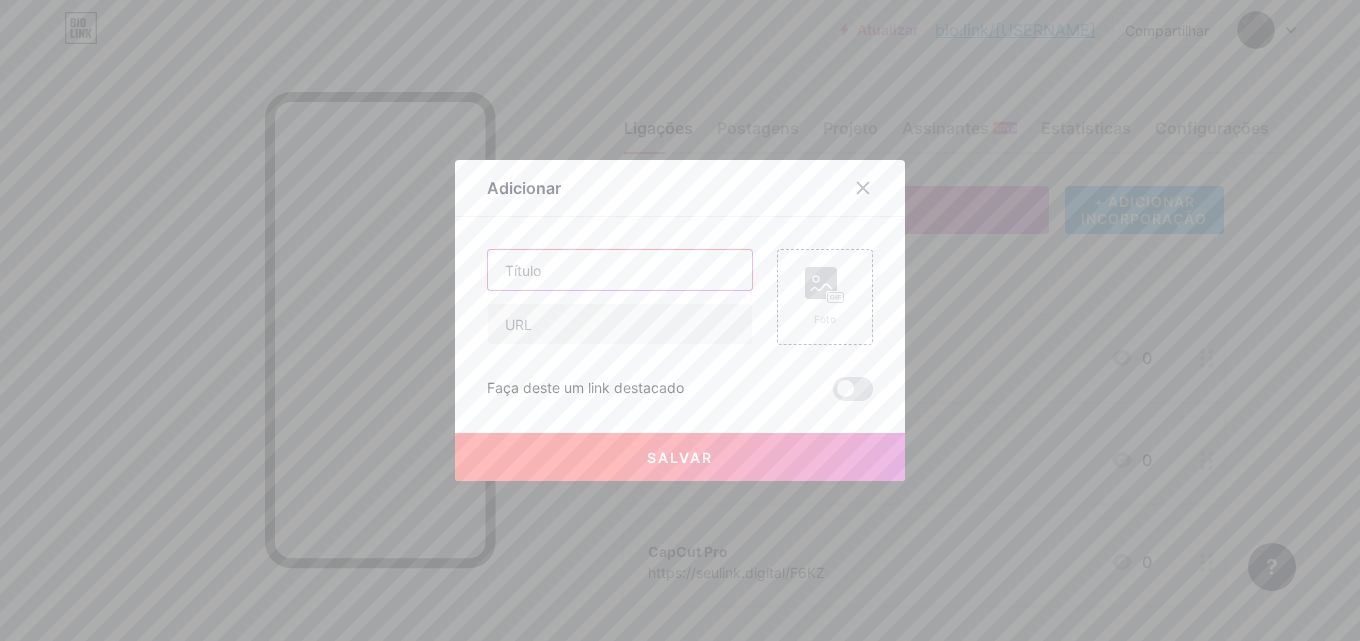 type on "n" 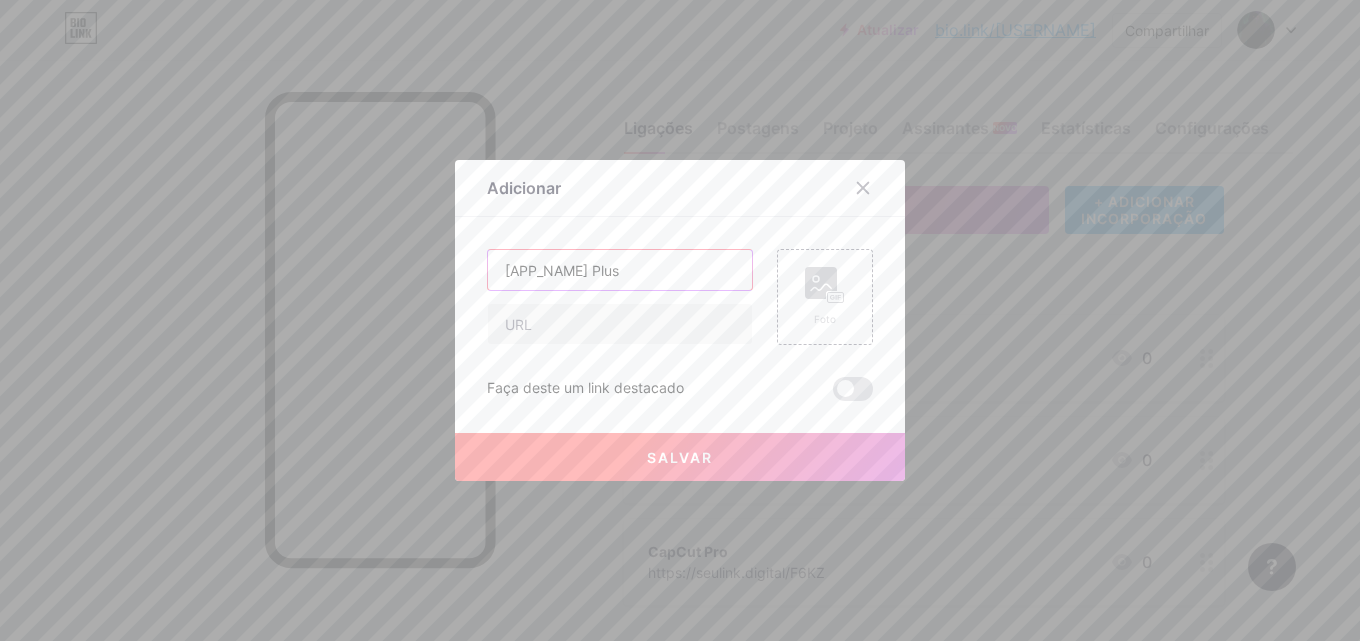 type on "[APP_NAME] Plus" 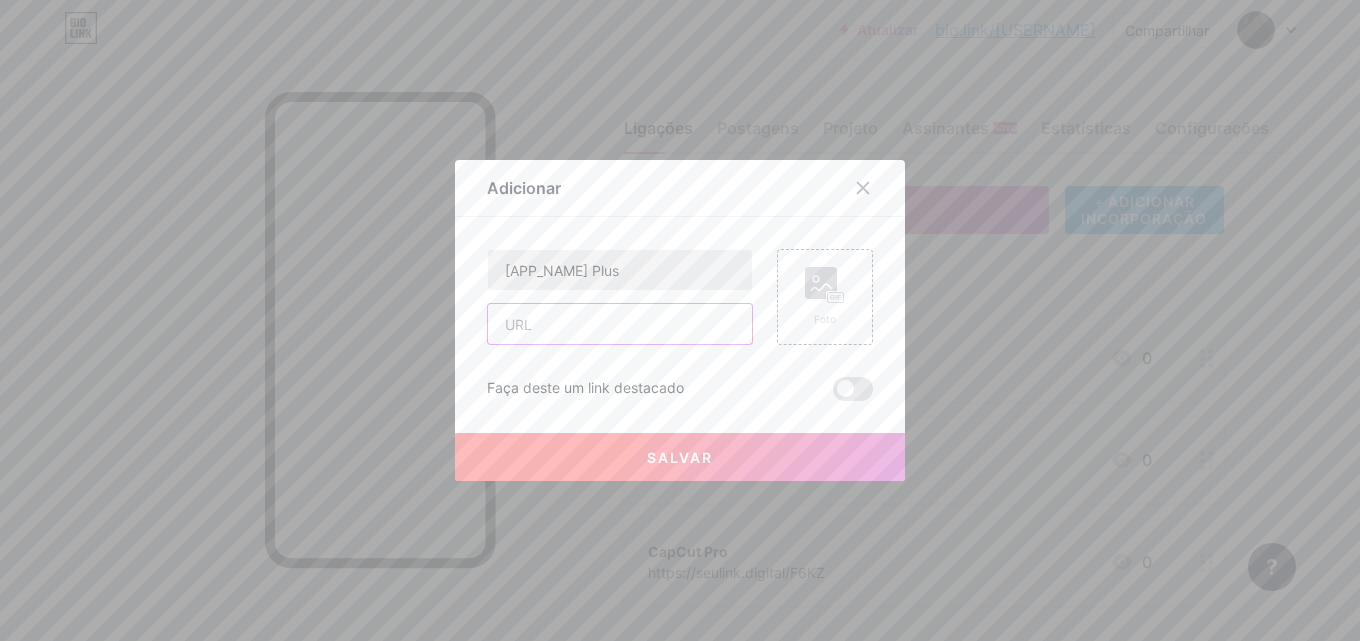 paste on "https://seulink.digital/BF8QMTcDW" 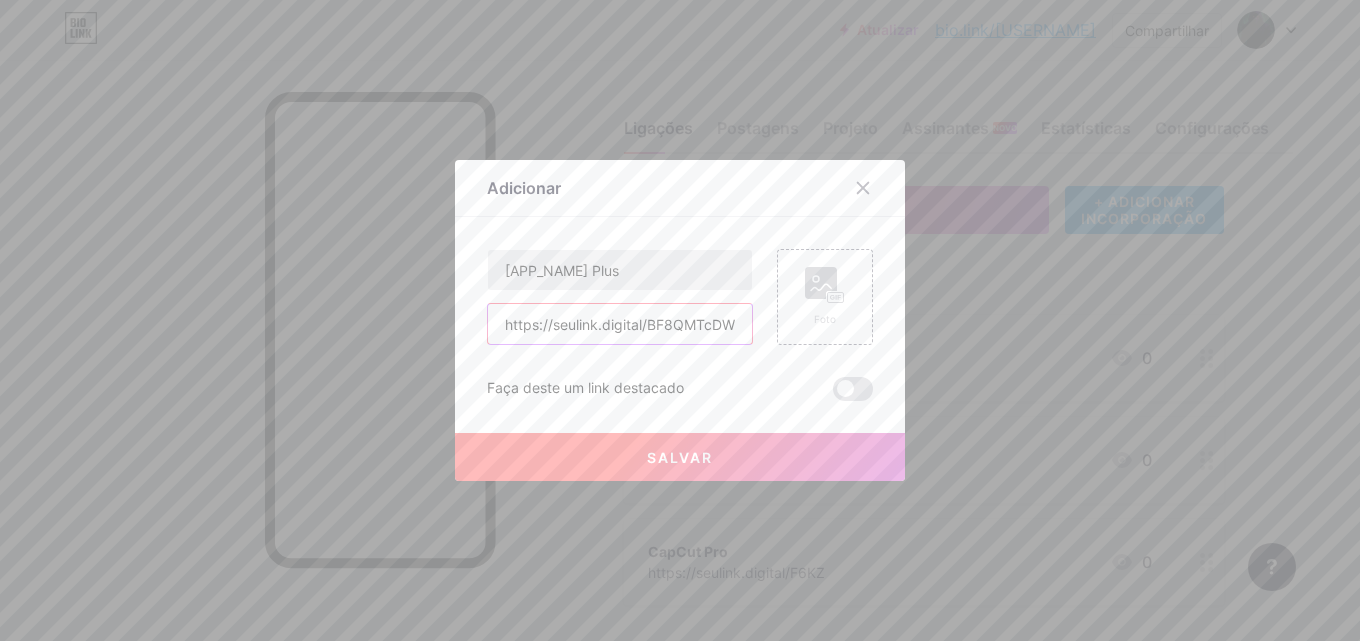 scroll, scrollTop: 0, scrollLeft: 1, axis: horizontal 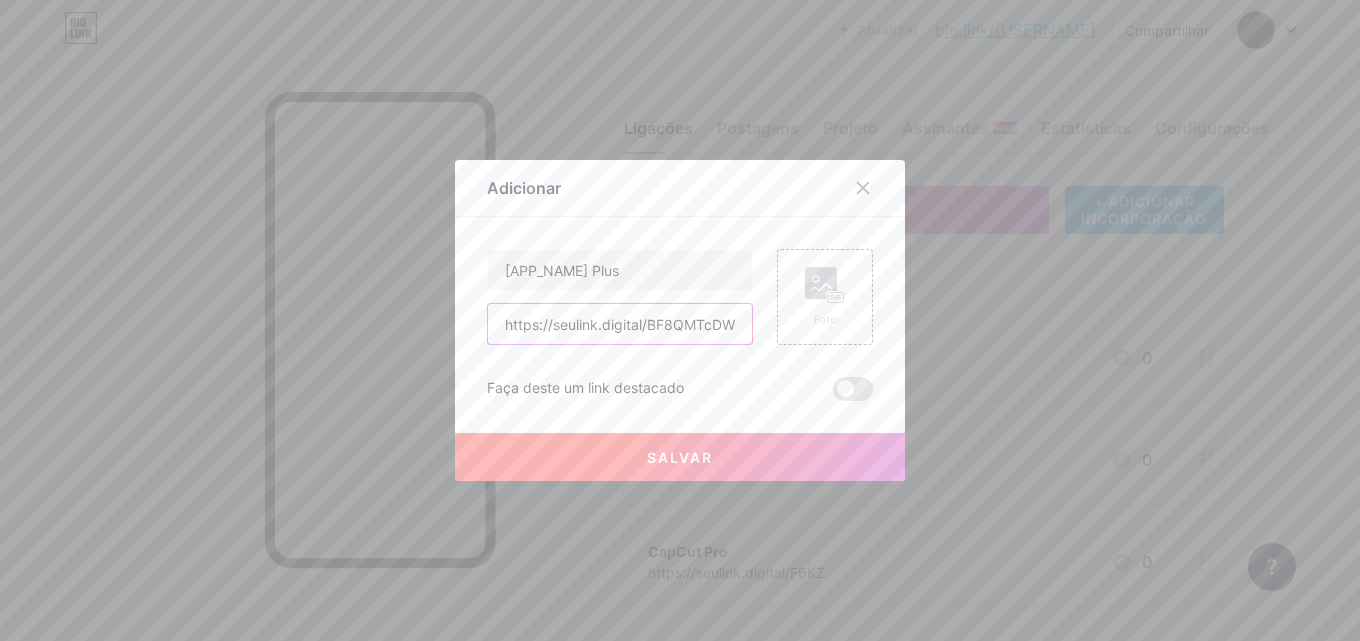 type on "https://seulink.digital/BF8QMTcDW" 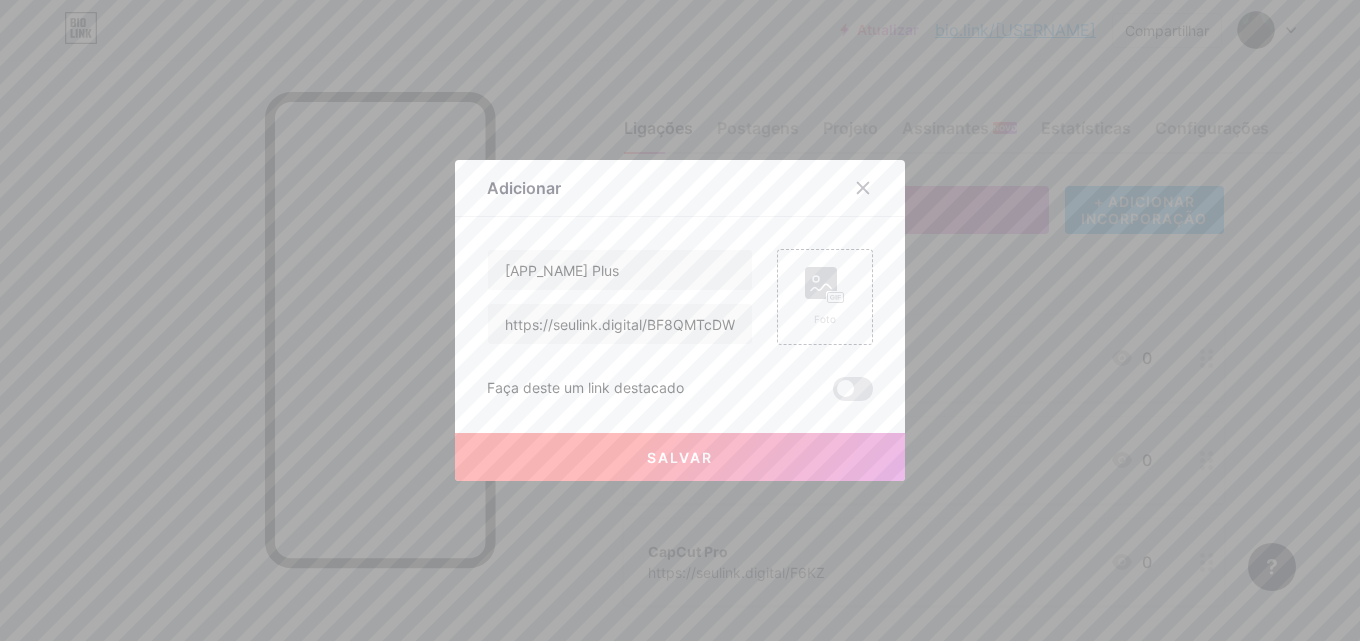 click on "Salvar" at bounding box center (680, 457) 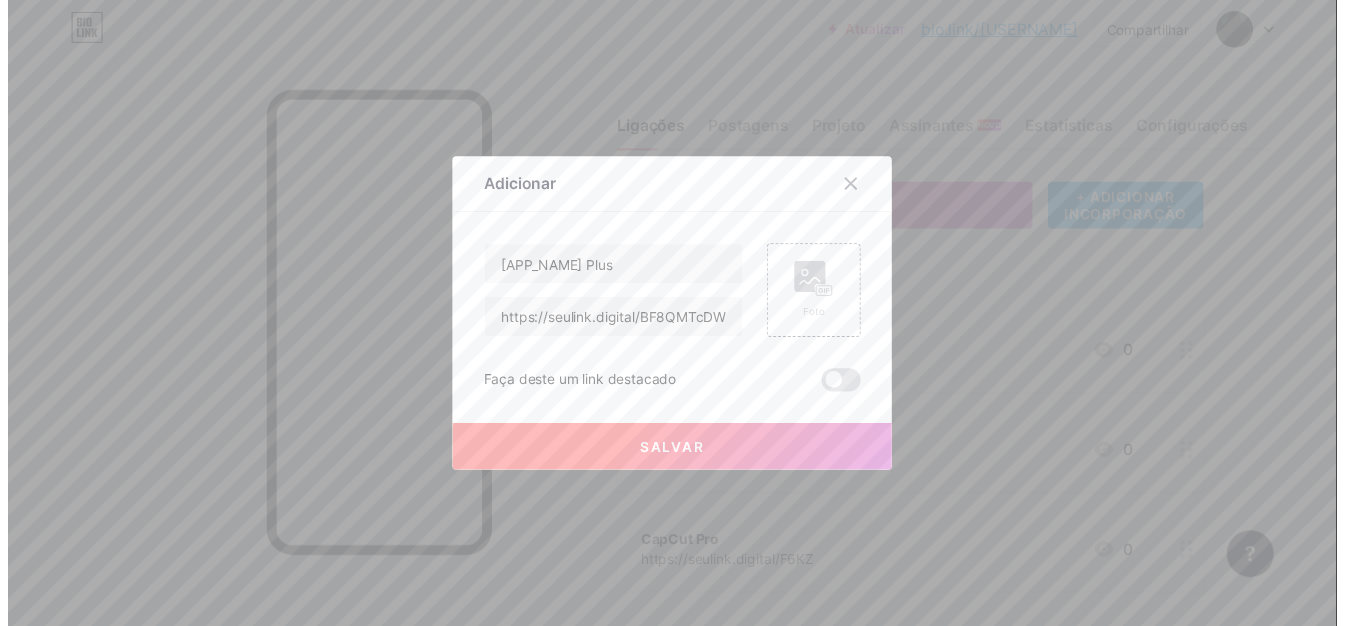scroll, scrollTop: 0, scrollLeft: 0, axis: both 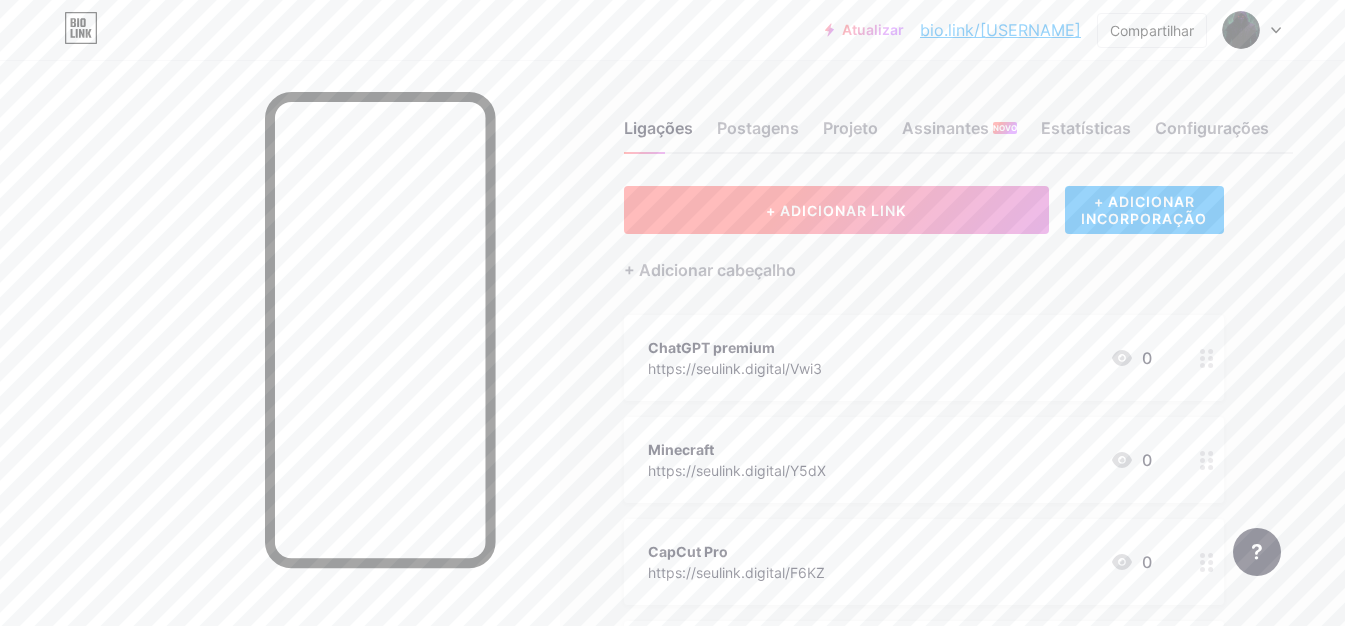 click on "+ ADICIONAR LINK" at bounding box center [836, 210] 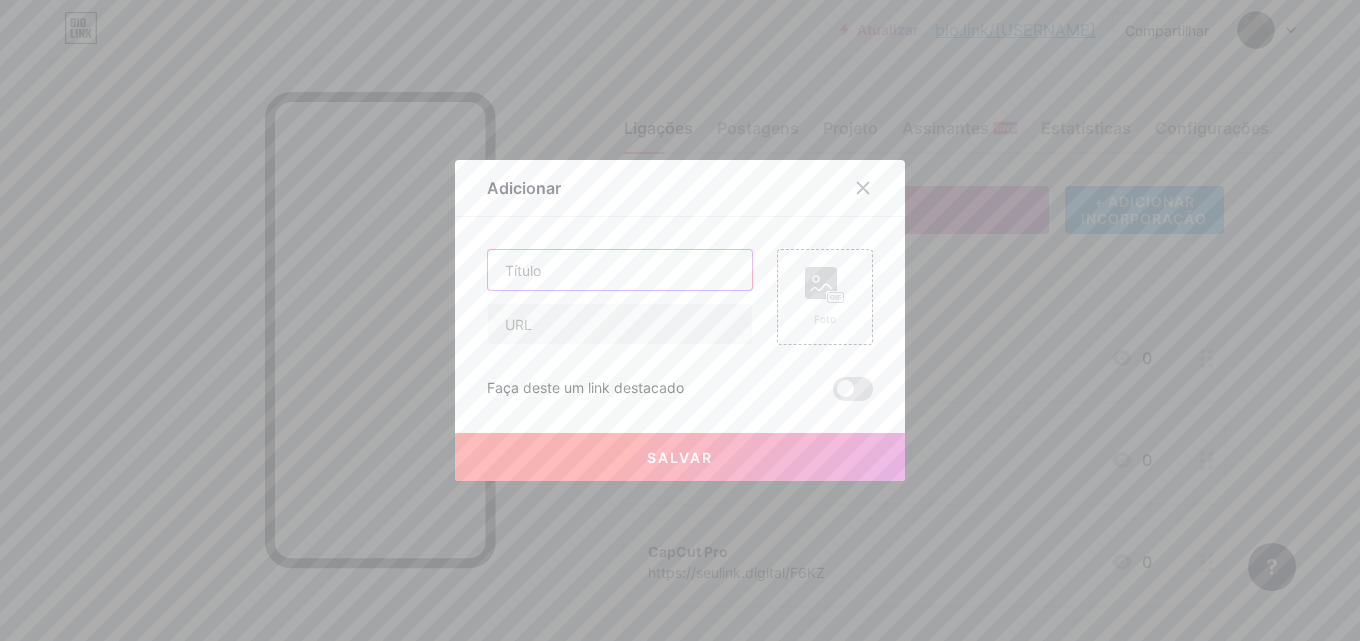 click at bounding box center [620, 270] 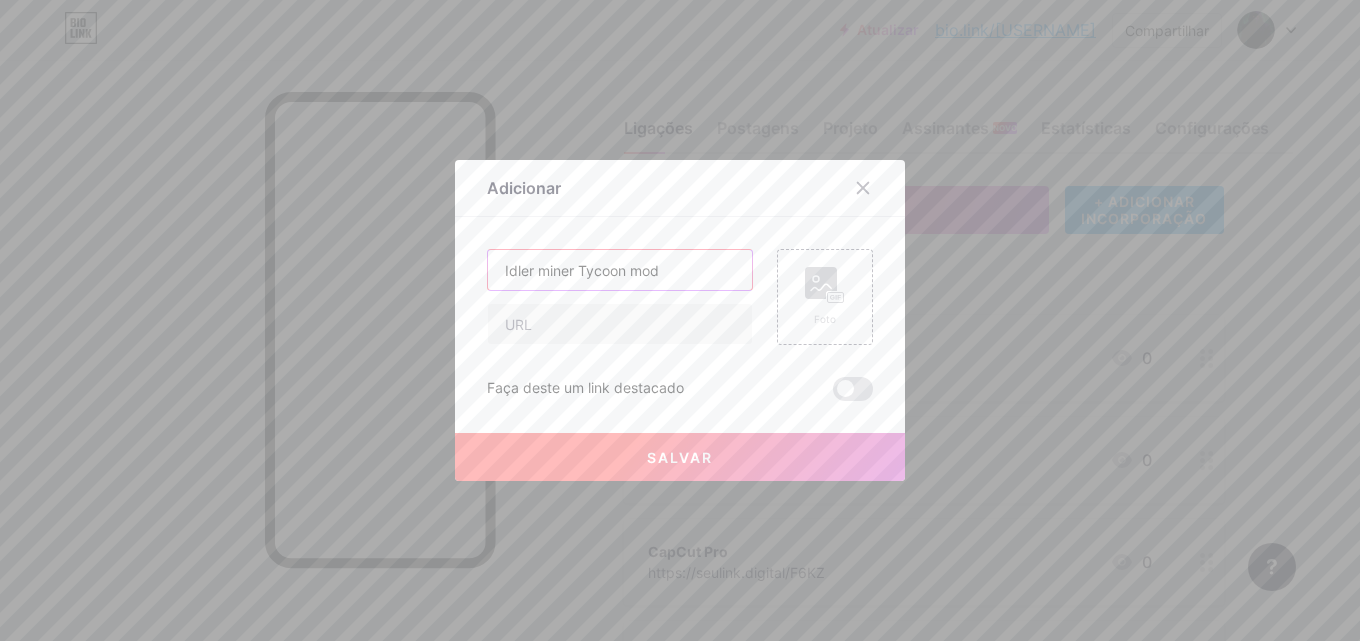 type on "Idler miner Tycoon mod" 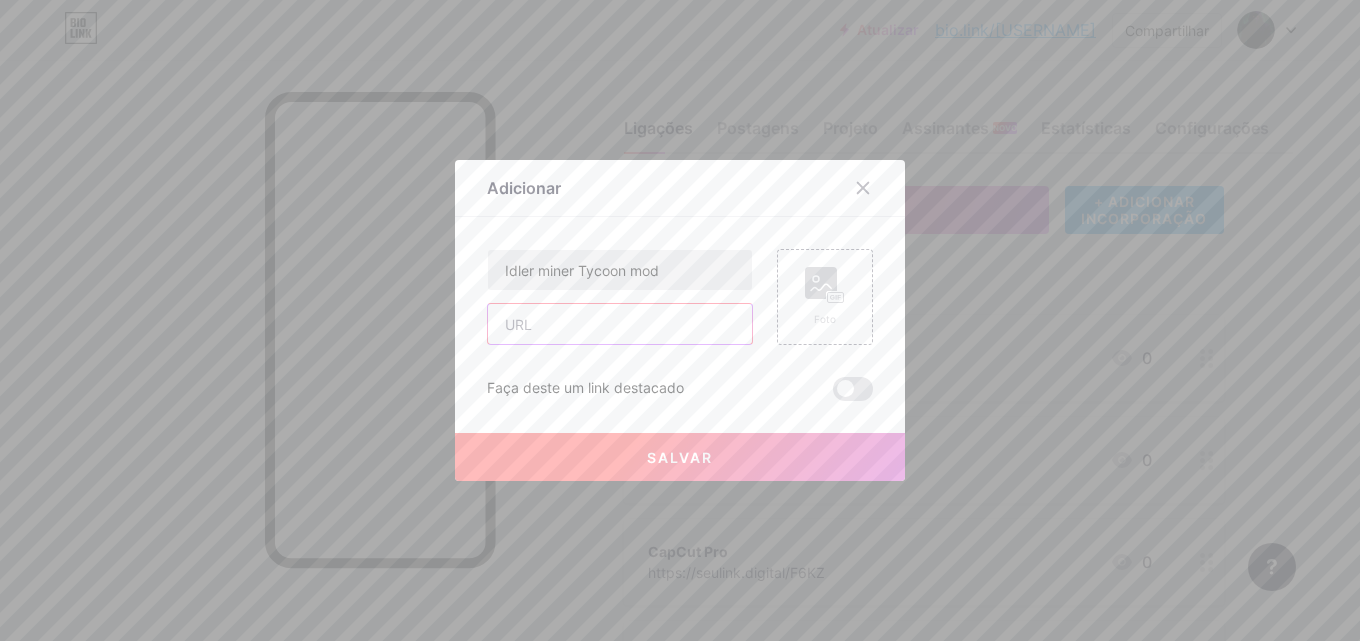 paste on "https://seulink.digital/tkHZ6RyYu" 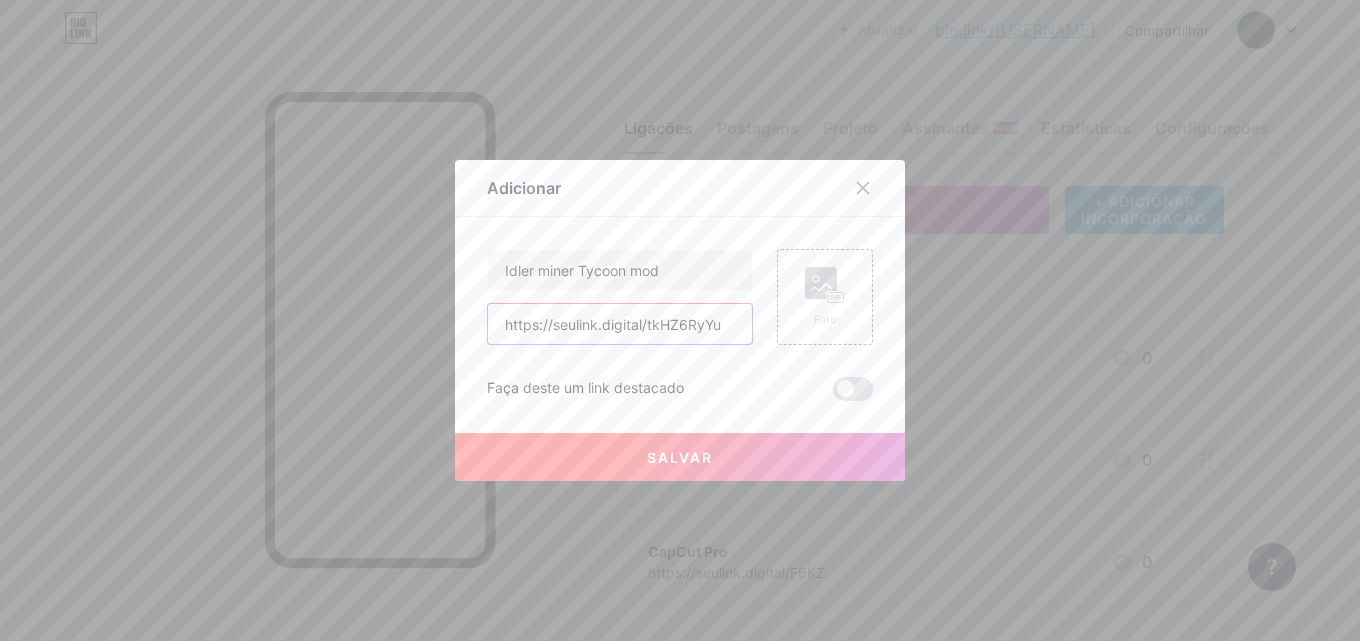 type on "https://seulink.digital/tkHZ6RyYu" 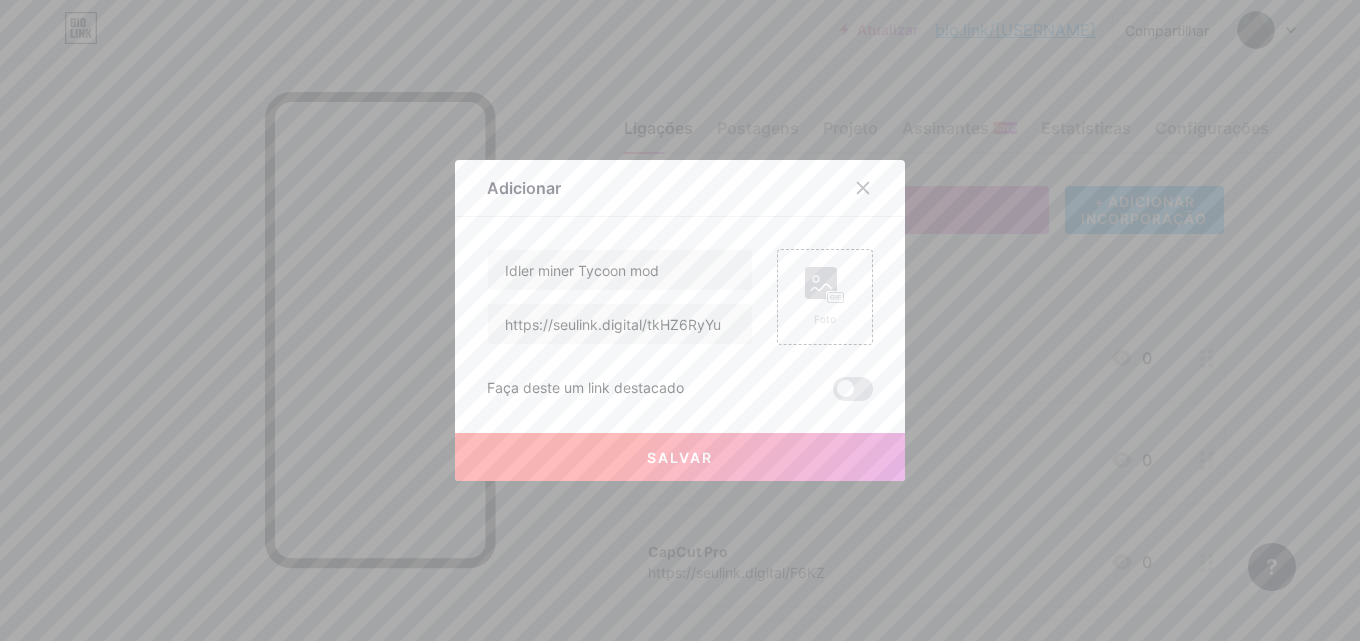 click on "Salvar" at bounding box center (680, 457) 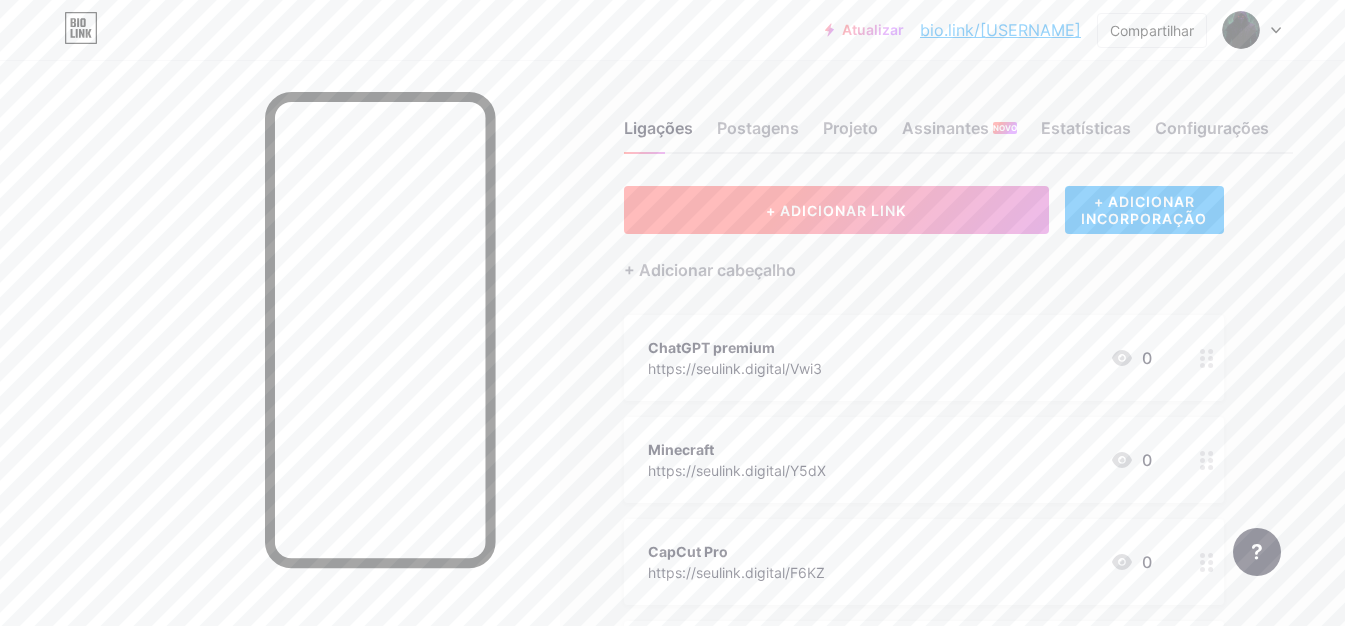 click on "+ ADICIONAR LINK" at bounding box center [836, 210] 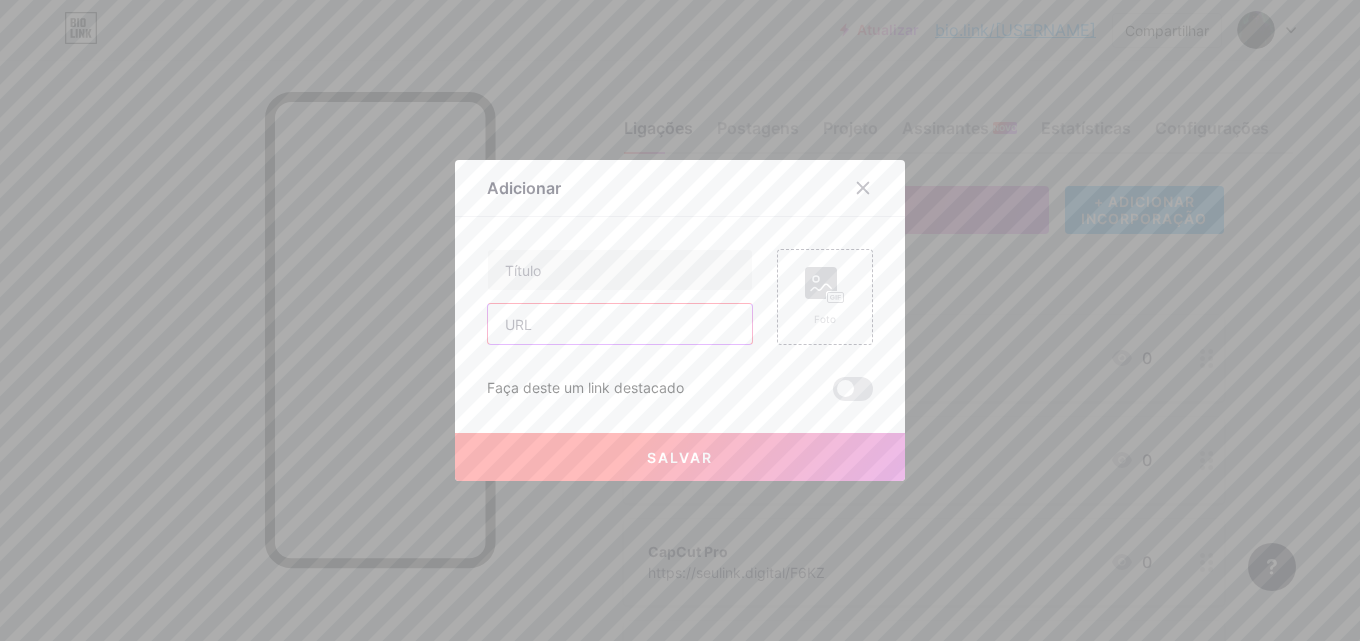 click at bounding box center [620, 324] 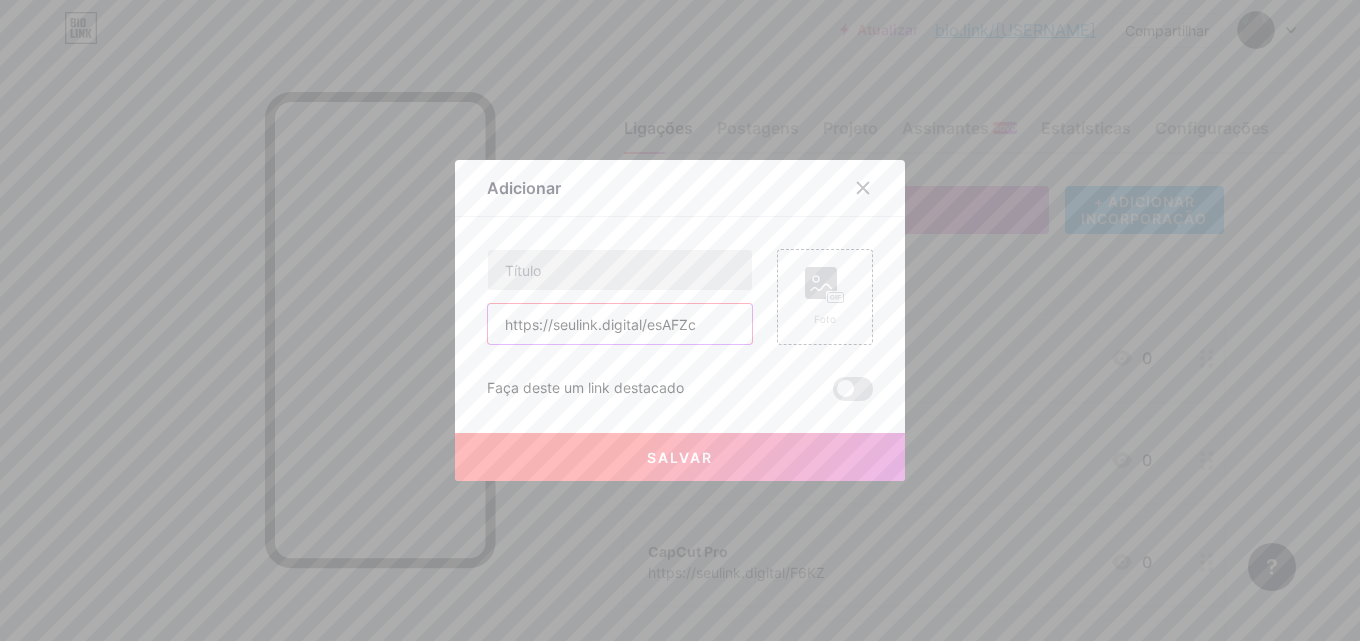 type on "https://seulink.digital/esAFZc" 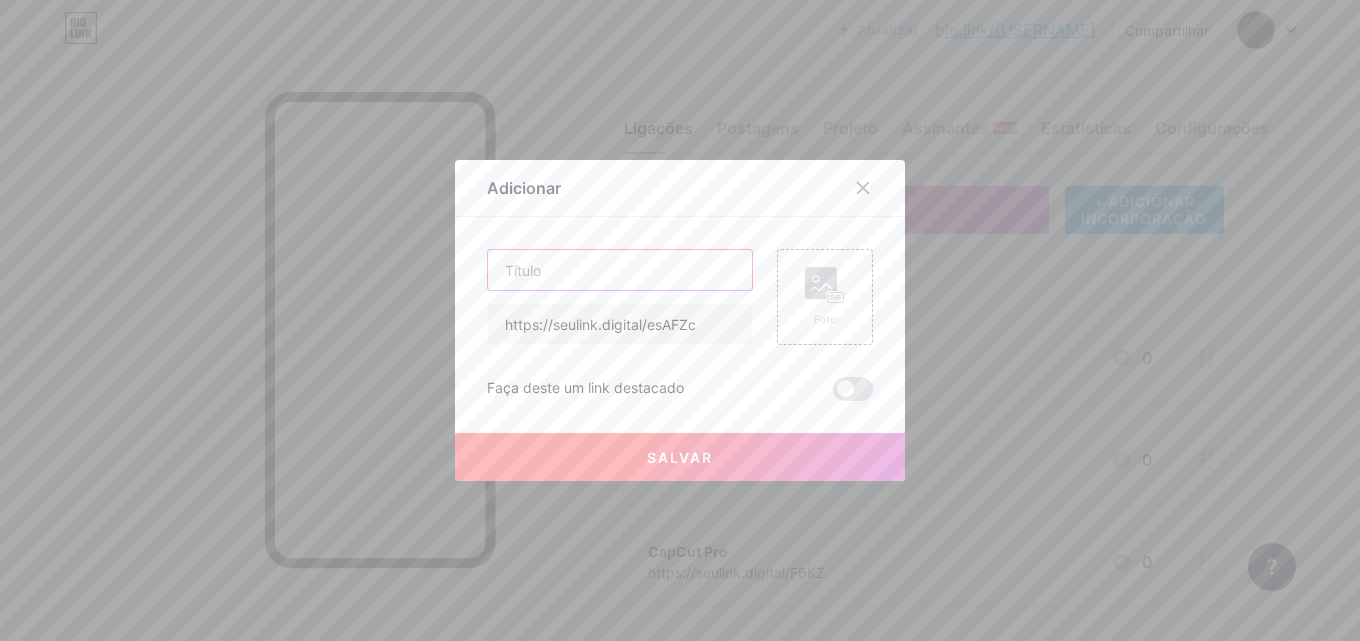 drag, startPoint x: 540, startPoint y: 289, endPoint x: 540, endPoint y: 254, distance: 35 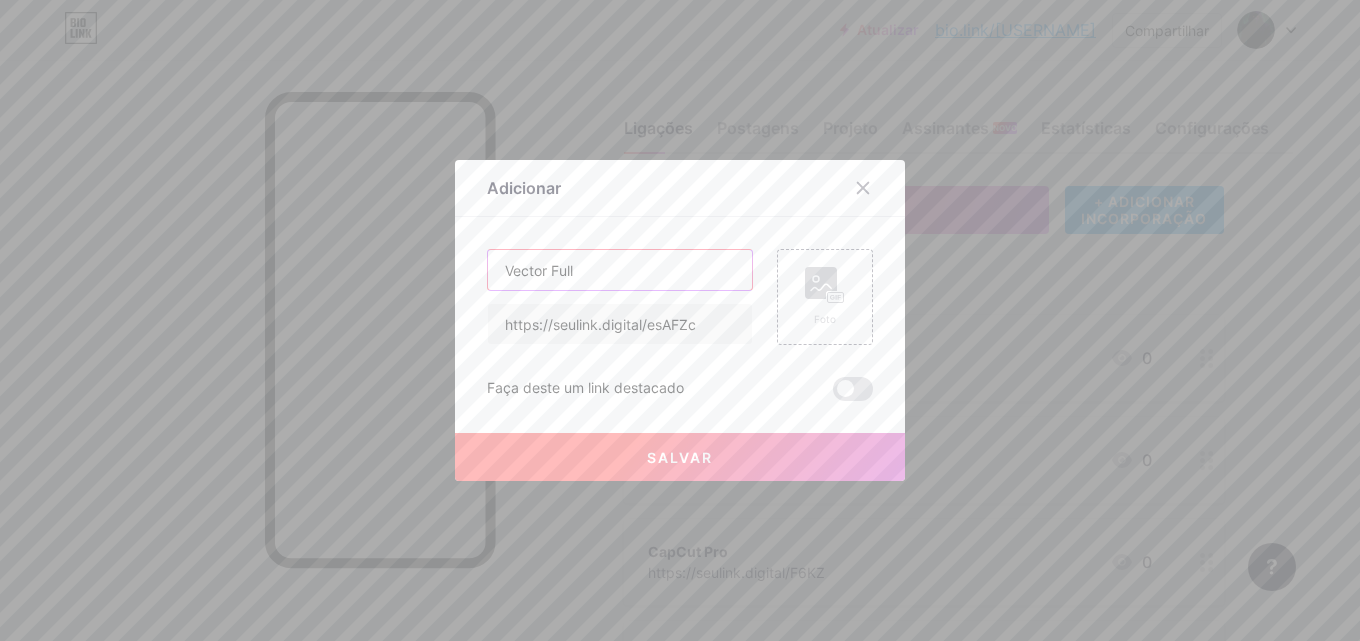 type on "Vector Full" 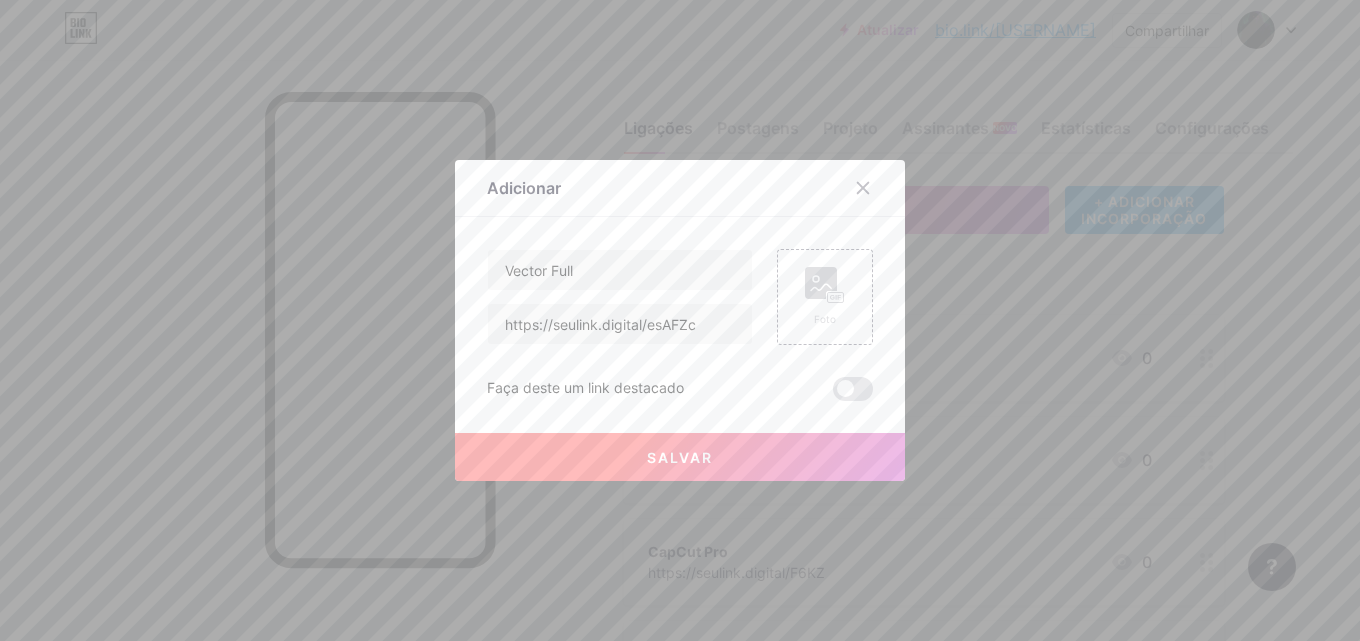 click on "Salvar" at bounding box center [680, 457] 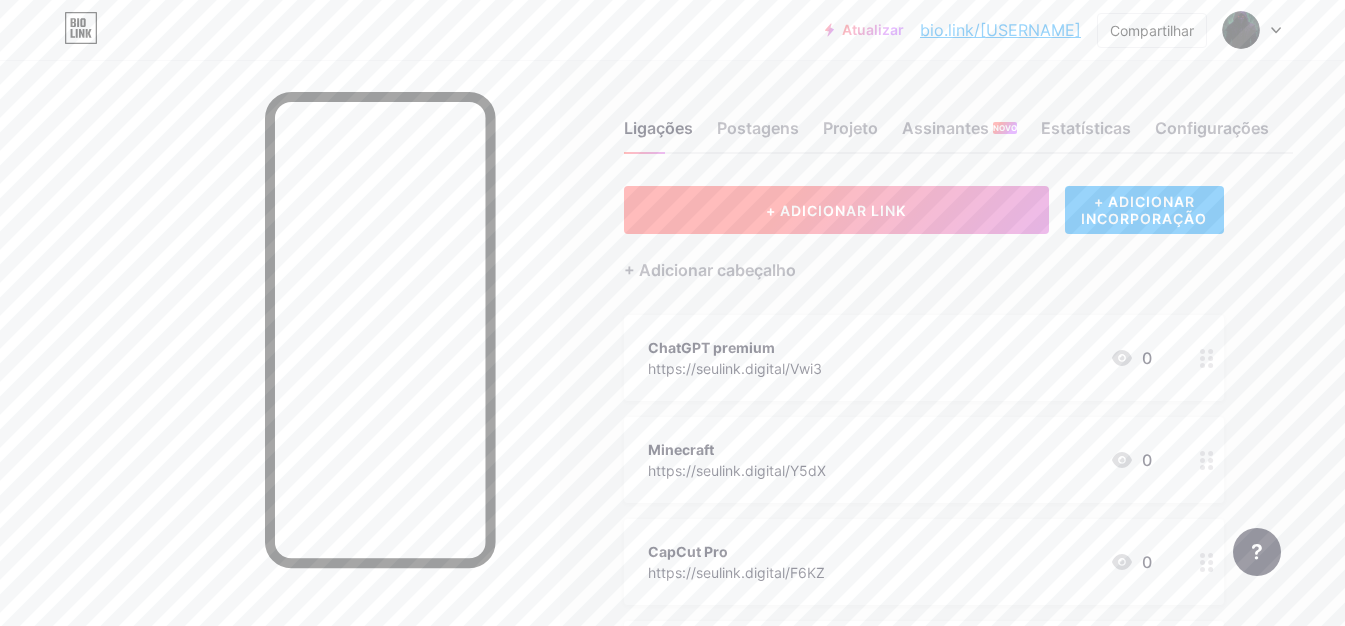 click on "+ ADICIONAR LINK" at bounding box center (836, 210) 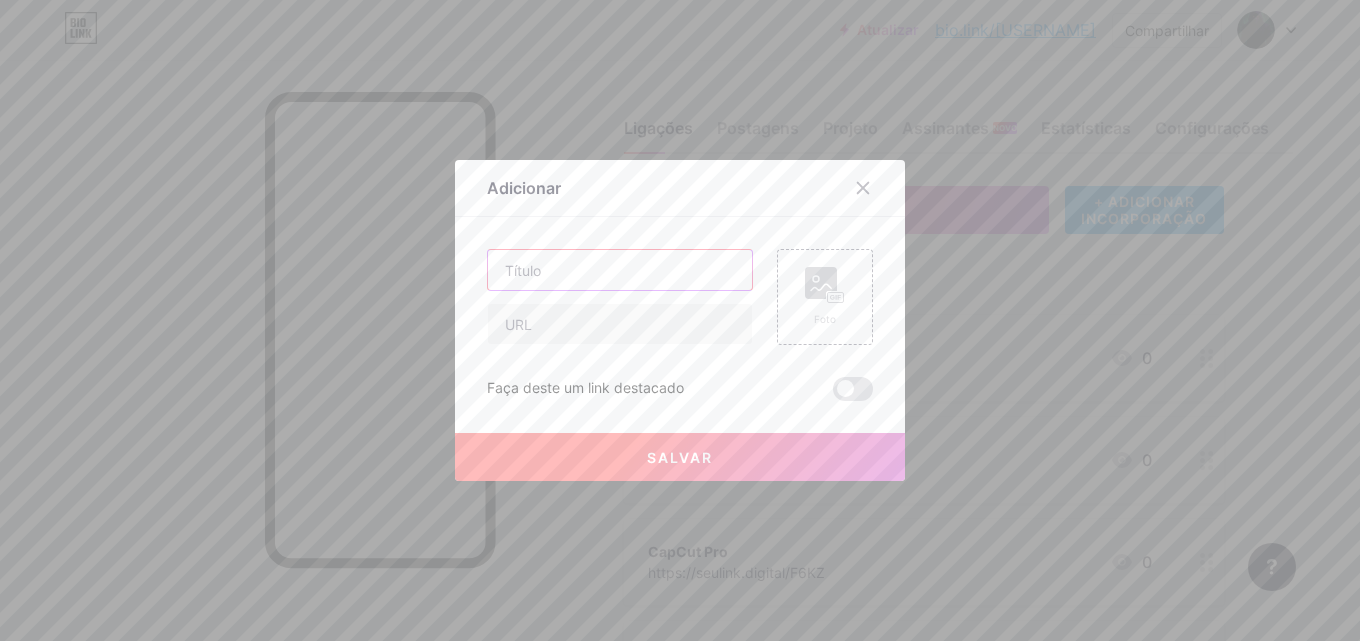 click at bounding box center [620, 270] 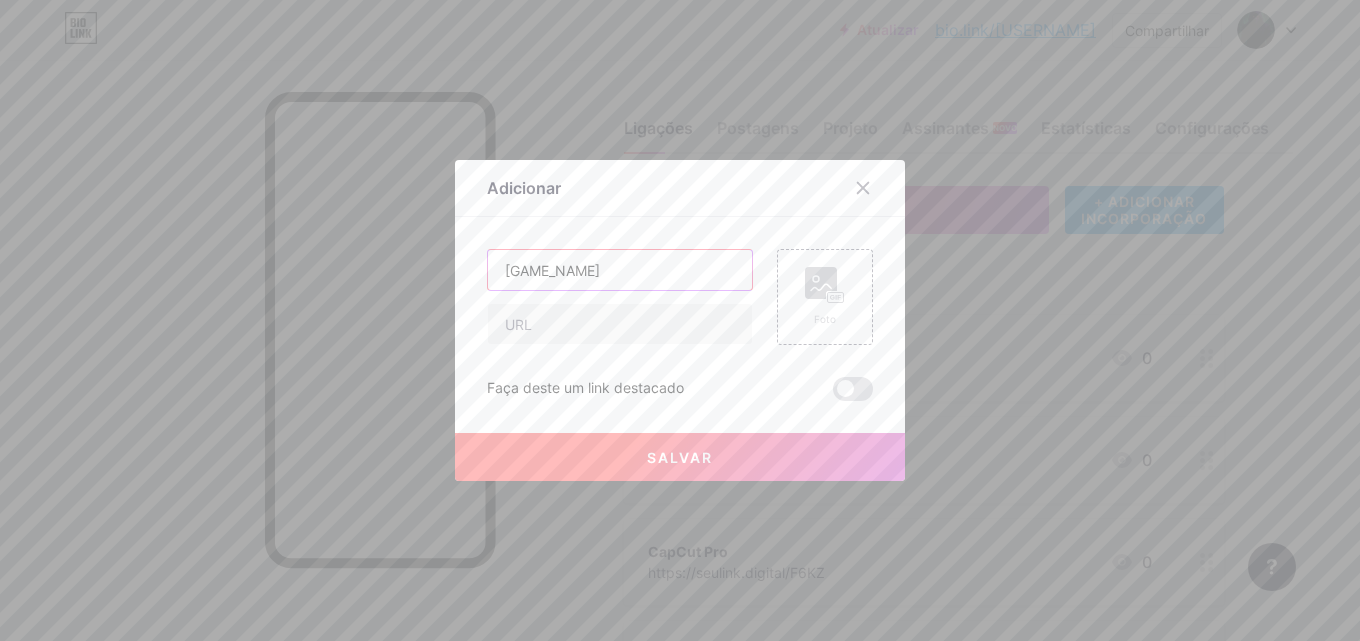 type on "[GAME_NAME]" 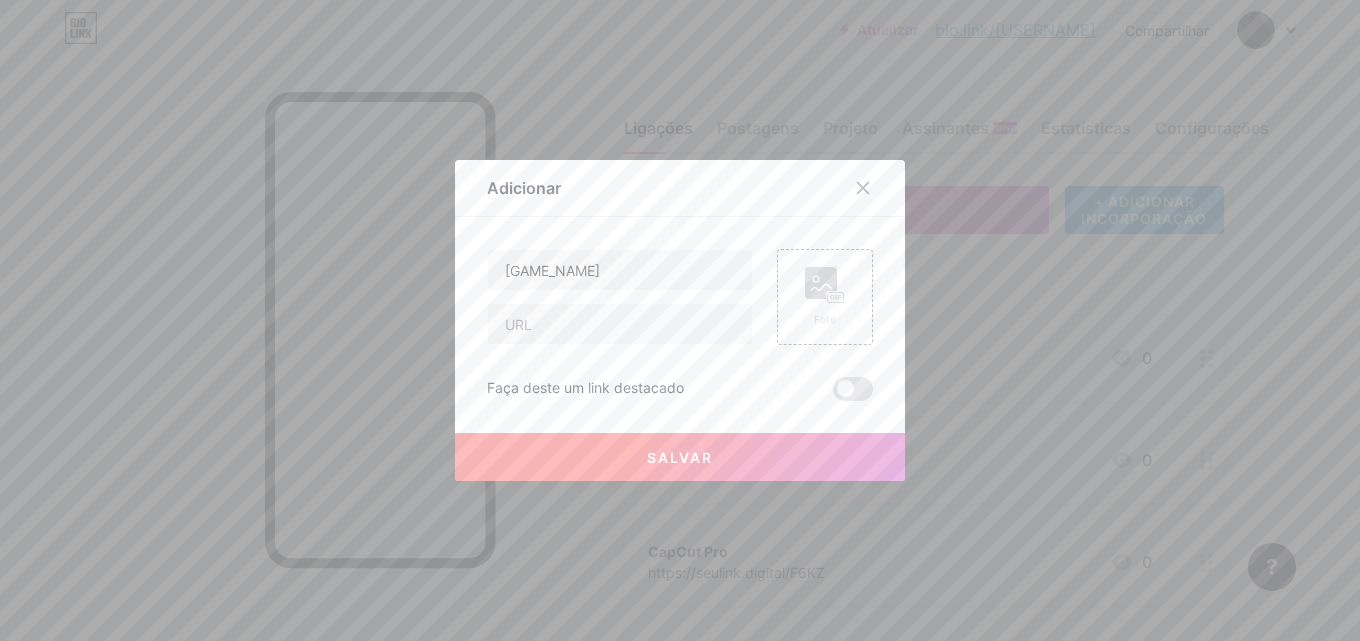 click on "[GAME_NAME]" at bounding box center [620, 297] 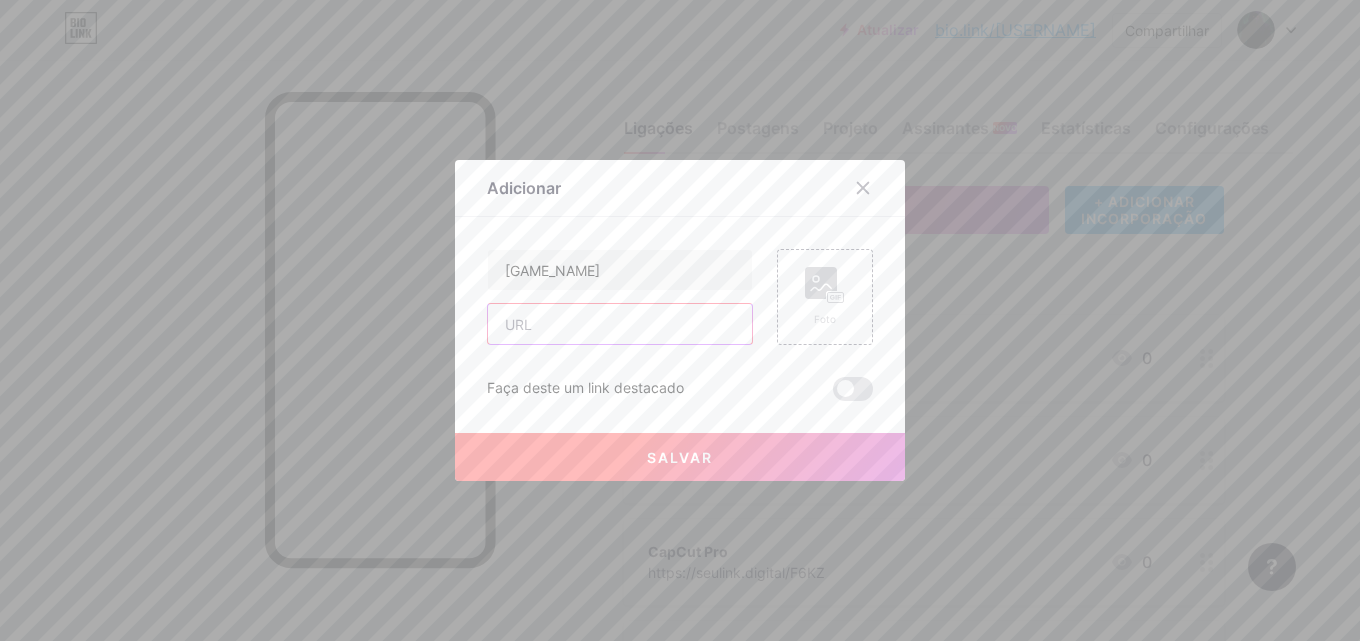 click at bounding box center (620, 324) 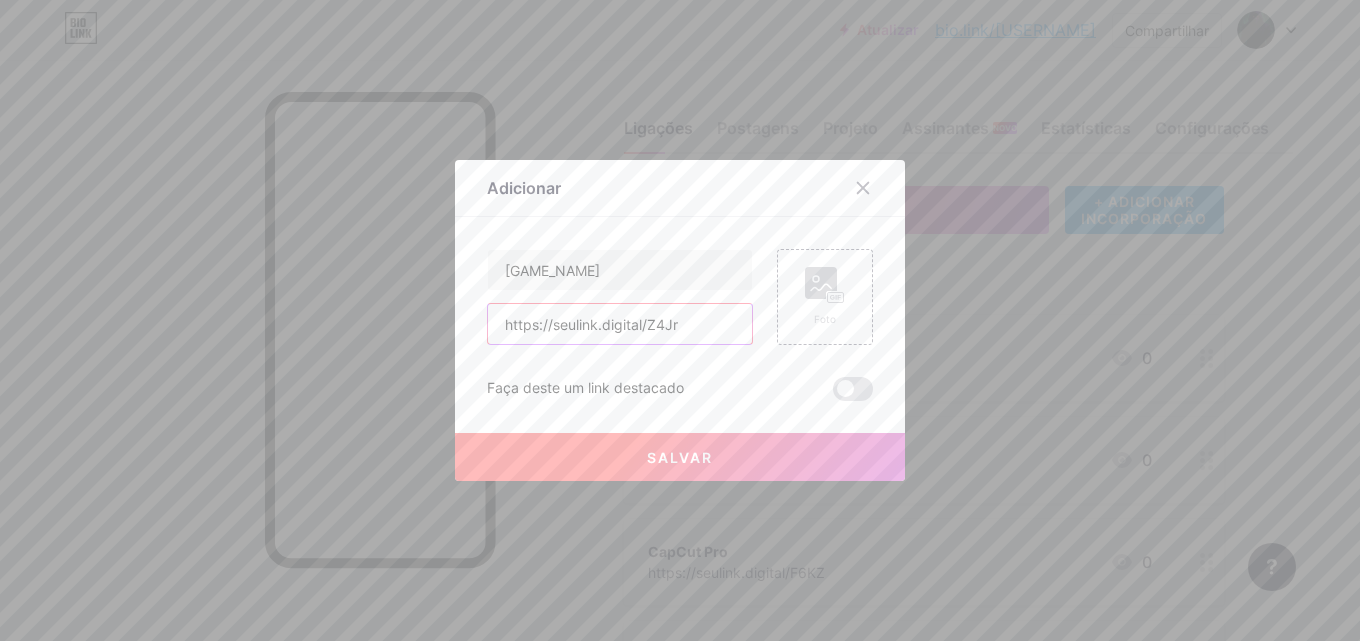 type on "https://seulink.digital/Z4Jr" 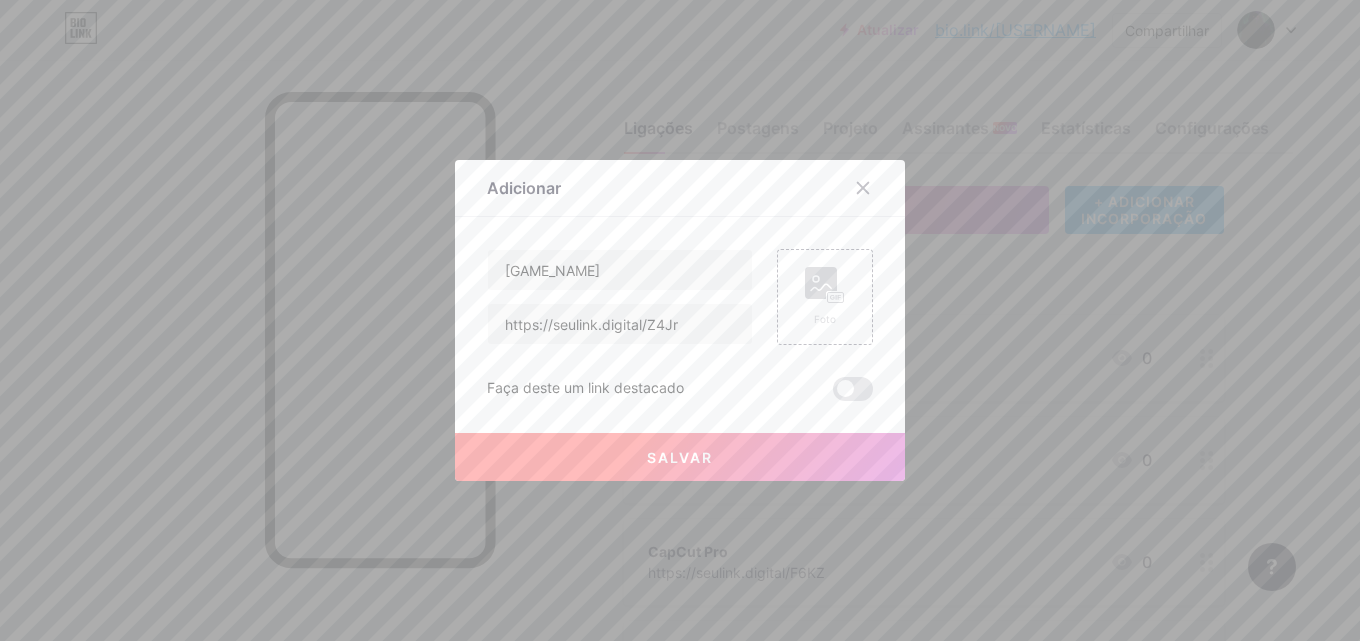click on "Salvar" at bounding box center [680, 457] 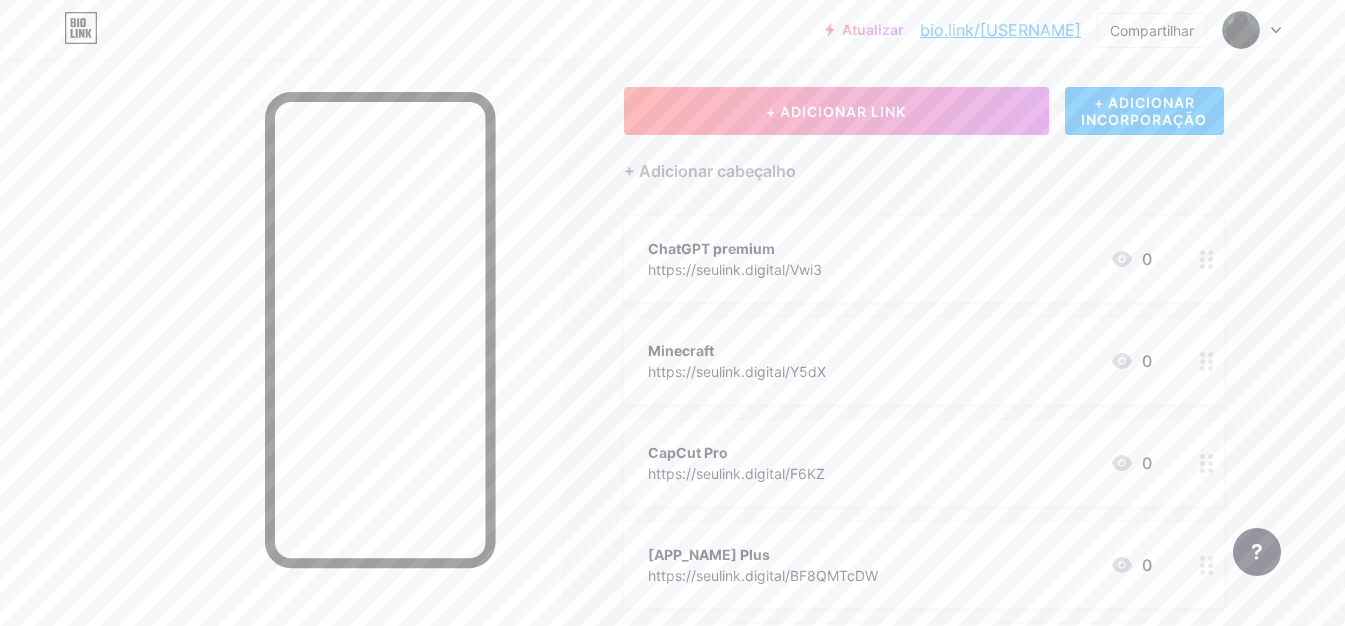 scroll, scrollTop: 0, scrollLeft: 0, axis: both 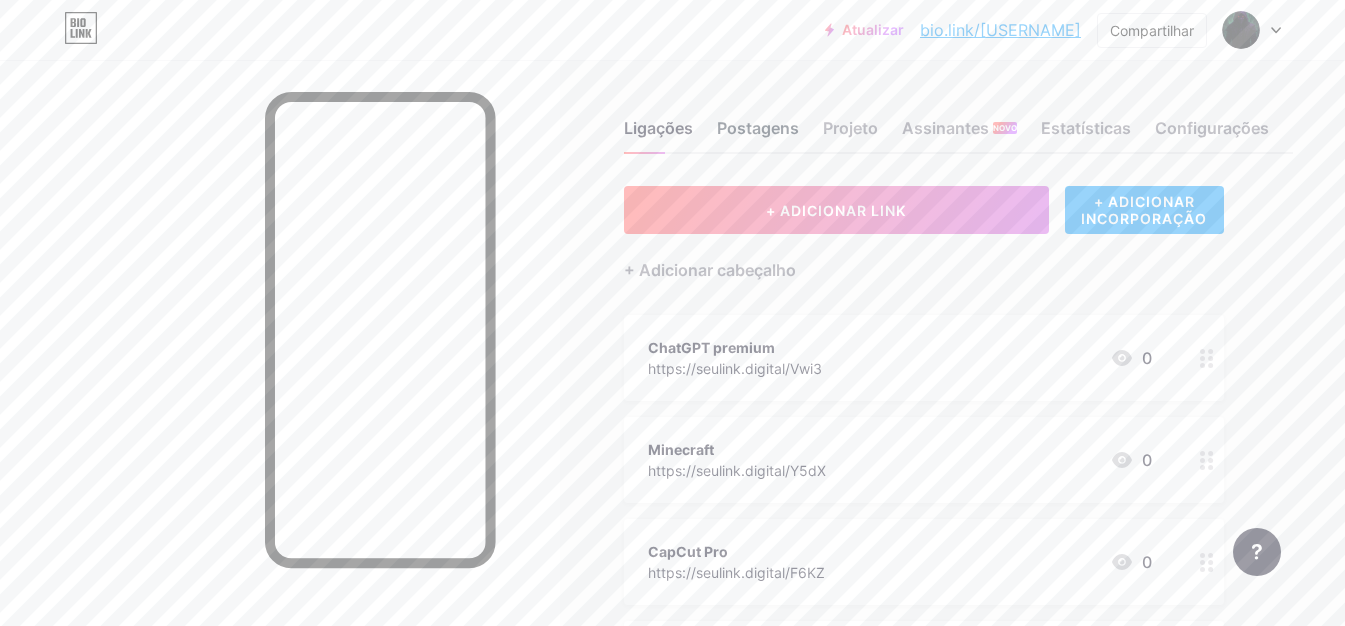 click on "Postagens" at bounding box center (758, 128) 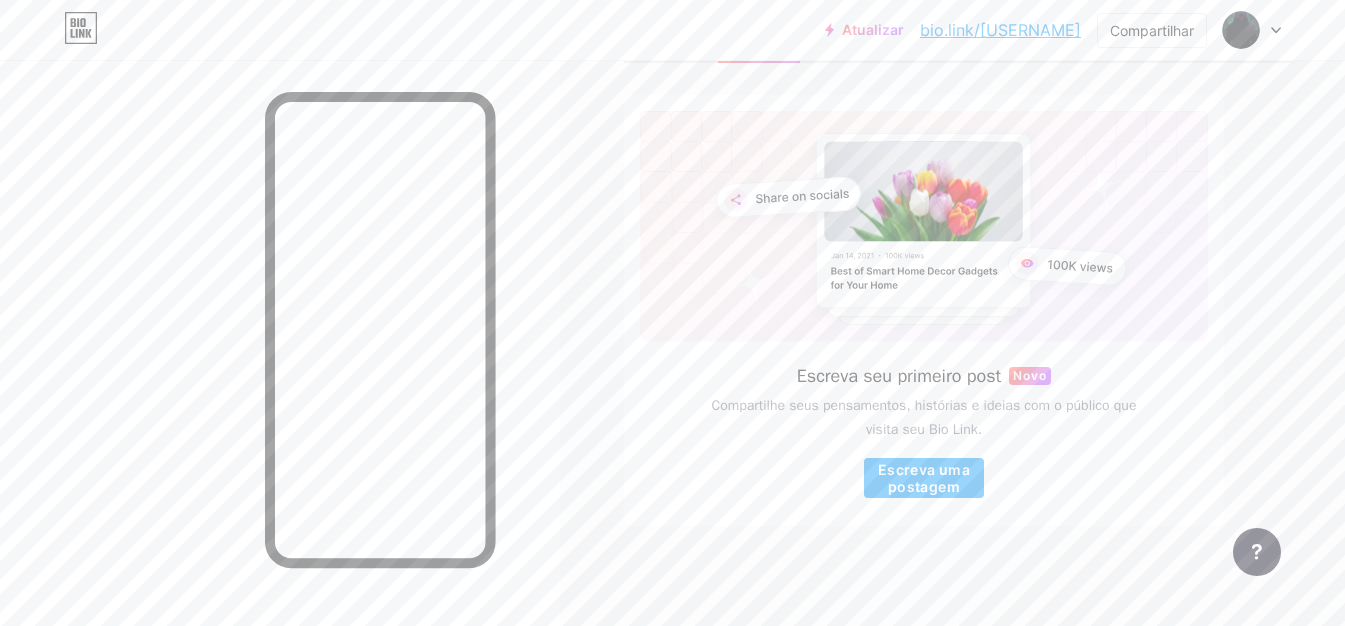 scroll, scrollTop: 0, scrollLeft: 0, axis: both 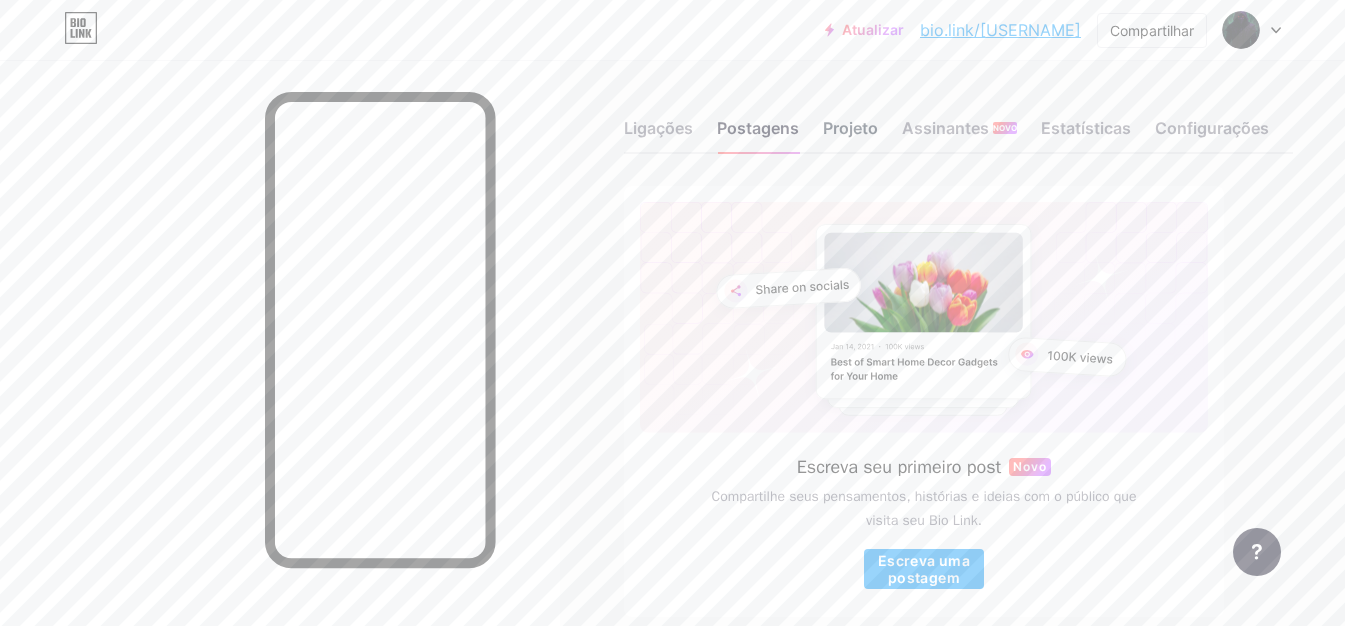 click on "Projeto" at bounding box center [850, 128] 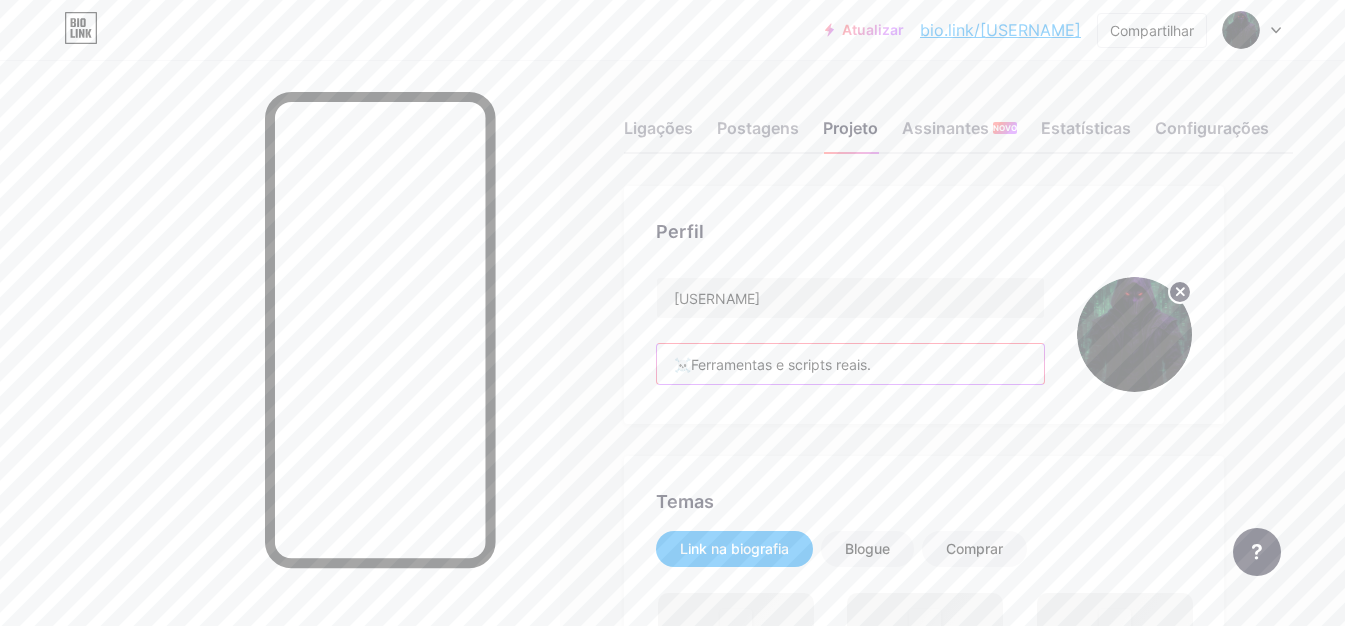click on "☠️Ferramentas e scripts reais." at bounding box center [850, 364] 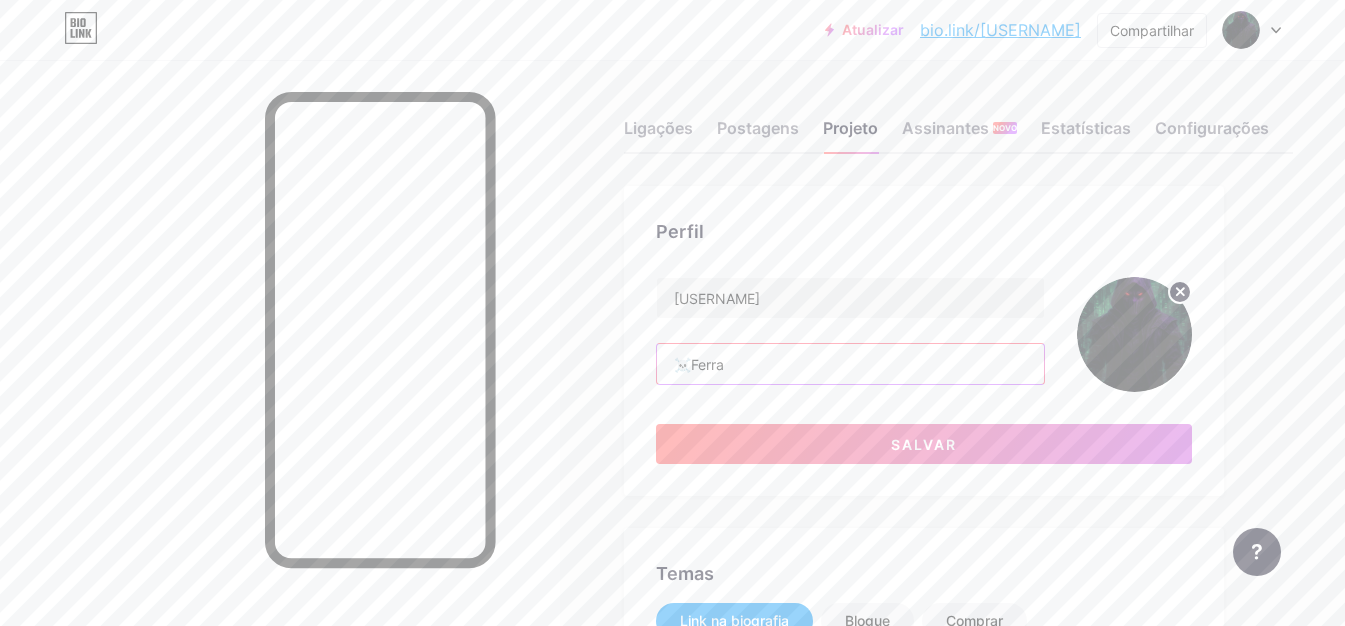 click on "☠️Ferra" at bounding box center [850, 364] 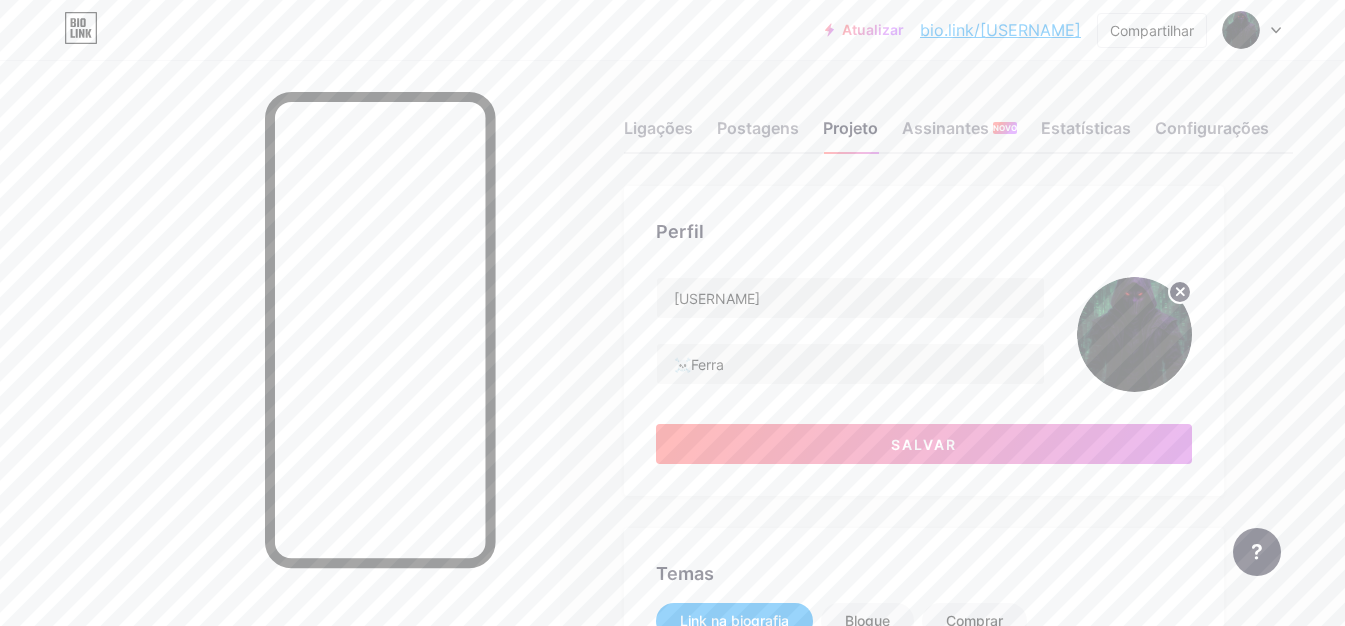 click on "Ligações Postagens Projeto Assinantes NOVO Estatísticas Configurações Perfil Xeno NightFall ☠️Ferra Salvar Temas Link na biografia Blogue Comprar Noções básicas Carbono Natal 23 Orgulho Falha Inverno · Ao Vivo Vítreo · Ao vivo Camaleão · Ao Vivo Noite Chuvosa · Ao Vivo Neon · Ao Vivo Verão Retrô Morango · Ao Vivo Deserto Ensolarado Outono Folha Céu limpo Corar Unicórnio Mínimo Nublado Sombra Crie o seu próprio Alterações salvas Posição para exibir redes sociais Principal Fundo Desativar a marca Bio Link Ocultará a marca Bio Link da página inicial Exibir botão Compartilhar Alterações salvas" at bounding box center [688, 1773] 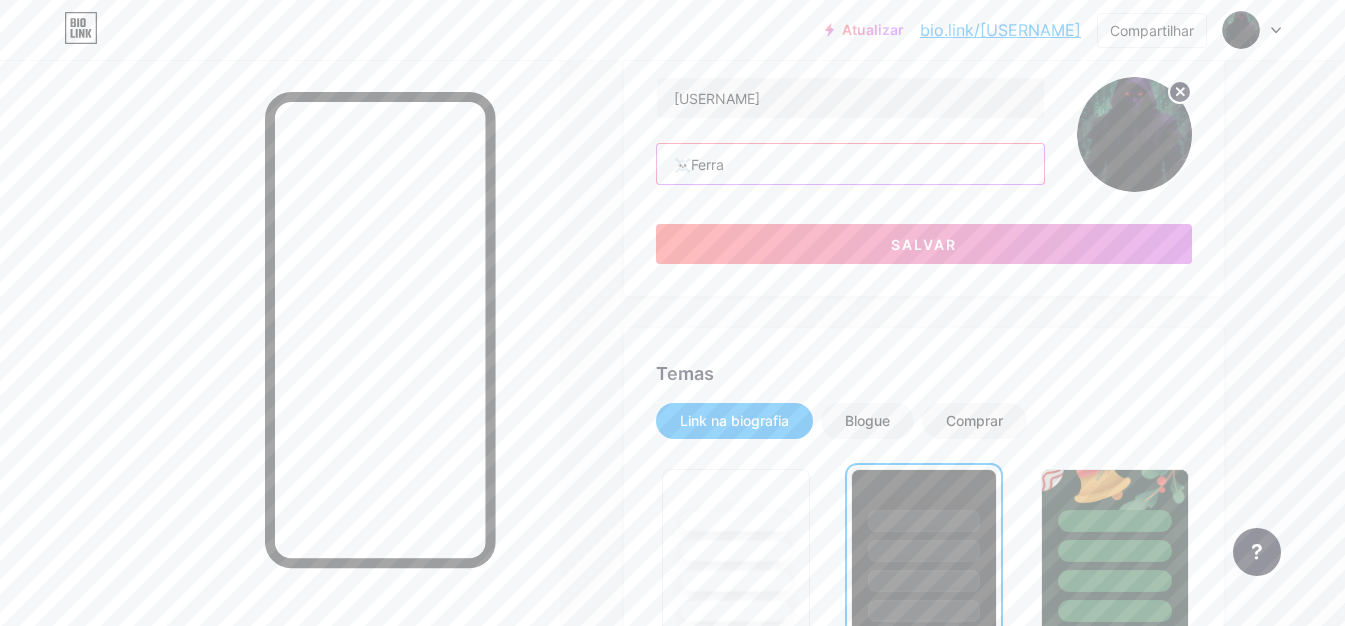 drag, startPoint x: 740, startPoint y: 153, endPoint x: 743, endPoint y: 163, distance: 10.440307 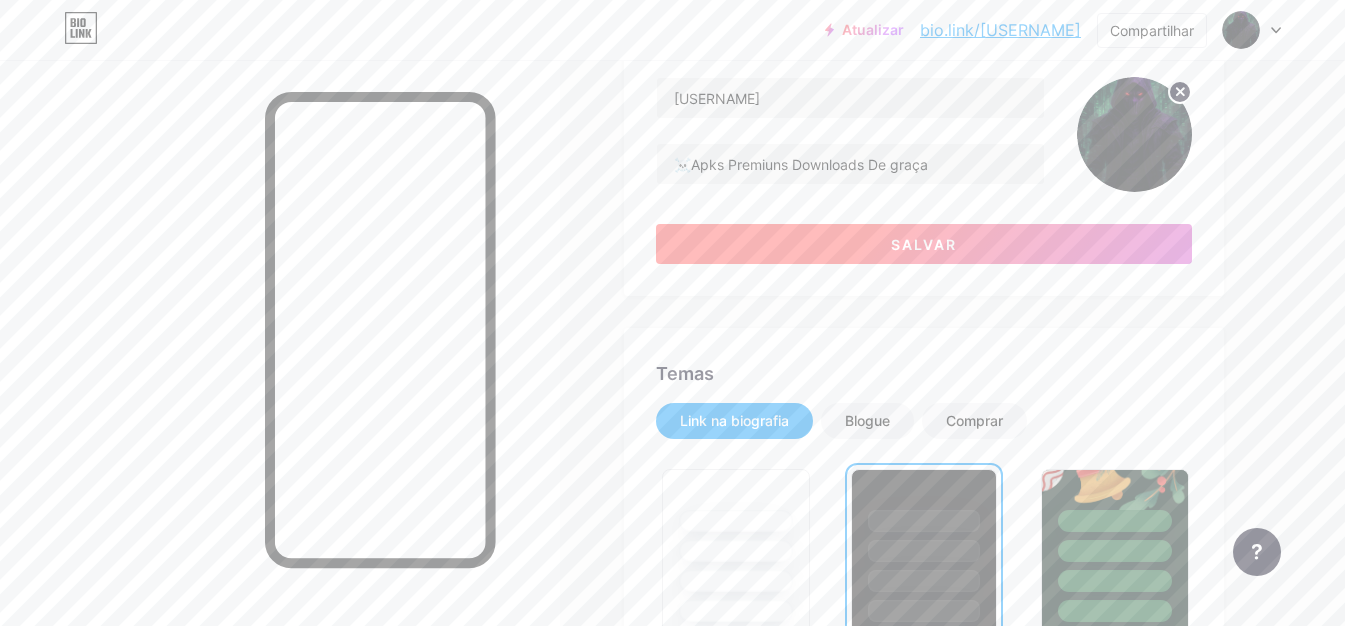 click on "Salvar" at bounding box center [924, 244] 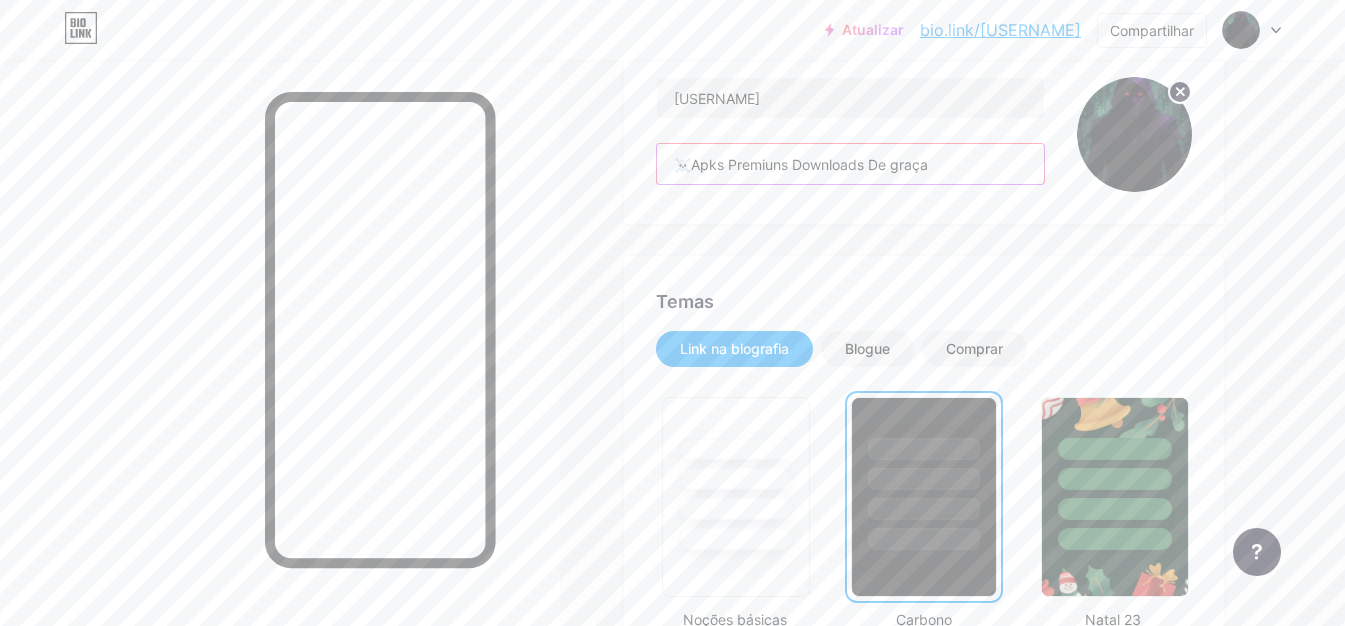 drag, startPoint x: 939, startPoint y: 170, endPoint x: 863, endPoint y: 167, distance: 76.05919 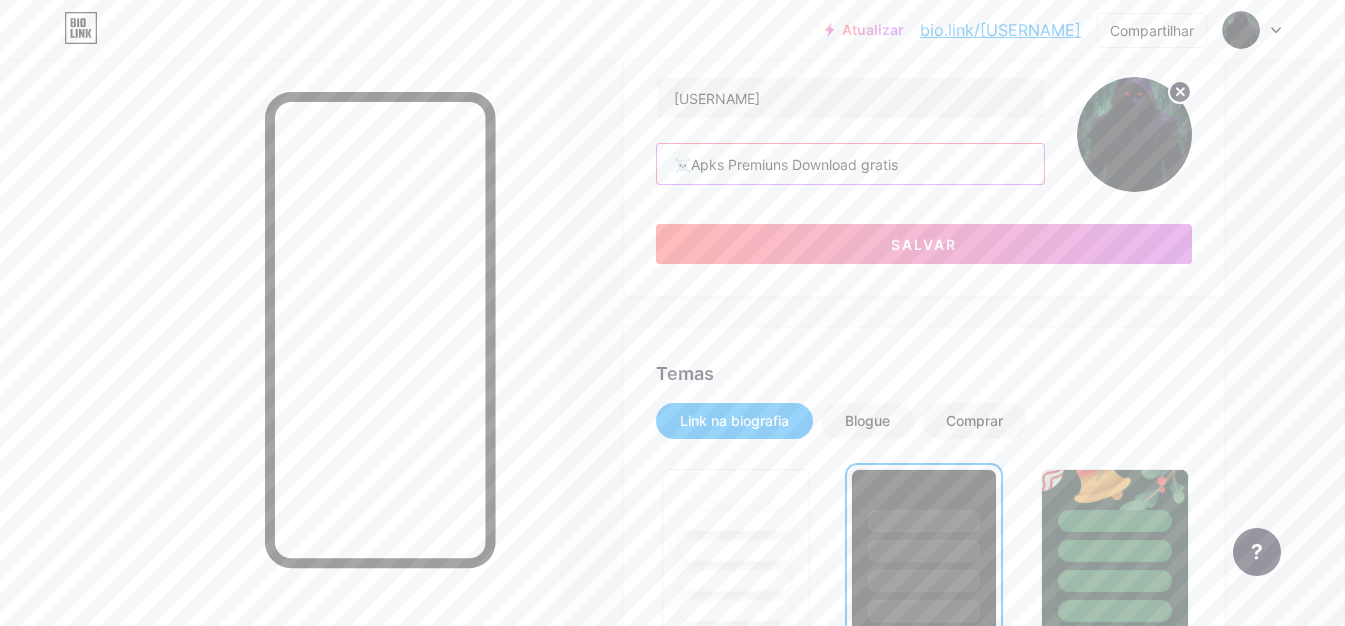 click on "☠️Apks Premiuns Download gratis" at bounding box center (850, 164) 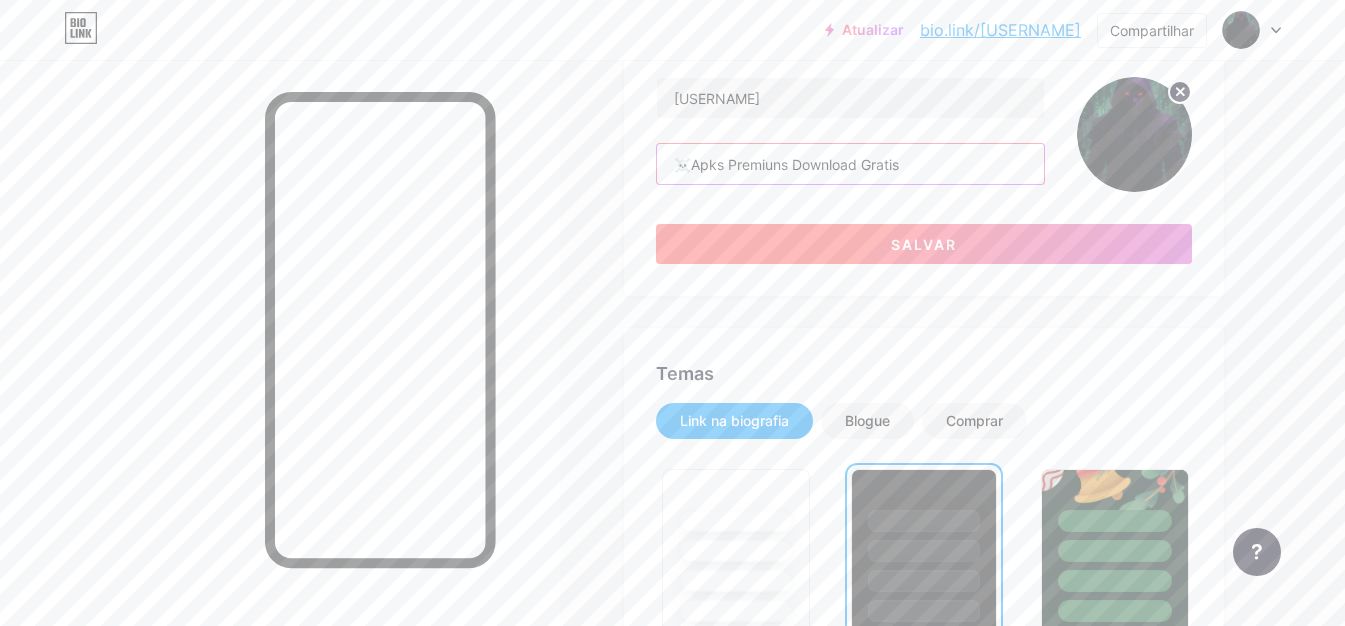 type on "☠️Apks Premiuns Download Gratis" 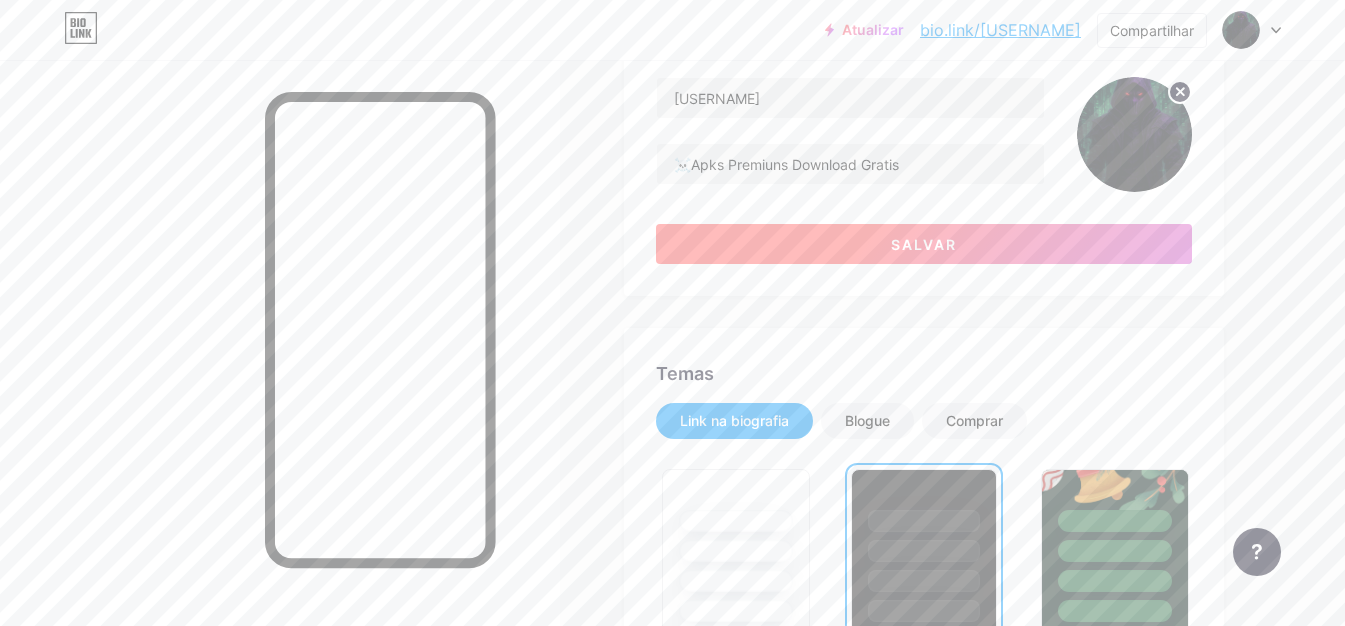 click on "Salvar" at bounding box center [924, 244] 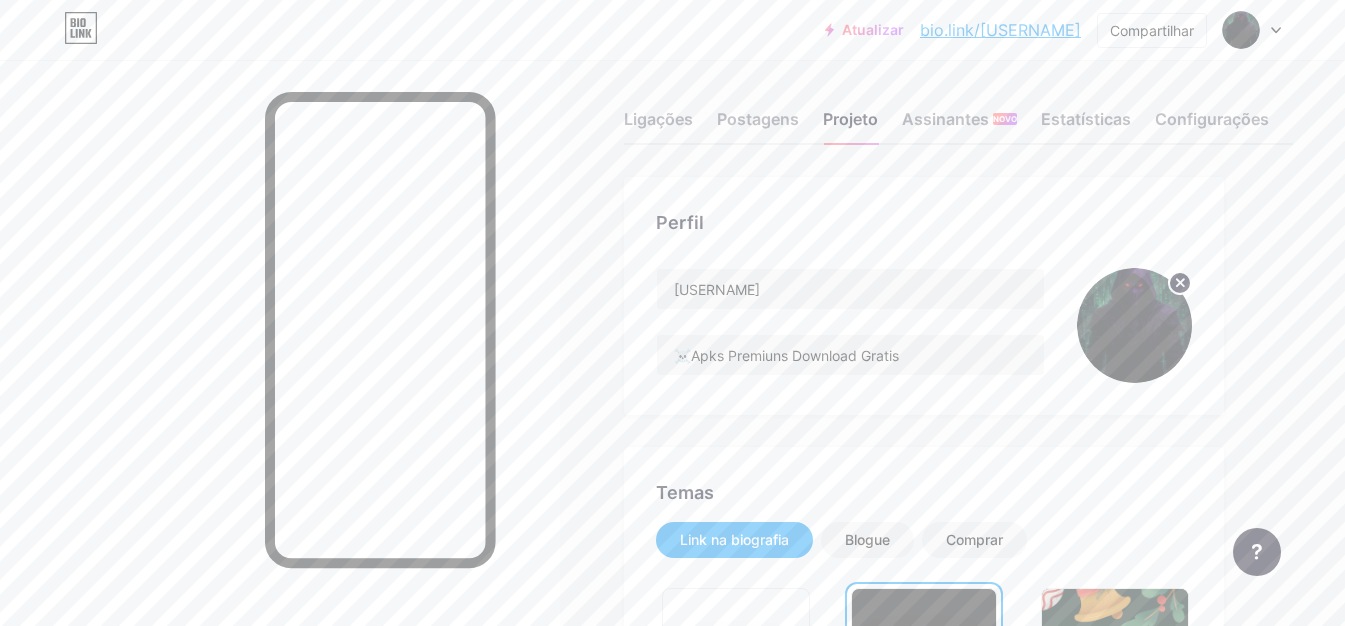scroll, scrollTop: 0, scrollLeft: 0, axis: both 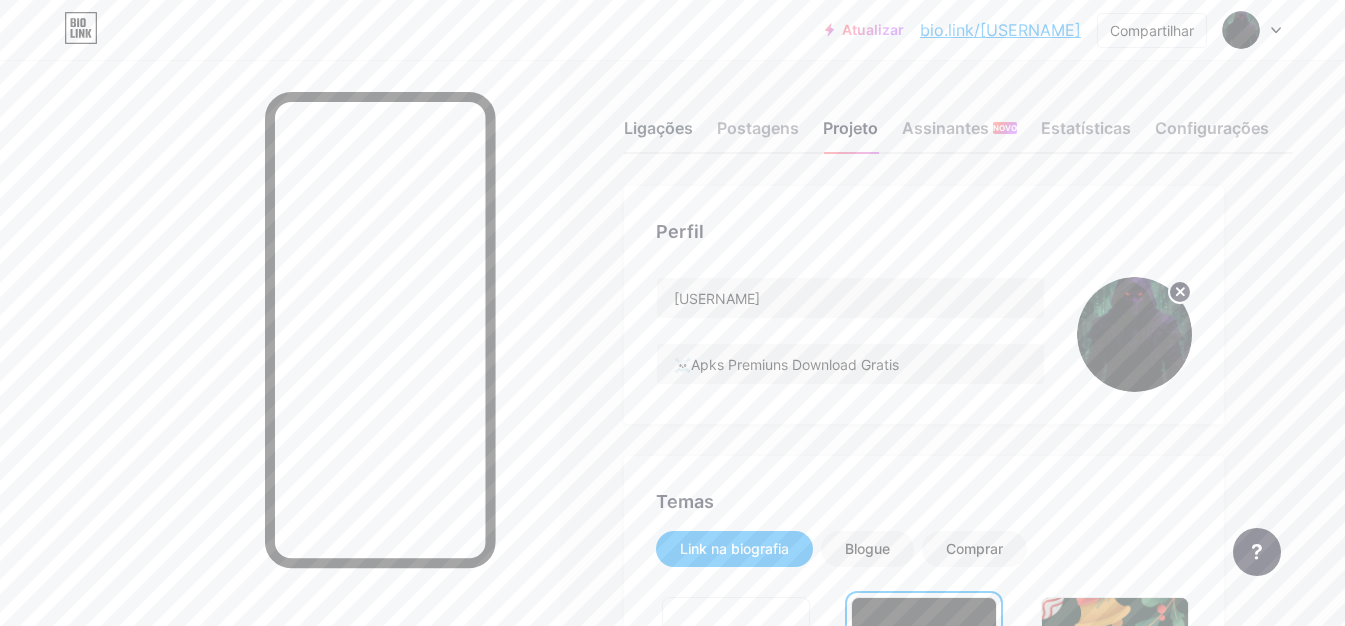 click on "Ligações" at bounding box center (658, 128) 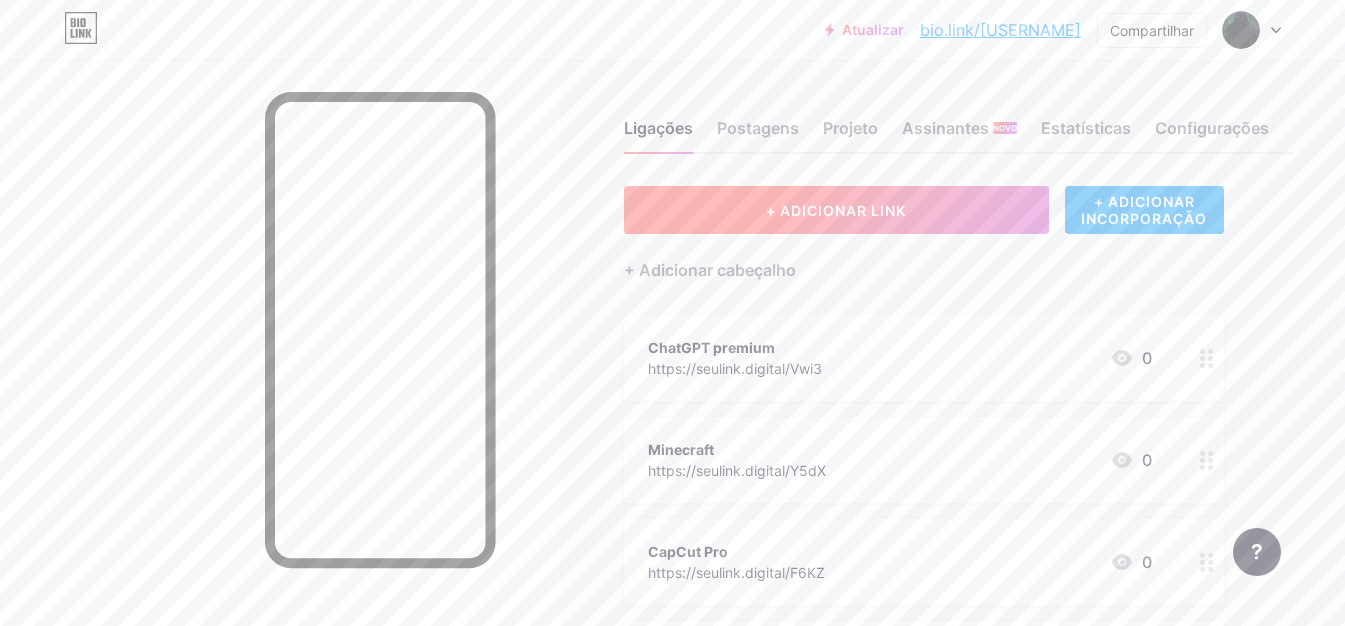 click on "+ ADICIONAR LINK" at bounding box center [836, 210] 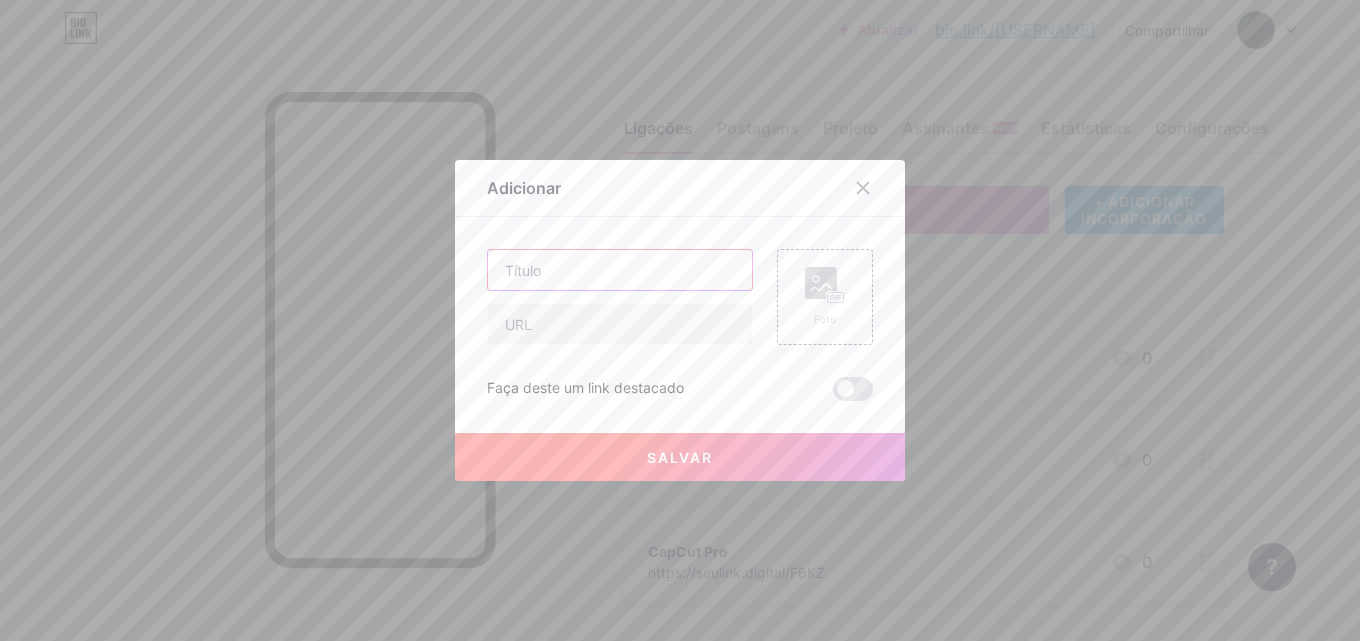 click at bounding box center [620, 270] 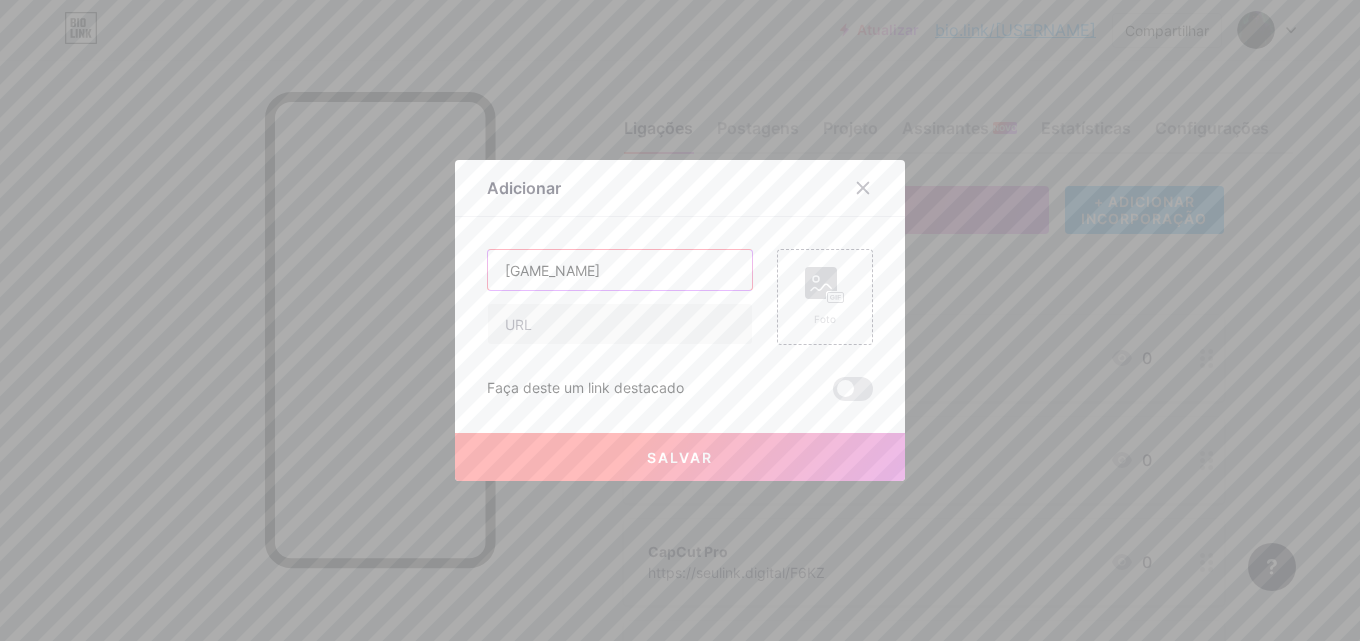 type on "[GAME_NAME]" 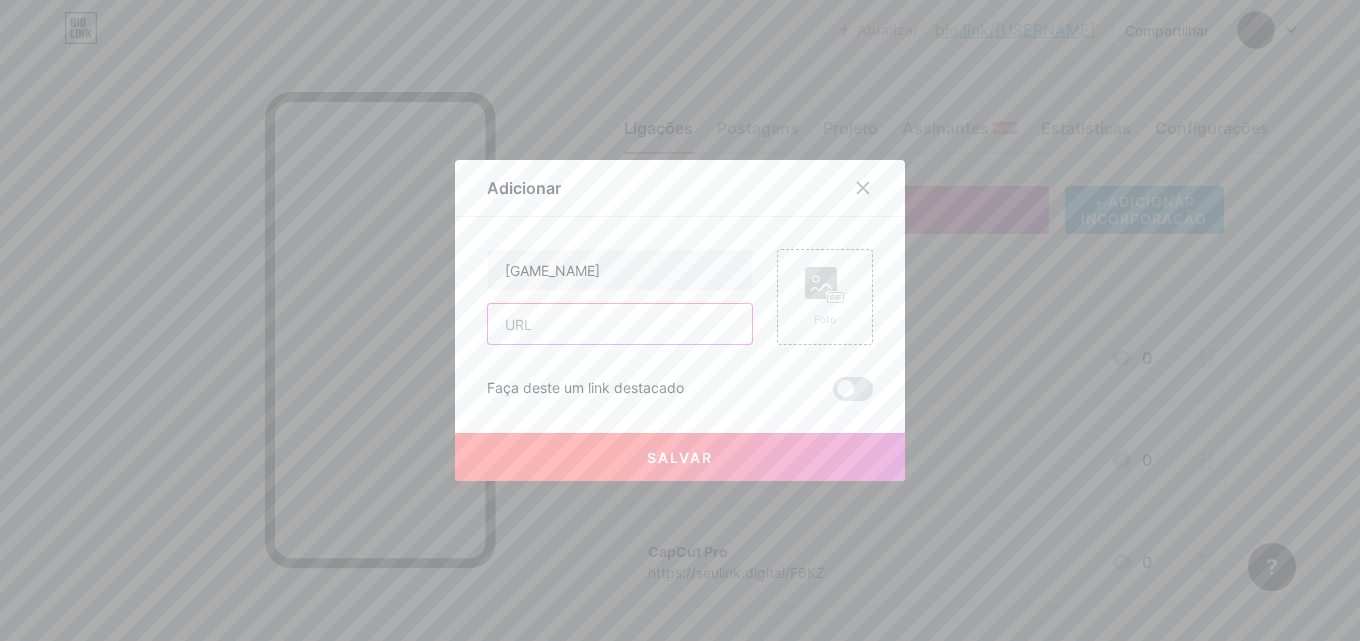 paste on "https://seulink.digital/R35wteyi" 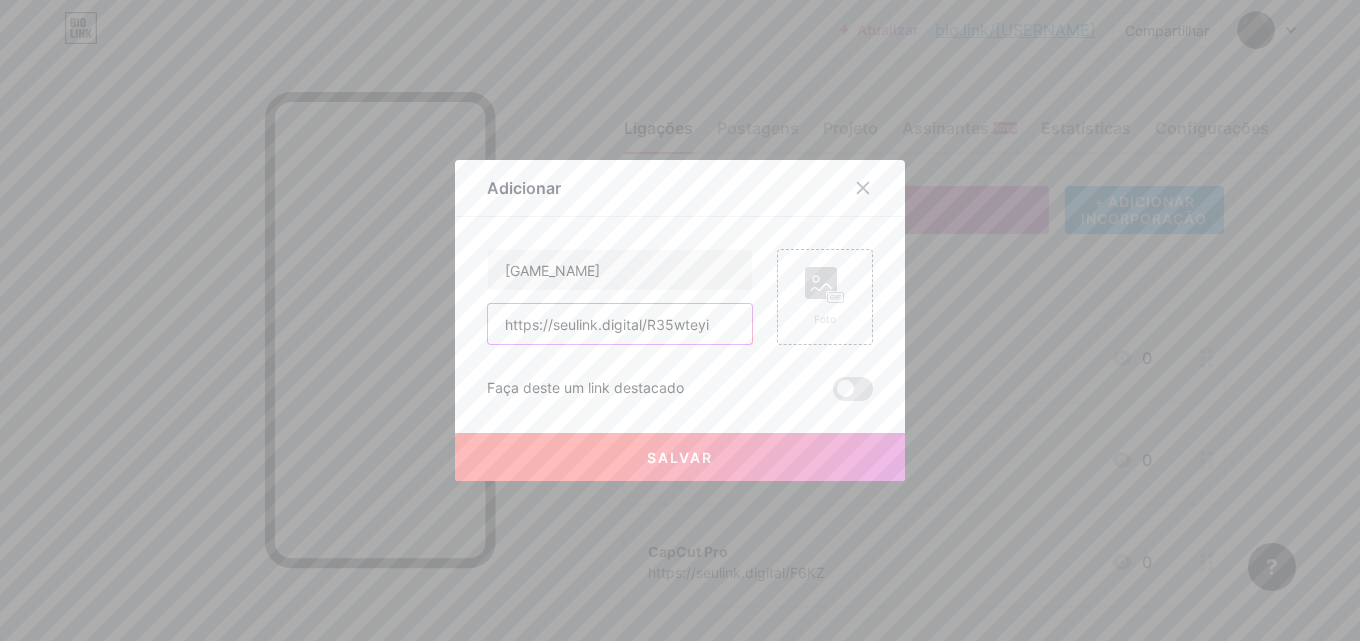 type on "https://seulink.digital/R35wteyi" 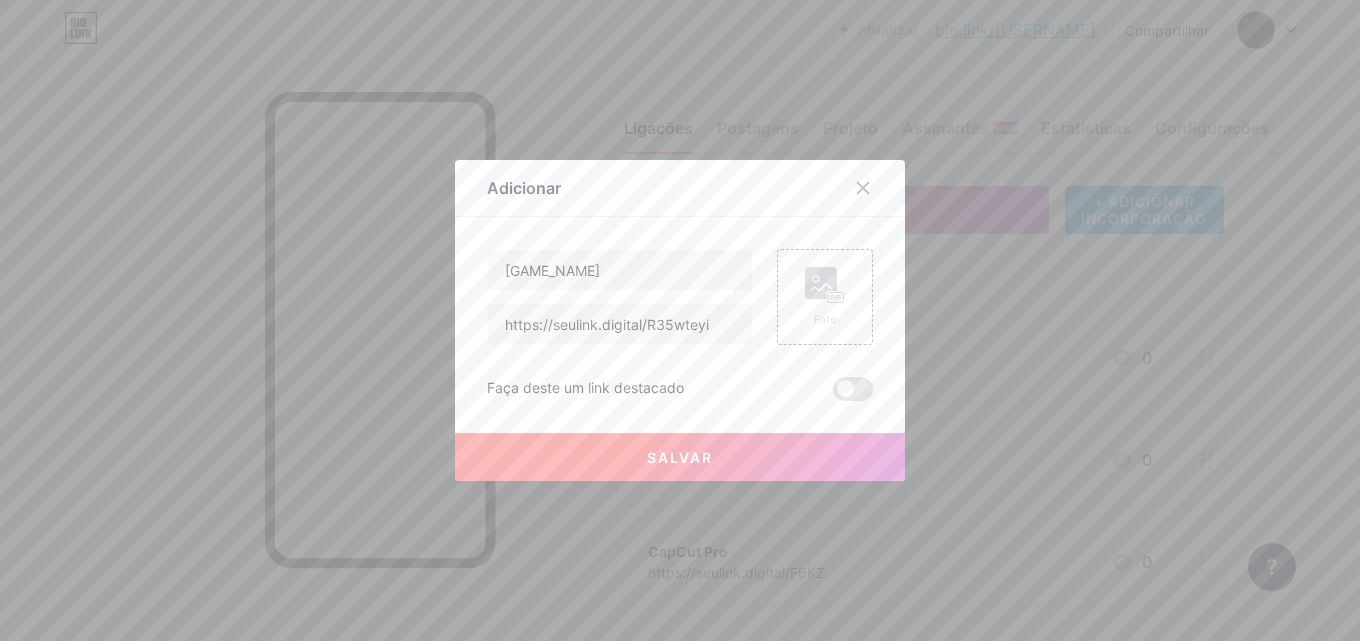 click on "Salvar" at bounding box center (680, 457) 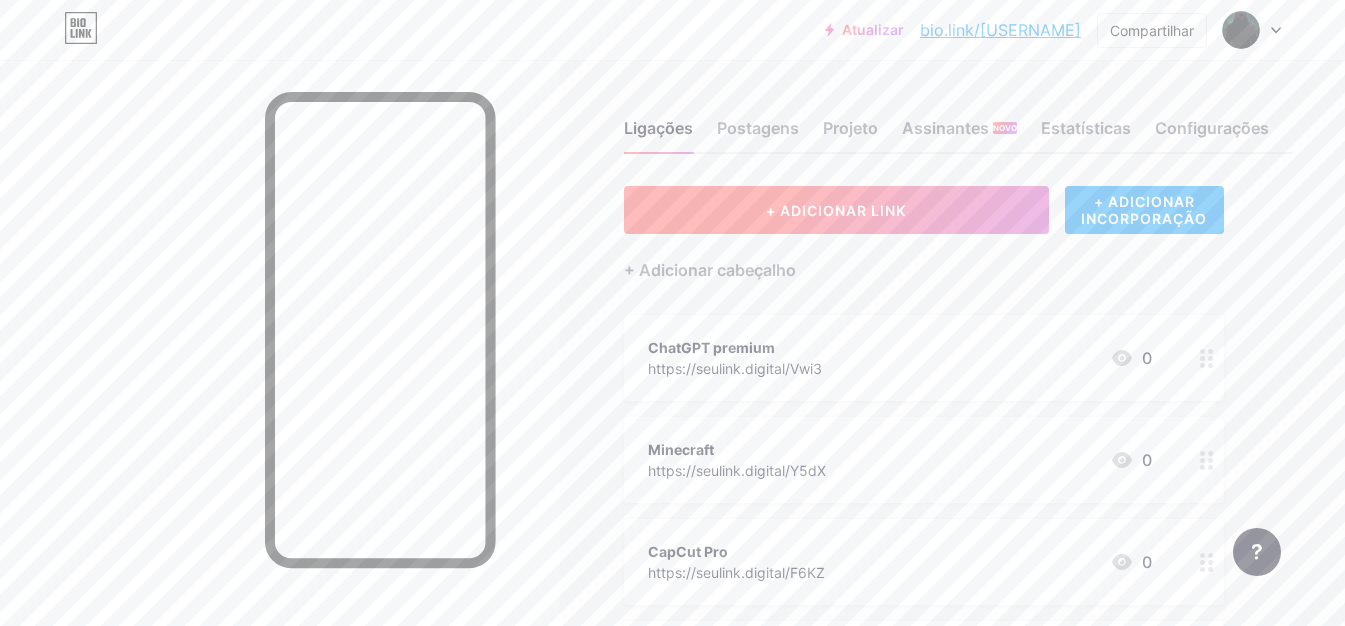 click on "+ ADICIONAR LINK" at bounding box center (836, 210) 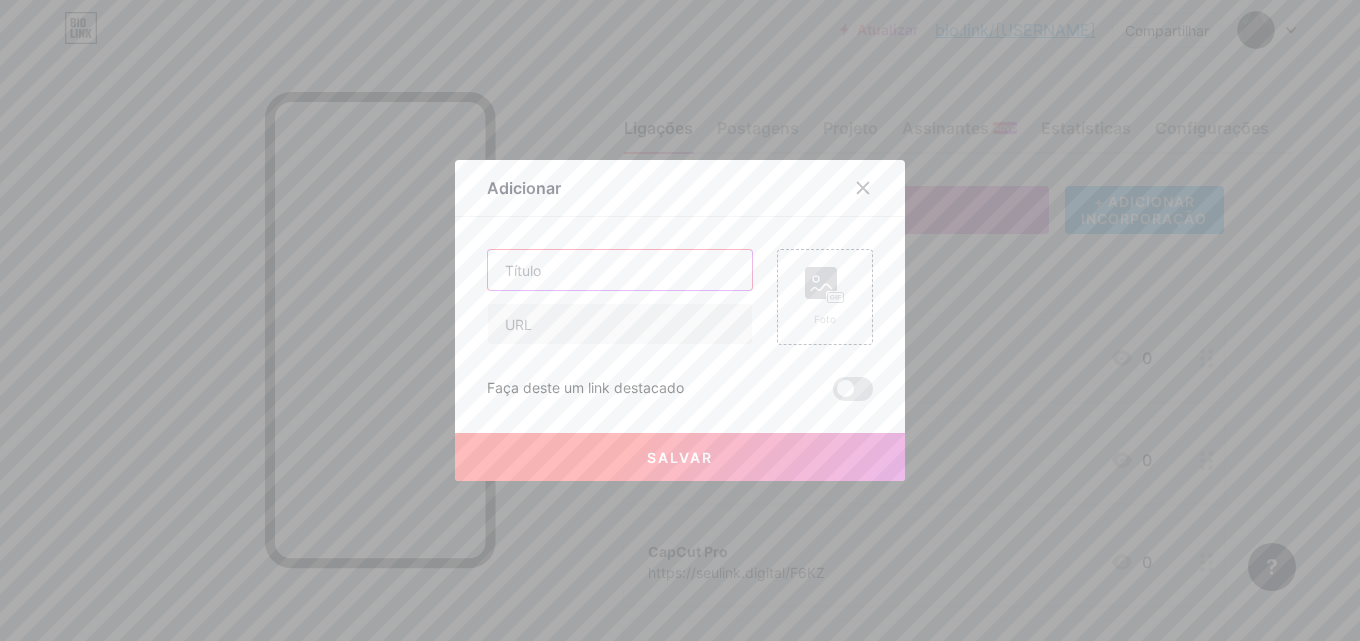 click at bounding box center (620, 270) 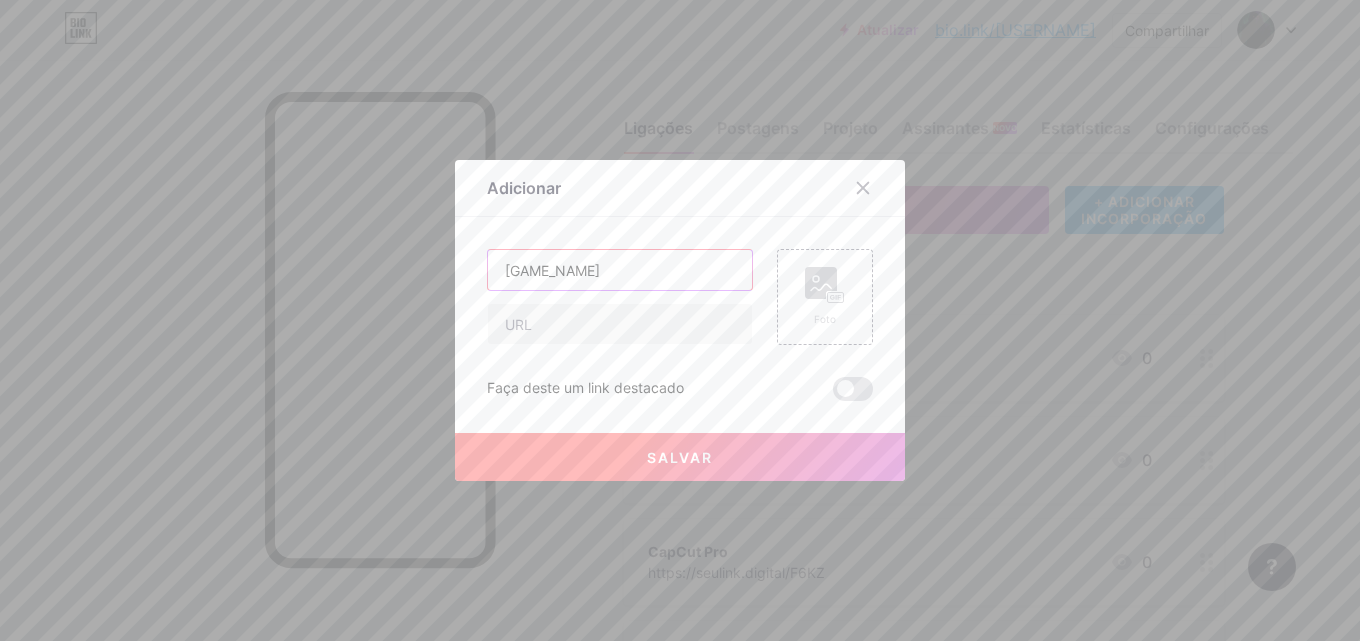 type on "[GAME_NAME]" 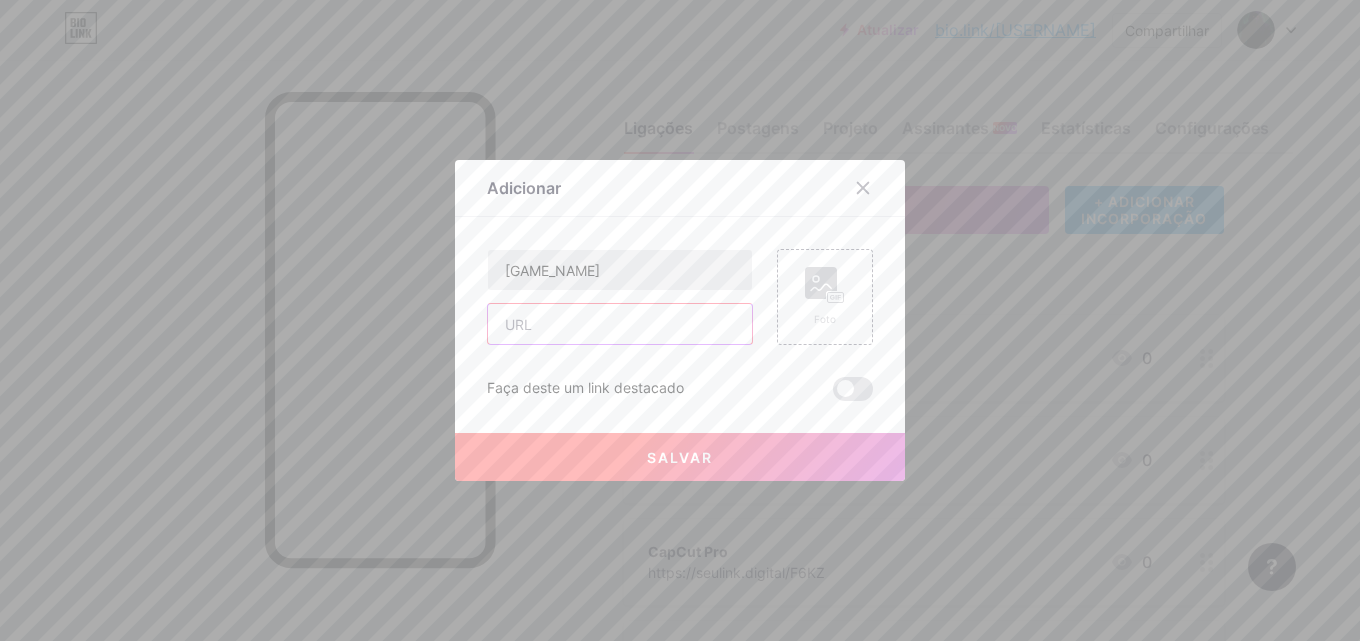 paste on "https://seulink.digital/8knQxilW82" 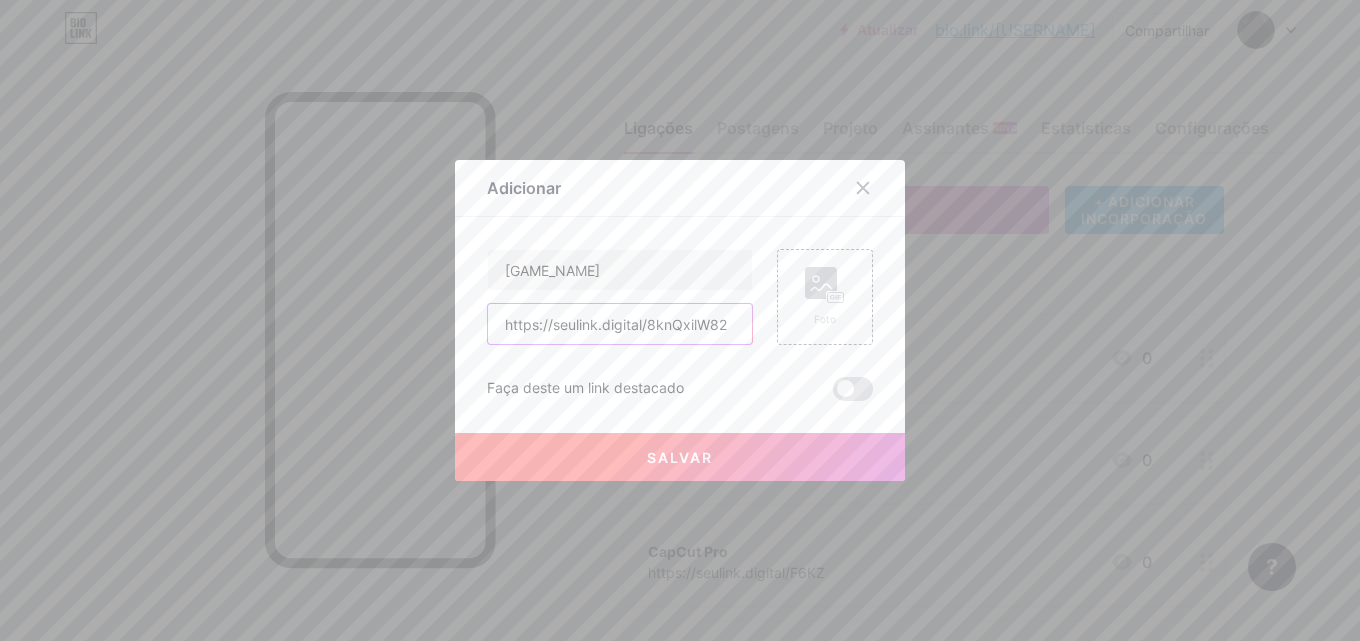 type on "https://seulink.digital/8knQxilW82" 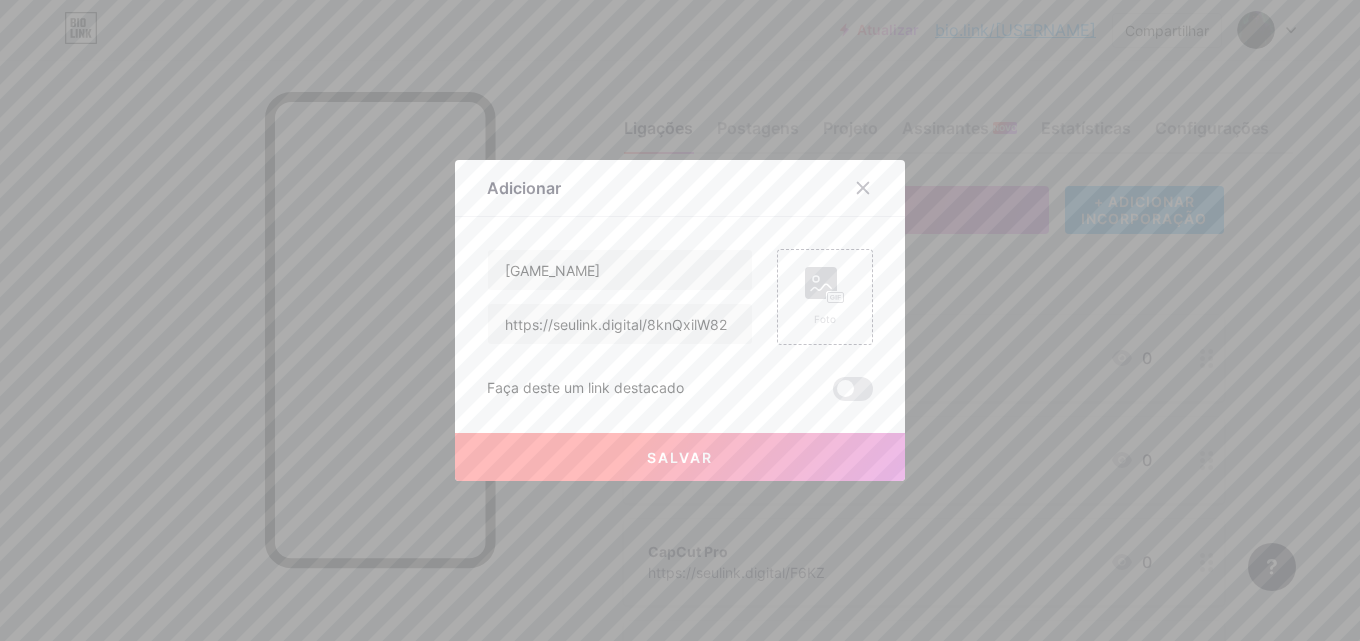 click on "Salvar" at bounding box center [680, 457] 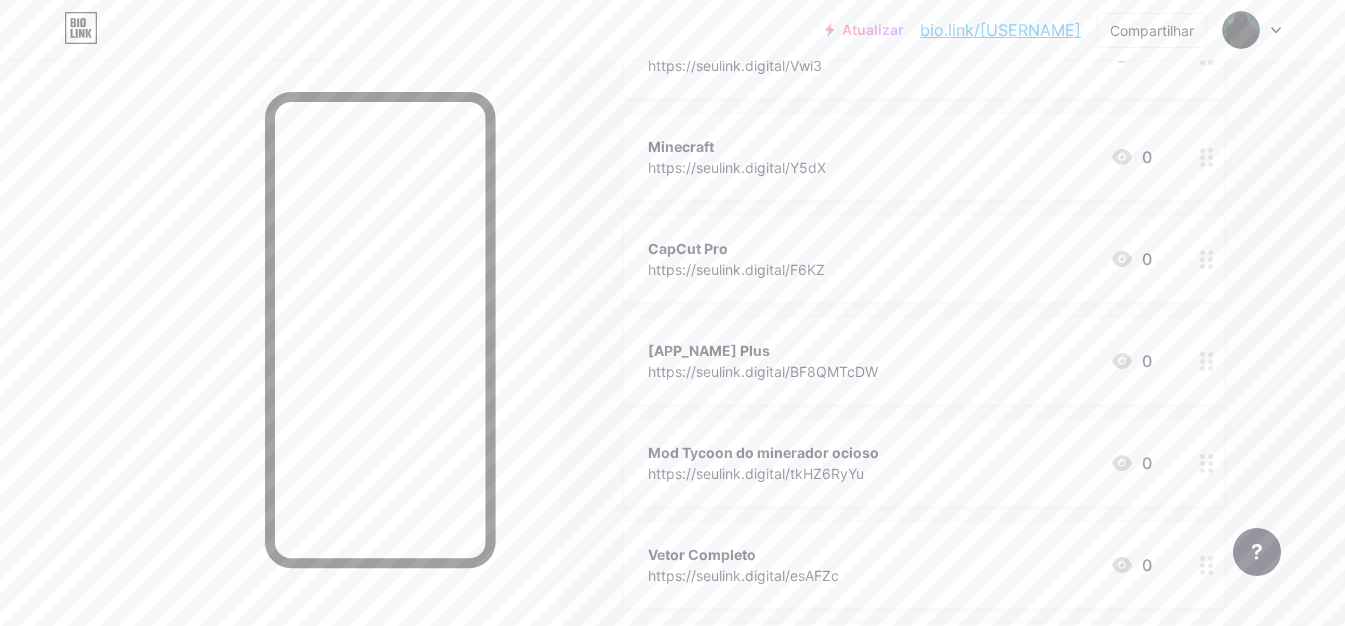 scroll, scrollTop: 0, scrollLeft: 0, axis: both 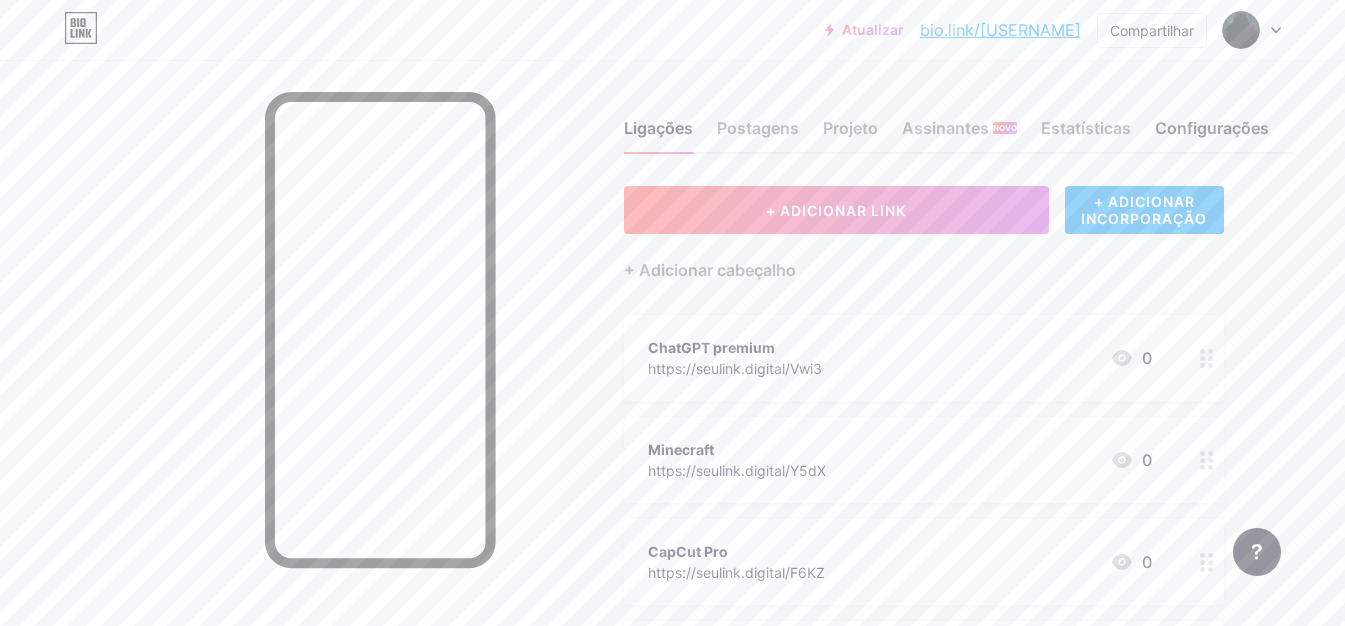 click on "Configurações" at bounding box center (1212, 128) 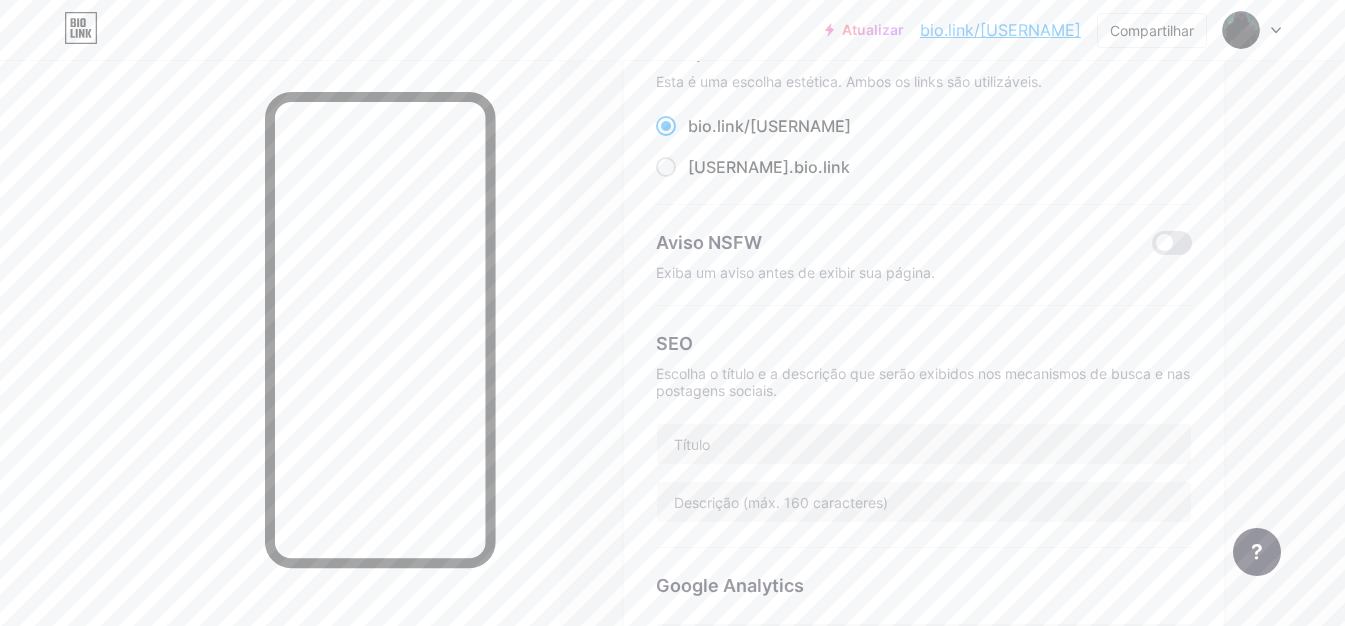 scroll, scrollTop: 0, scrollLeft: 0, axis: both 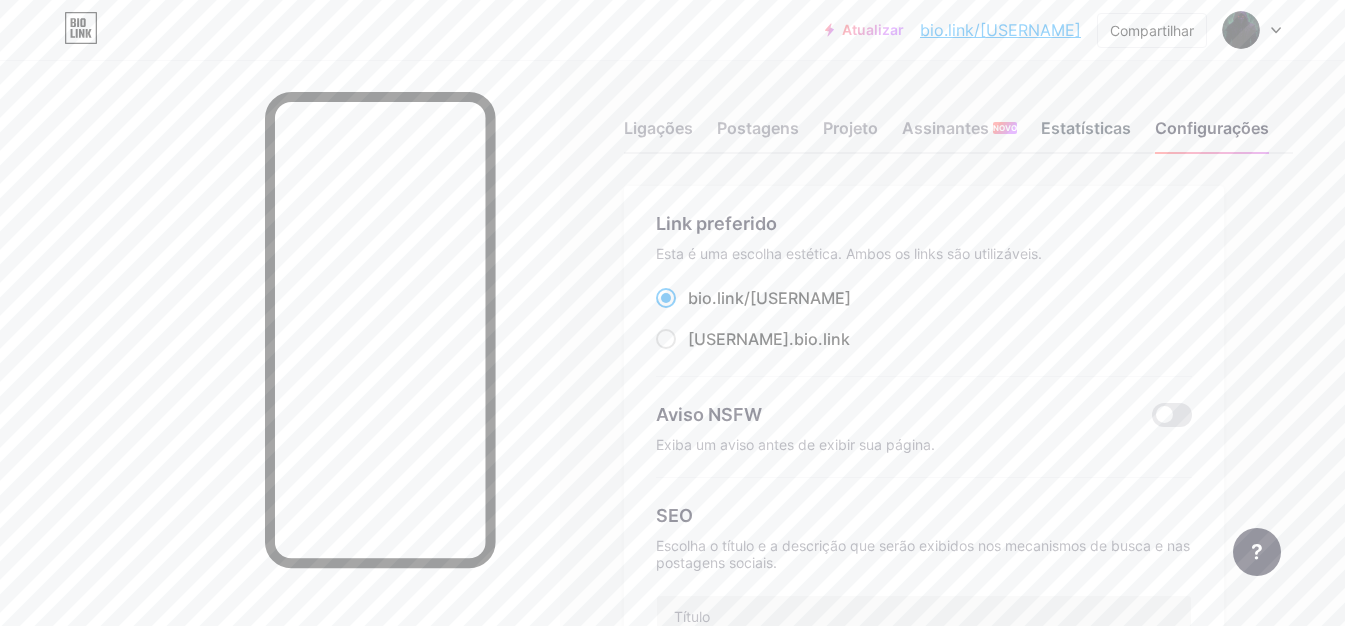 click on "Estatísticas" at bounding box center [1086, 128] 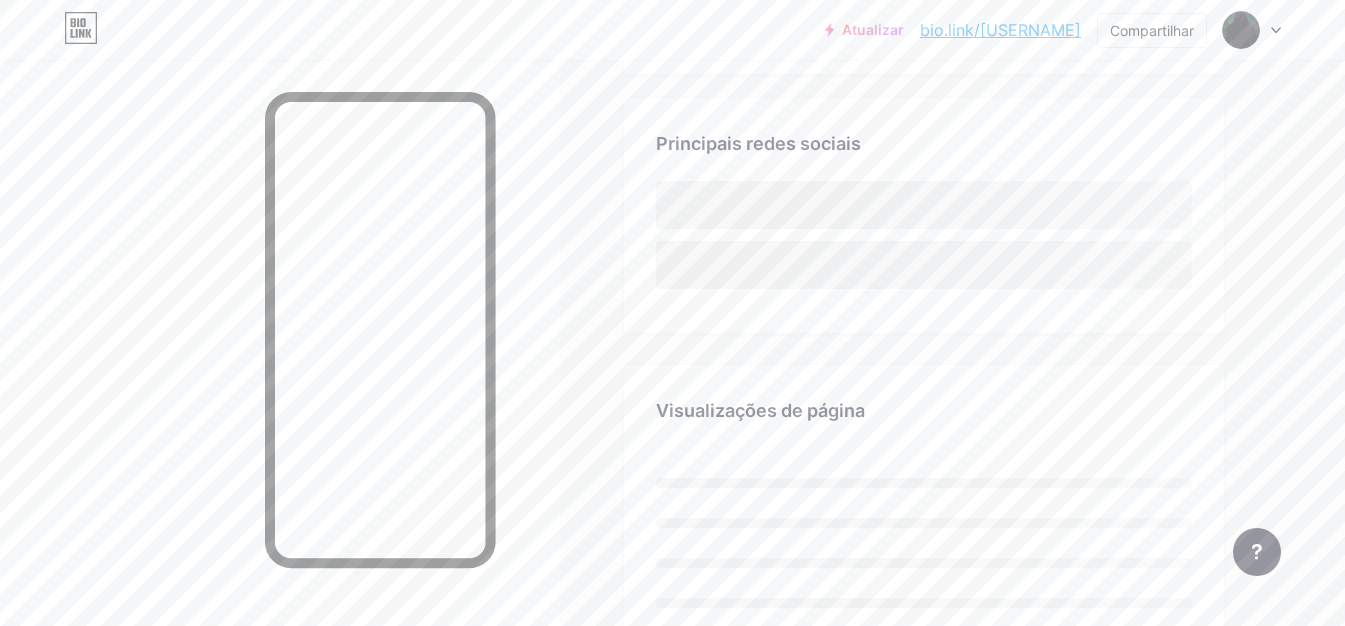 scroll, scrollTop: 0, scrollLeft: 0, axis: both 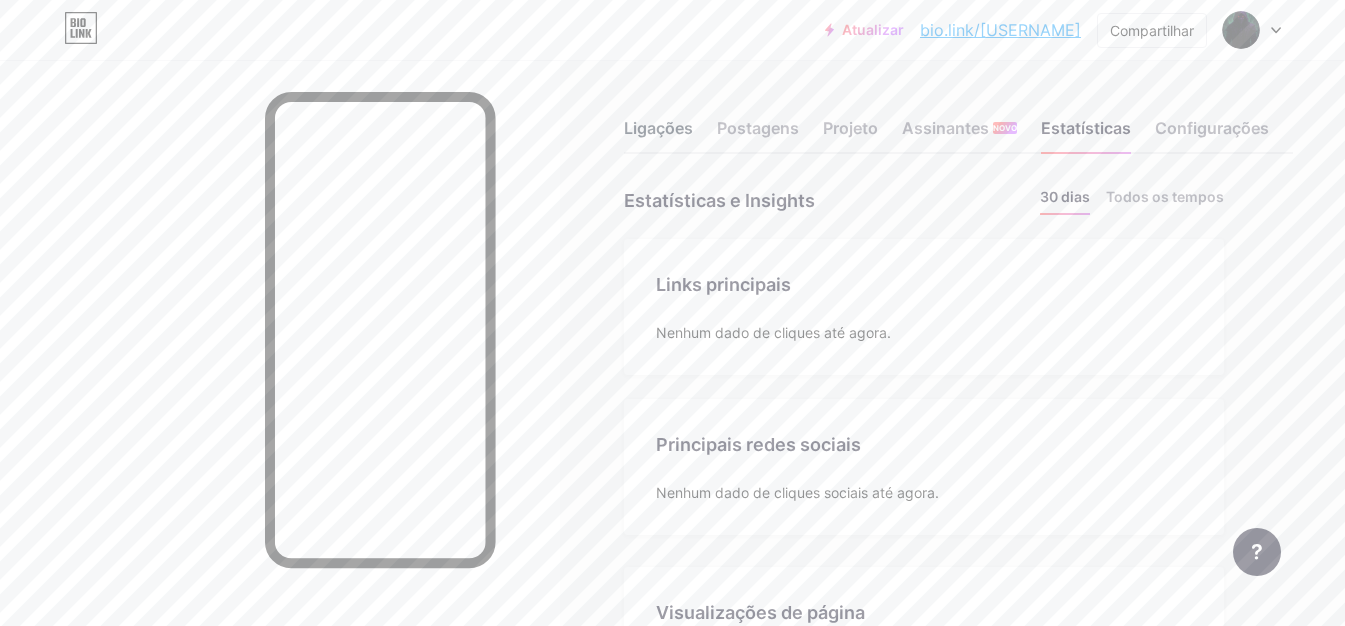 click on "Ligações" at bounding box center [658, 128] 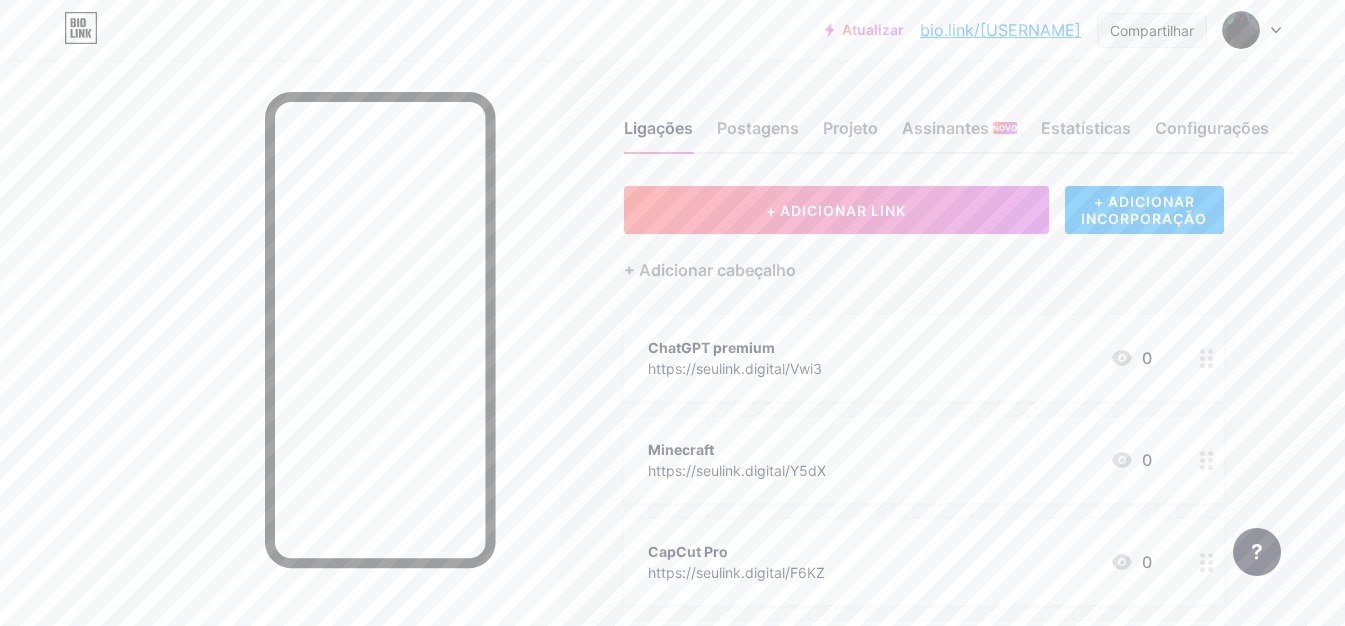 click on "Compartilhar" at bounding box center [1152, 30] 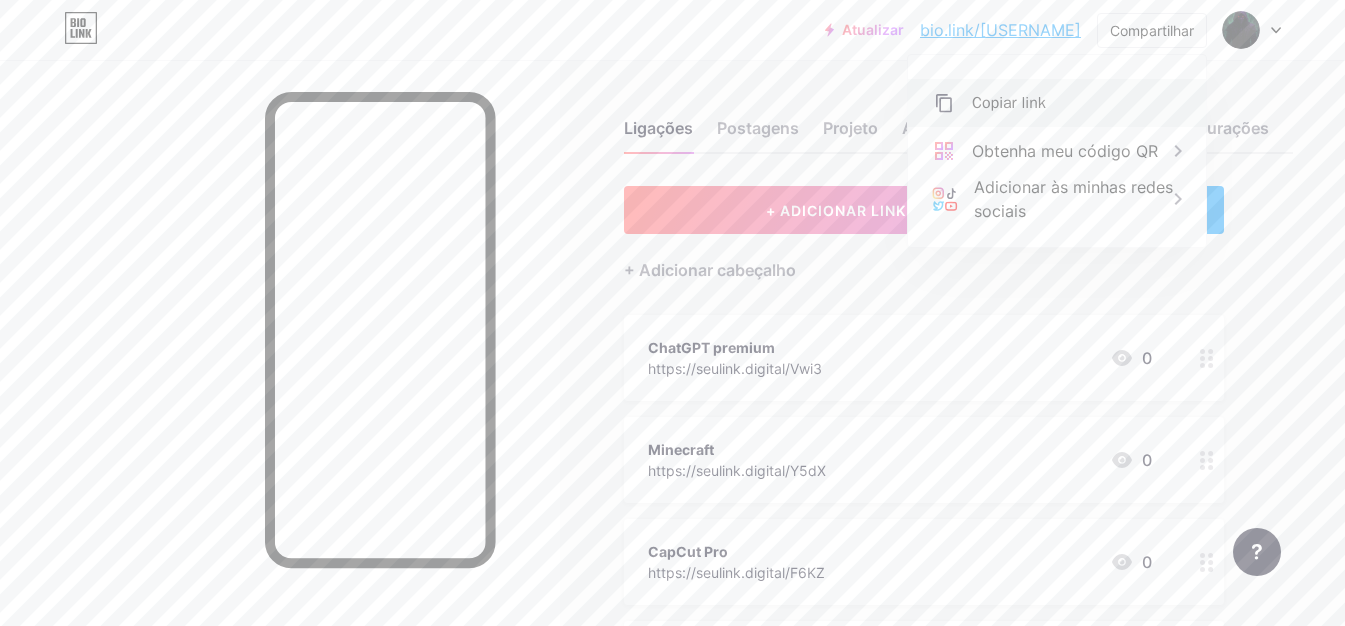 click on "Copiar link" at bounding box center (1009, 103) 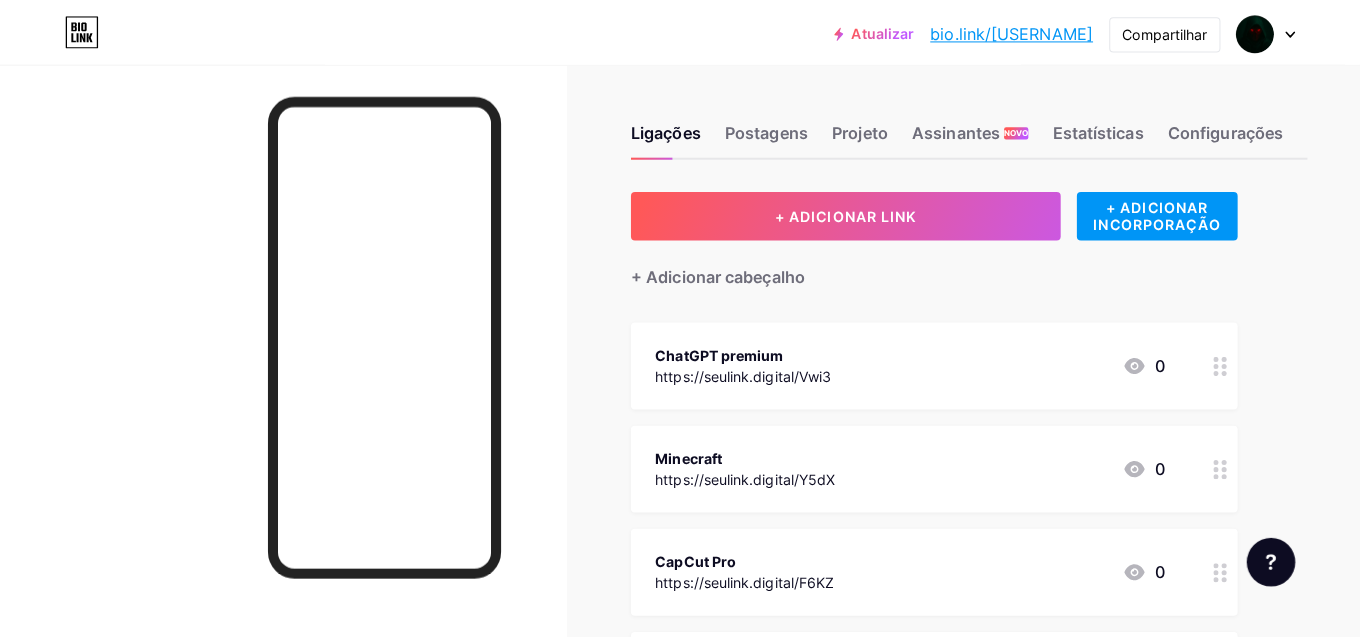 scroll, scrollTop: 0, scrollLeft: 0, axis: both 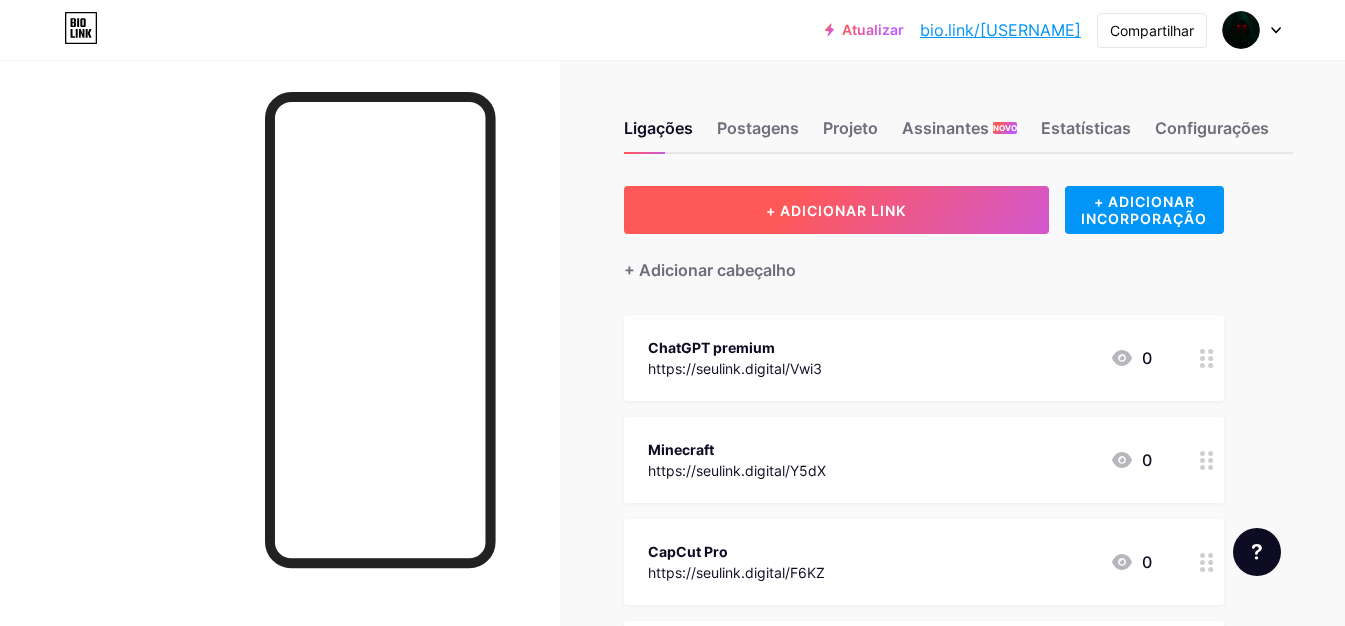 click on "+ ADICIONAR LINK" at bounding box center [836, 210] 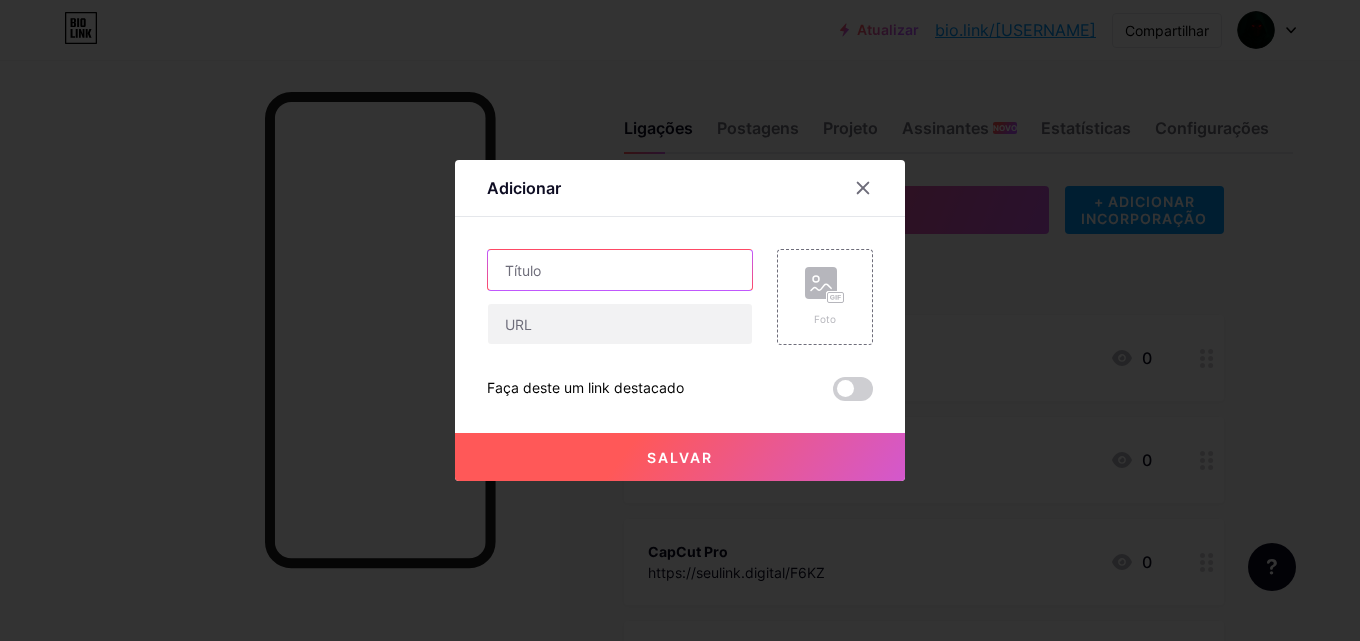 click at bounding box center (620, 270) 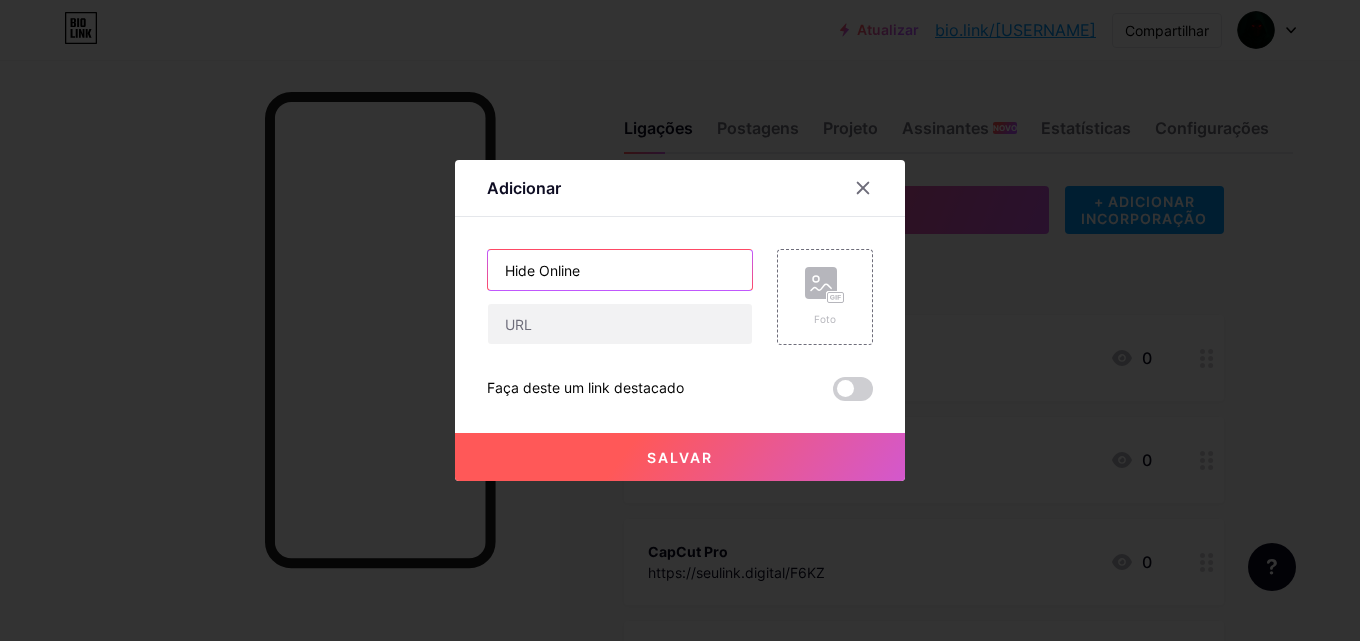 type on "Hide Online" 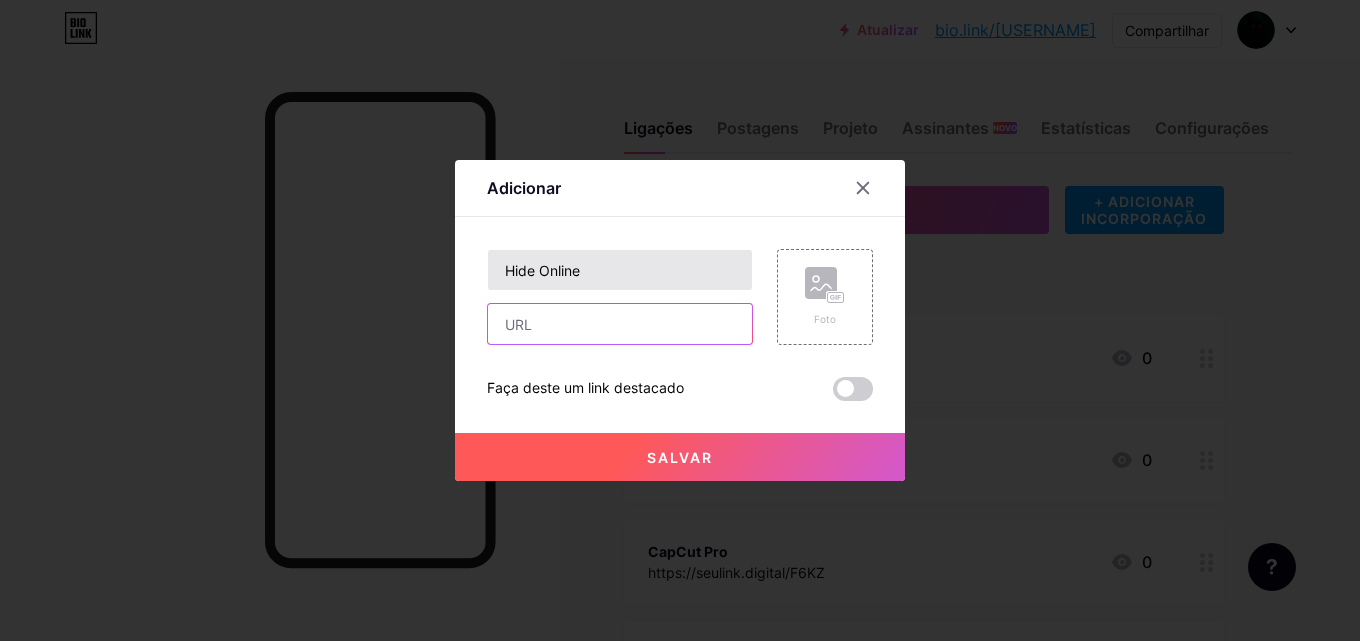 paste on "https://seulink.digital/DP3Pz" 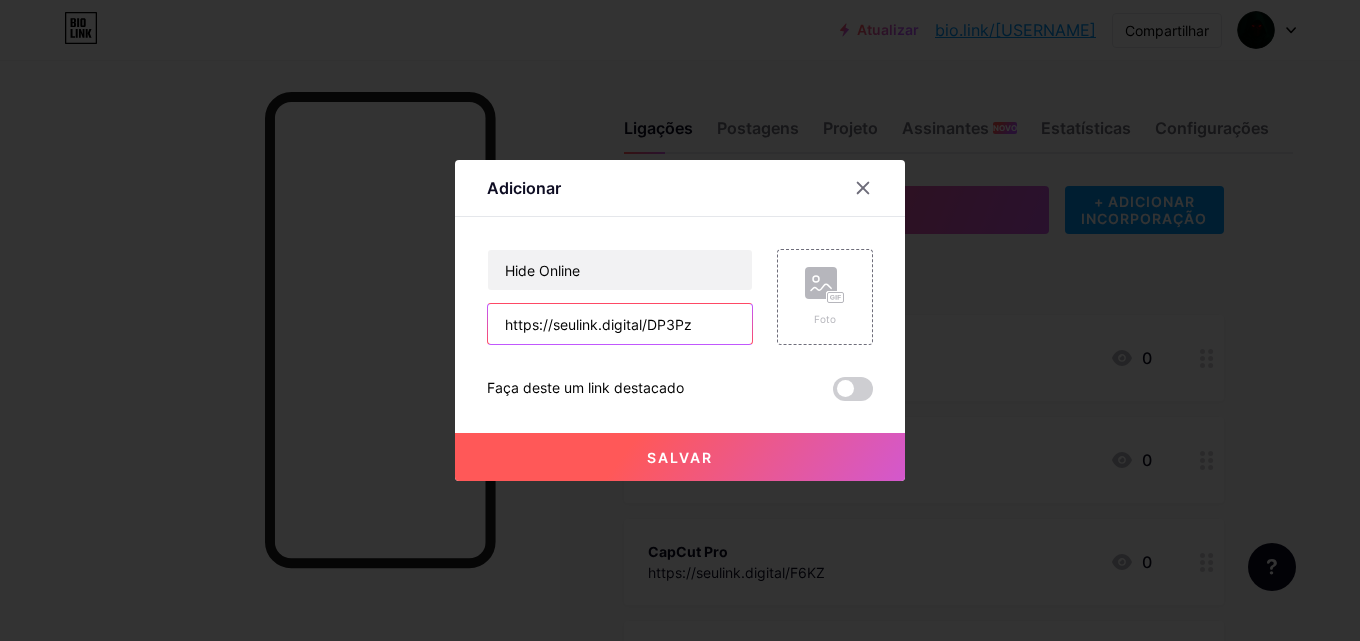 type on "https://seulink.digital/DP3Pz" 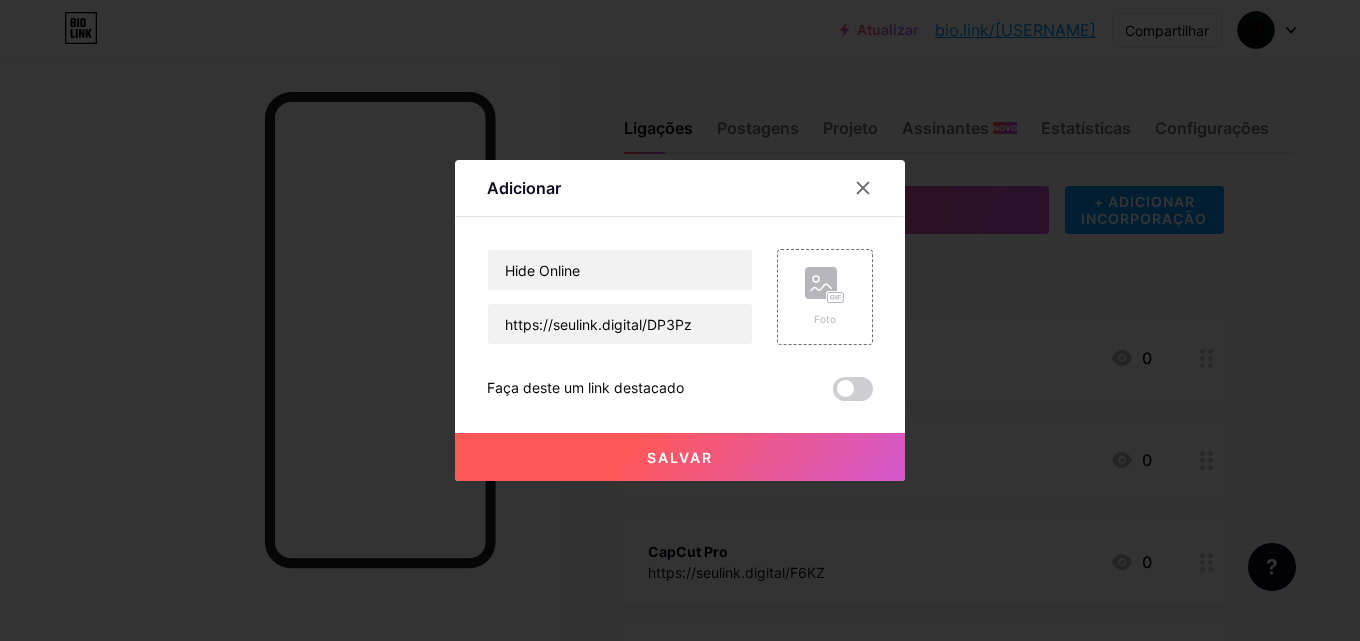 click on "Salvar" at bounding box center [680, 457] 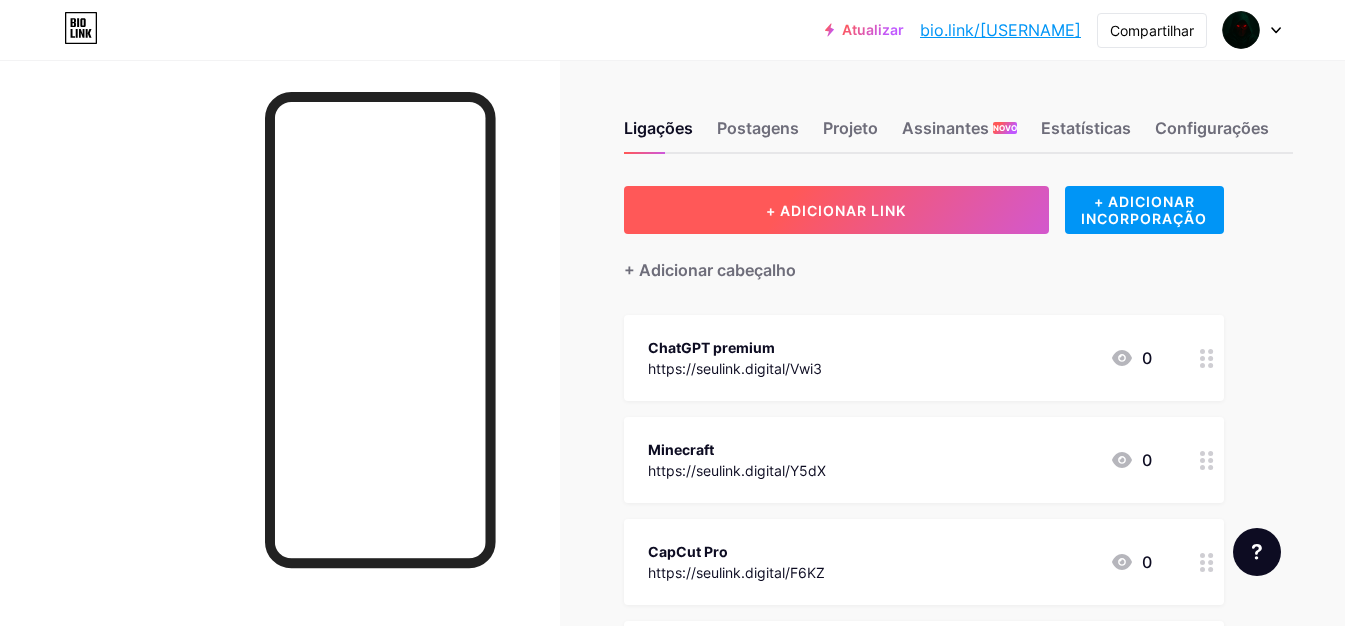click on "+ ADICIONAR LINK" at bounding box center [836, 210] 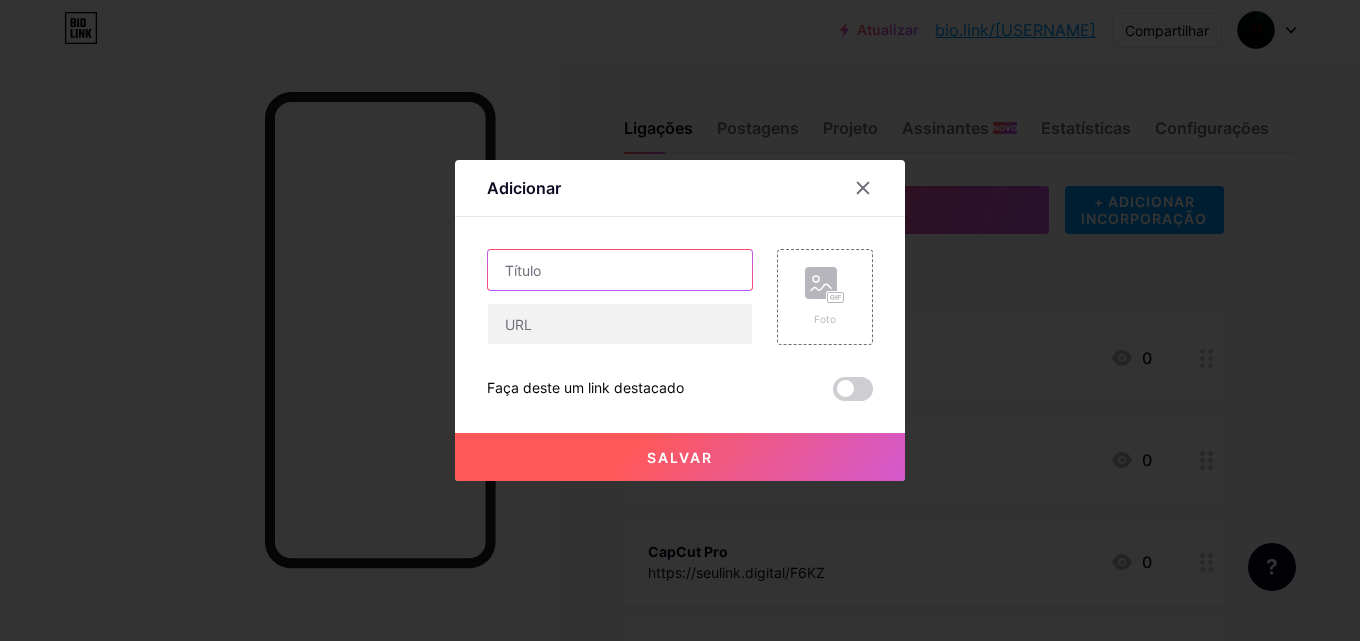 click at bounding box center [620, 270] 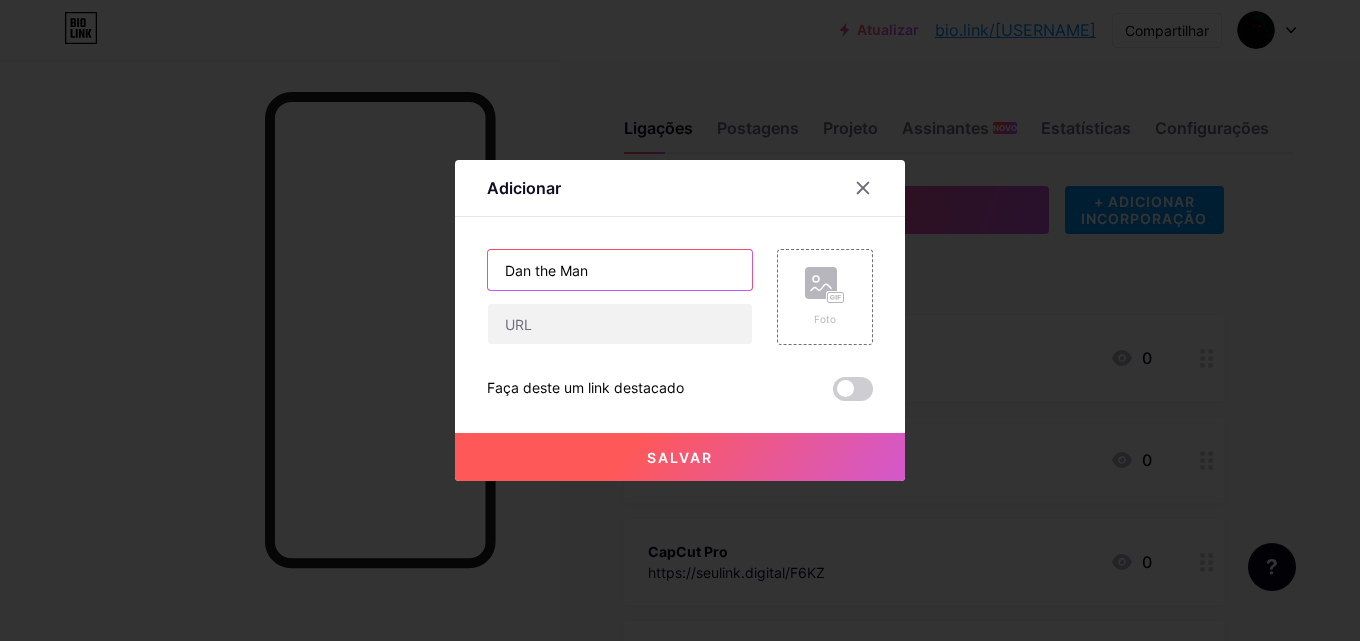 type on "Dan the Man" 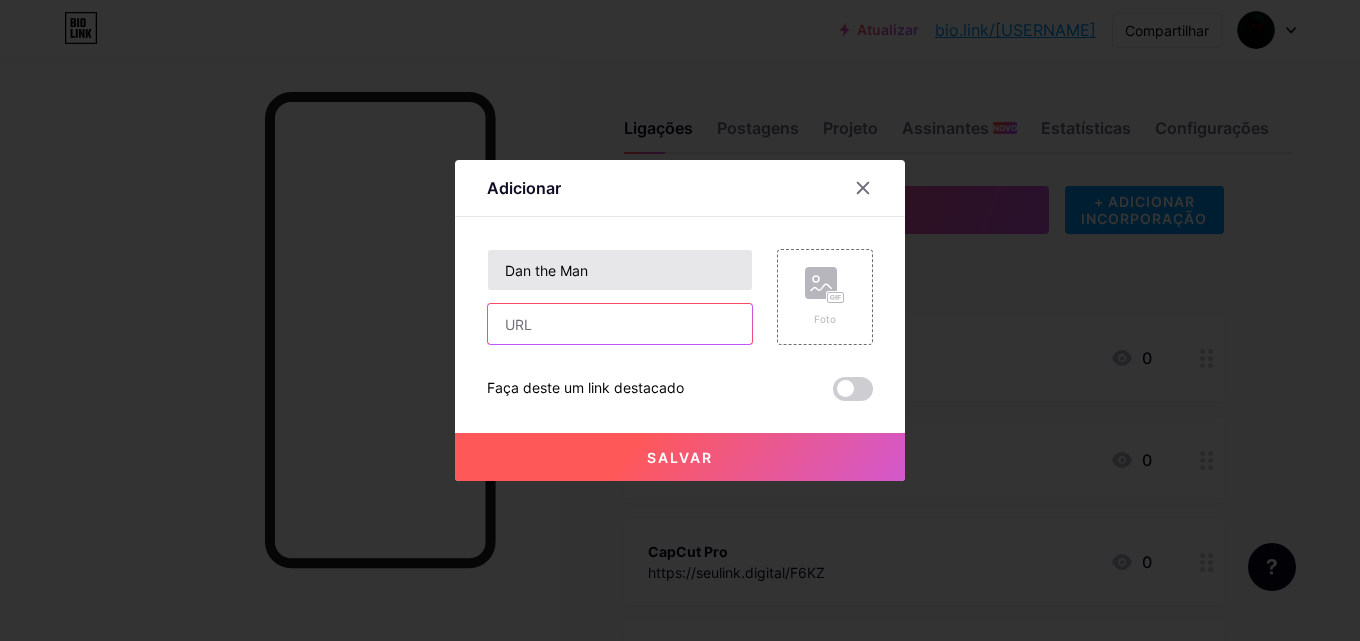 paste on "https://seulink.digital/8cLOhHqNZb" 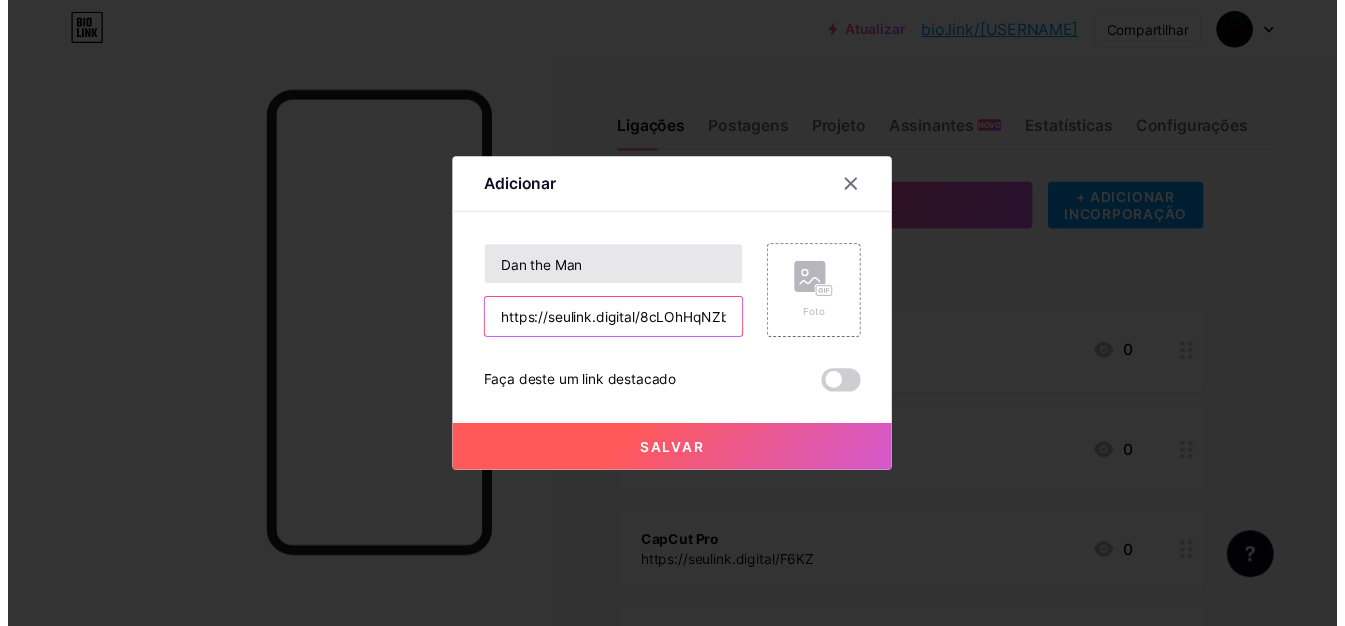 scroll, scrollTop: 0, scrollLeft: 3, axis: horizontal 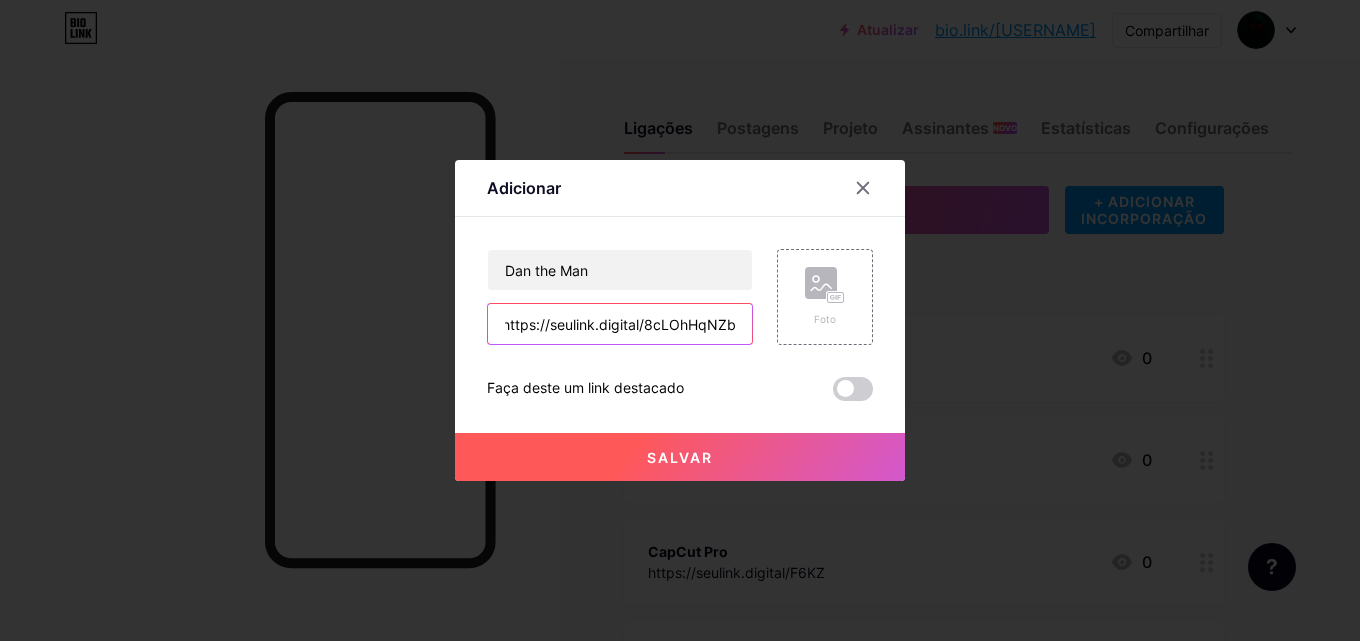 type on "https://seulink.digital/8cLOhHqNZb" 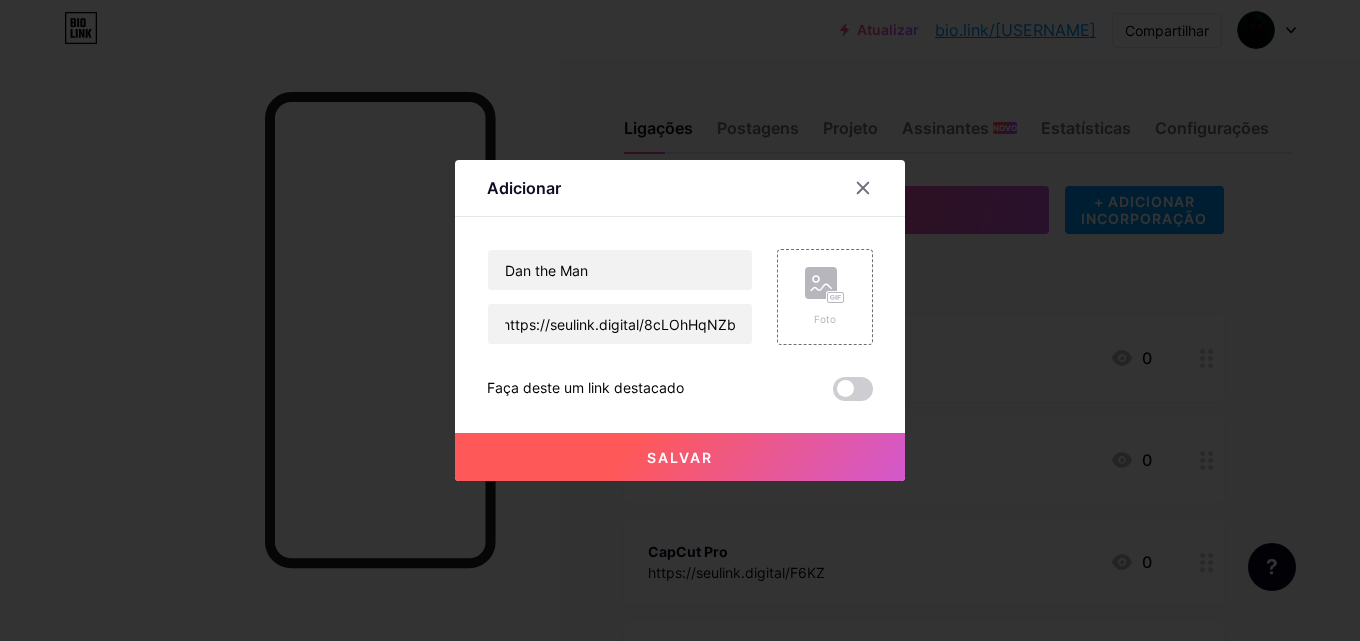 click at bounding box center (680, 320) 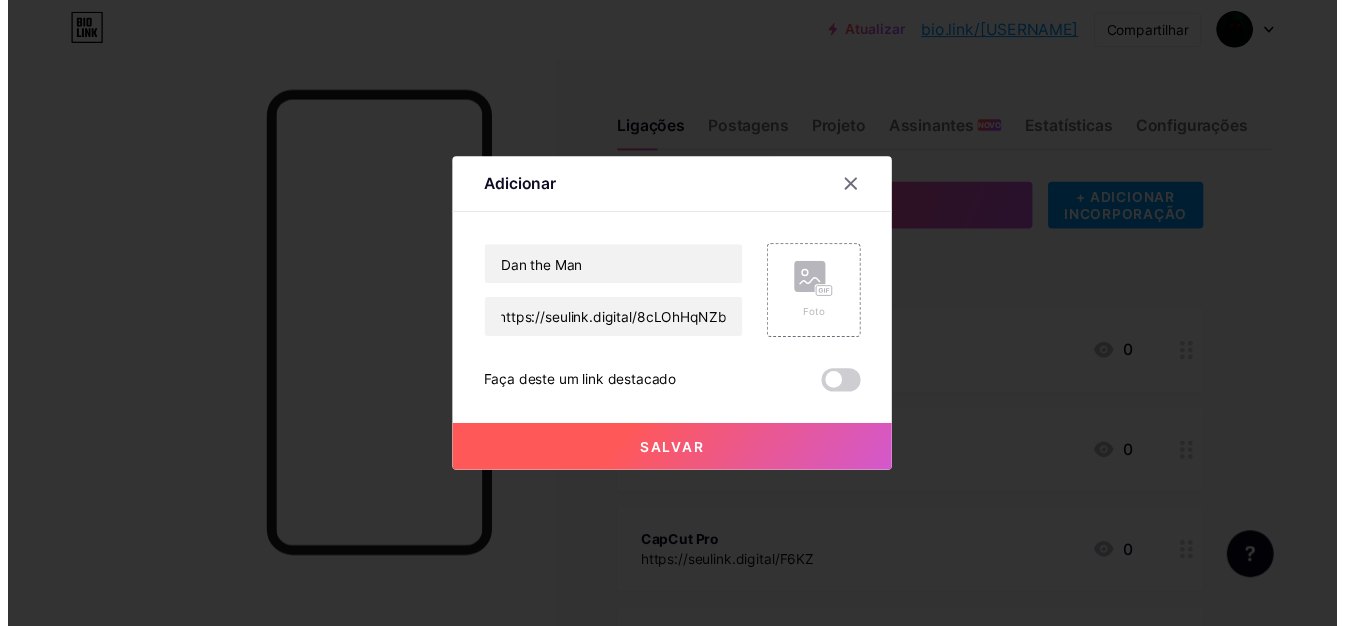 scroll, scrollTop: 0, scrollLeft: 0, axis: both 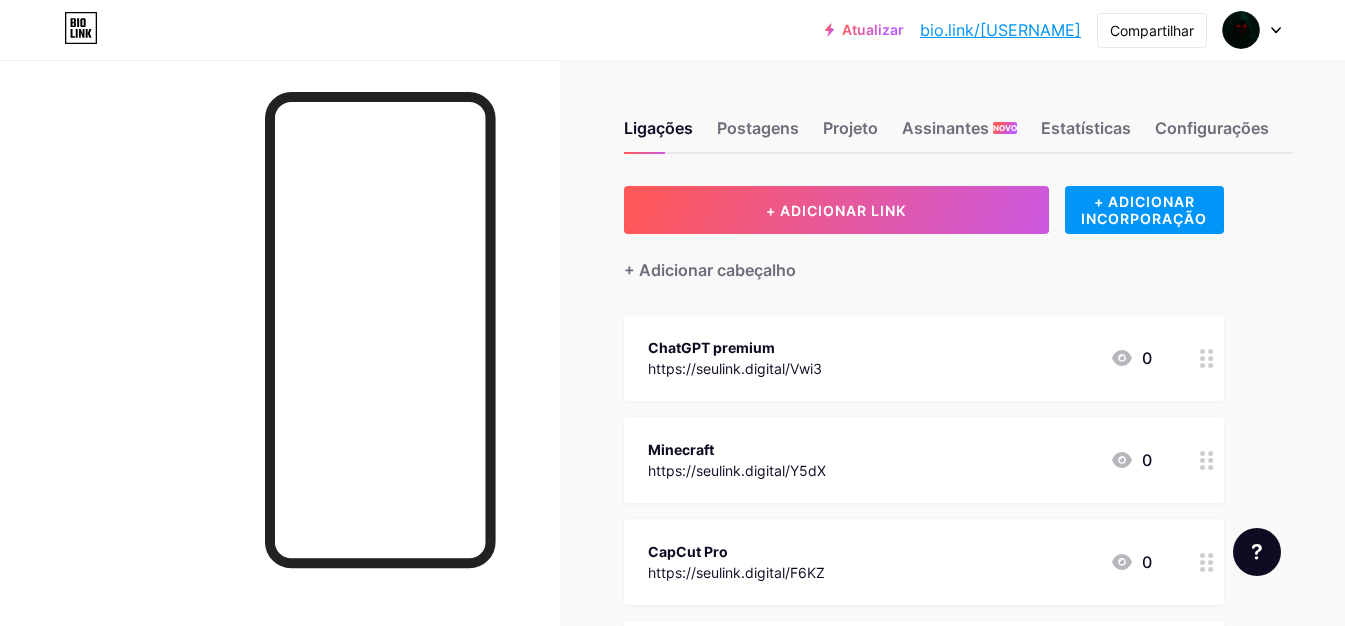 click on "Minecraft
https://seulink.digital/Y5dX
0" at bounding box center [924, 460] 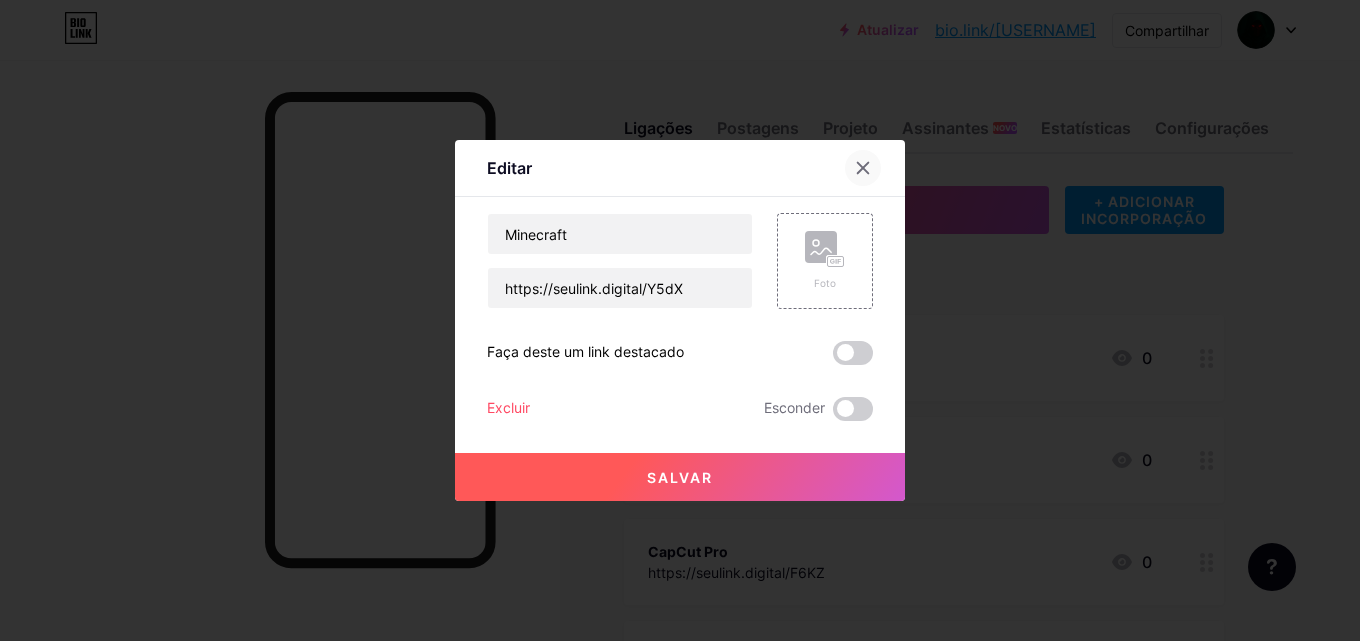 click at bounding box center [863, 168] 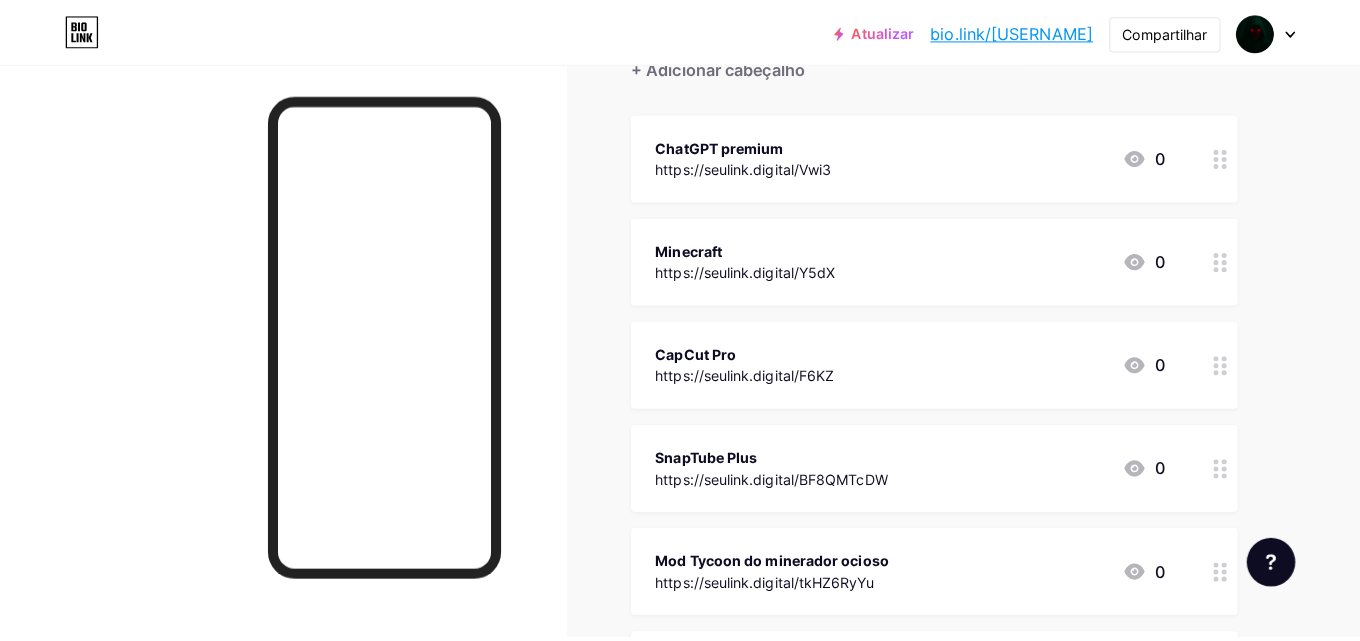 scroll, scrollTop: 0, scrollLeft: 0, axis: both 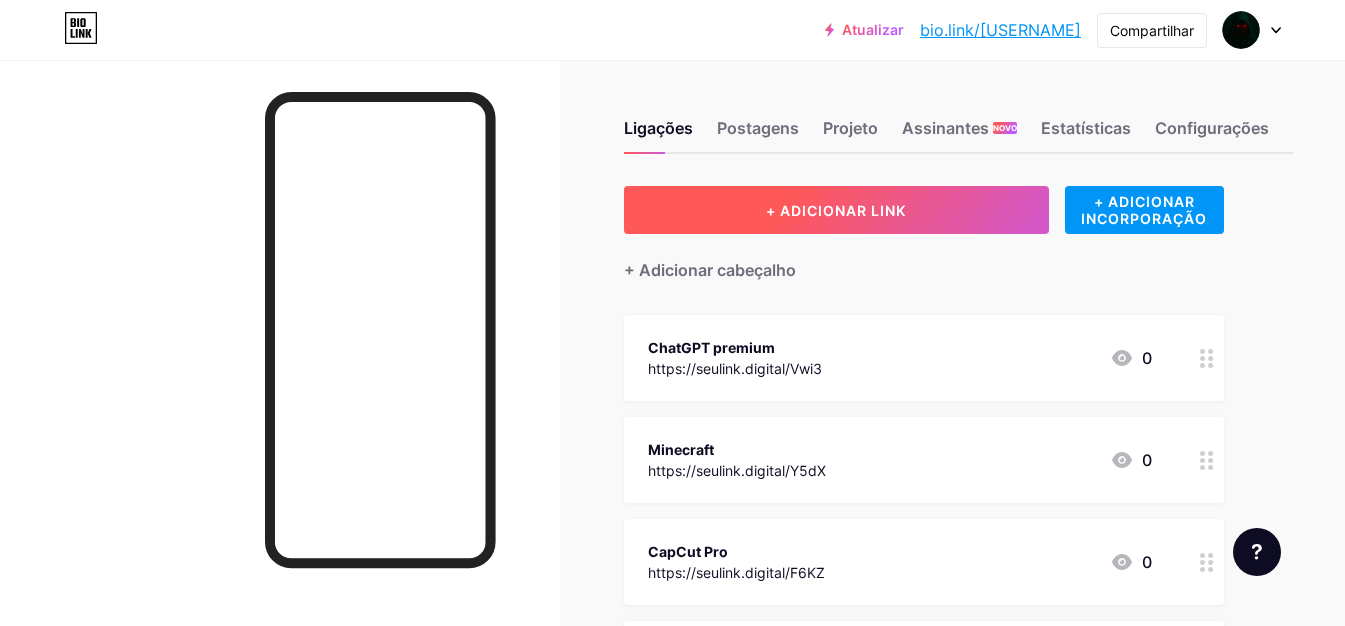 click on "+ ADICIONAR LINK" at bounding box center [836, 210] 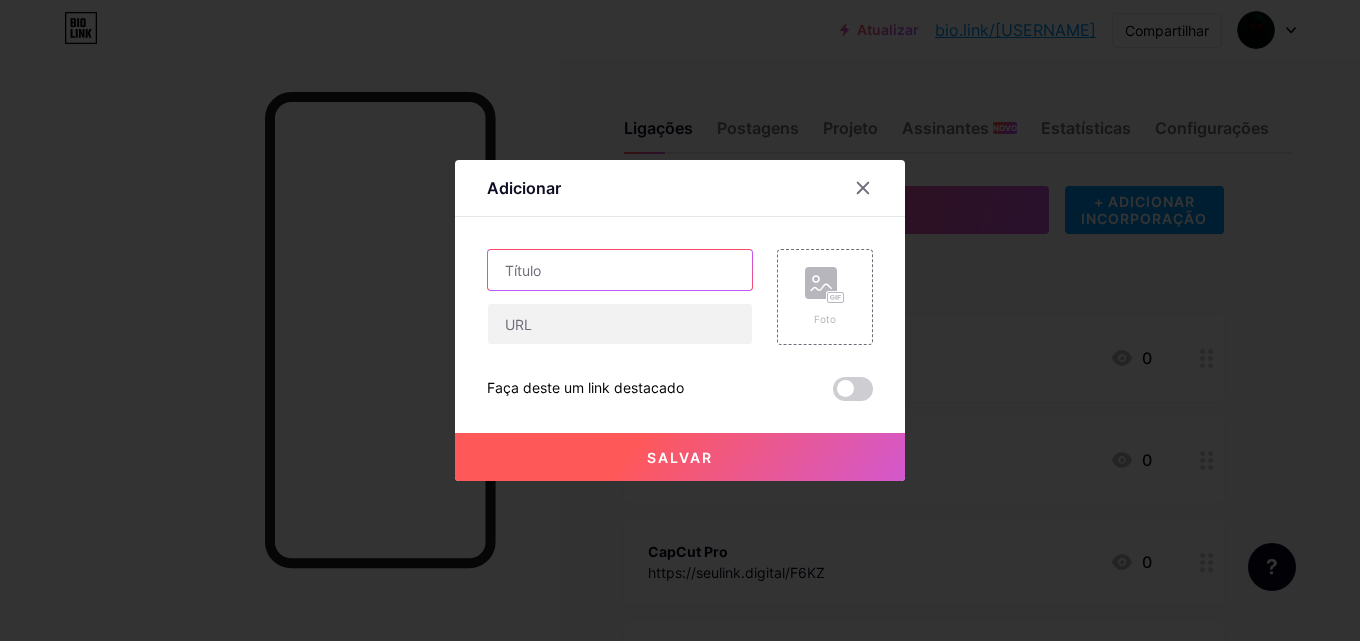 click at bounding box center [620, 270] 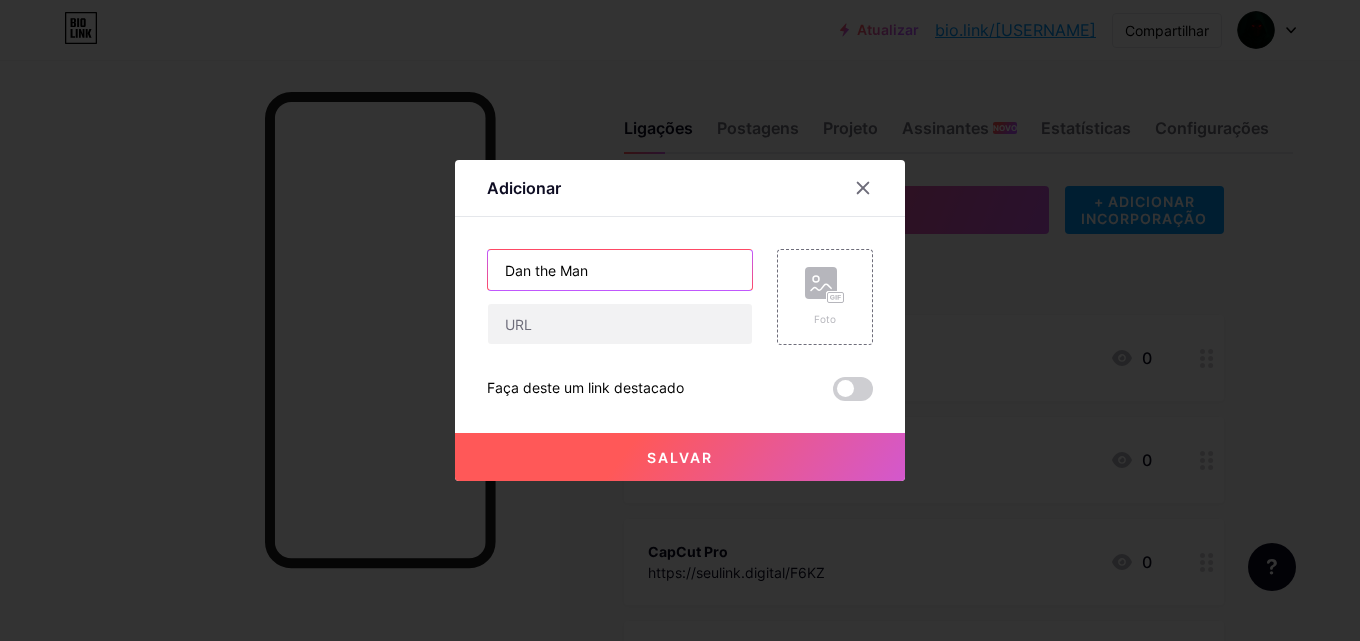 type on "Dan the Man" 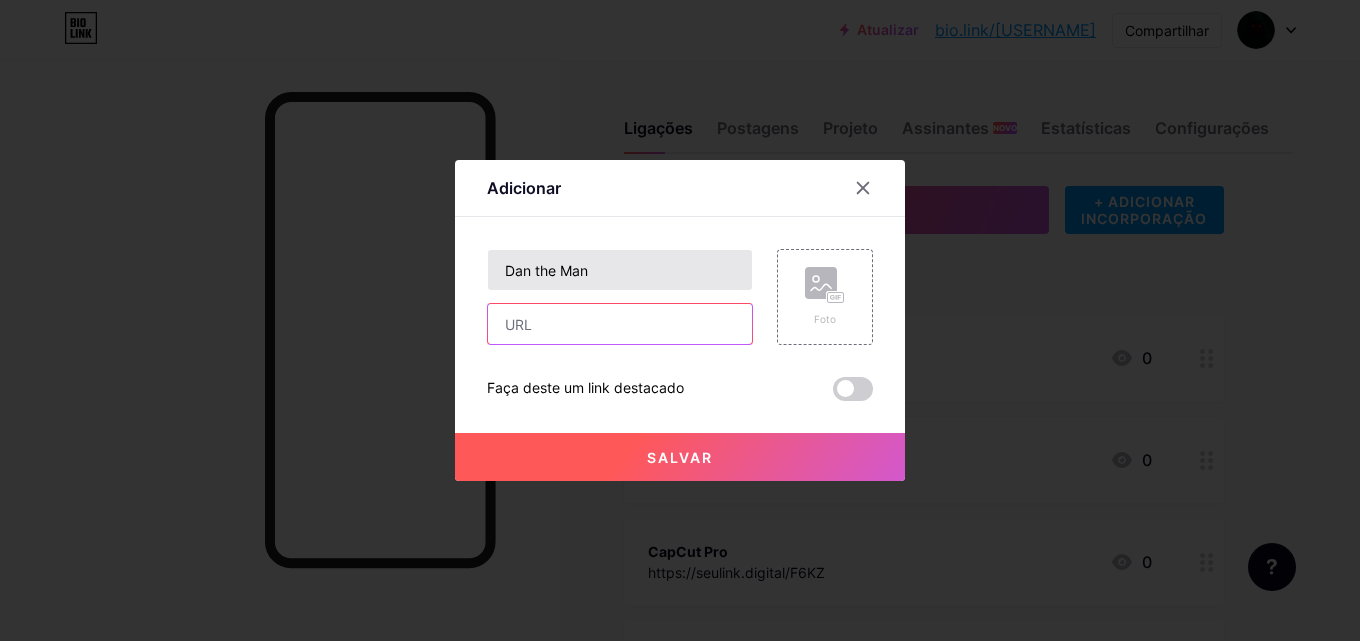 paste on "https://seulink.digital/8cLOhHqNZb" 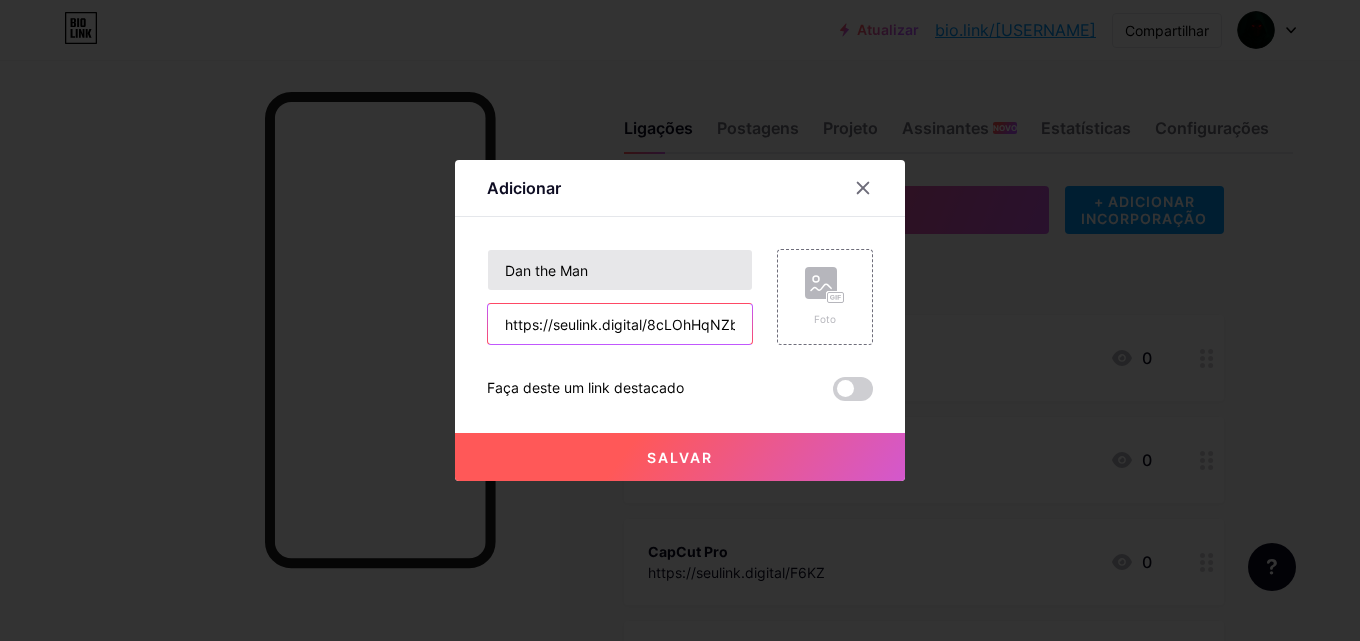 scroll, scrollTop: 0, scrollLeft: 3, axis: horizontal 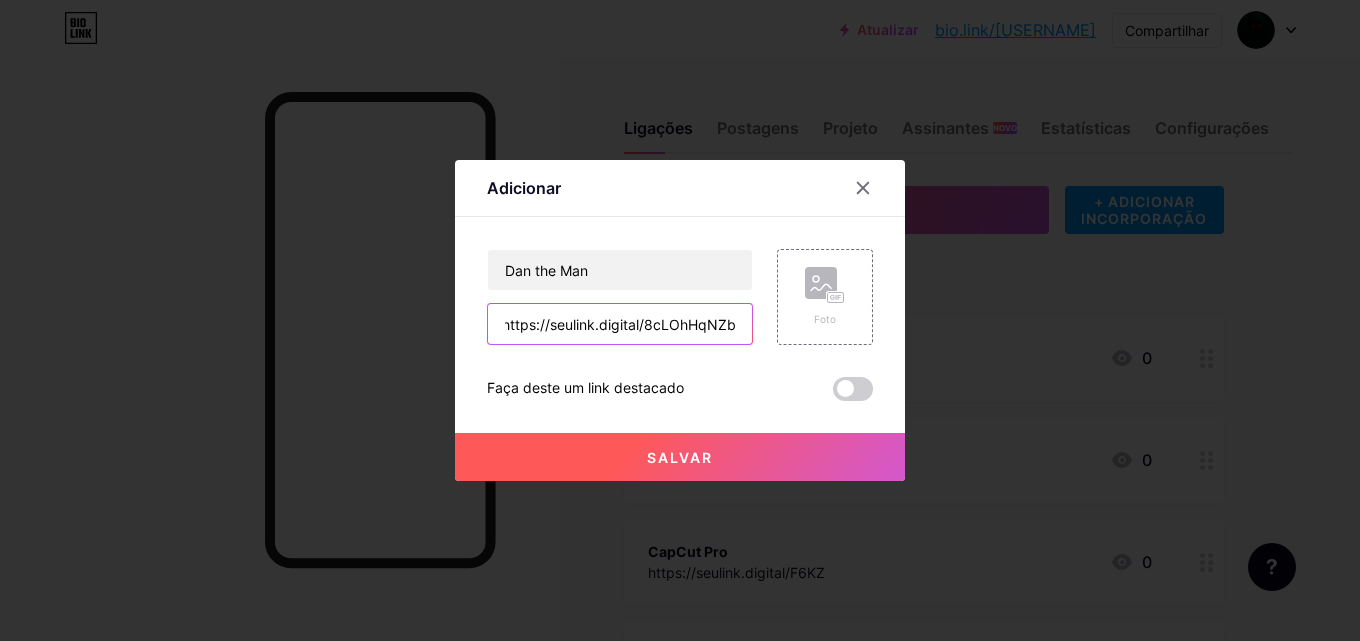 type on "https://seulink.digital/8cLOhHqNZb" 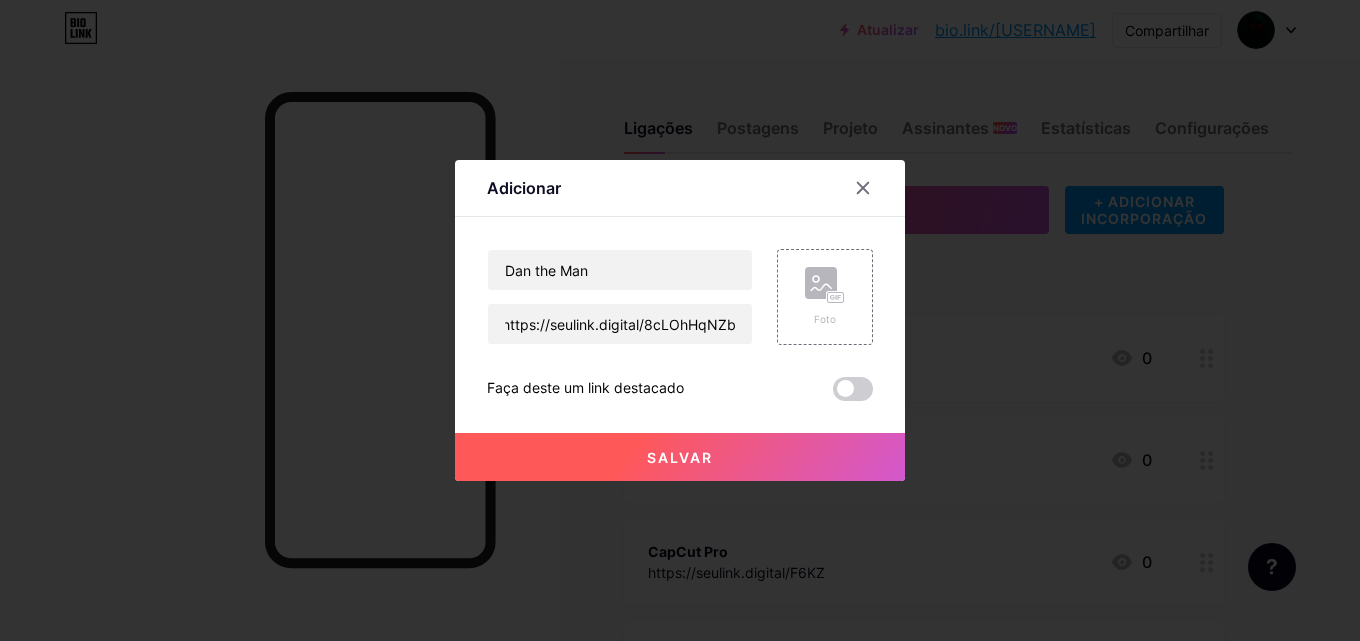 click on "Salvar" at bounding box center (680, 457) 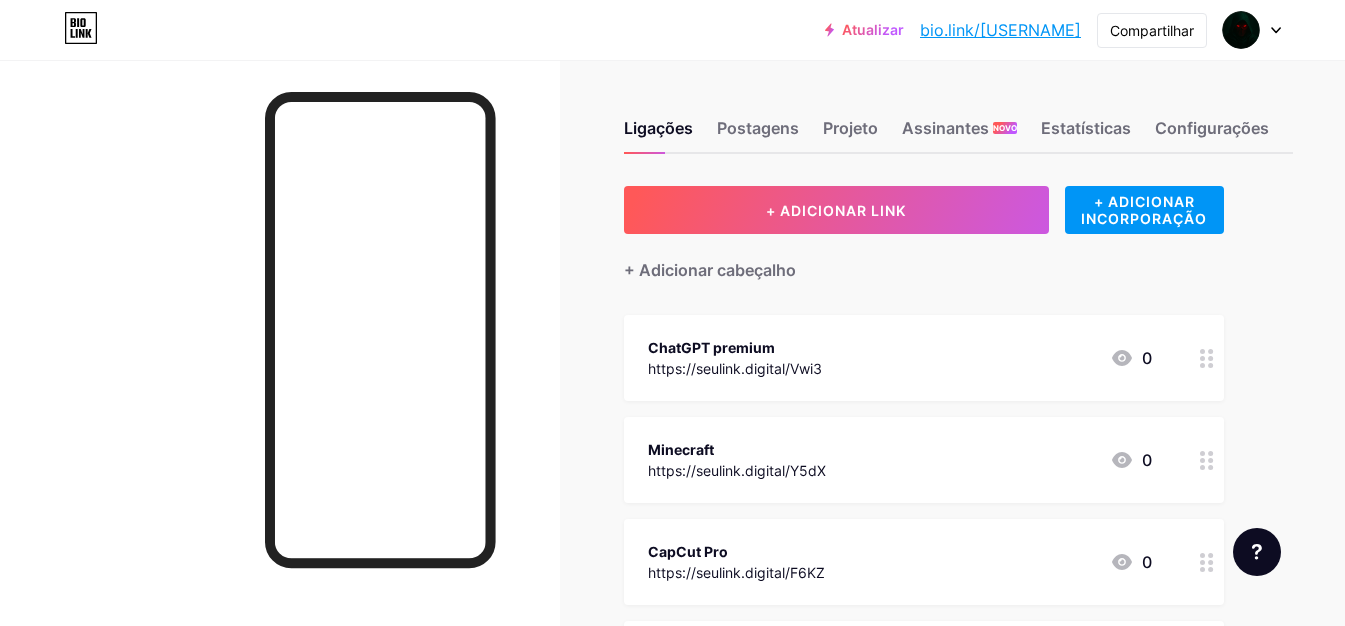 click on "Ligações
Postagens
Projeto
Assinantes
NOVO
Estatísticas
Configurações       + ADICIONAR LINK     + ADICIONAR INCORPORAÇÃO
+ Adicionar cabeçalho
ChatGPT premium
https://seulink.digital/Vwi3
0
Minecraft
https://seulink.digital/Y5dX
0
CapCut Pro
https://seulink.digital/F6KZ
0
SnapTube Plus
https://seulink.digital/BF8QMTcDW
0
Mod Tycoon do minerador ocioso
https://seulink.digital/tkHZ6RyYu
0
Vetor Completo
https://seulink.digital/esAFZc" at bounding box center (688, 947) 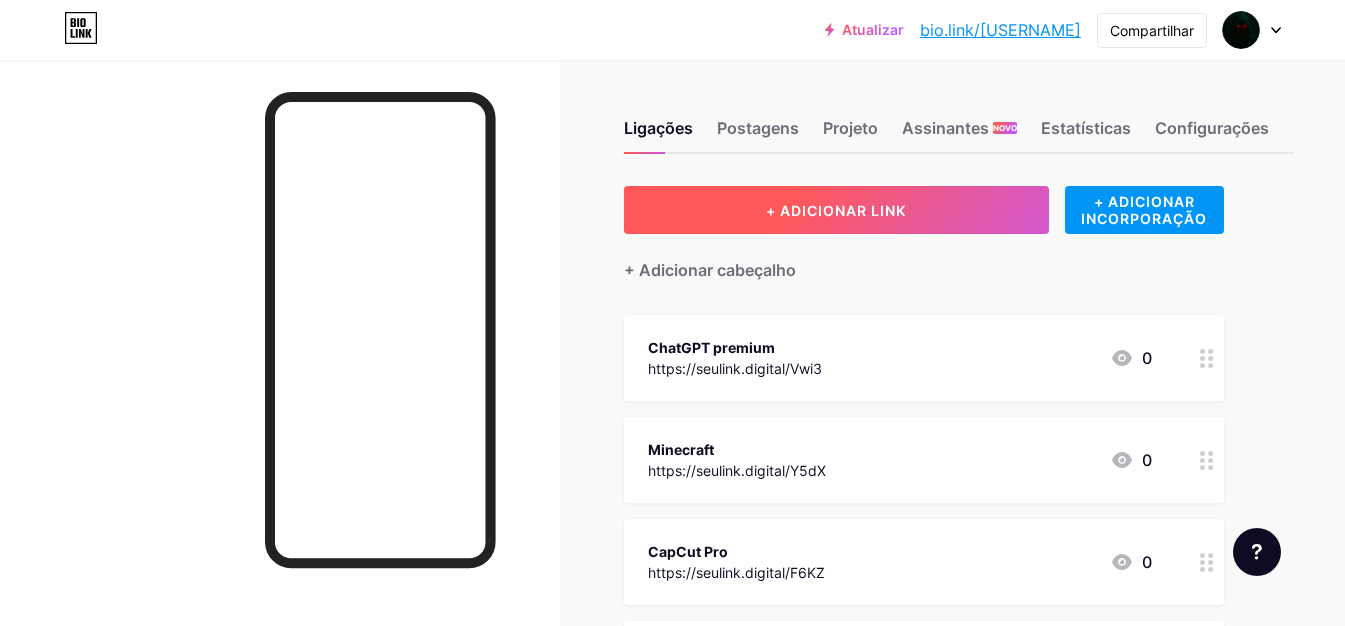click on "+ ADICIONAR LINK" at bounding box center (836, 210) 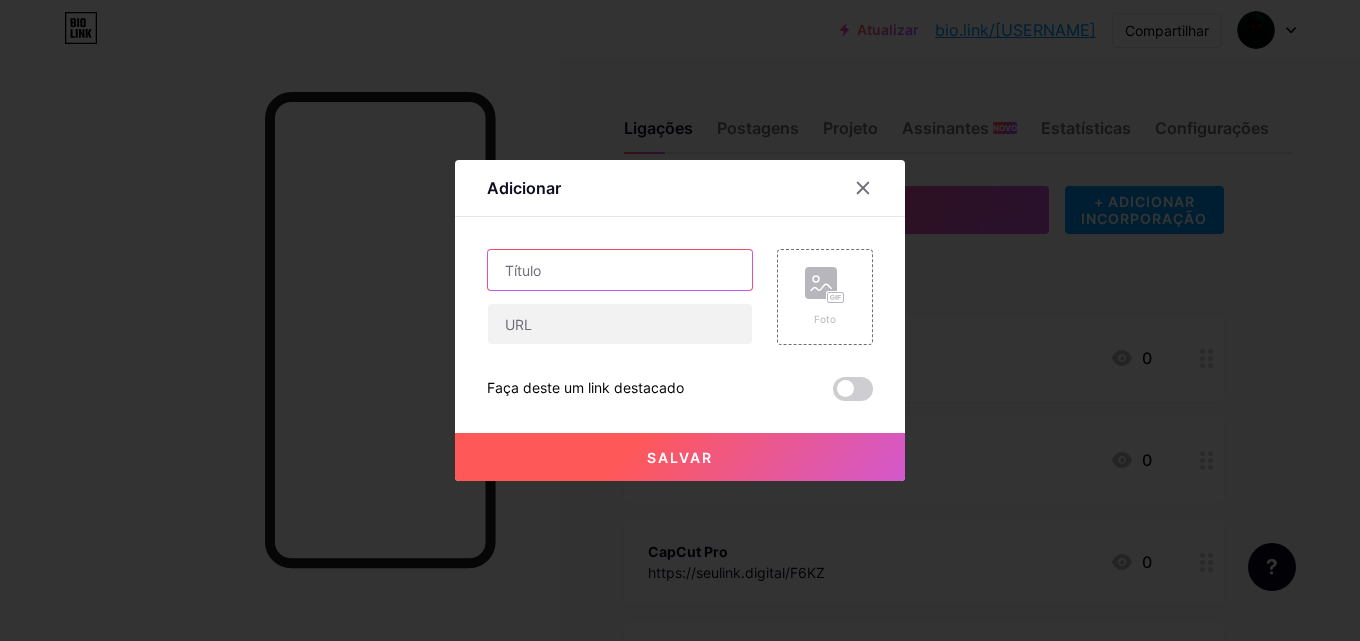 click at bounding box center [620, 270] 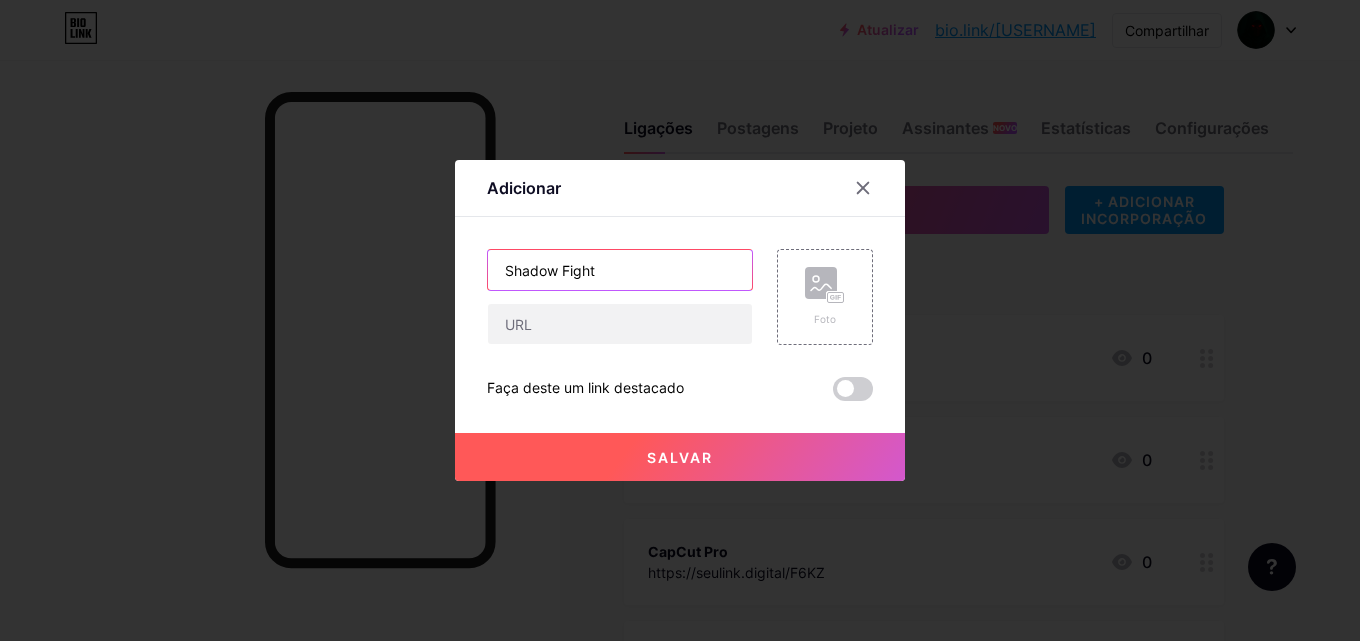 type on "Shadow Fight" 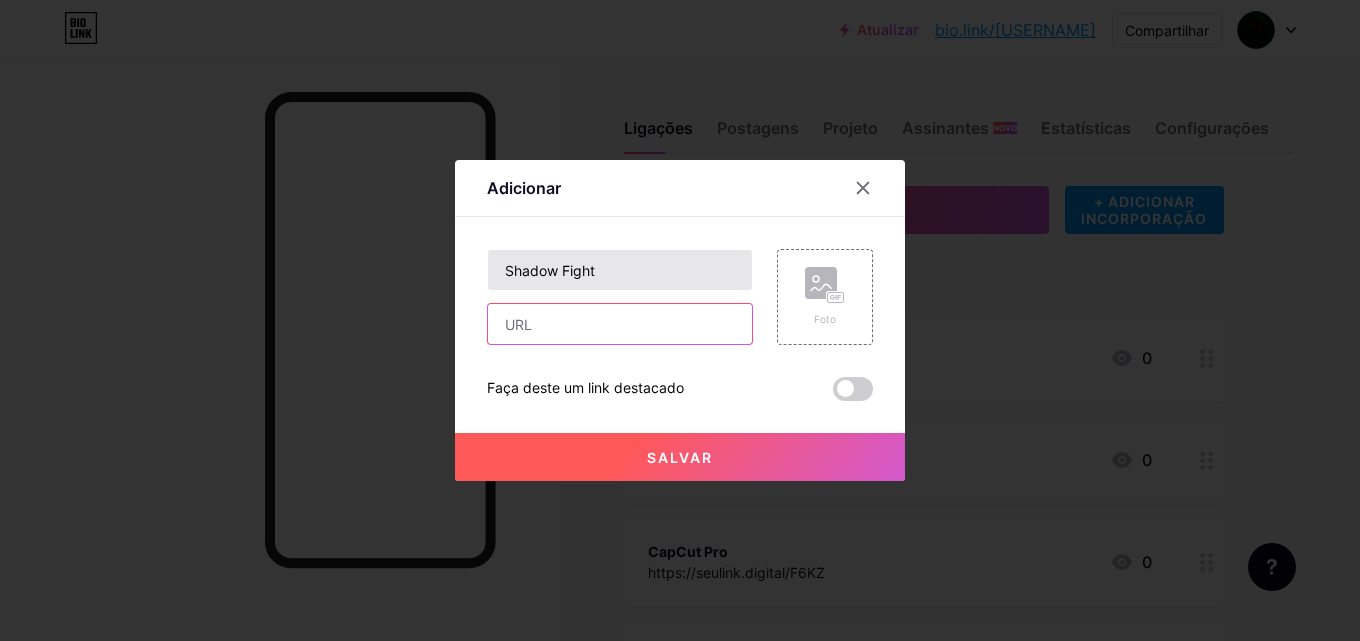 paste on "https://seulink.digital/HADqwbP" 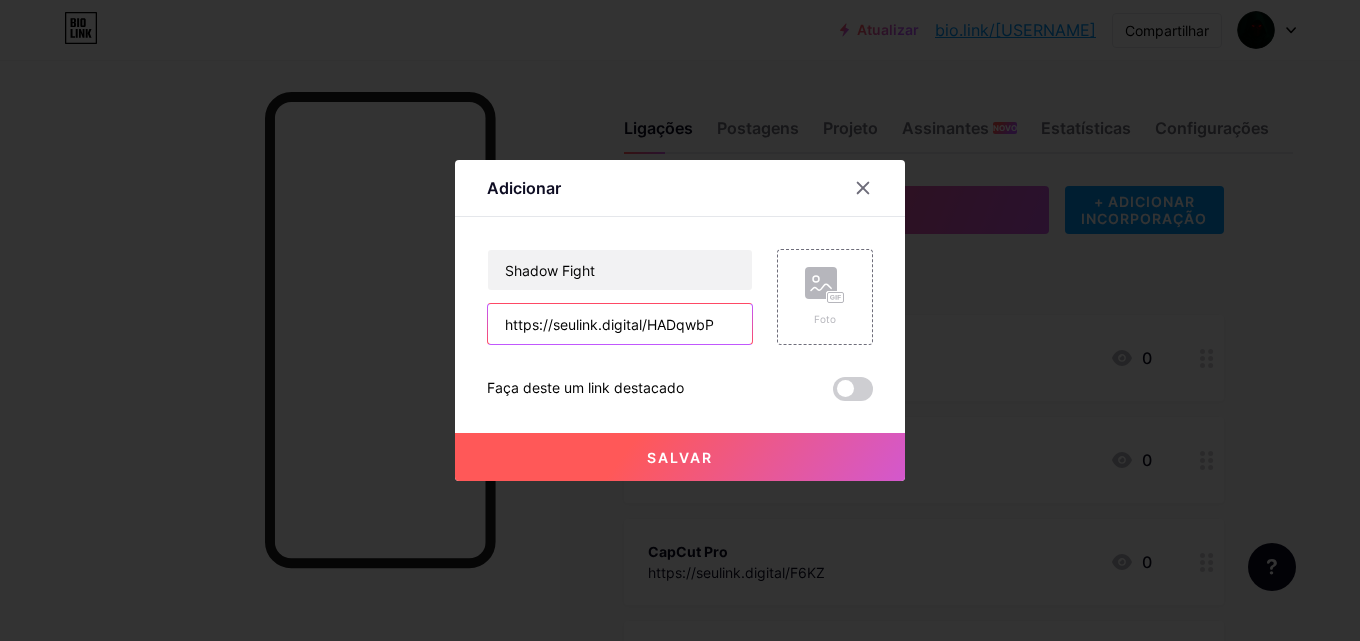type on "https://seulink.digital/HADqwbP" 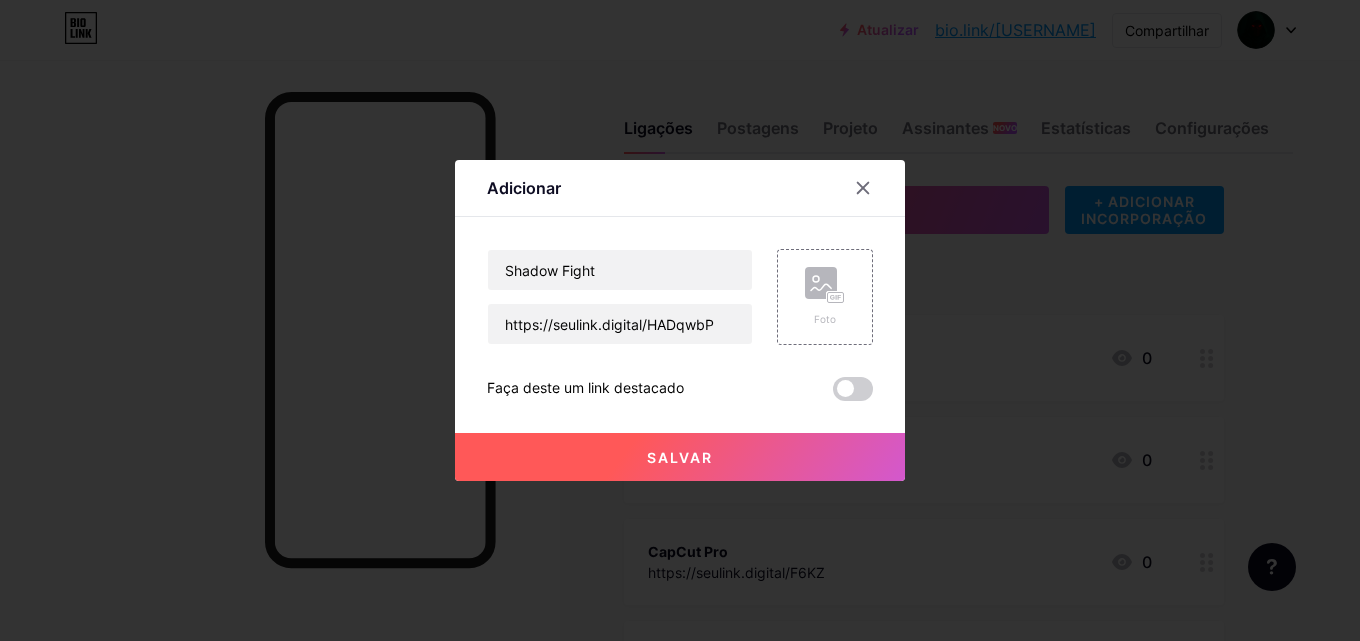 click on "Salvar" at bounding box center (680, 457) 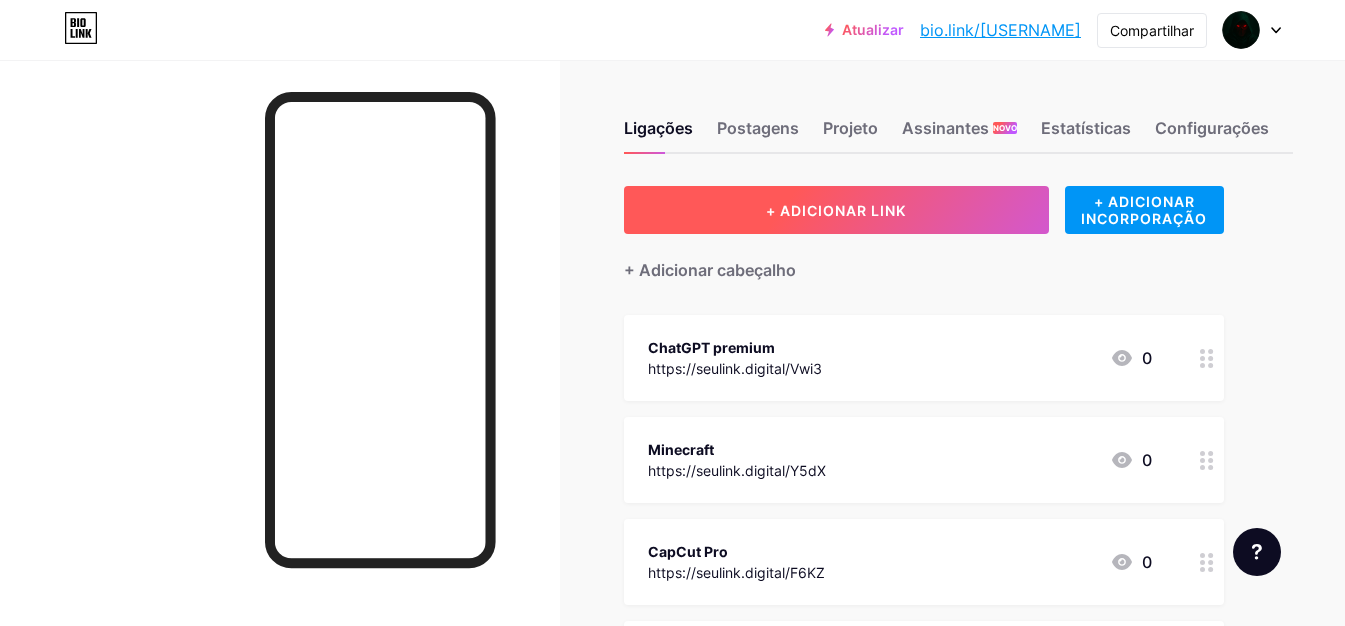 click on "+ ADICIONAR LINK" at bounding box center (836, 210) 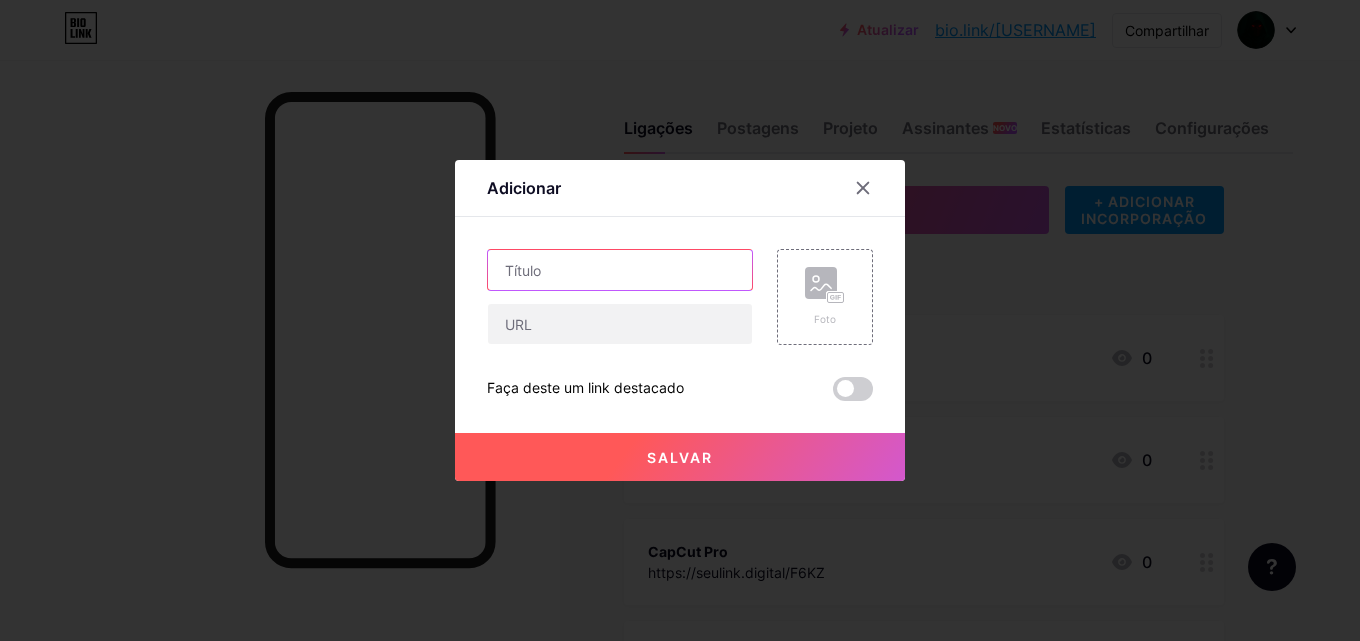 click at bounding box center (620, 270) 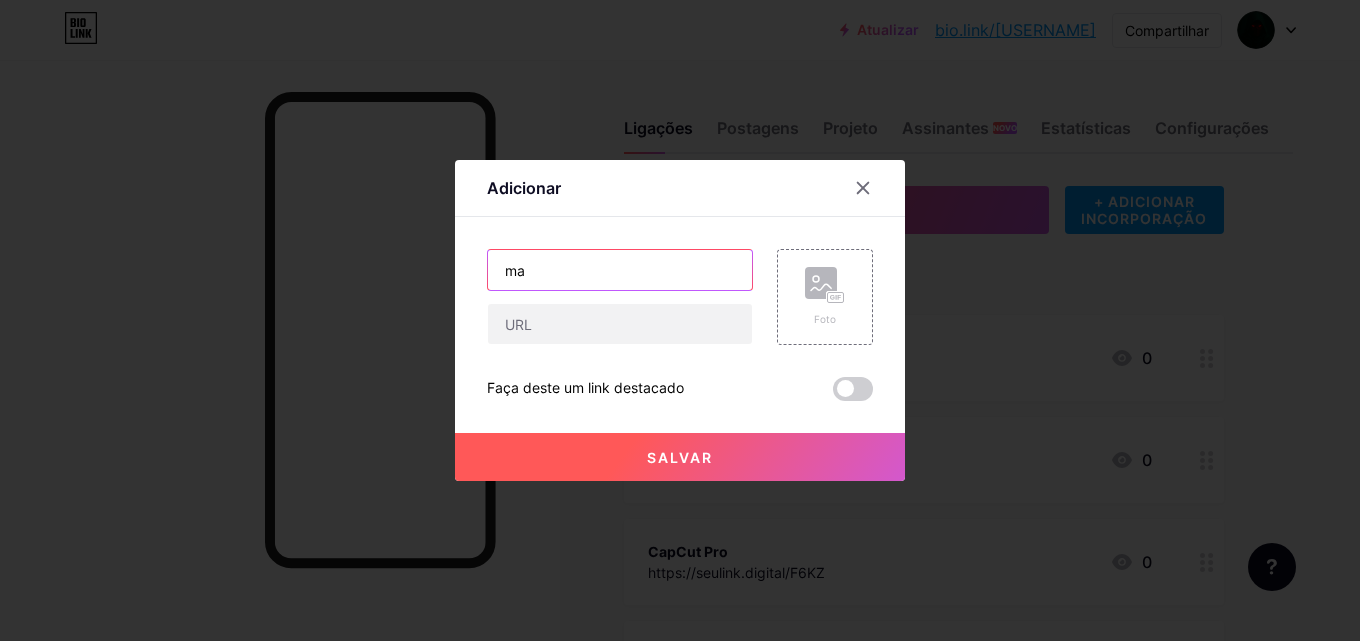 type on "m" 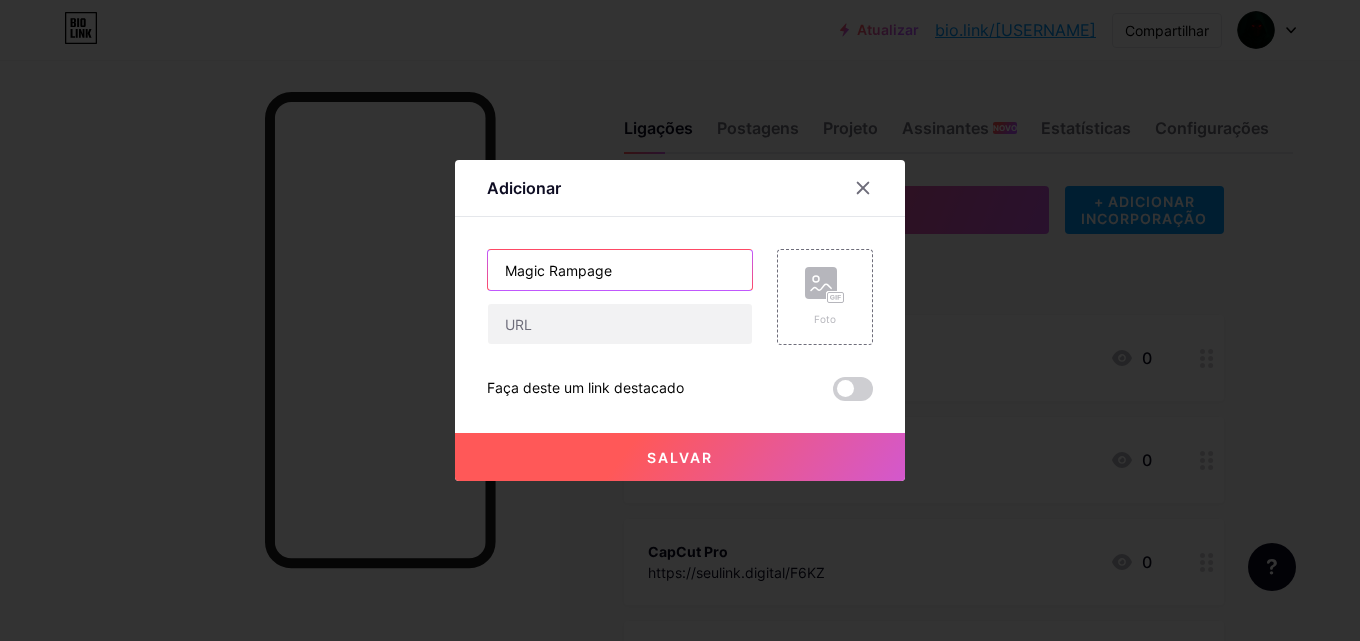 type on "Magic Rampage" 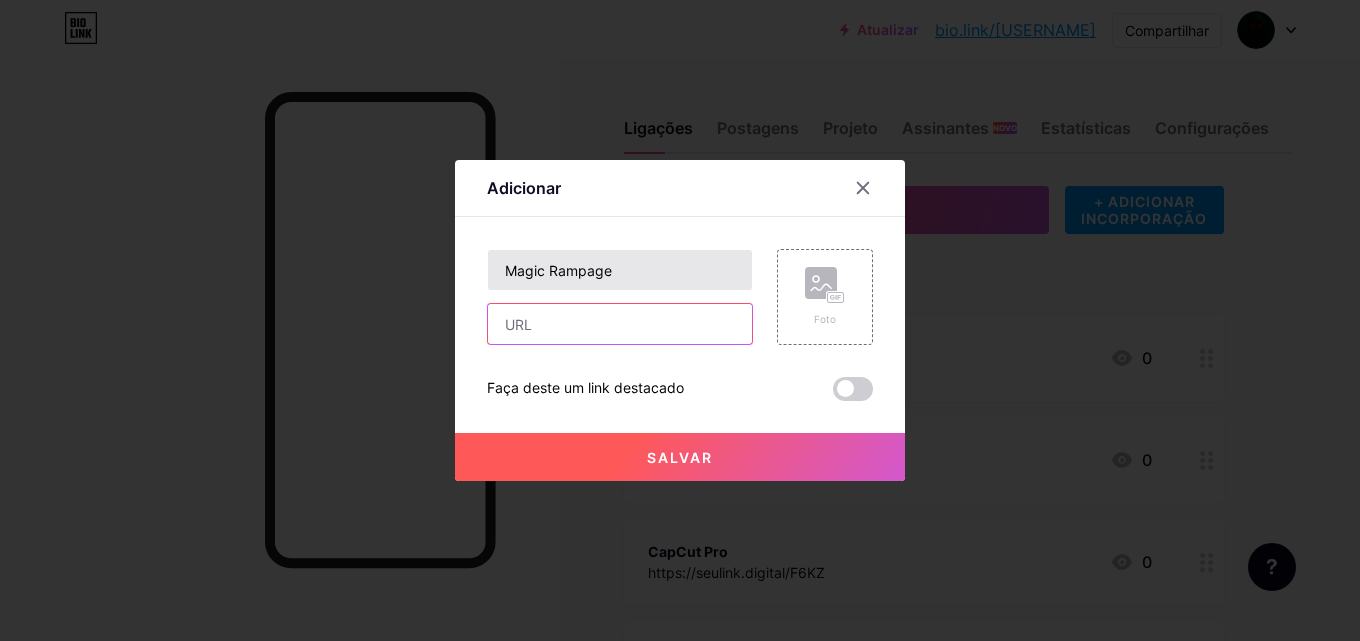 paste on "https://seulink.digital/rT3WVr8mi" 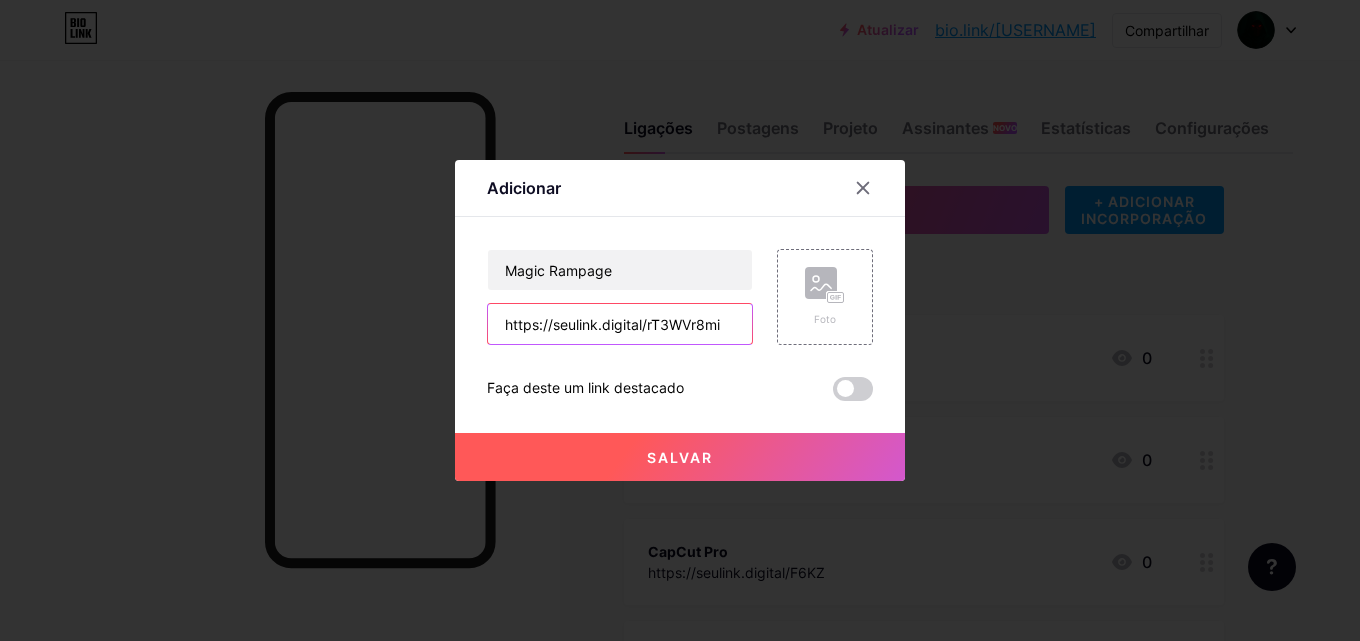 type on "https://seulink.digital/rT3WVr8mi" 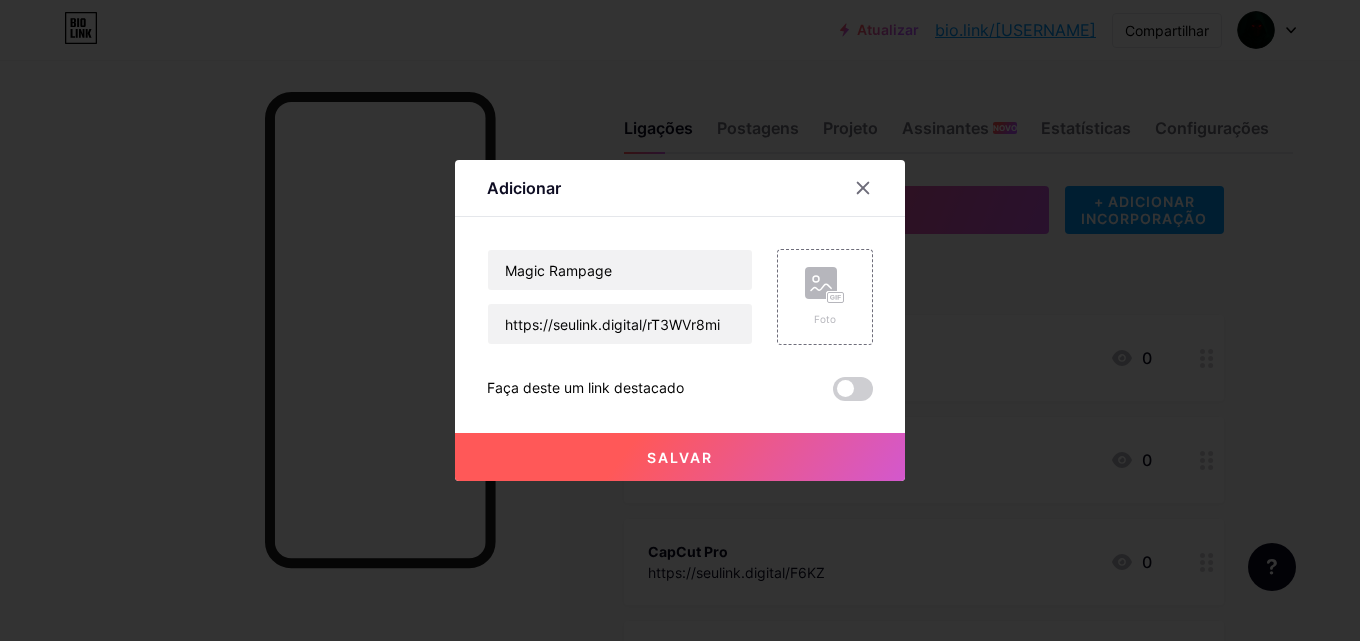 click on "Salvar" at bounding box center (680, 457) 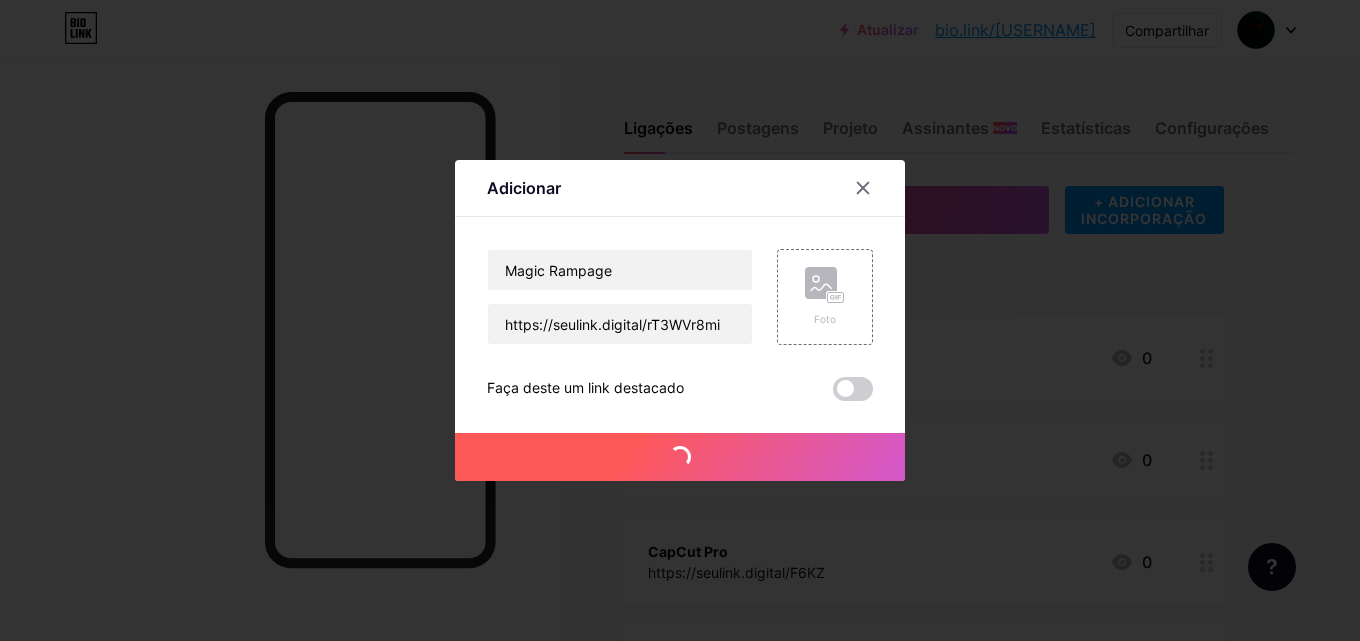 type 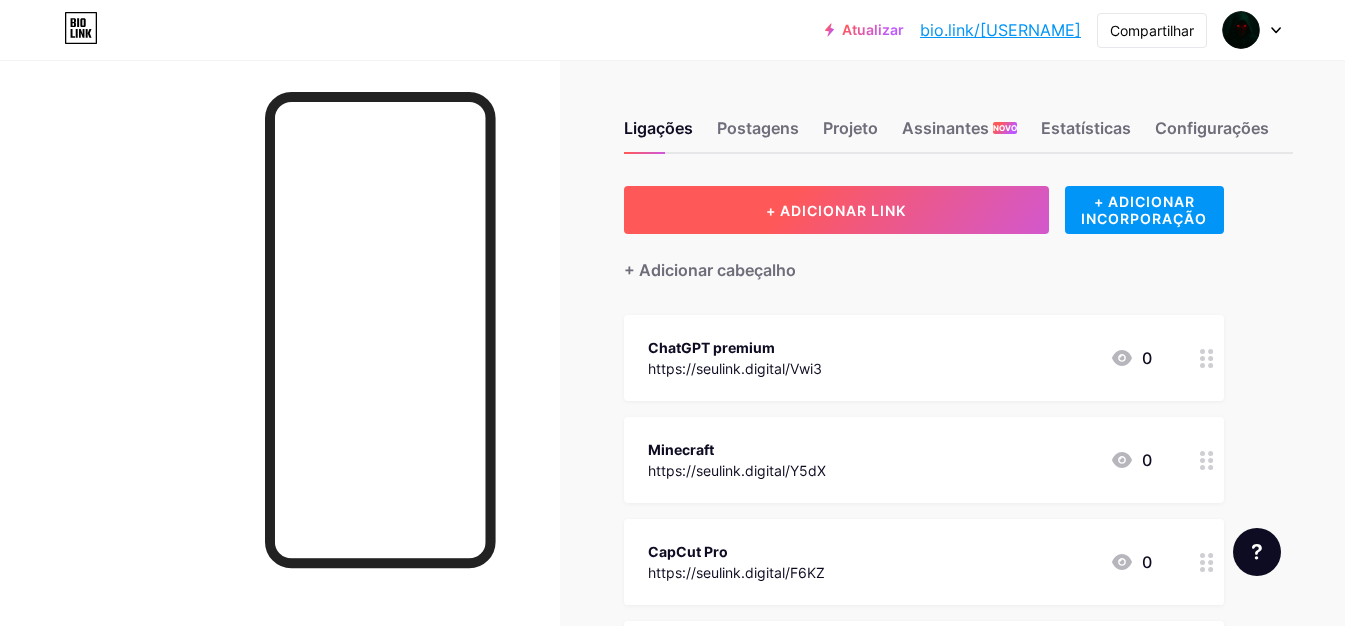 click on "+ ADICIONAR LINK" at bounding box center [836, 210] 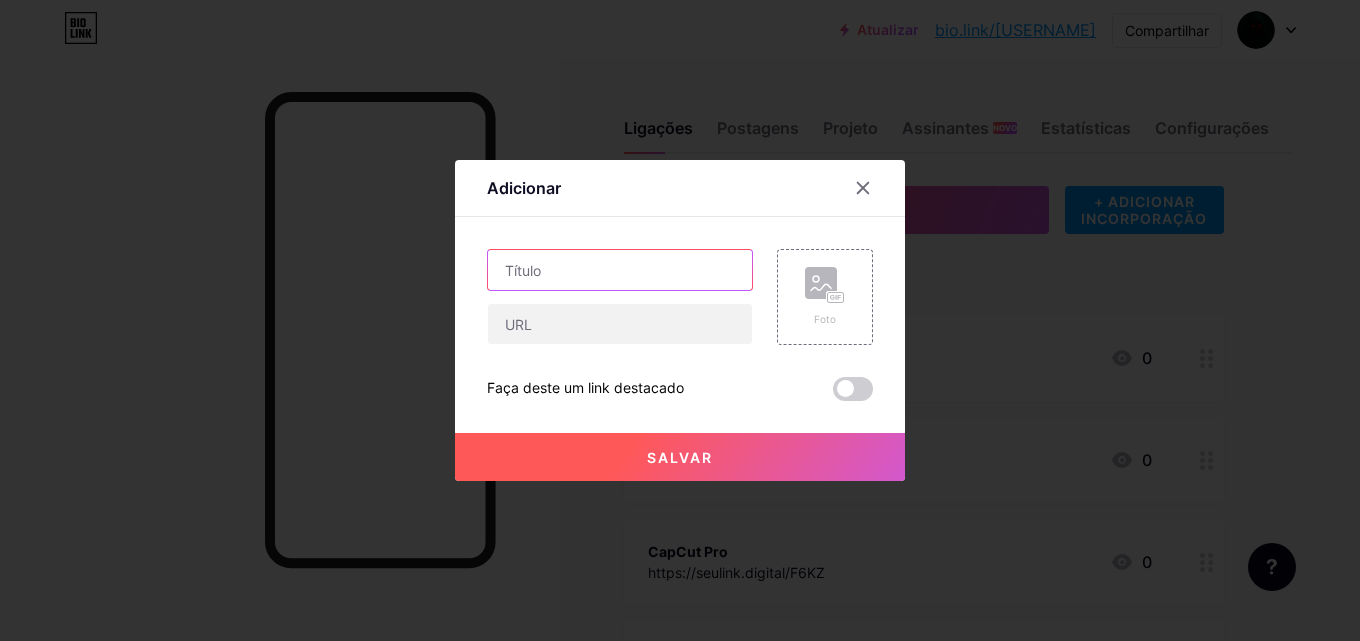click at bounding box center (620, 270) 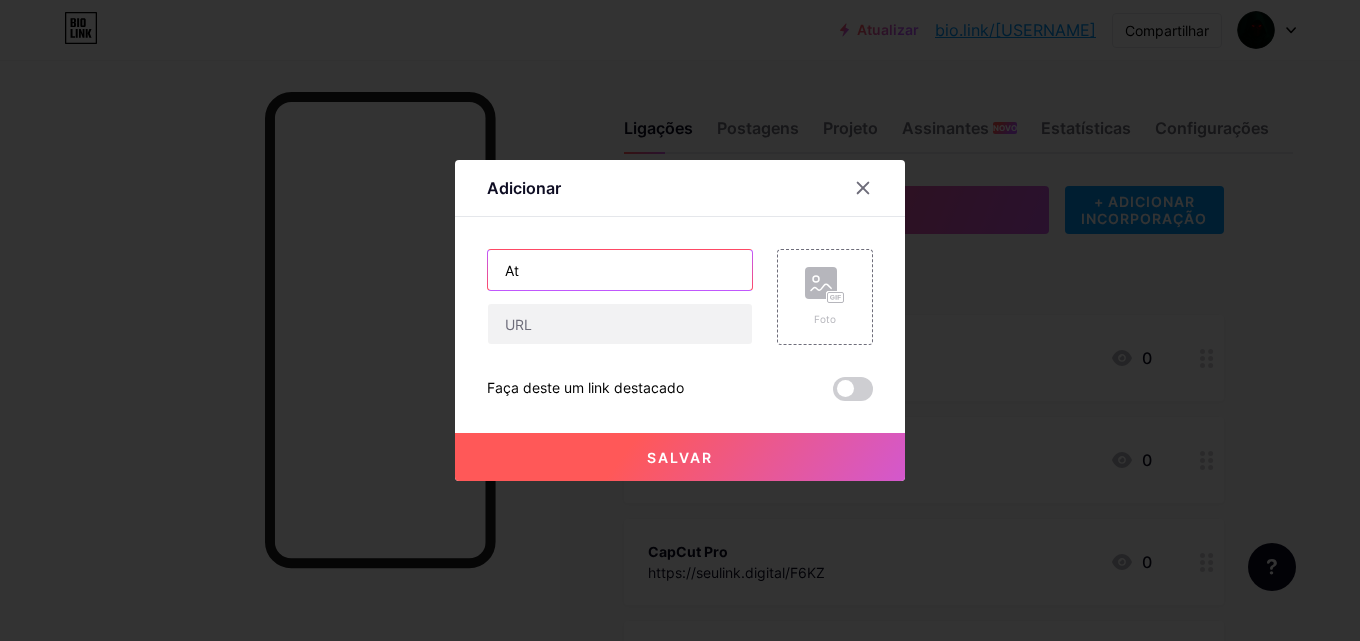 type on "A" 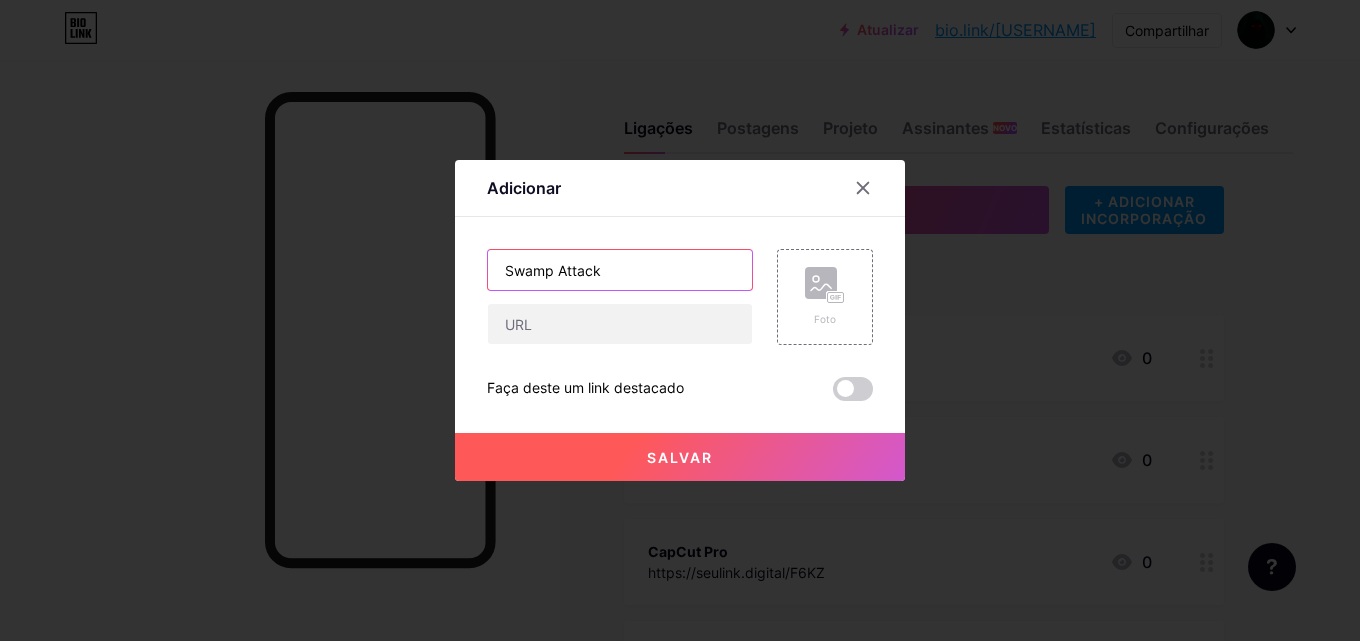 type on "Swamp Attack" 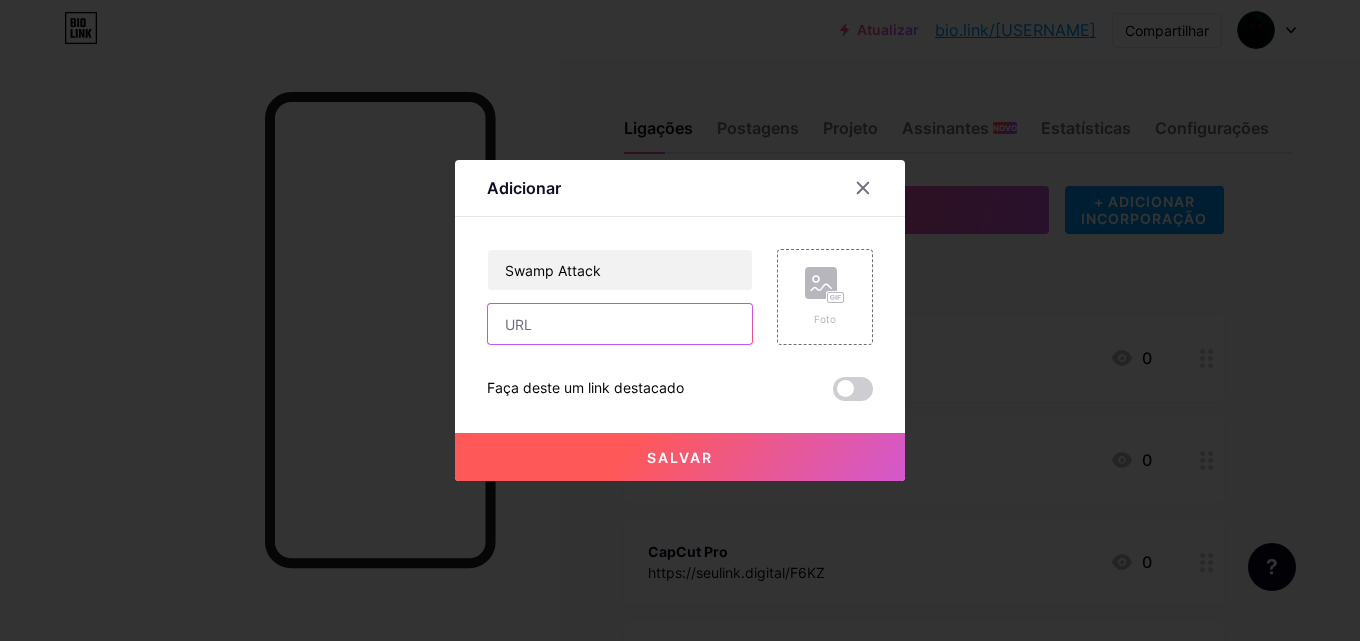 click at bounding box center [620, 324] 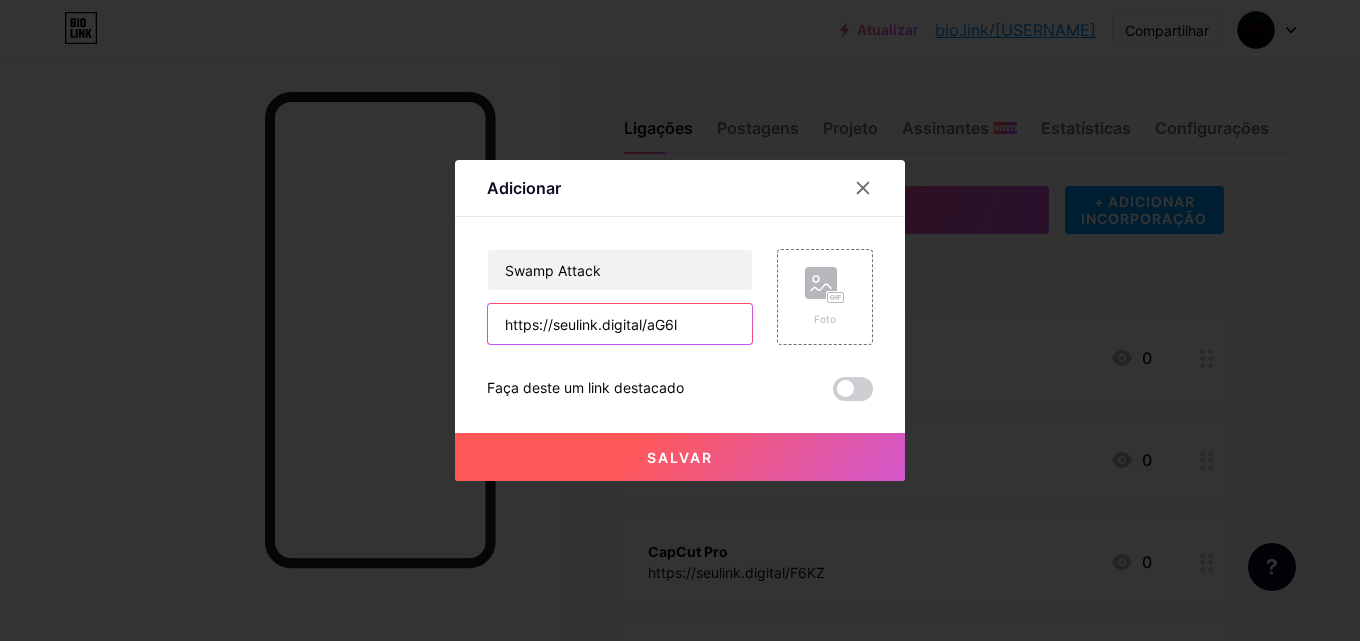 type on "https://seulink.digital/aG6l" 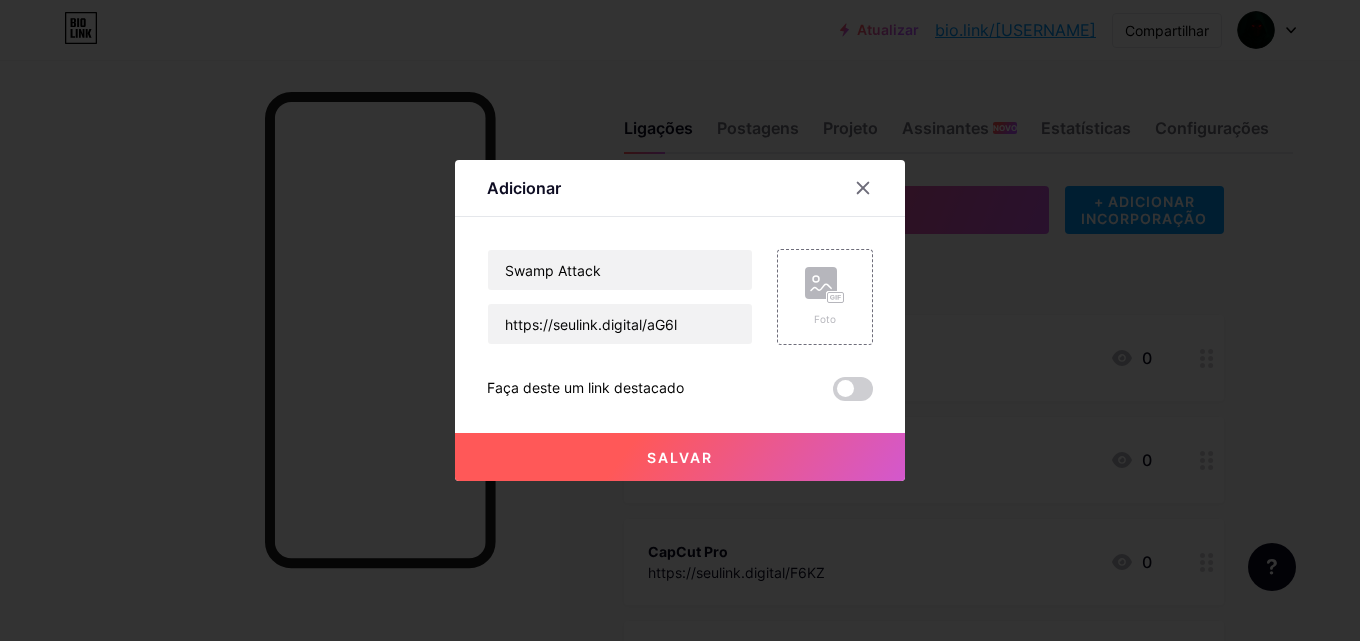 click on "Salvar" at bounding box center [680, 457] 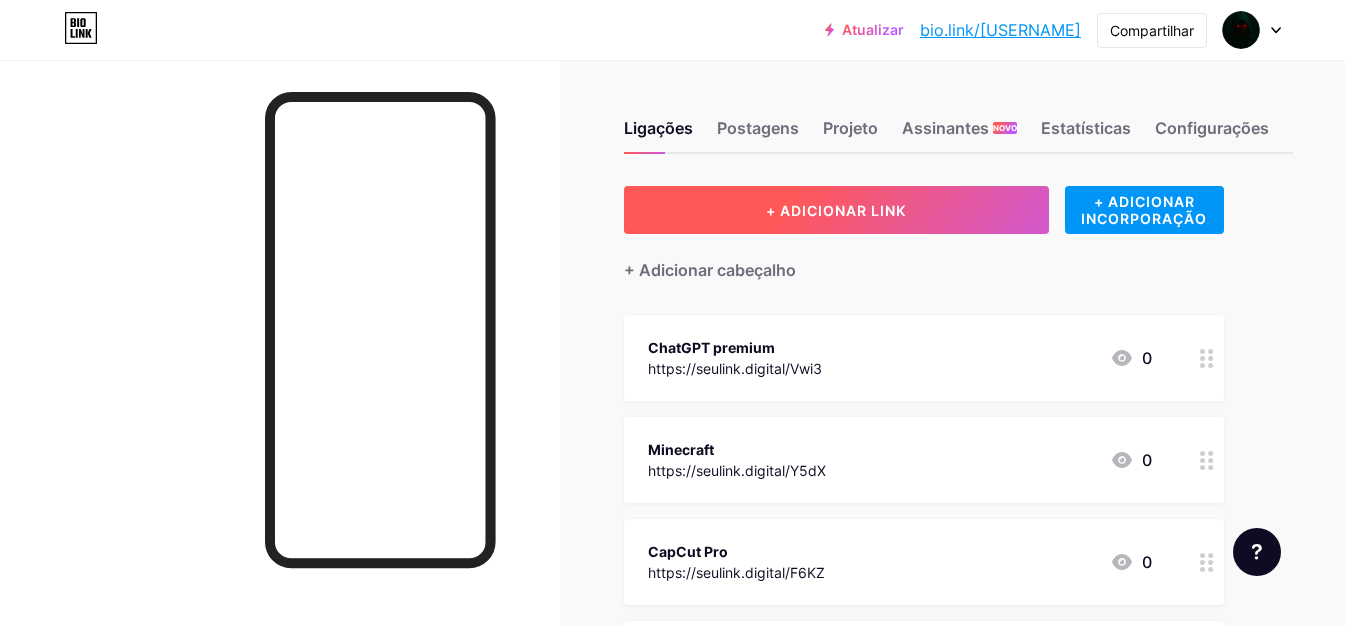 click on "+ ADICIONAR LINK" at bounding box center [836, 210] 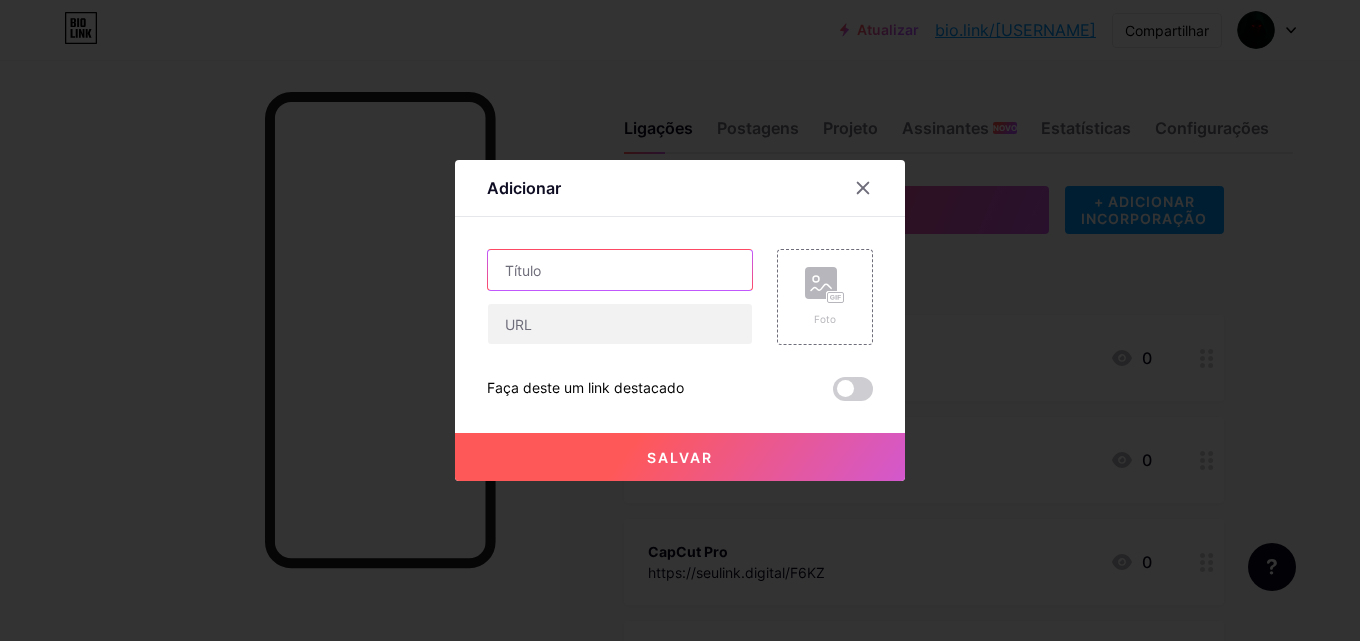 click at bounding box center [620, 270] 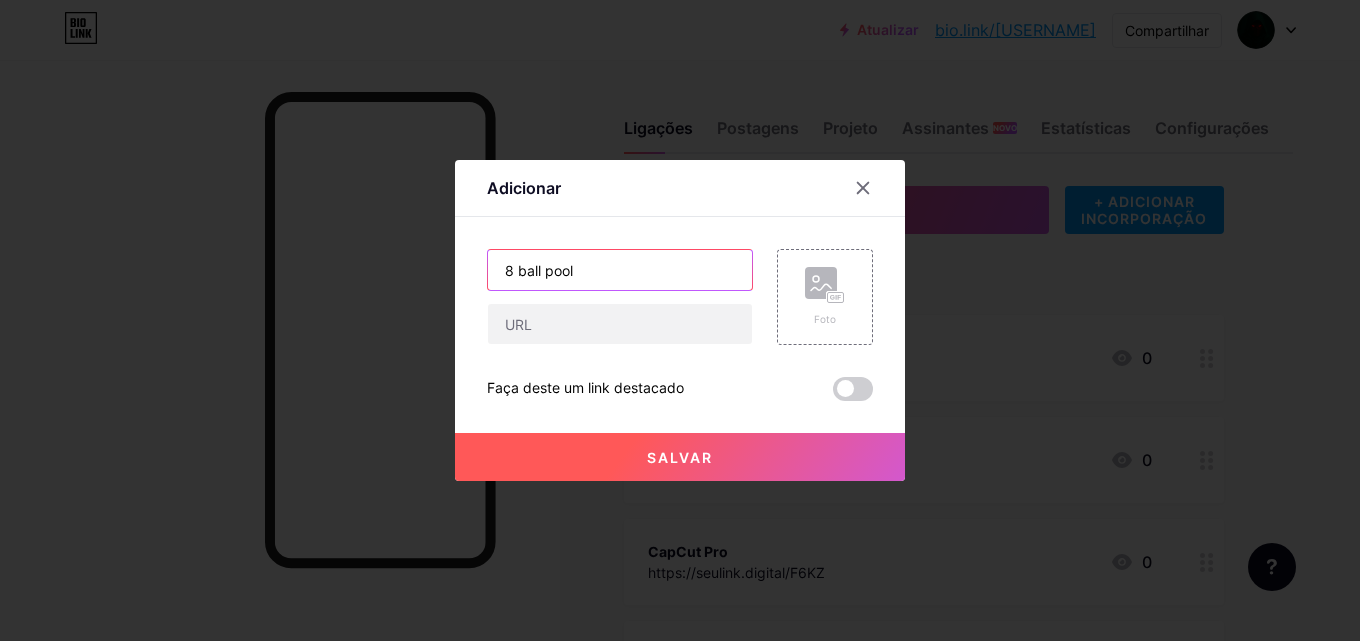 type on "8 ball pool" 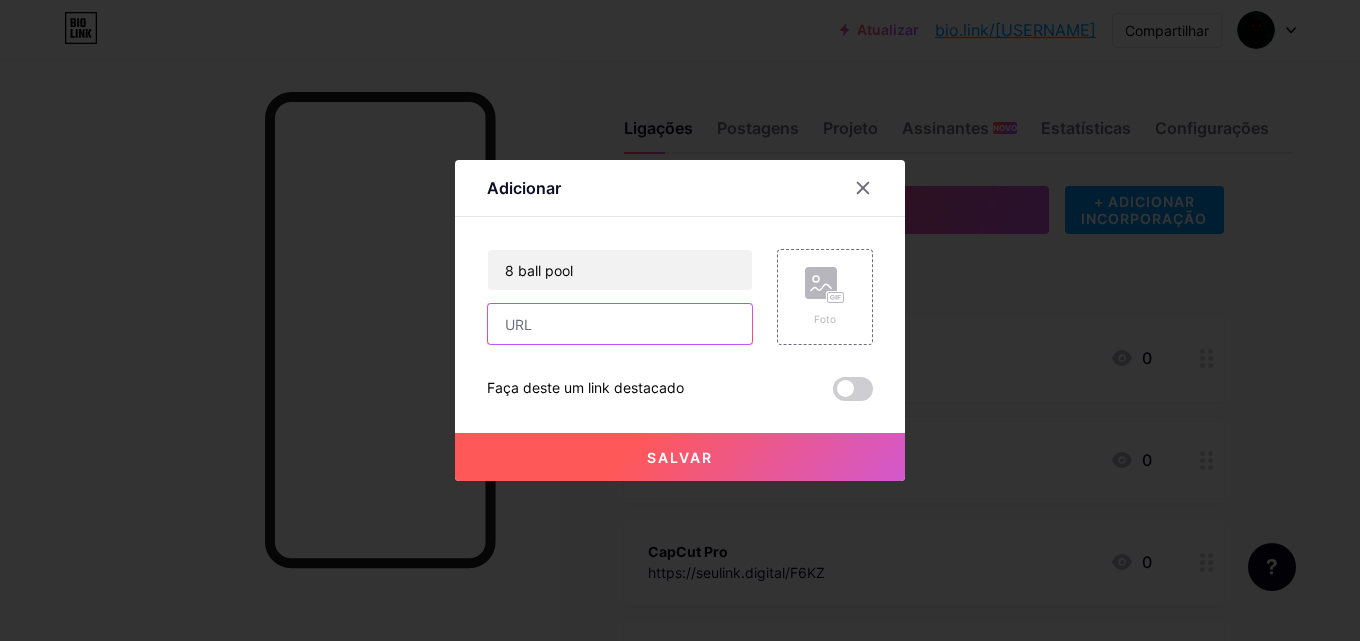 click at bounding box center (620, 324) 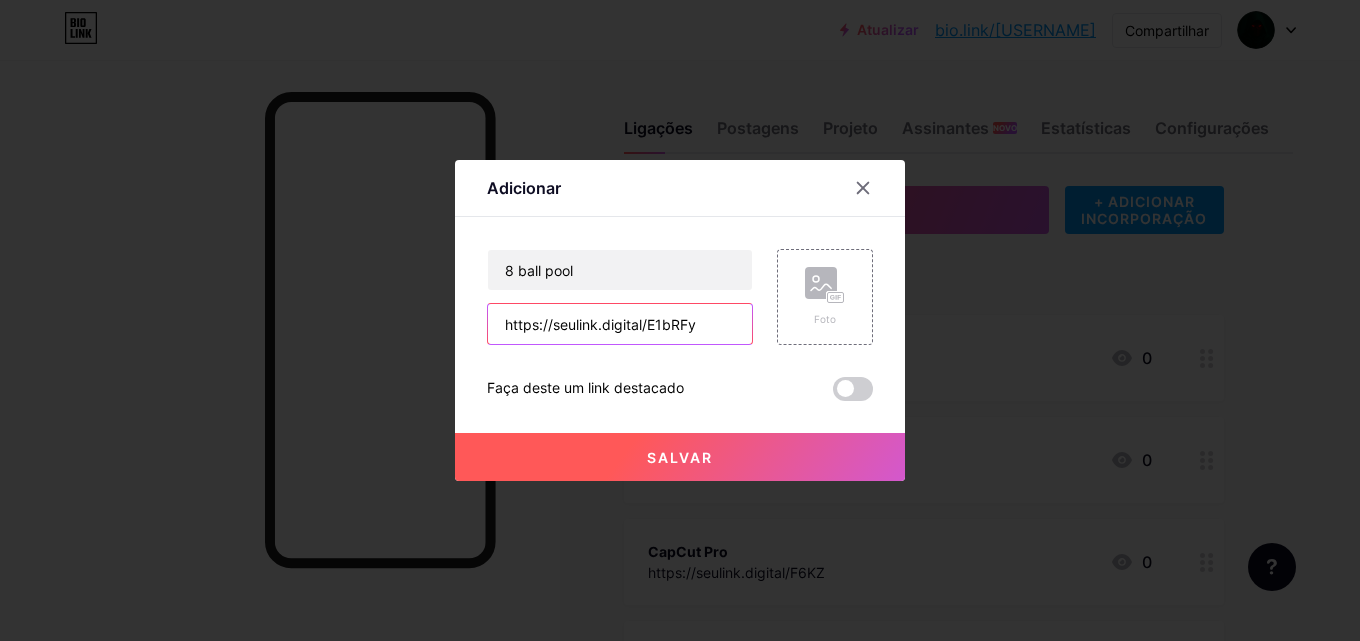 type on "https://seulink.digital/E1bRFy" 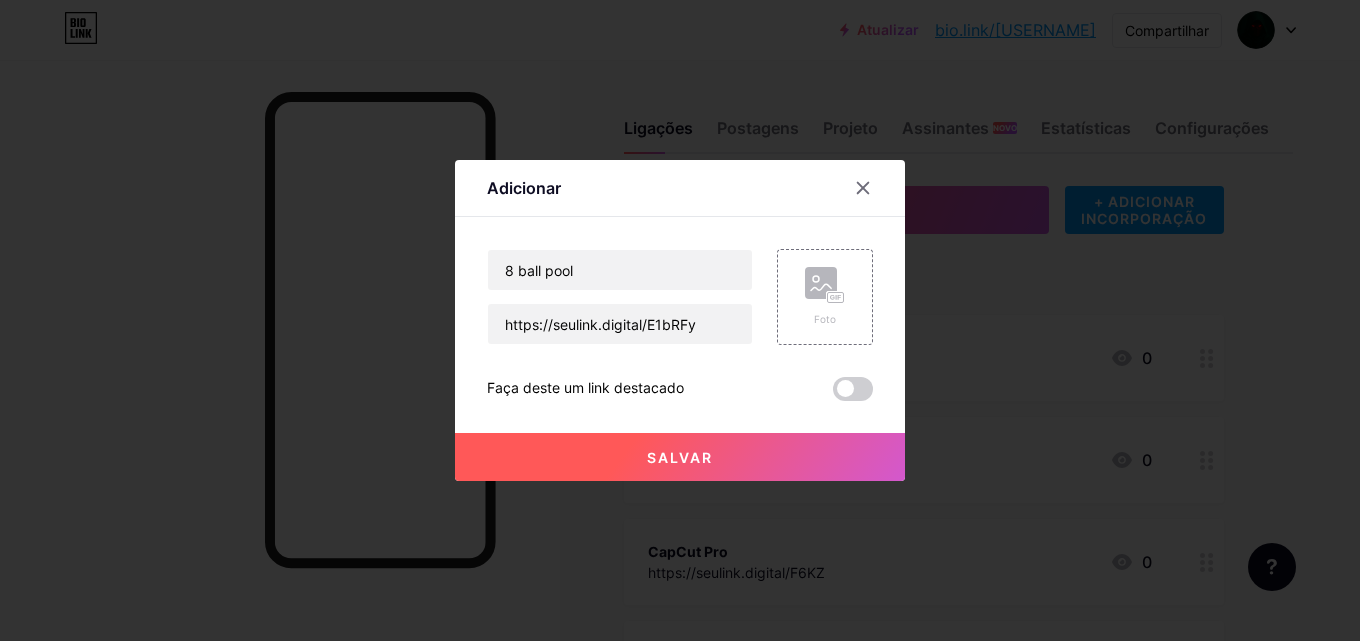click on "Salvar" at bounding box center [680, 457] 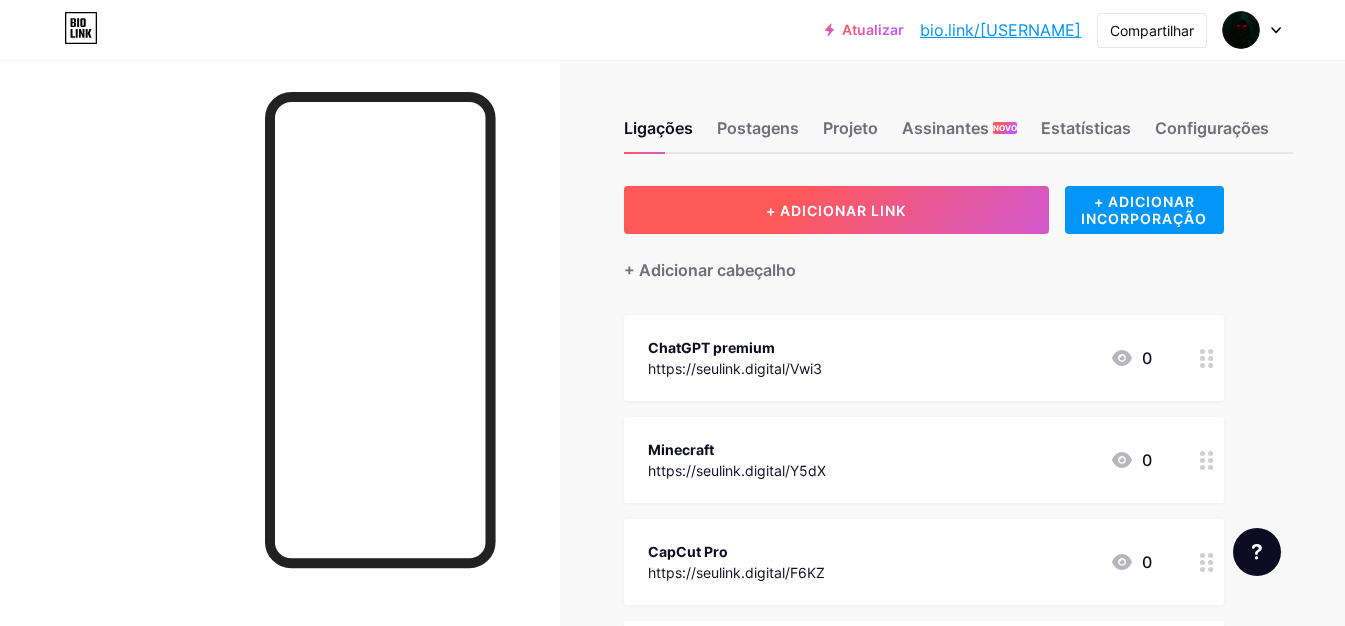 click on "+ ADICIONAR LINK" at bounding box center (836, 210) 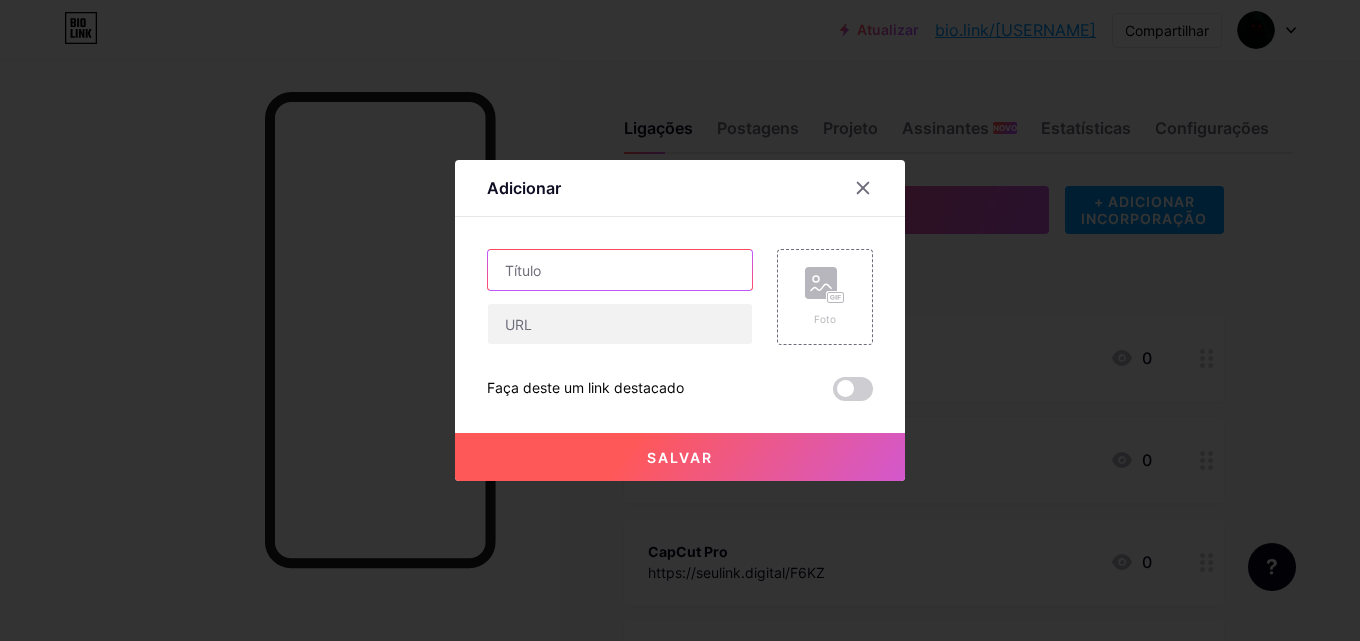 click at bounding box center (620, 270) 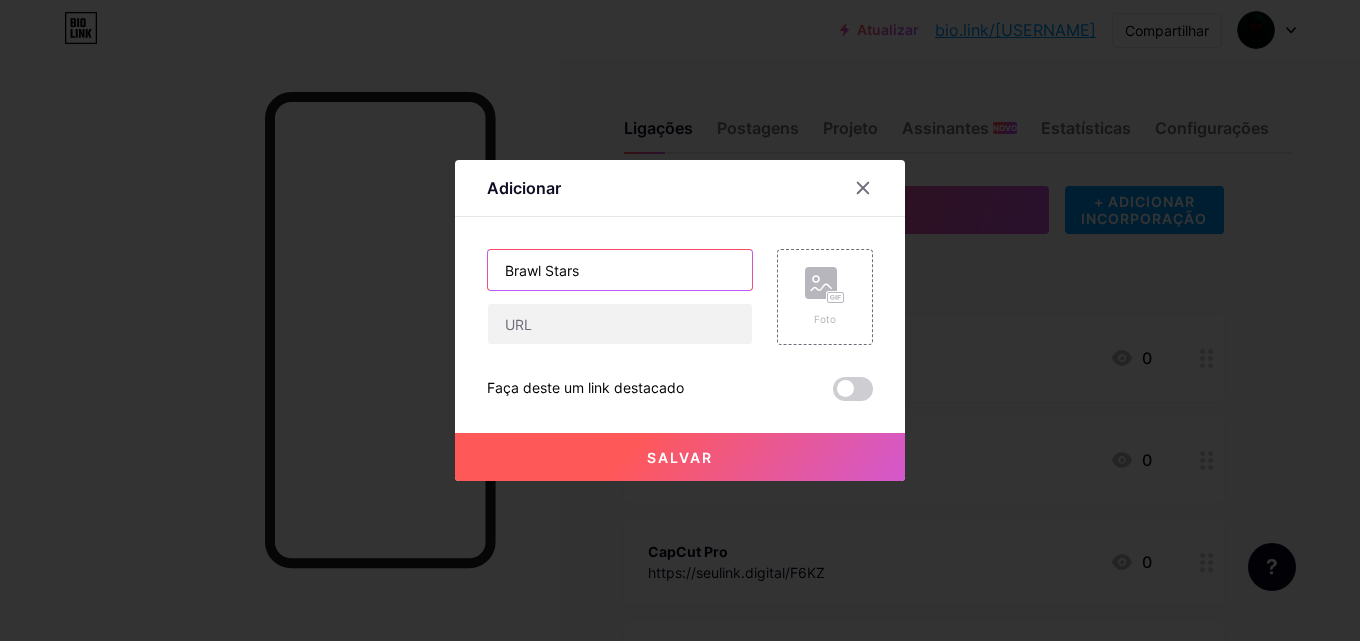 type on "Brawl Stars" 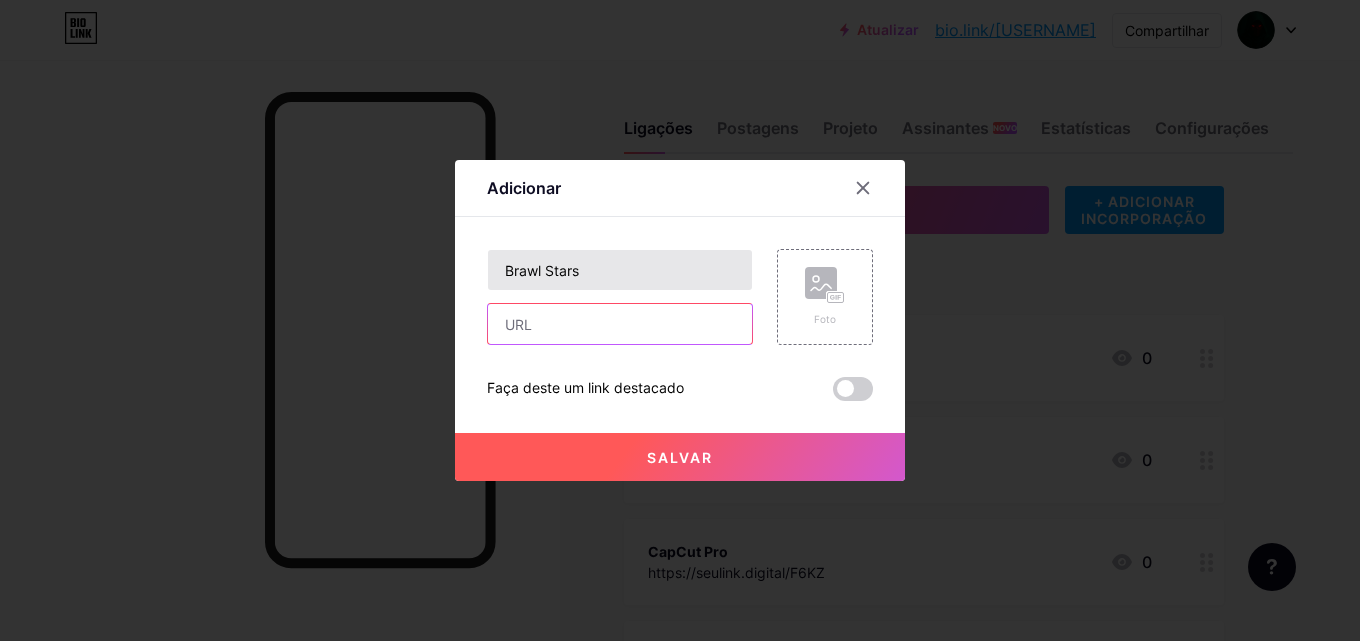 paste on "https://seulink.digital/afVd5GKH01" 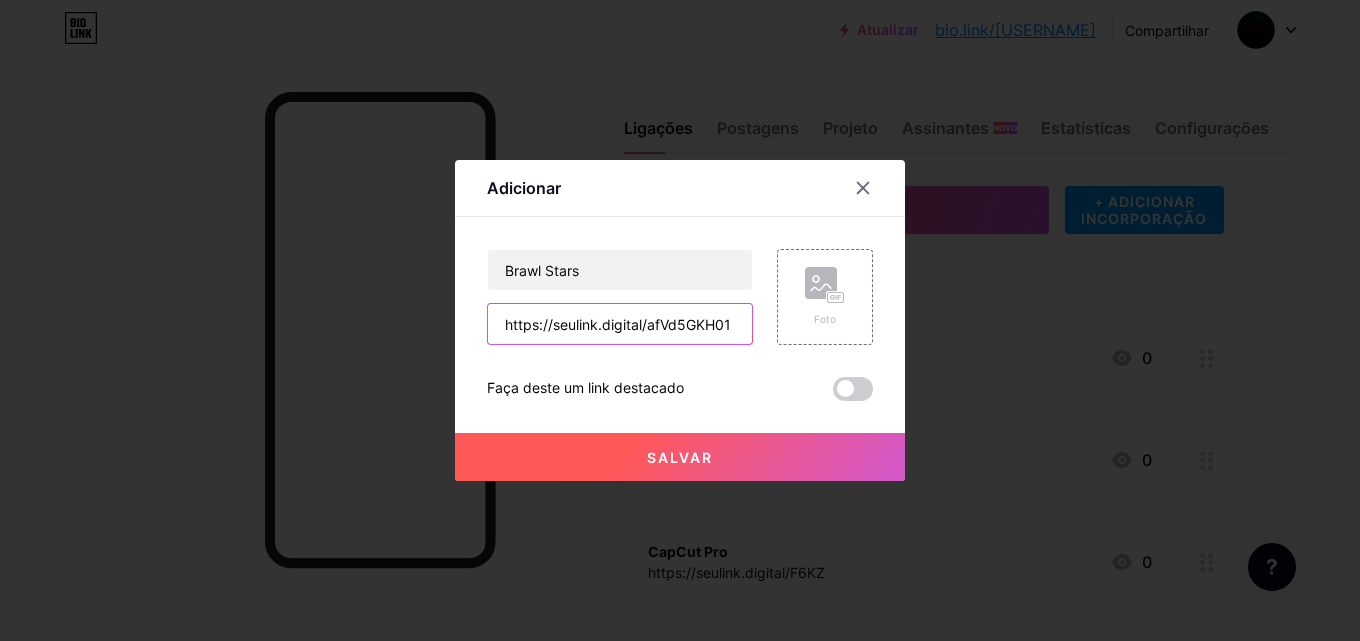 type on "https://seulink.digital/afVd5GKH01" 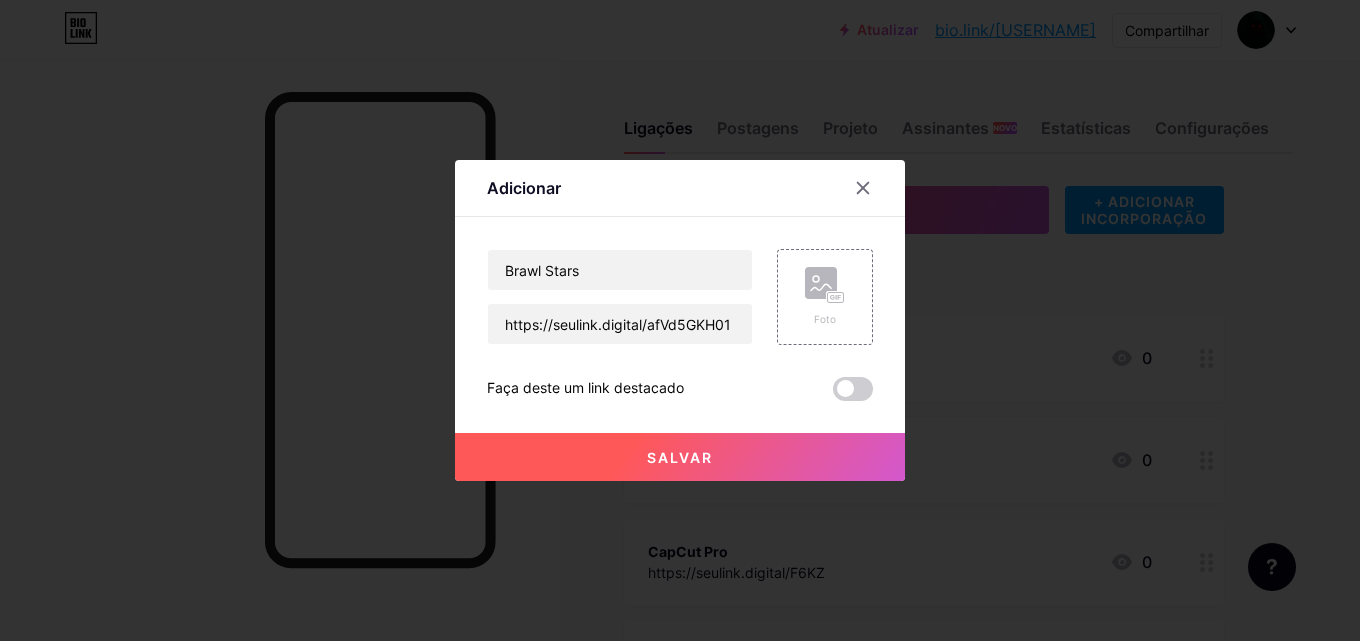click on "Salvar" at bounding box center (680, 457) 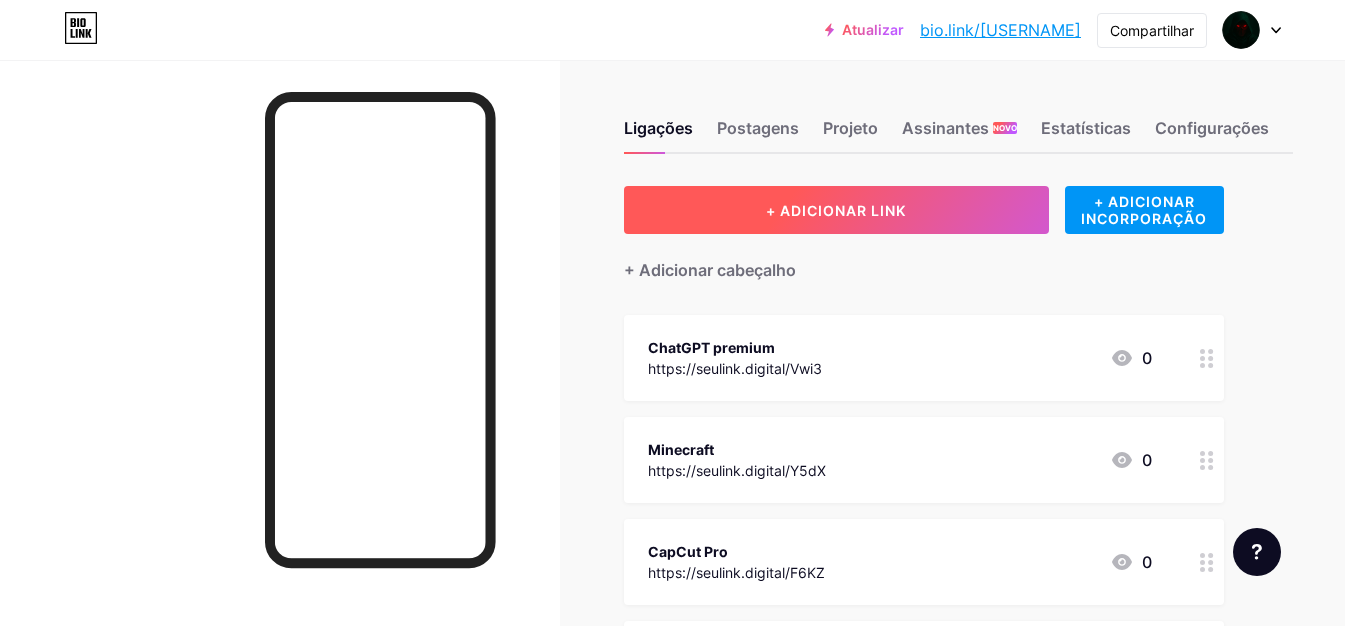 click on "+ ADICIONAR LINK" at bounding box center (836, 210) 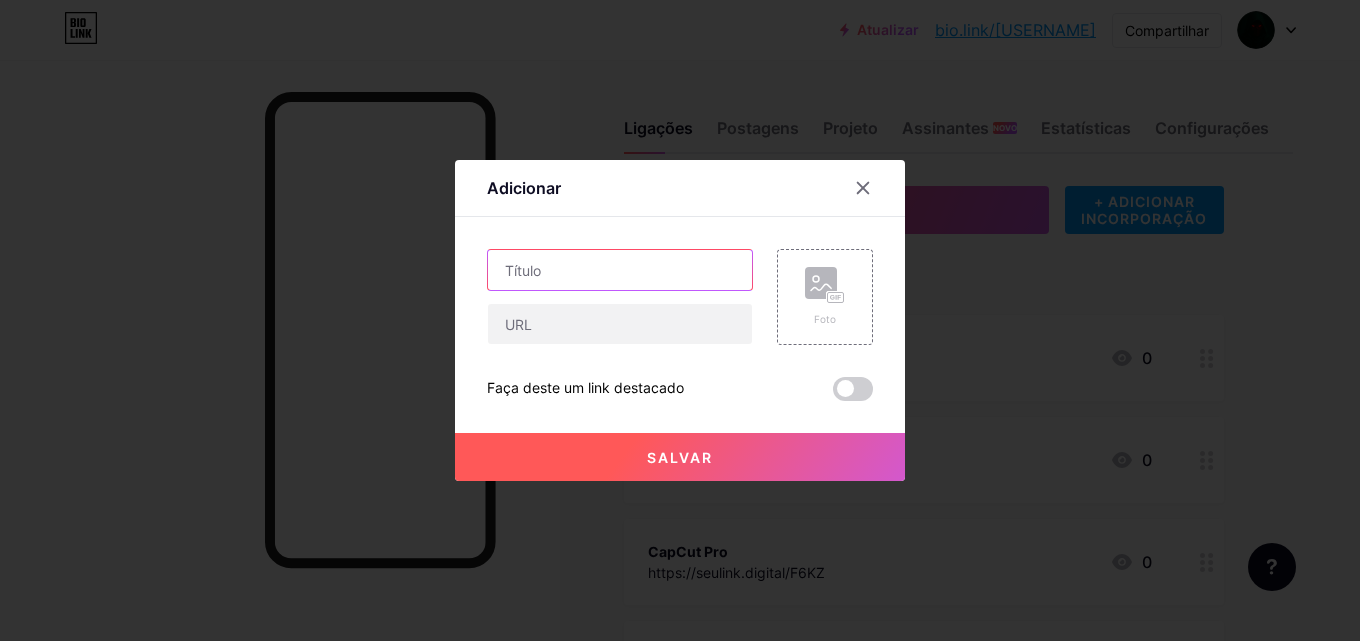 click at bounding box center (620, 270) 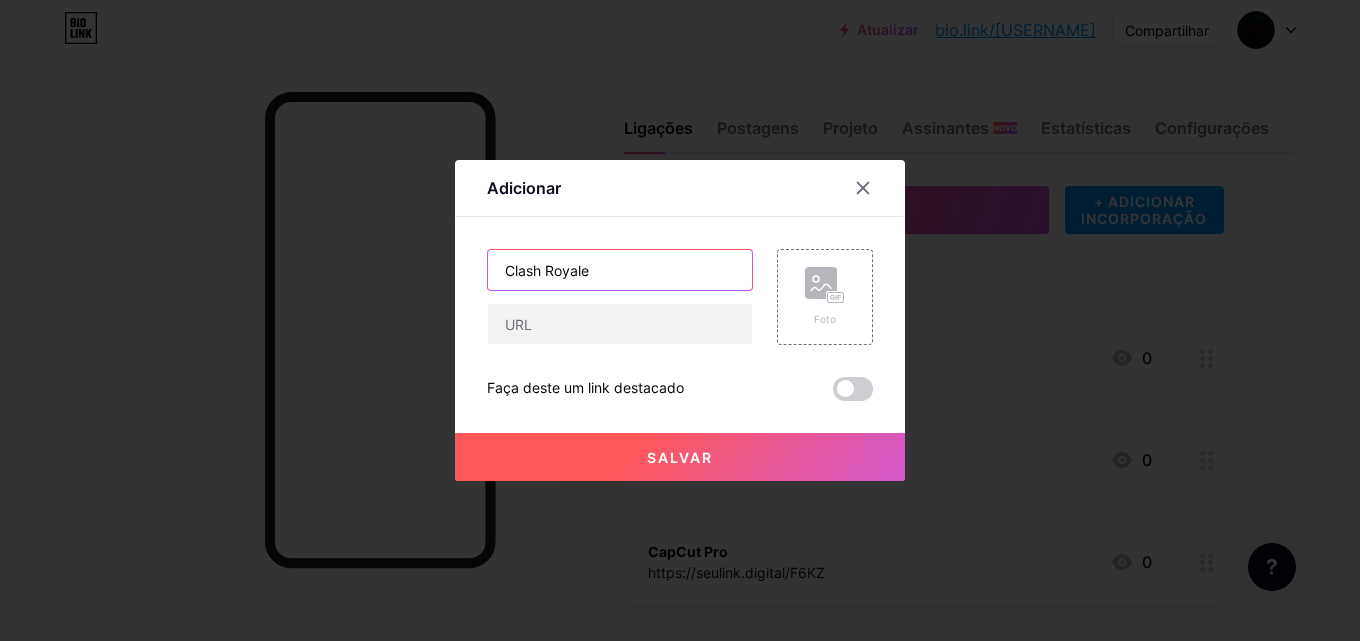 type on "Clash Royale" 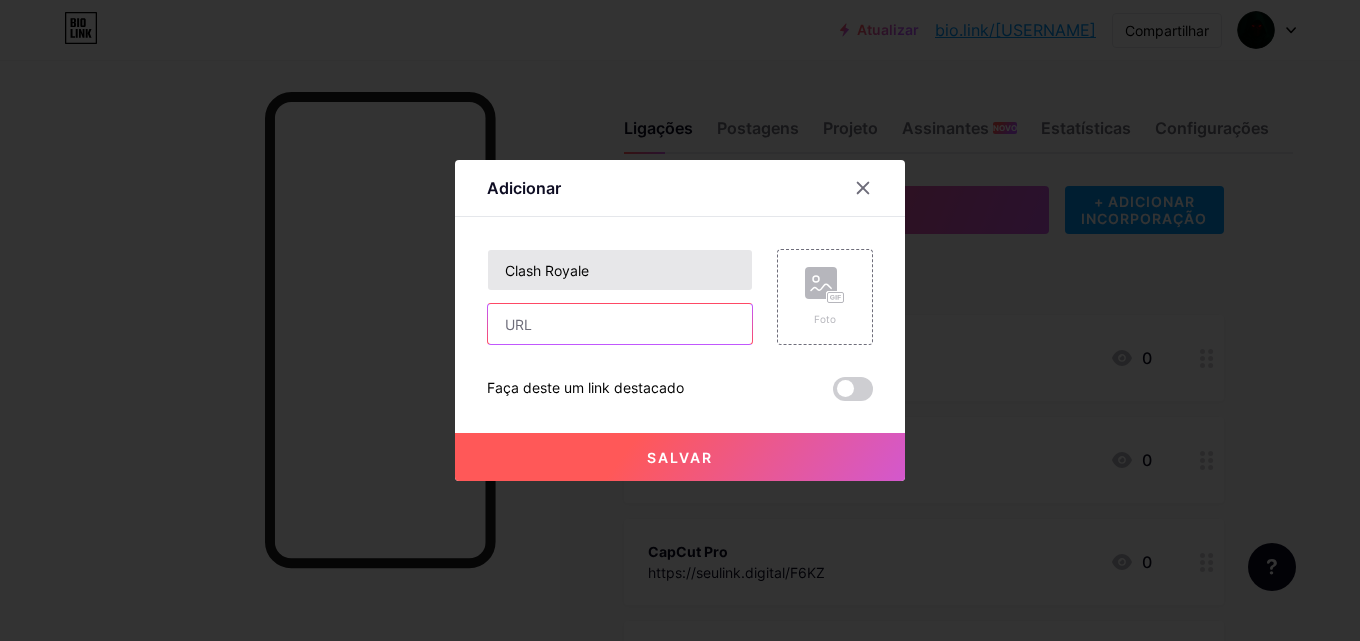 paste on "https://seulink.digital/8VkNV" 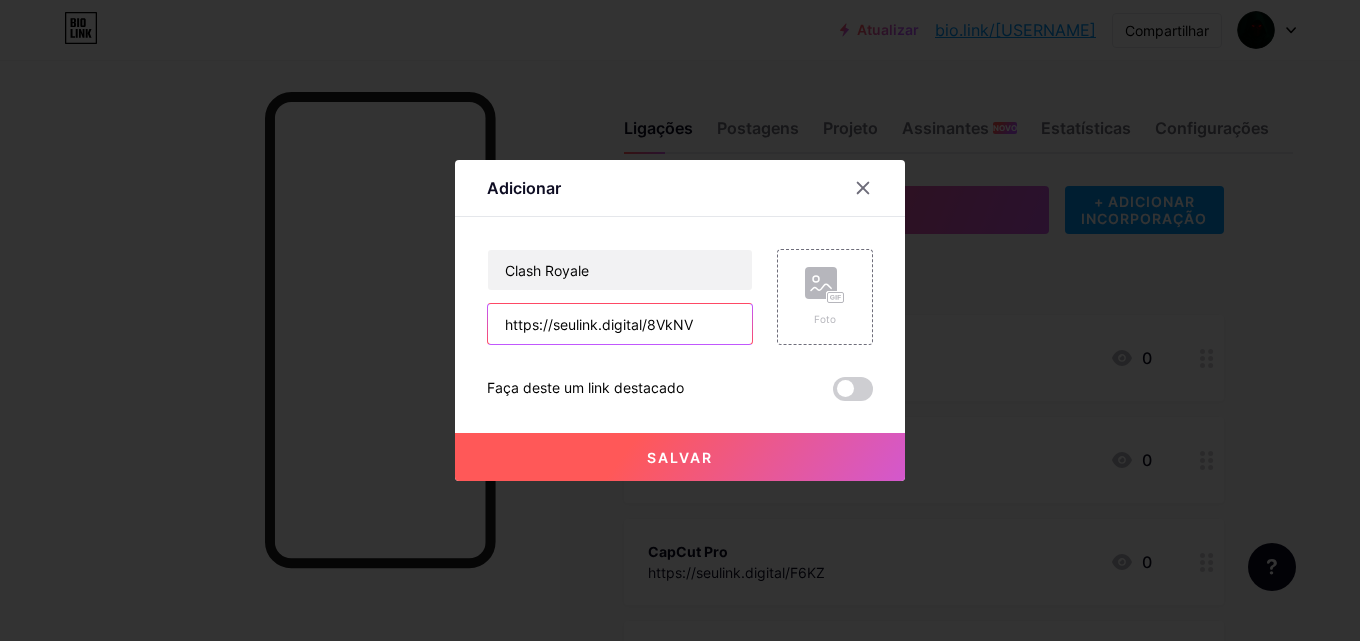 type on "https://seulink.digital/8VkNV" 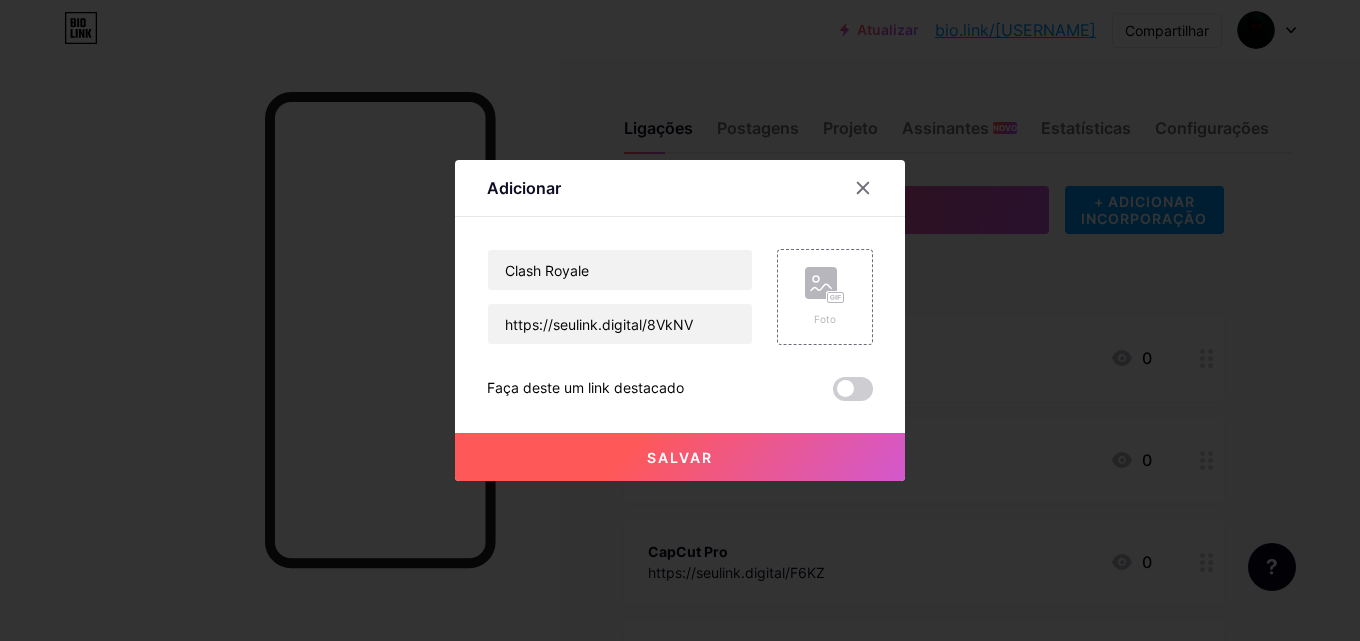 click on "Salvar" at bounding box center [680, 457] 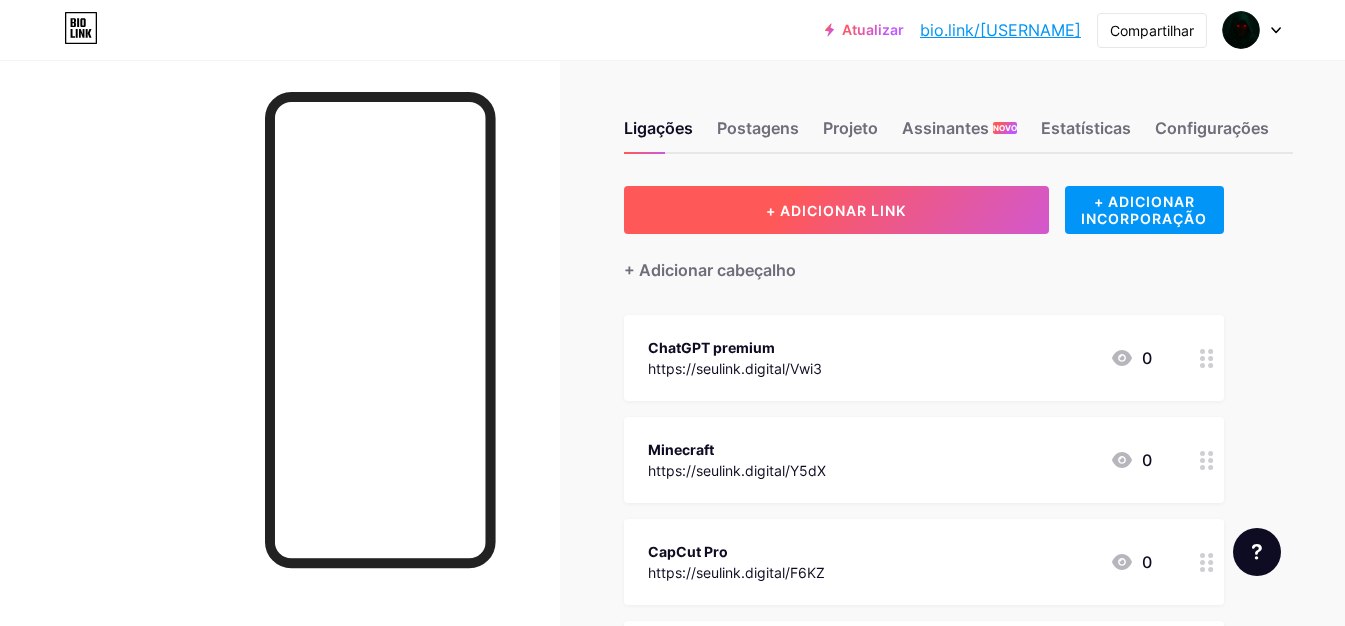 click on "+ ADICIONAR LINK" at bounding box center (836, 210) 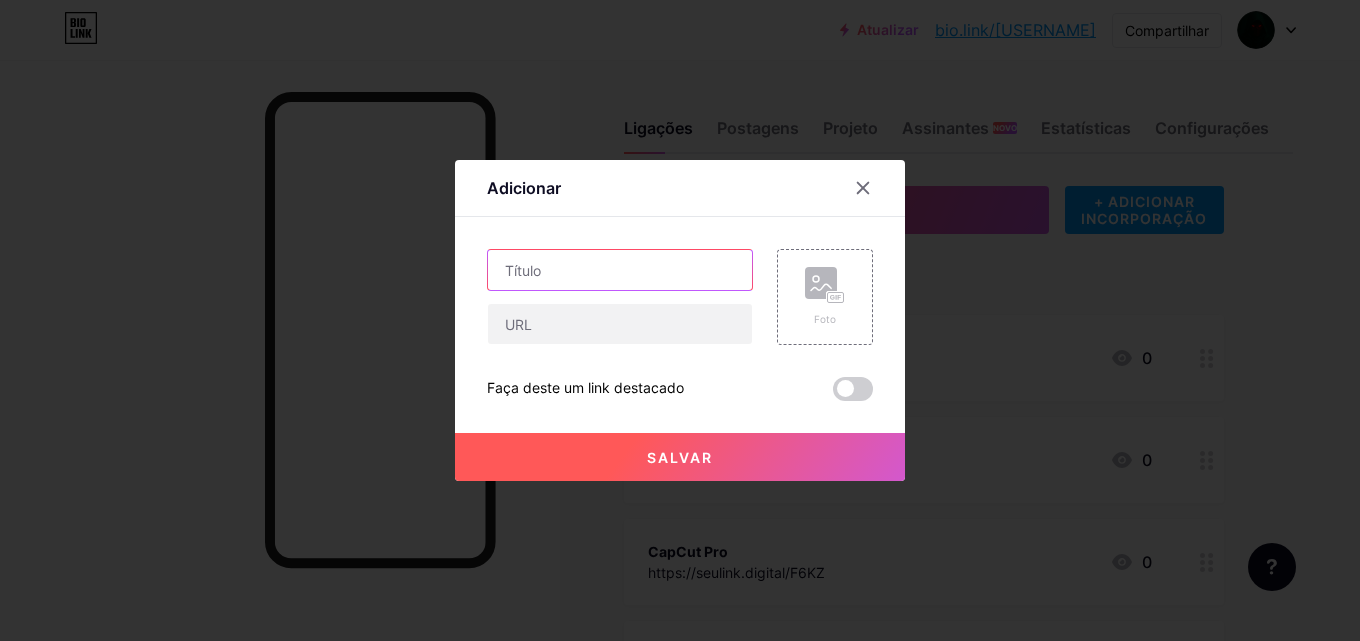 click at bounding box center [620, 270] 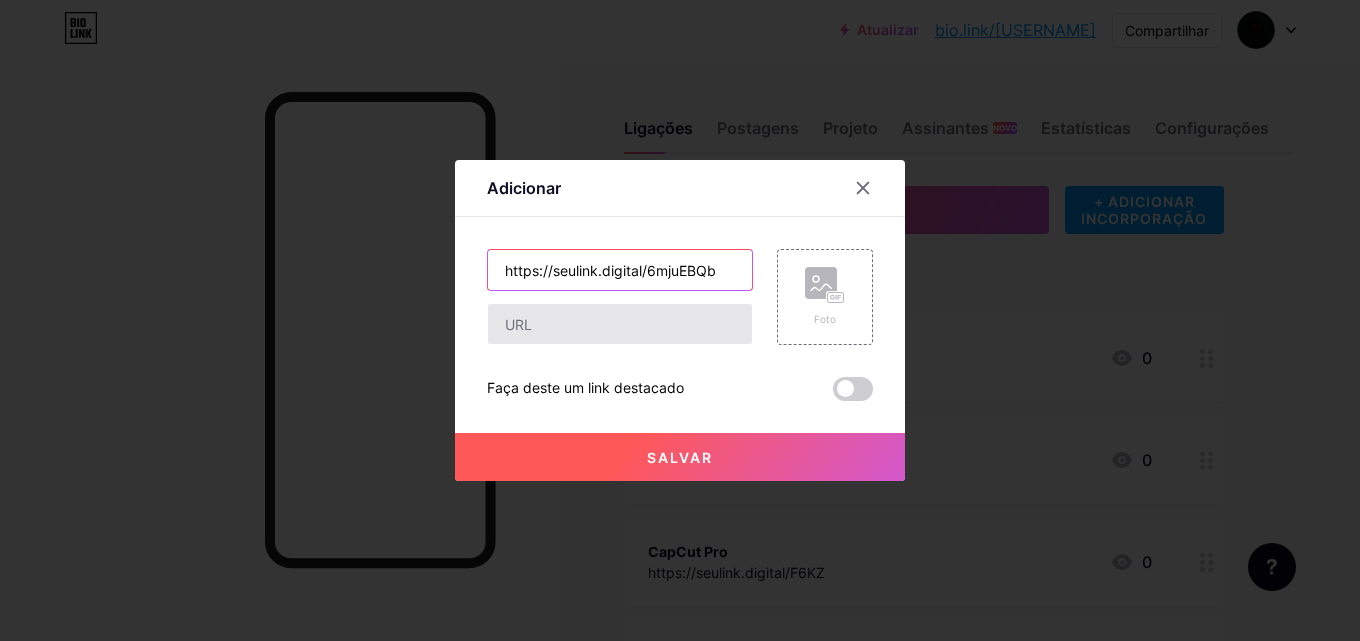 type on "https://seulink.digital/6mjuEBQb" 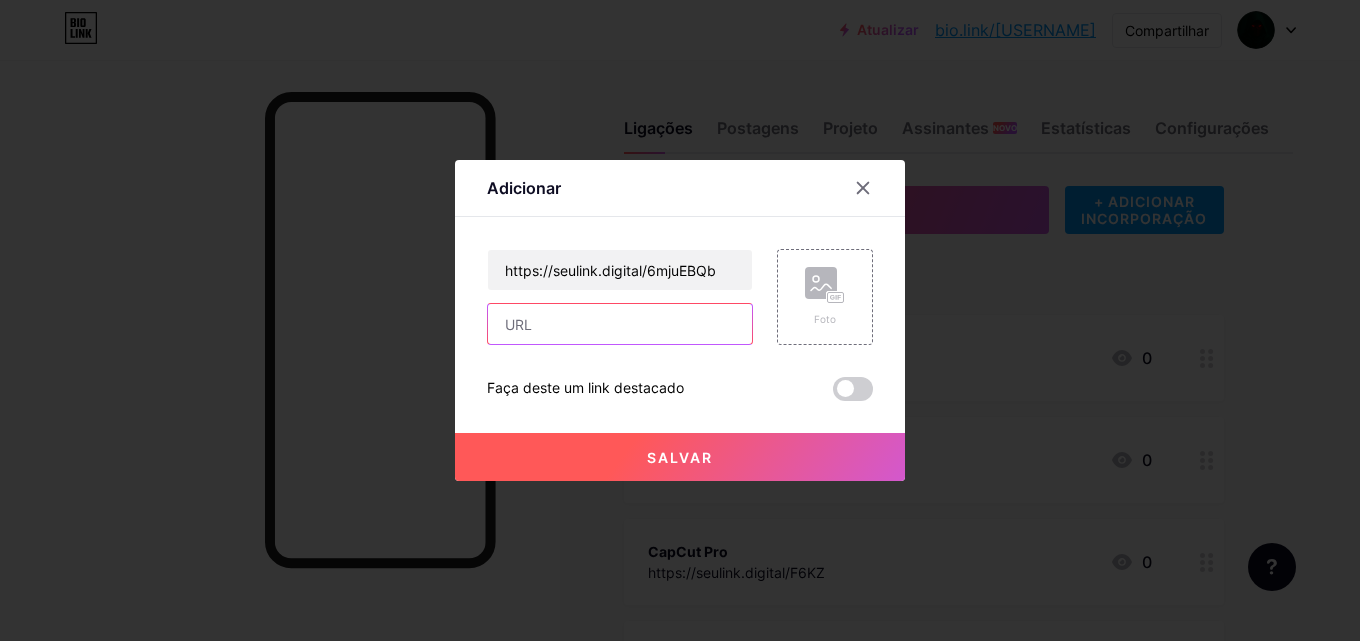 click at bounding box center [620, 324] 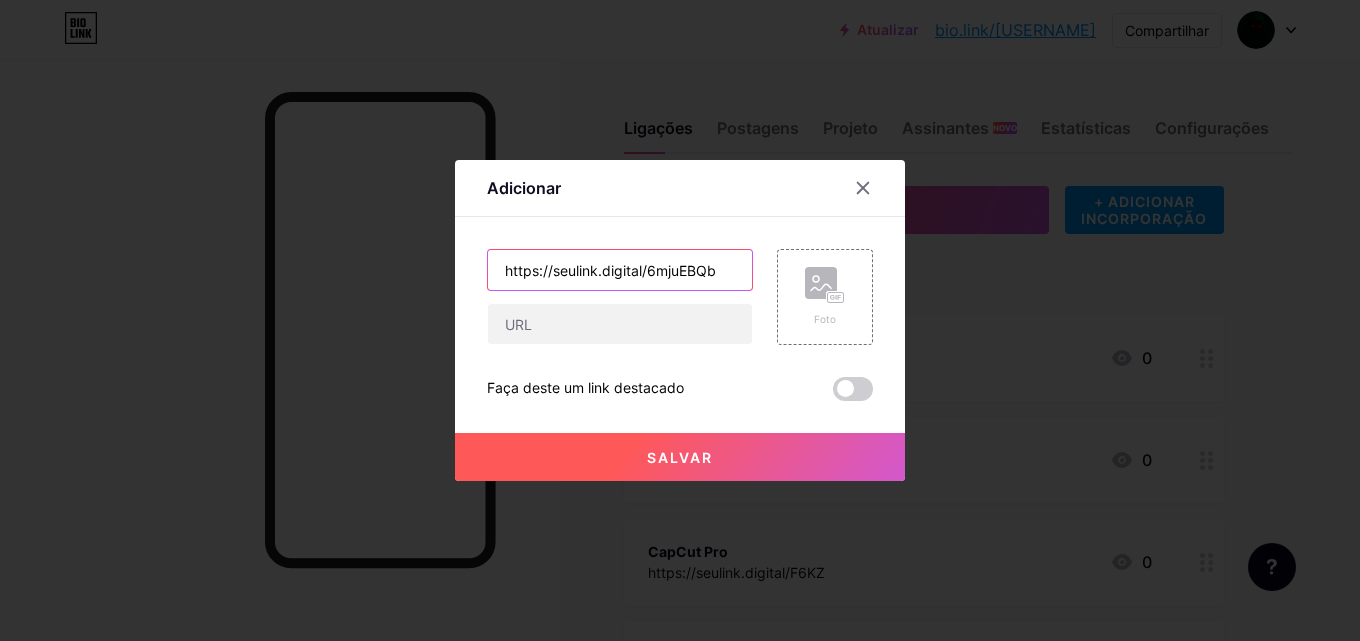 drag, startPoint x: 723, startPoint y: 272, endPoint x: 243, endPoint y: 292, distance: 480.41647 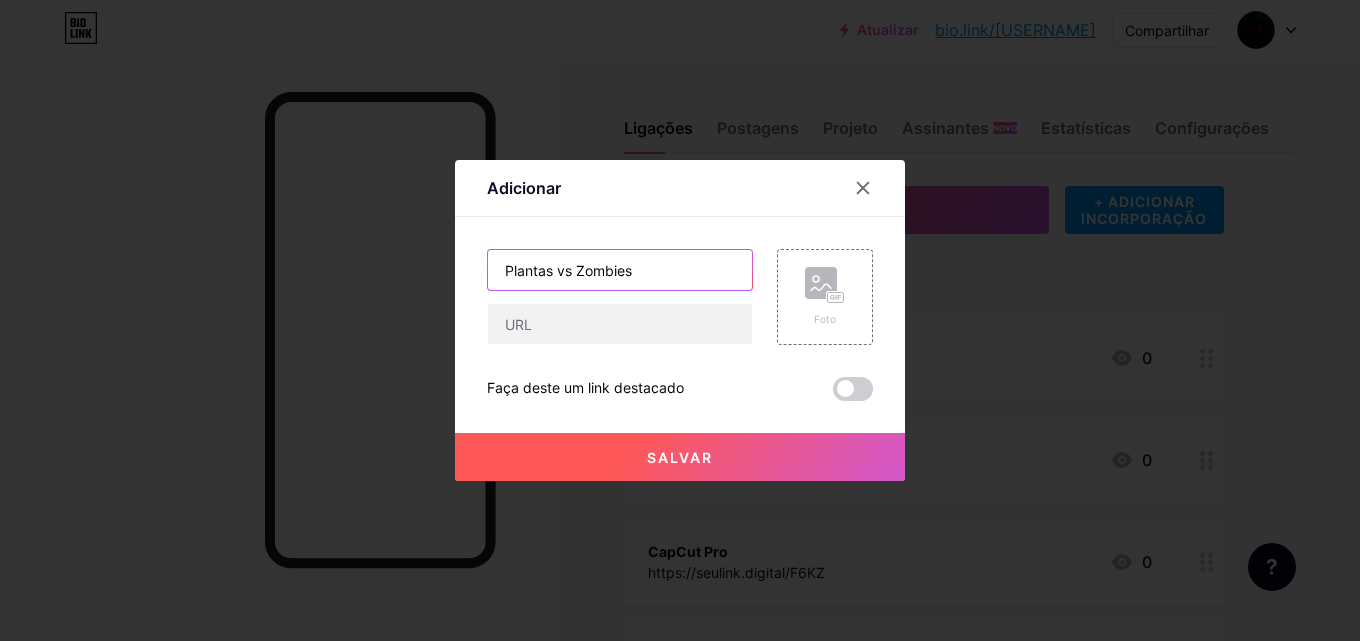 type on "Plantas vs Zombies" 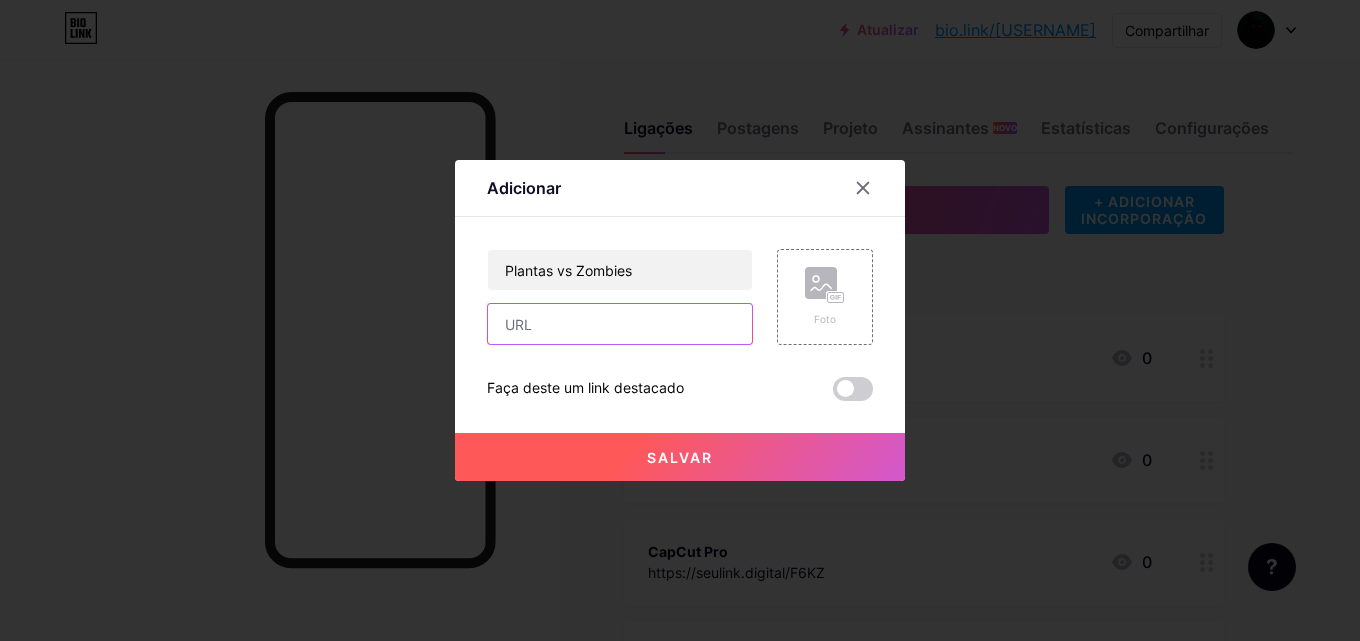 paste on "https://seulink.digital/6mjuEBQb" 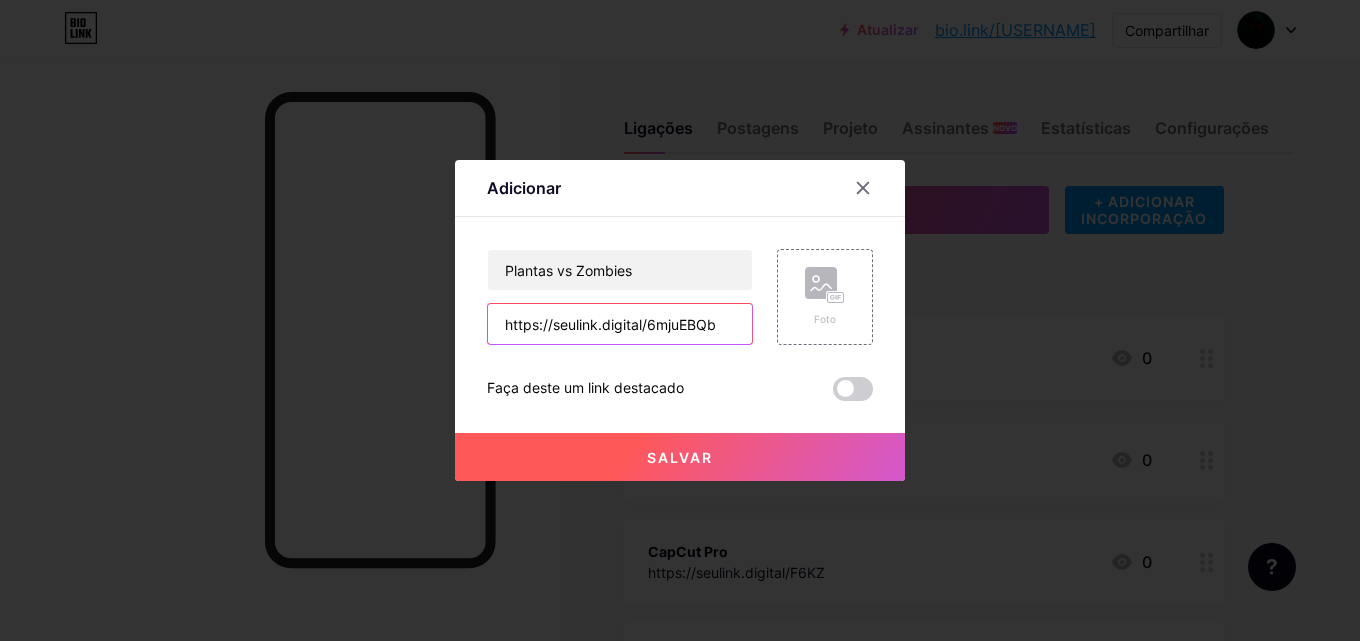 type on "https://seulink.digital/6mjuEBQb" 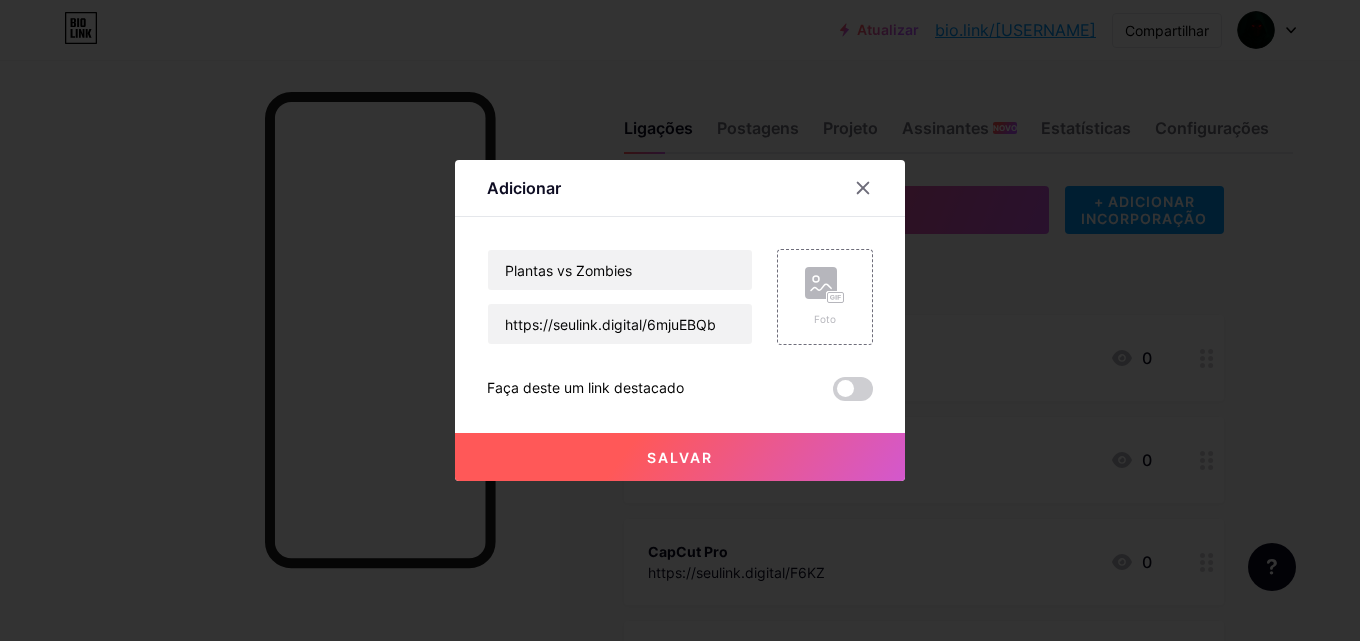 click on "Salvar" at bounding box center (680, 457) 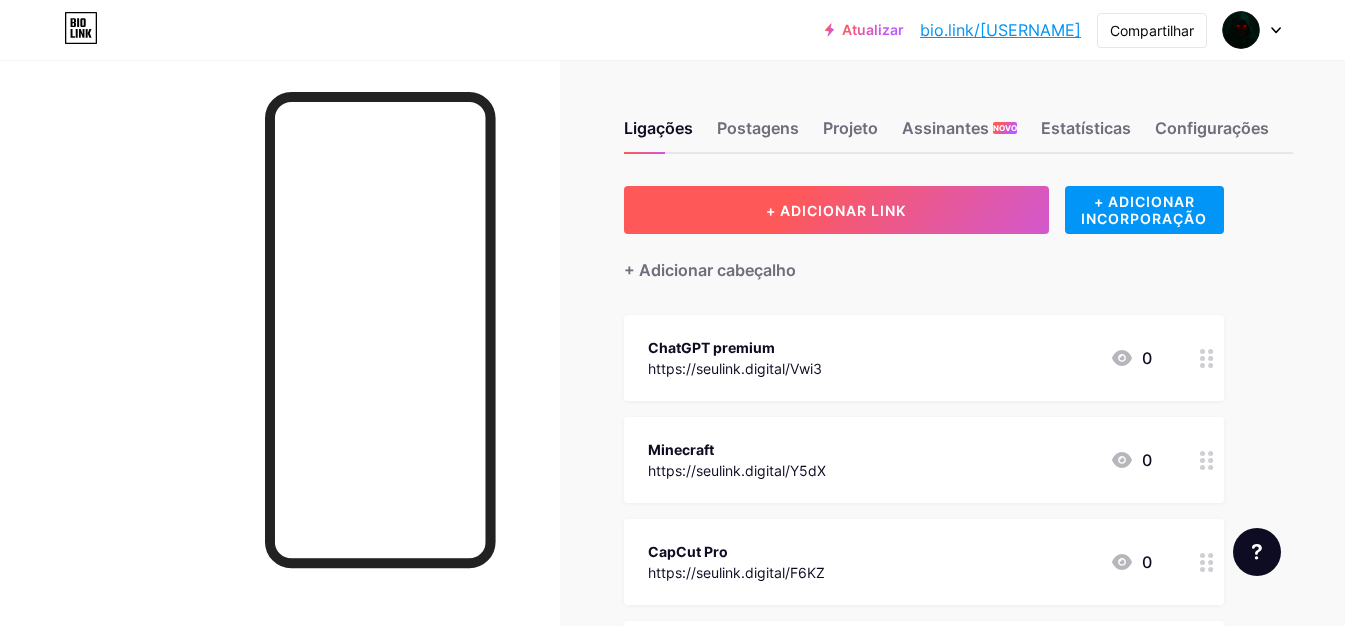 click on "+ ADICIONAR LINK" at bounding box center [836, 210] 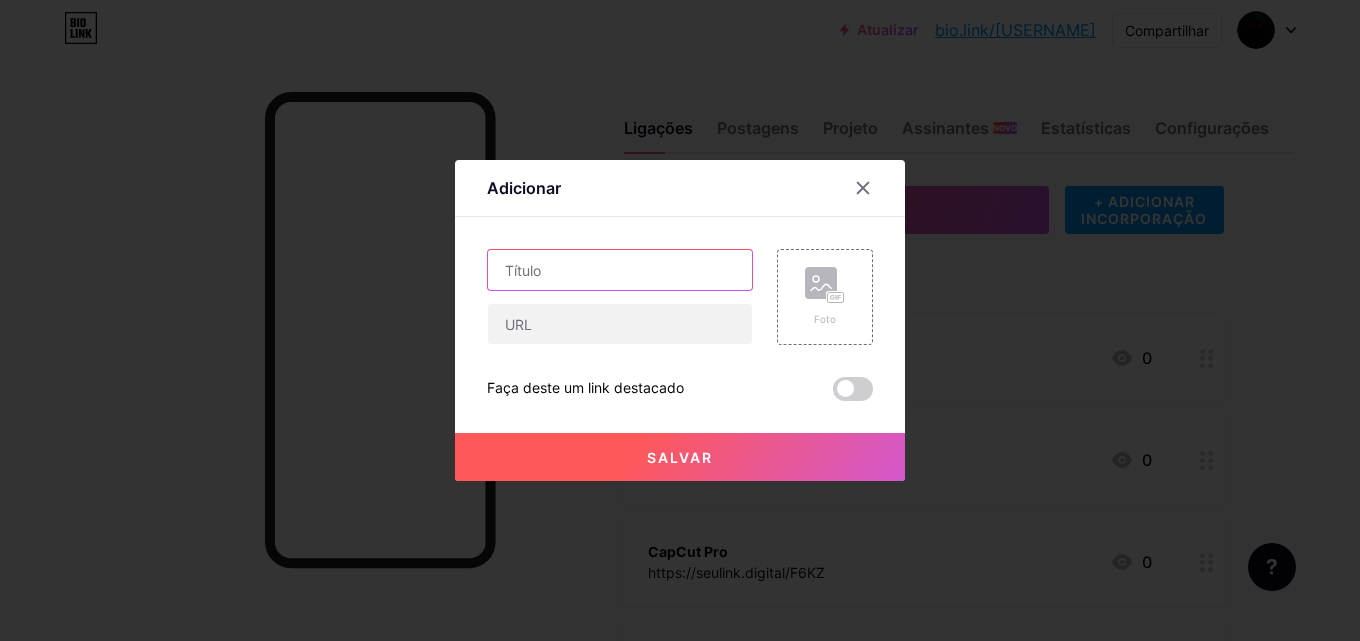 click at bounding box center (620, 270) 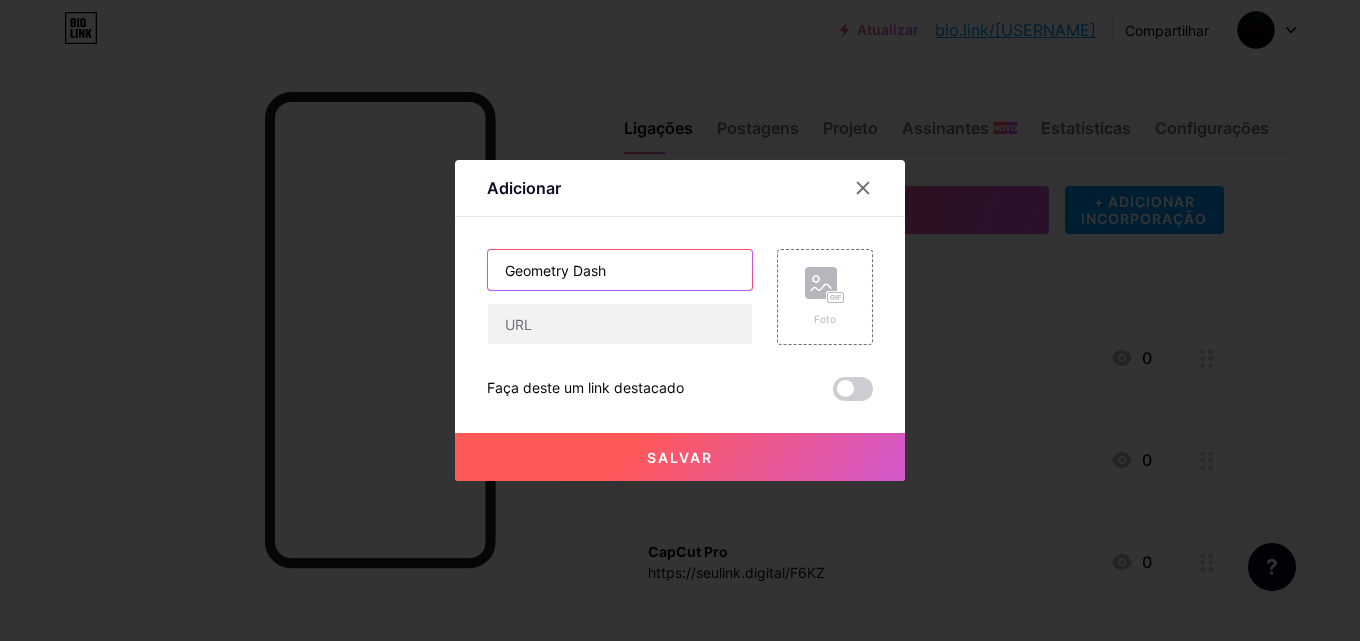 type on "Geometry Dash" 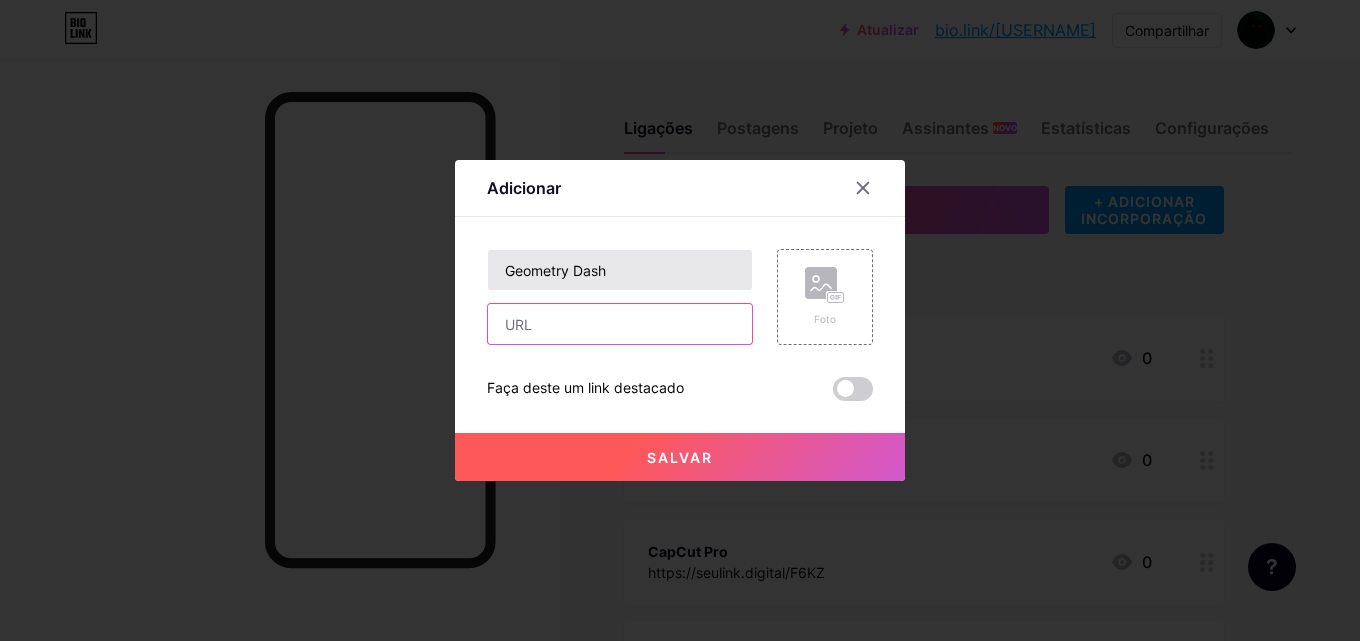 paste on "https://seulink.digital/MAEnwWMsEV" 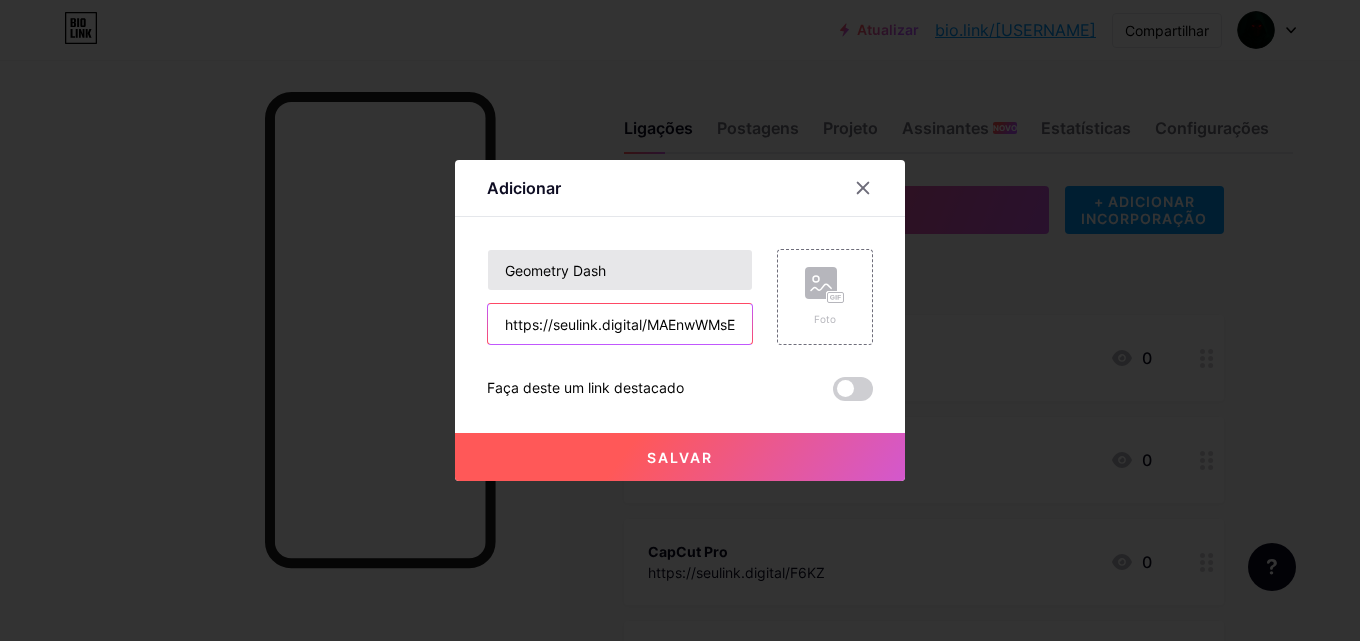 scroll, scrollTop: 0, scrollLeft: 14, axis: horizontal 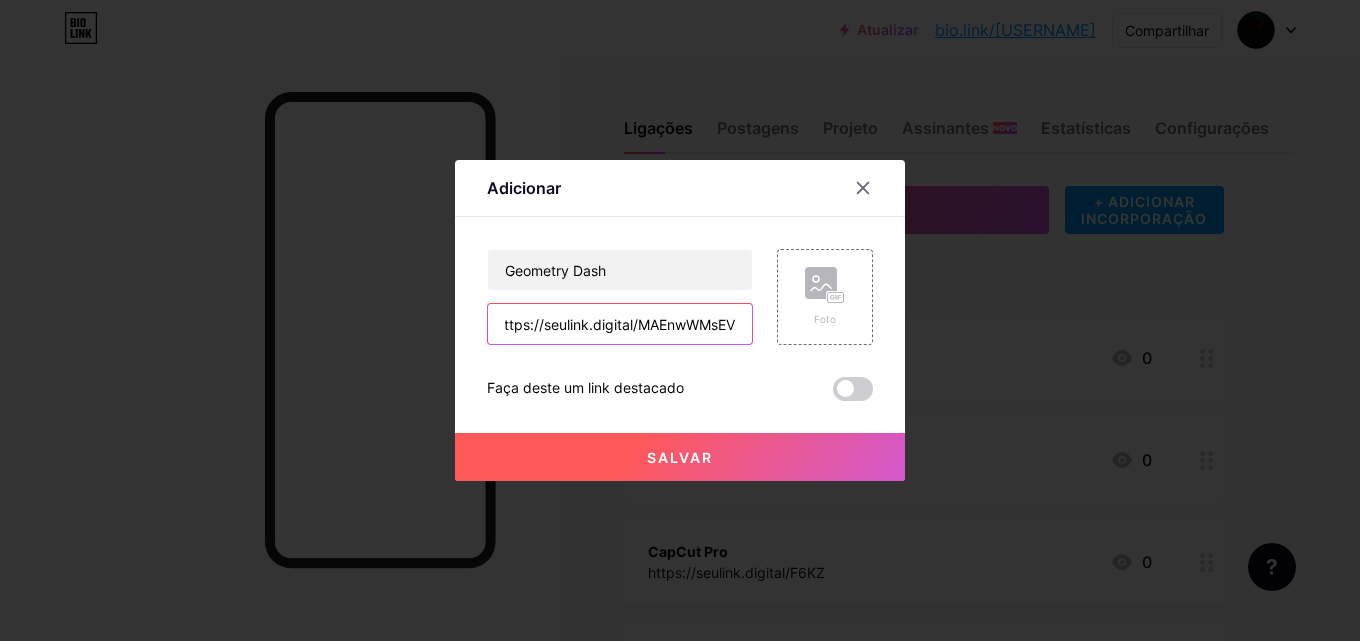type on "https://seulink.digital/MAEnwWMsEV" 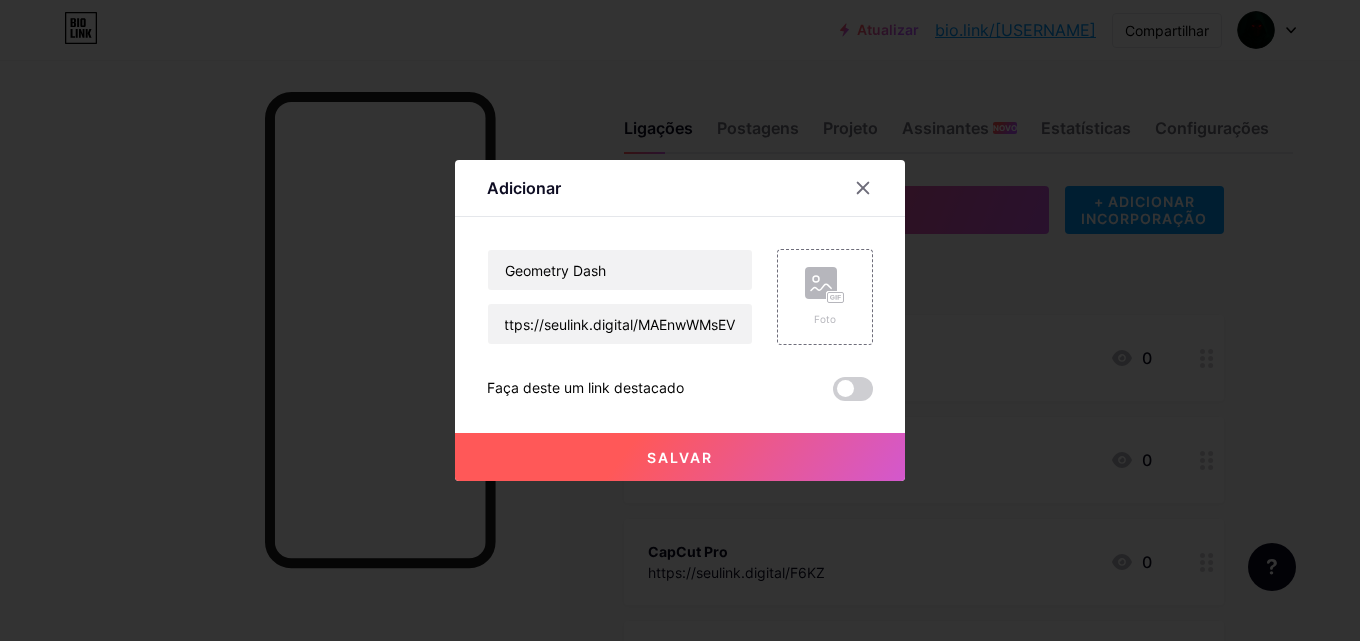 click on "Salvar" at bounding box center [680, 457] 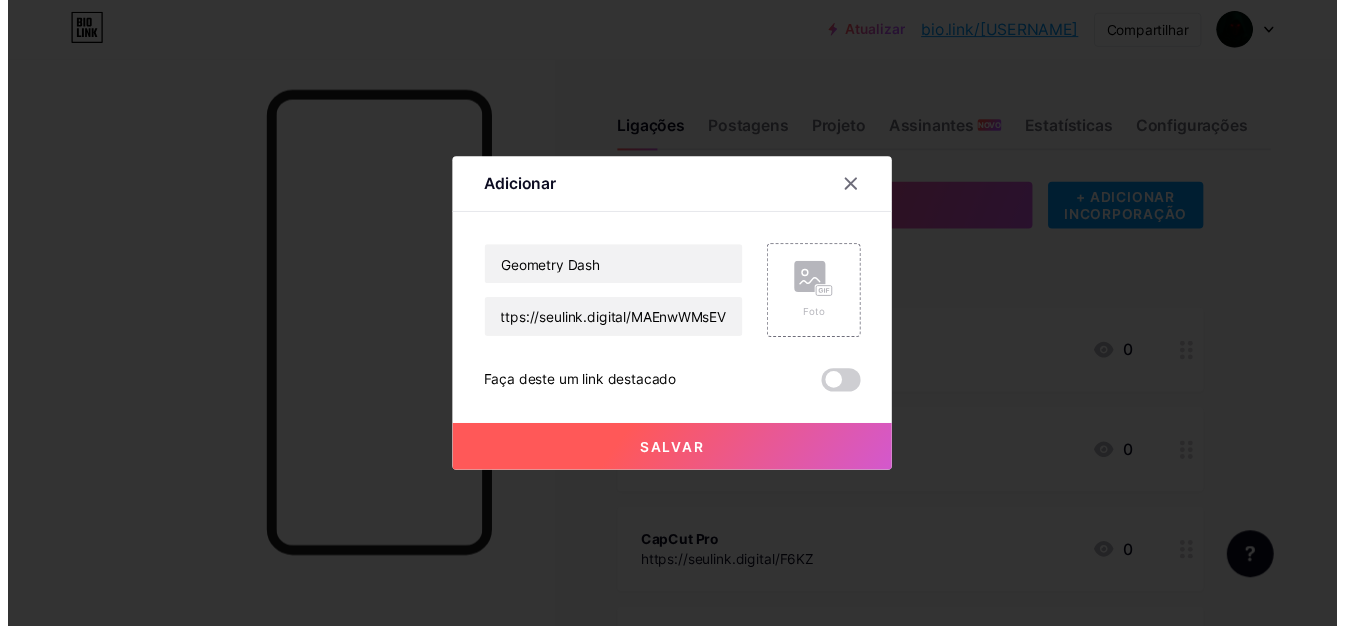 scroll, scrollTop: 0, scrollLeft: 0, axis: both 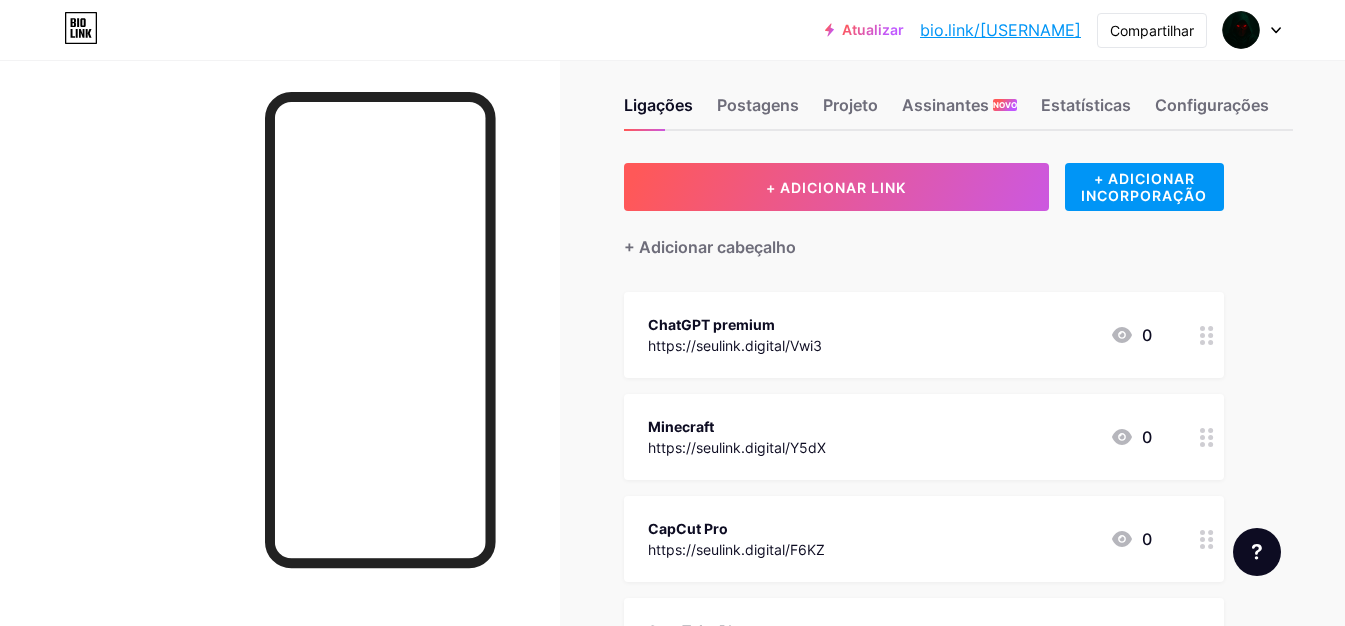 click on "Ligações
Postagens
Projeto
Assinantes
NOVO
Estatísticas
Configurações       + ADICIONAR LINK     + ADICIONAR INCORPORAÇÃO
+ Adicionar cabeçalho
ChatGPT premium
https://seulink.digital/Vwi3
0
Minecraft
https://seulink.digital/Y5dX
0
CapCut Pro
https://seulink.digital/F6KZ
0
SnapTube Plus
https://seulink.digital/BF8QMTcDW
0
Mod Tycoon do minerador ocioso
https://seulink.digital/tkHZ6RyYu
0
Vetor Completo
https://seulink.digital/esAFZc" at bounding box center (688, 1332) 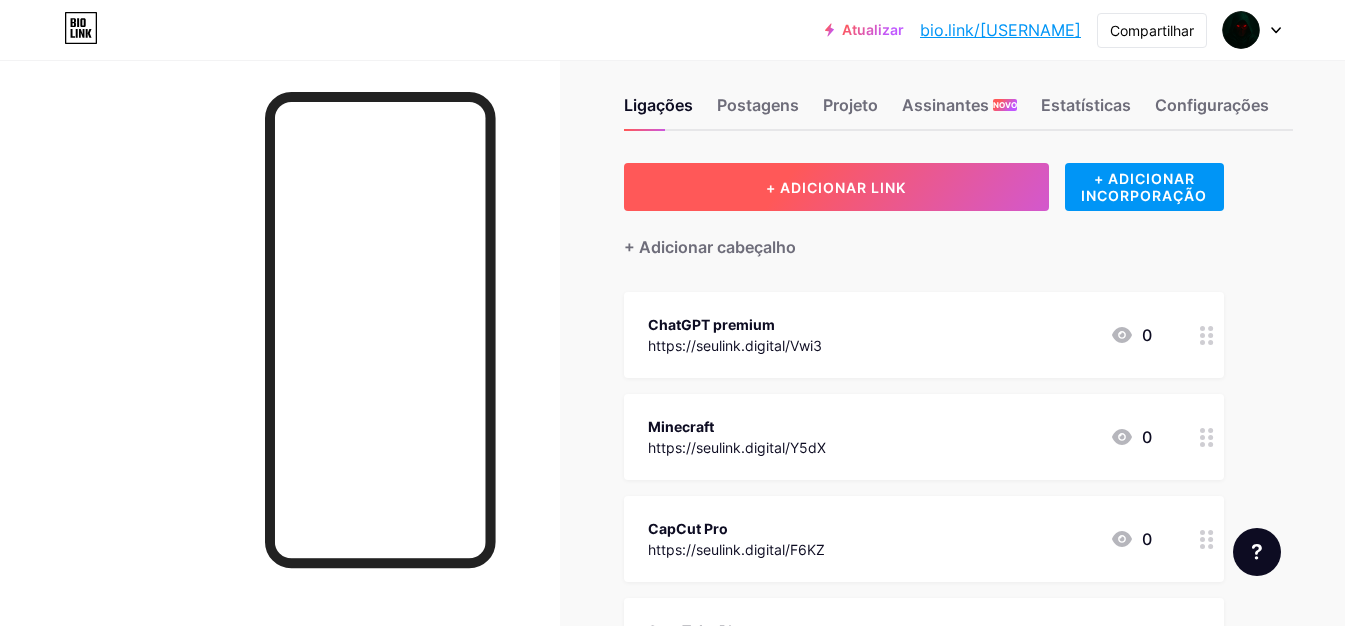 click on "+ ADICIONAR LINK" at bounding box center (836, 187) 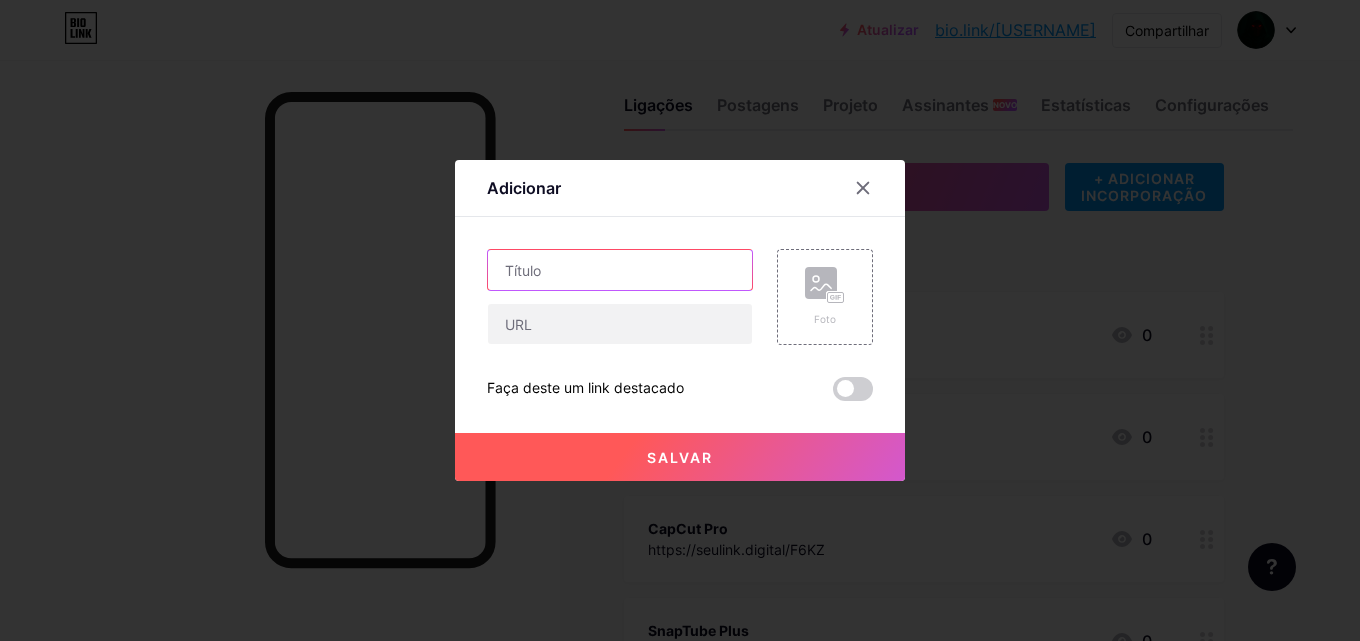 click at bounding box center [620, 270] 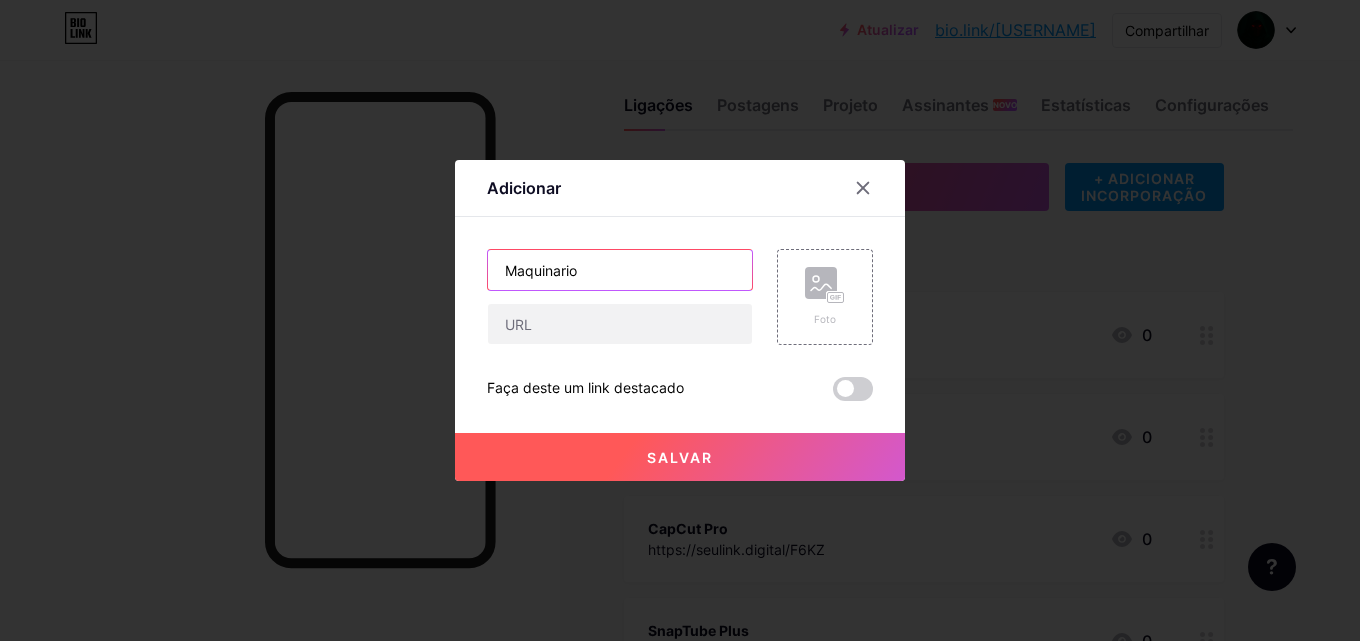 type on "Maquinario" 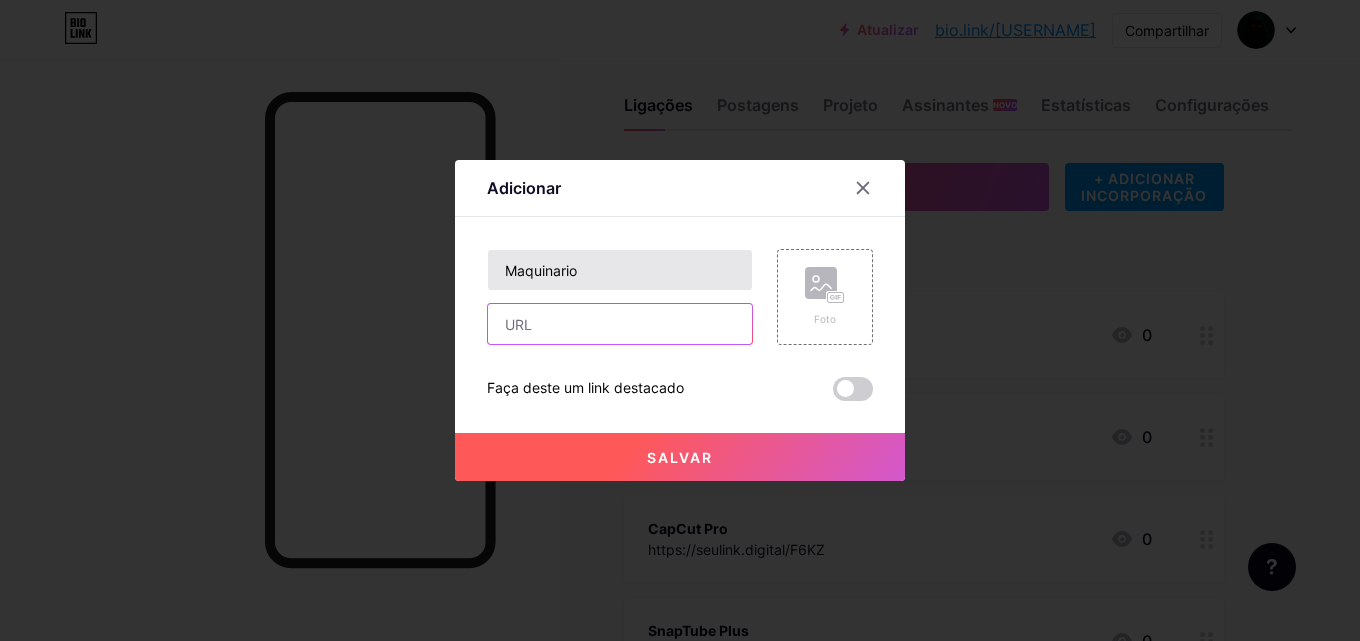 paste on "https://seulink.digital/ouu57Rsay" 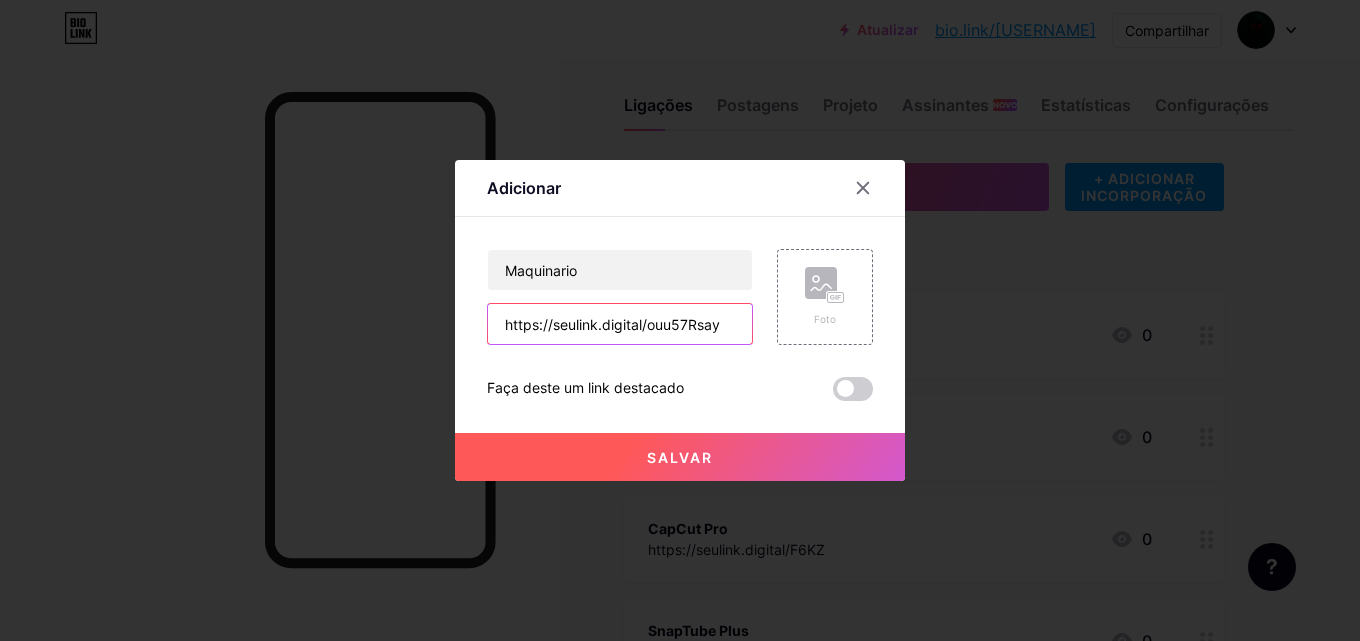 type on "https://seulink.digital/ouu57Rsay" 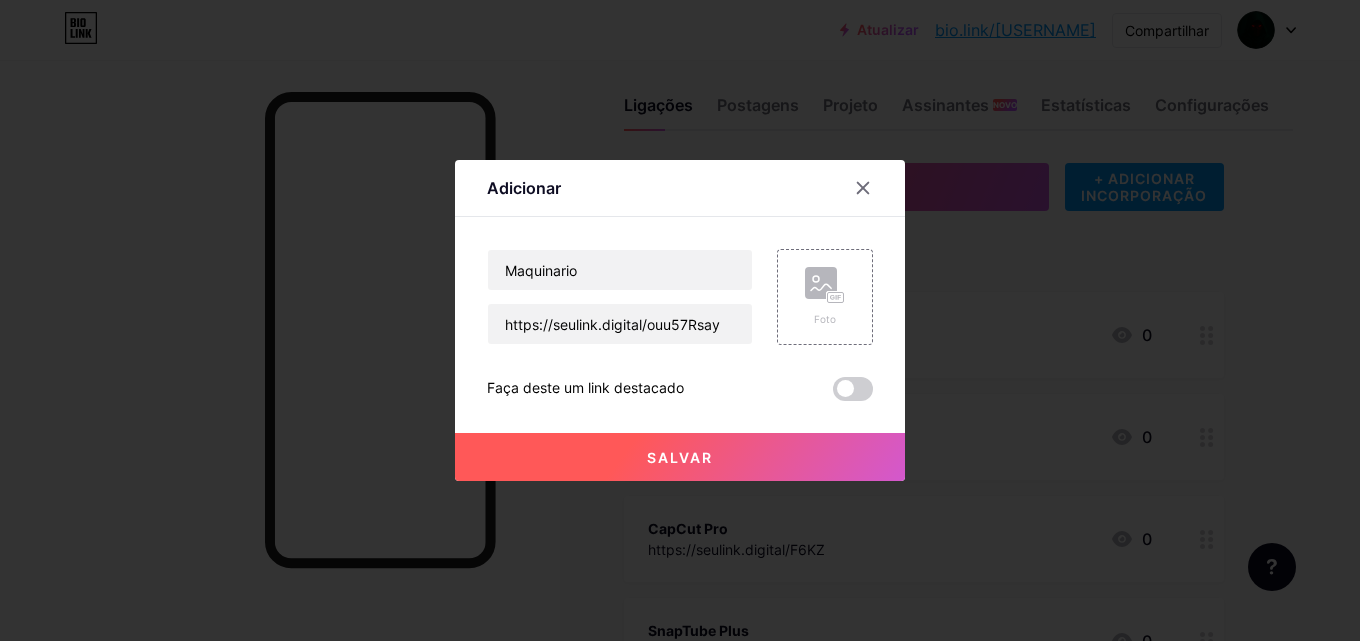 click on "Salvar" at bounding box center (680, 457) 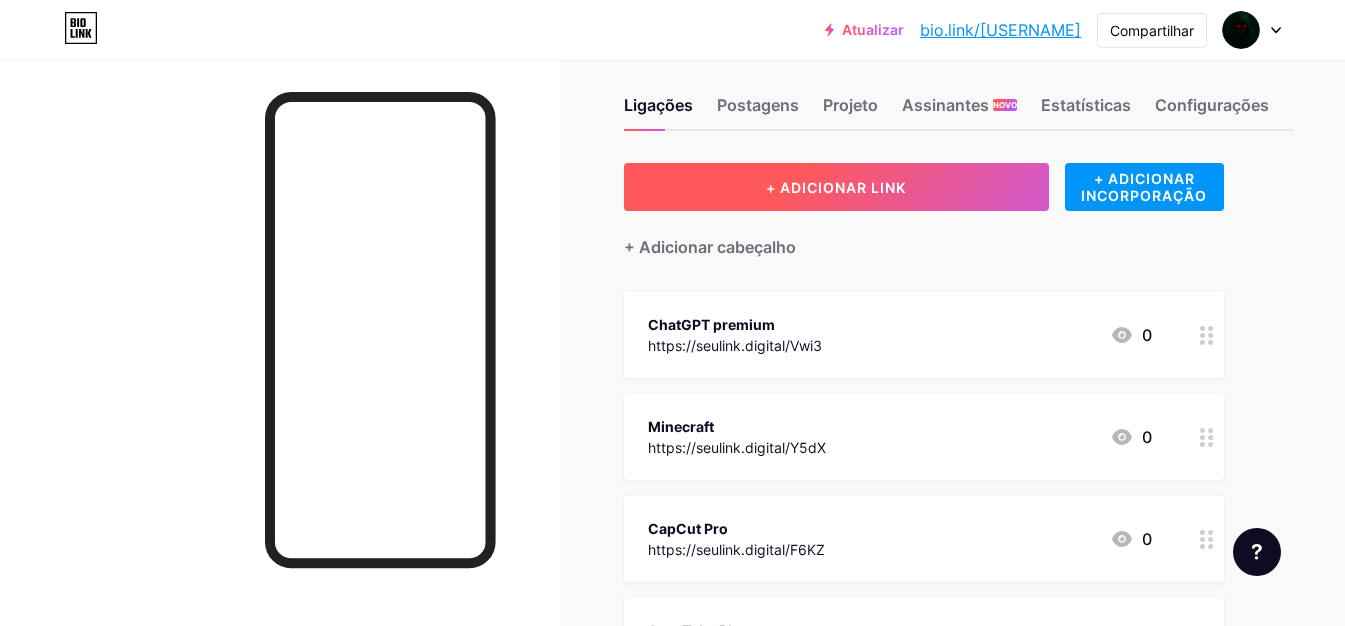 click on "+ ADICIONAR LINK" at bounding box center [836, 187] 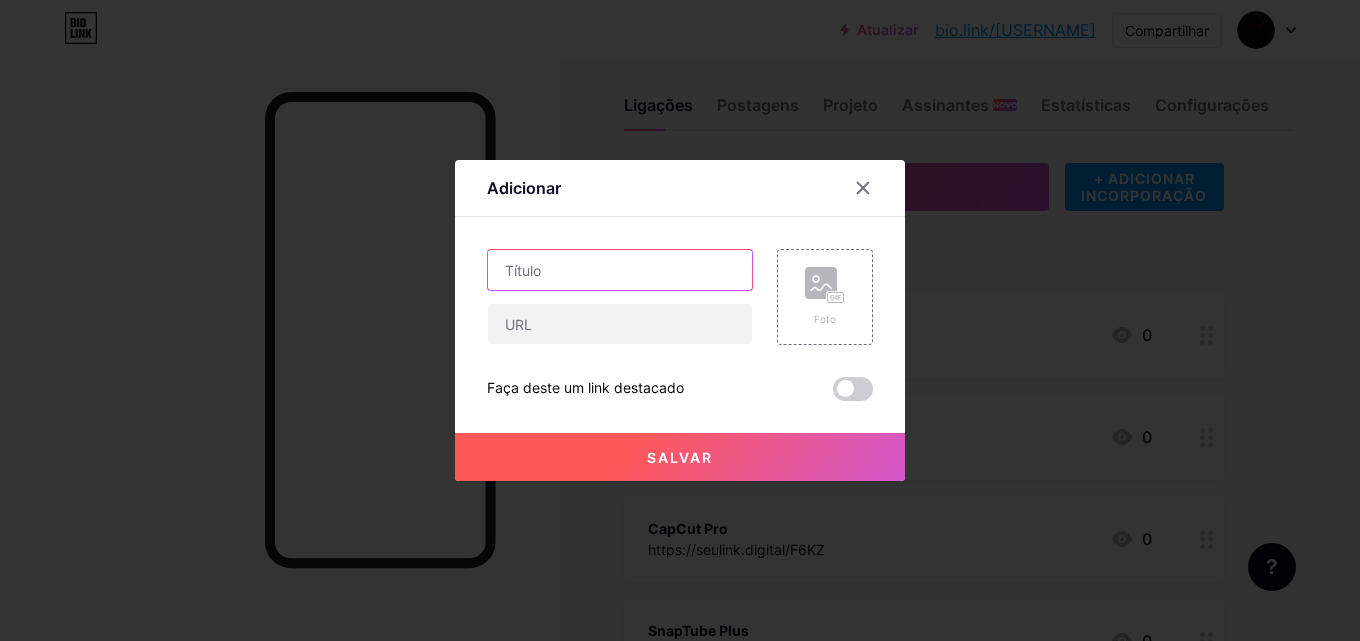 click at bounding box center [620, 270] 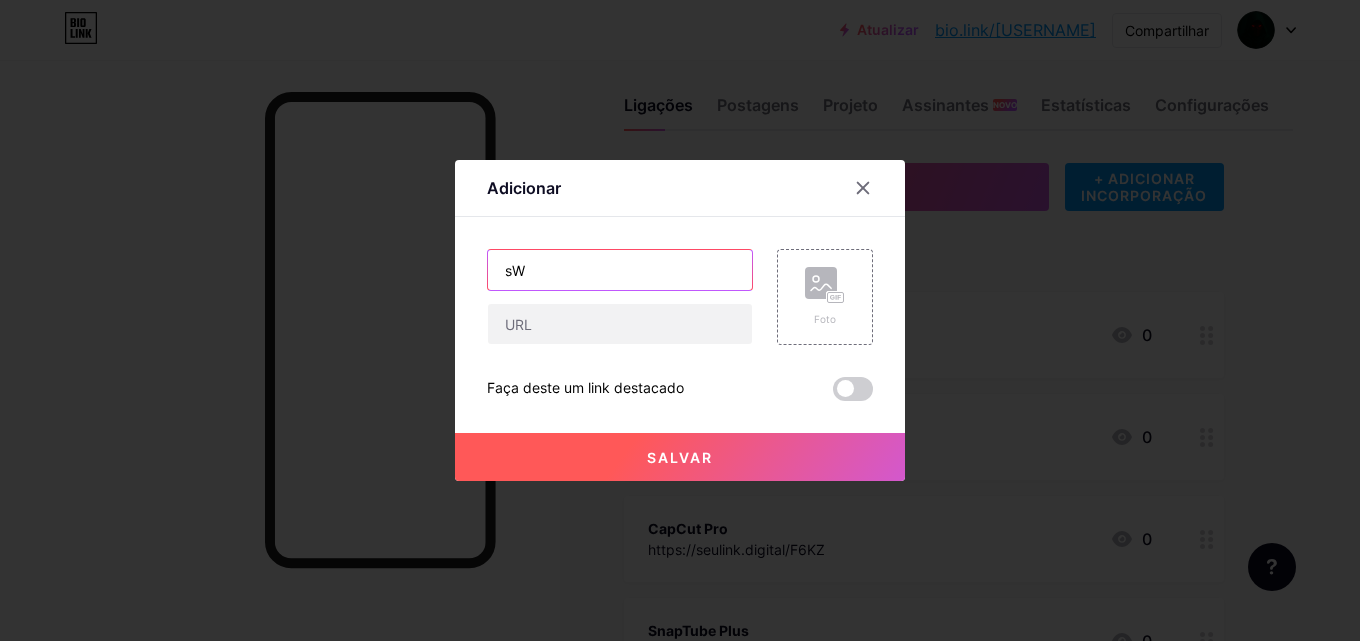 type on "s" 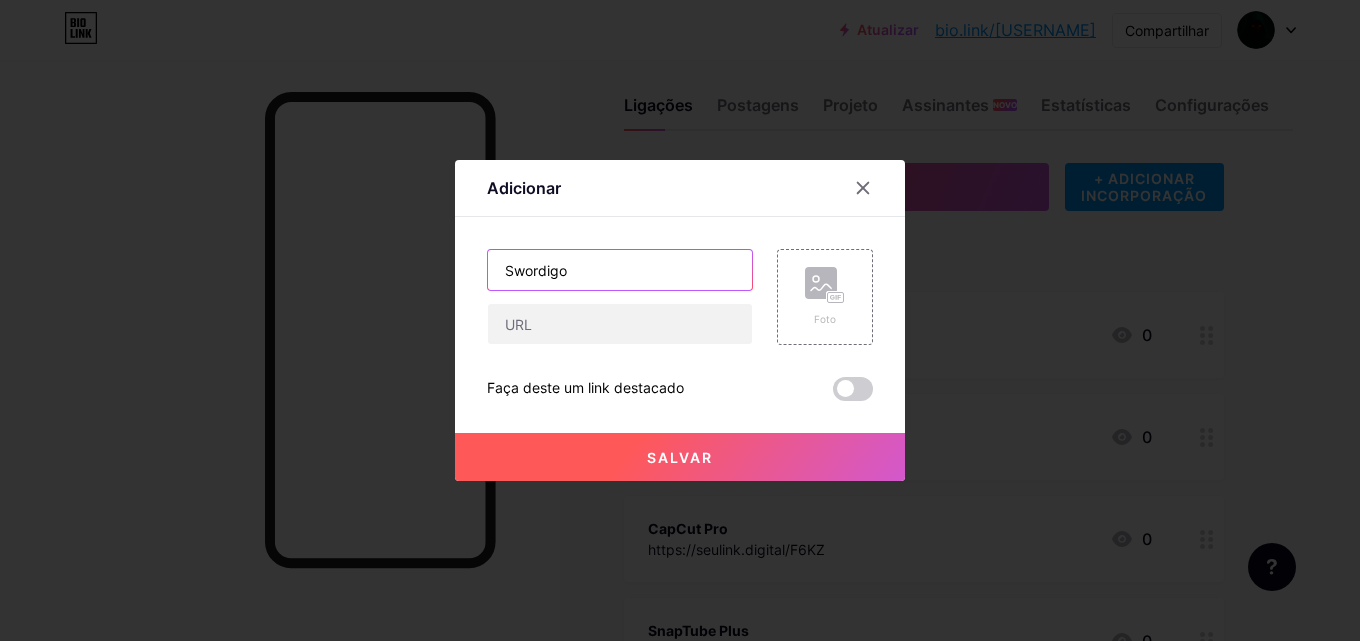 type on "Swordigo" 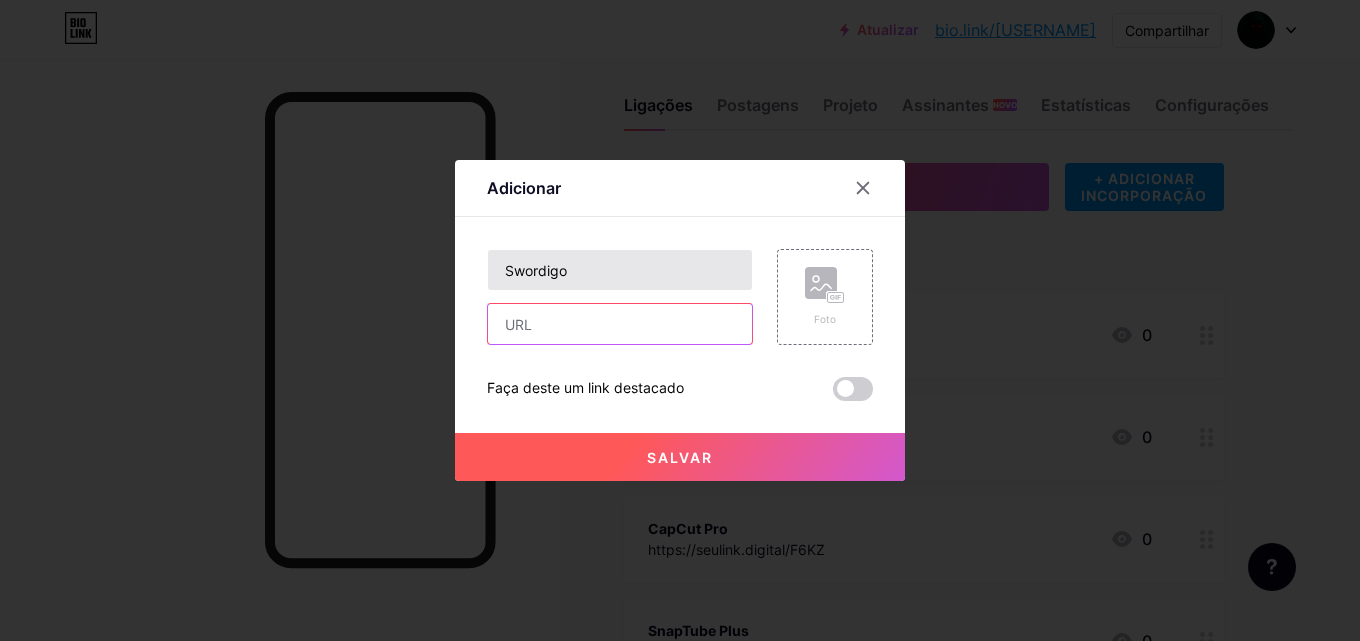 paste on "https://seulink.digital/F9ZV2dzj" 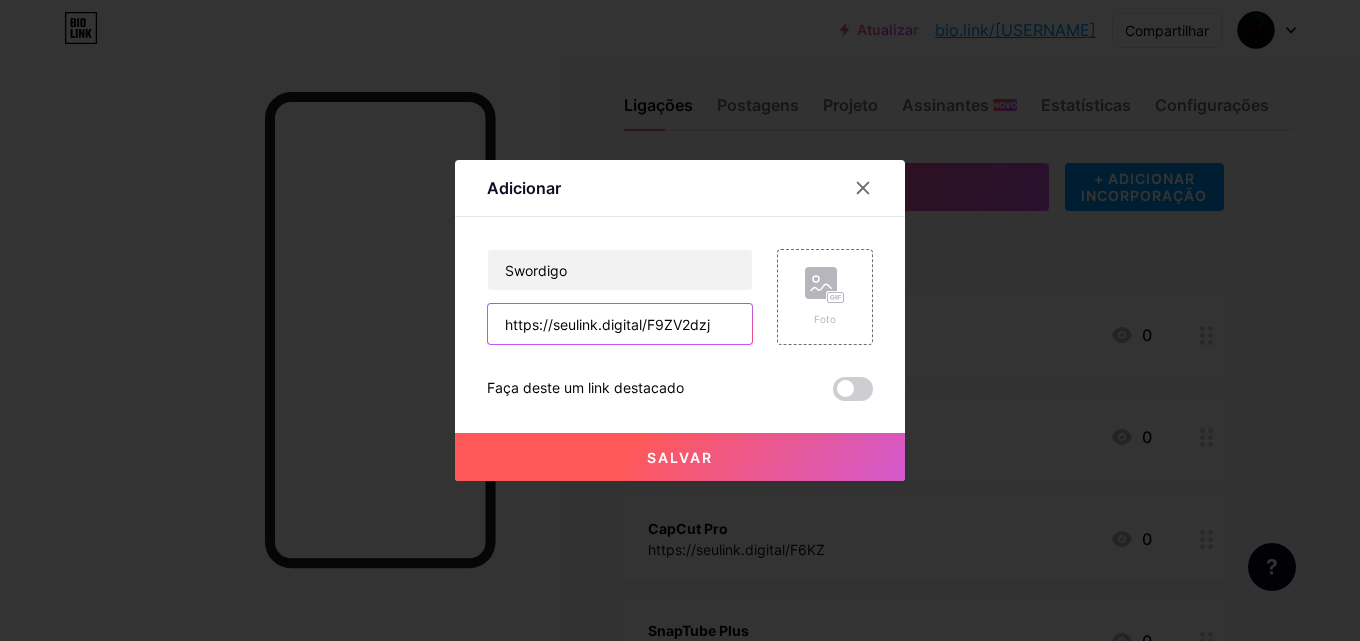 type on "https://seulink.digital/F9ZV2dzj" 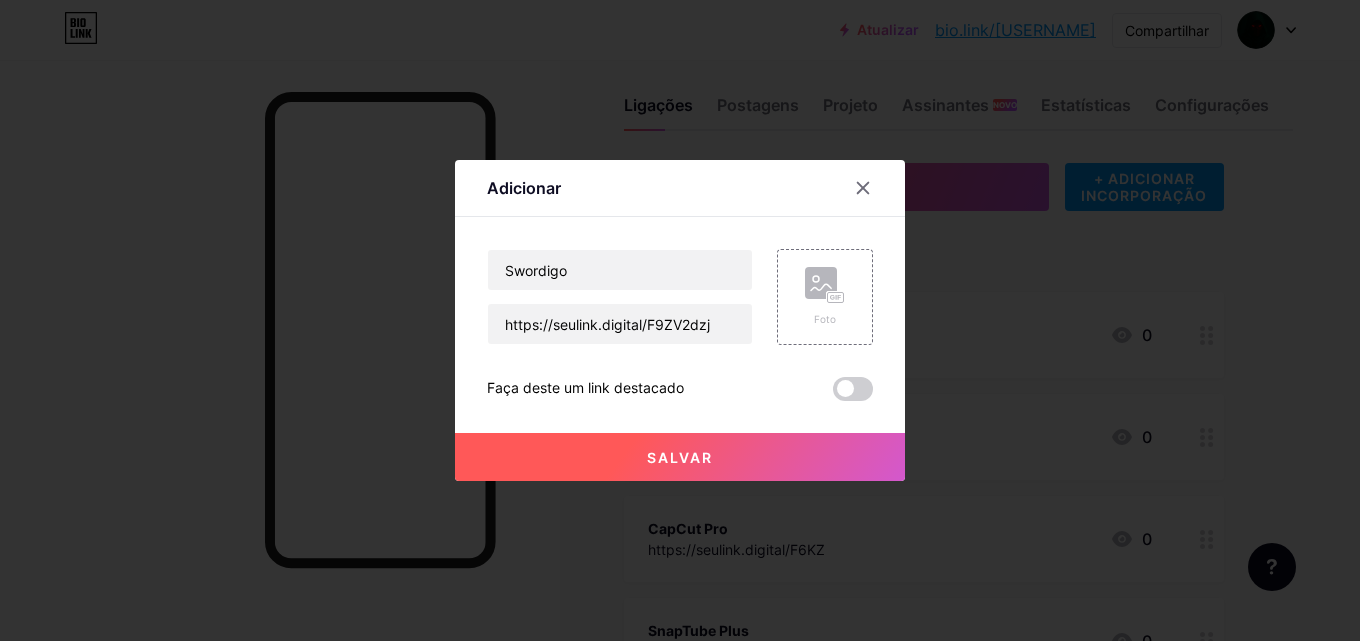 click on "Salvar" at bounding box center (680, 457) 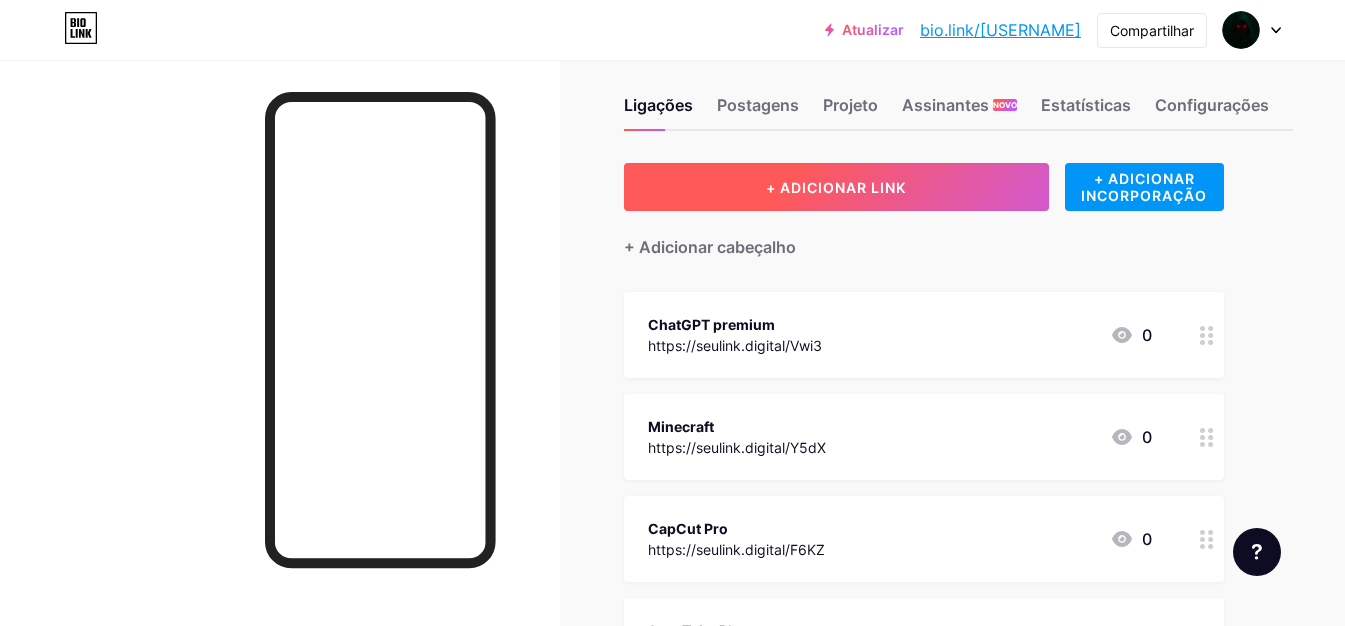 click on "+ ADICIONAR LINK" at bounding box center (836, 187) 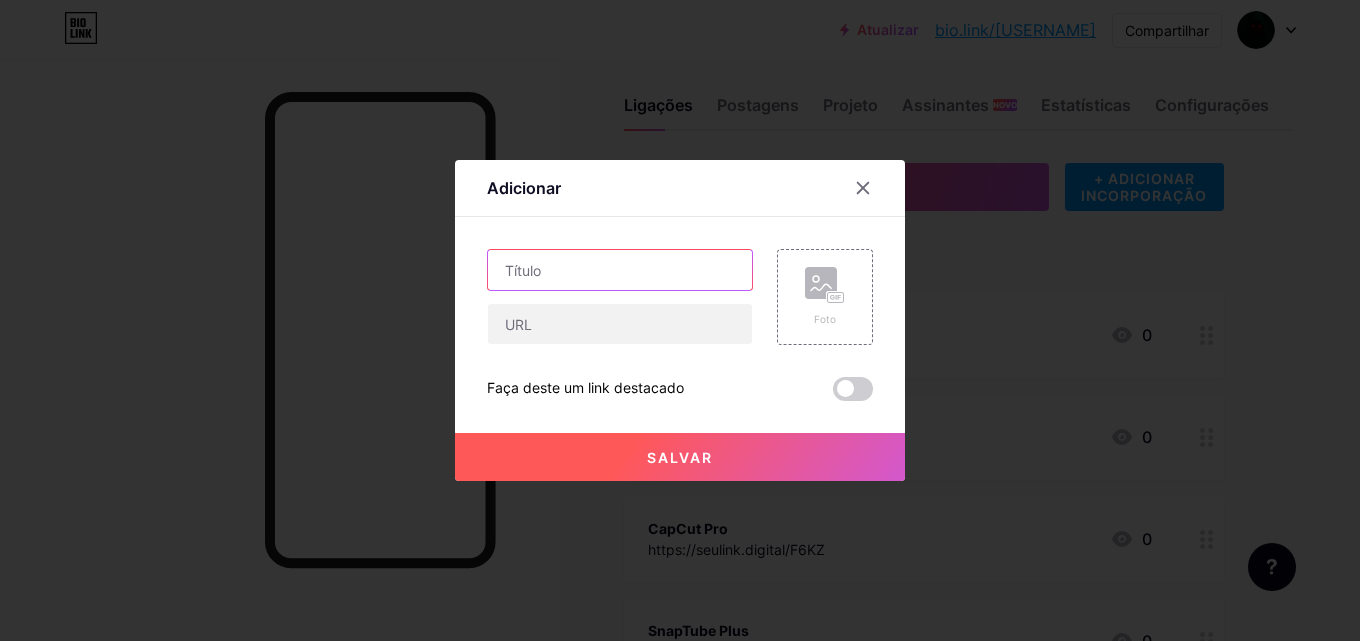 click at bounding box center (620, 270) 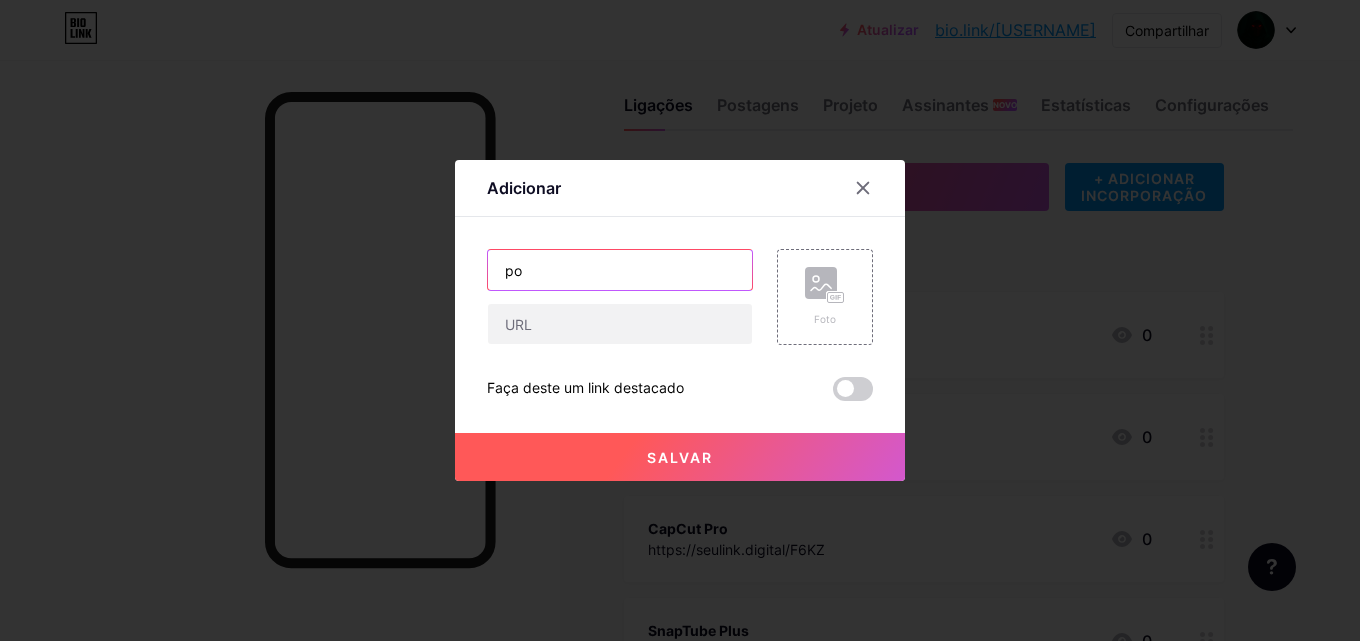 type on "p" 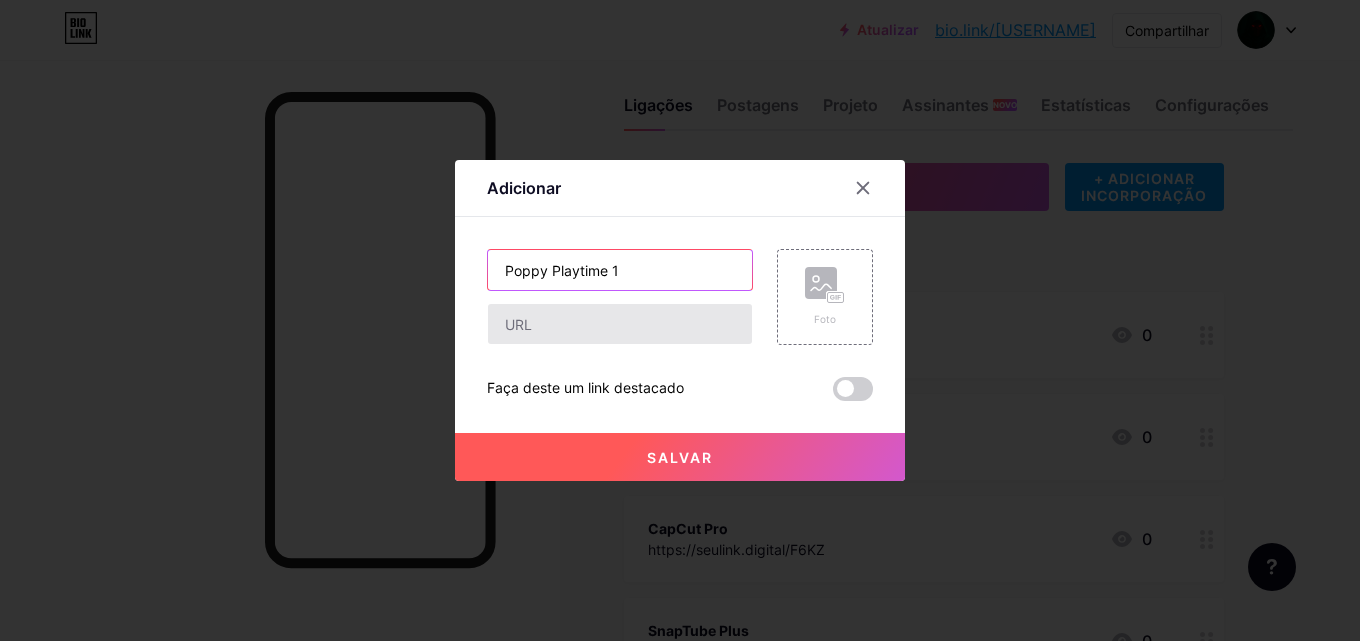 type on "Poppy Playtime 1" 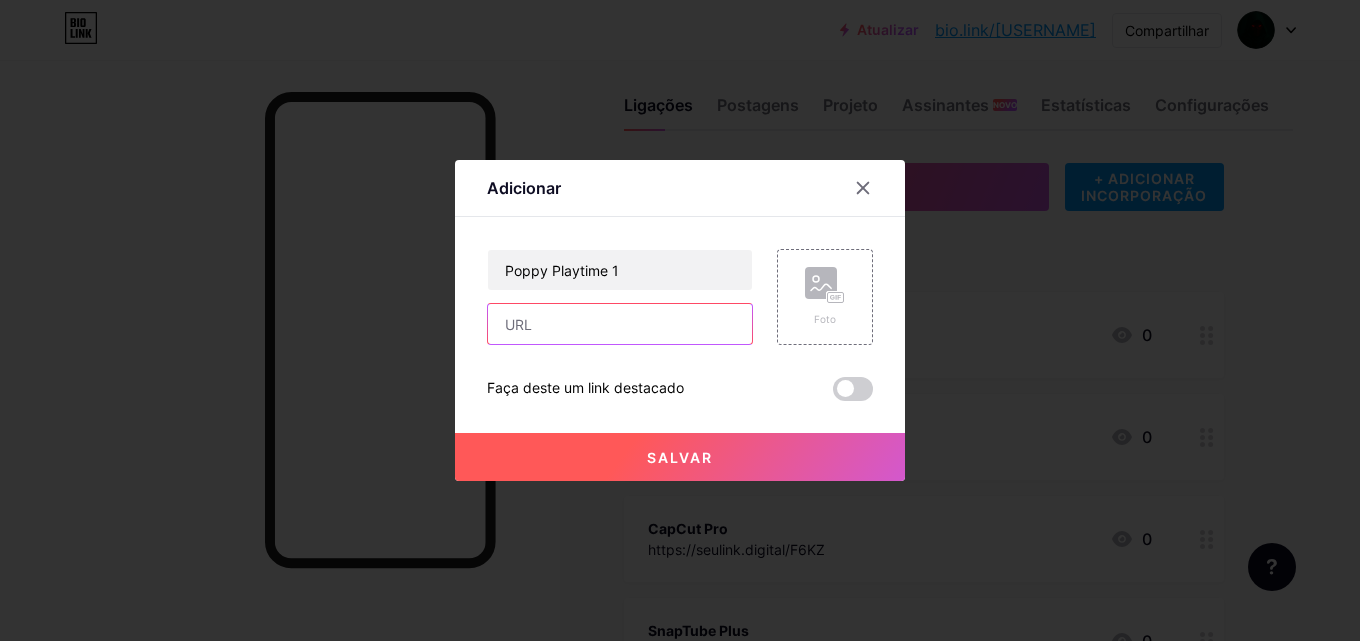 click at bounding box center [620, 324] 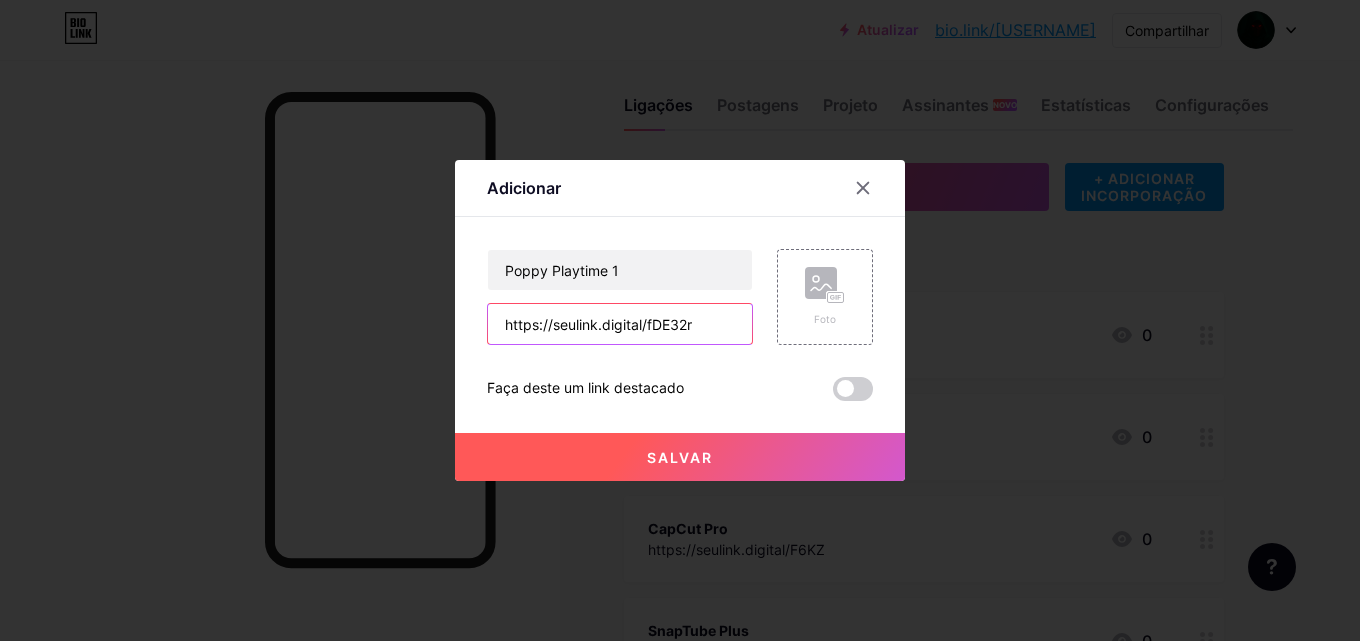 type on "https://seulink.digital/fDE32r" 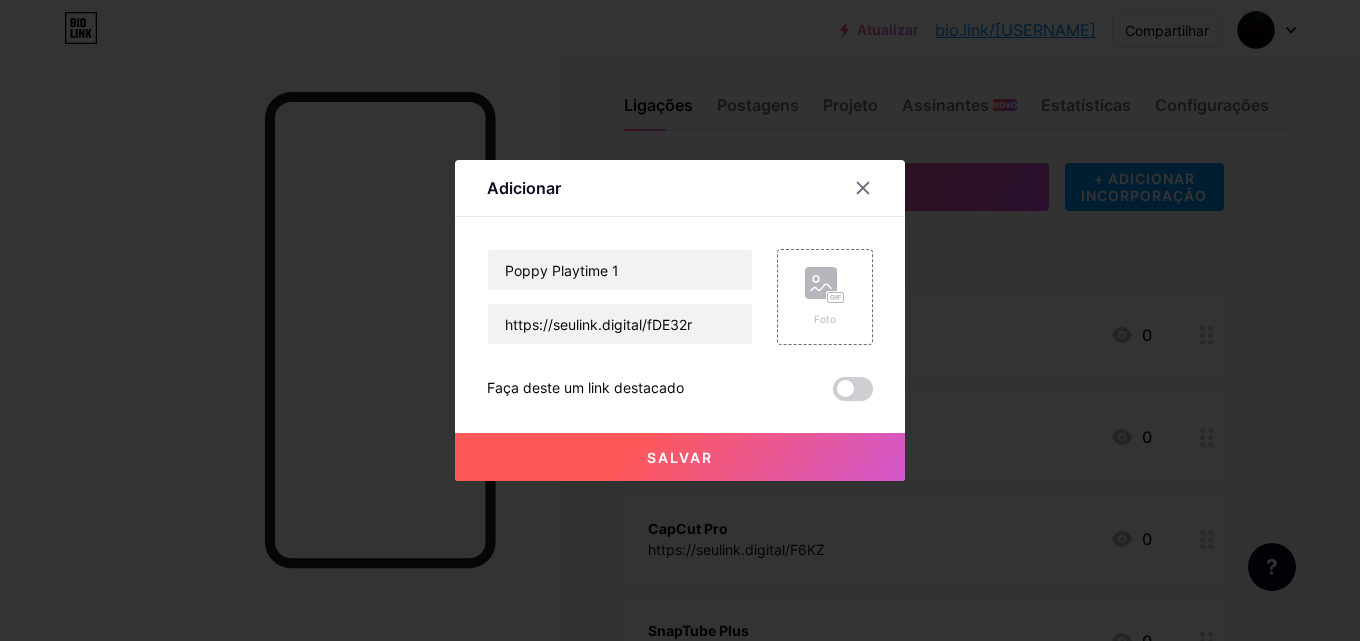 click on "Salvar" at bounding box center (680, 457) 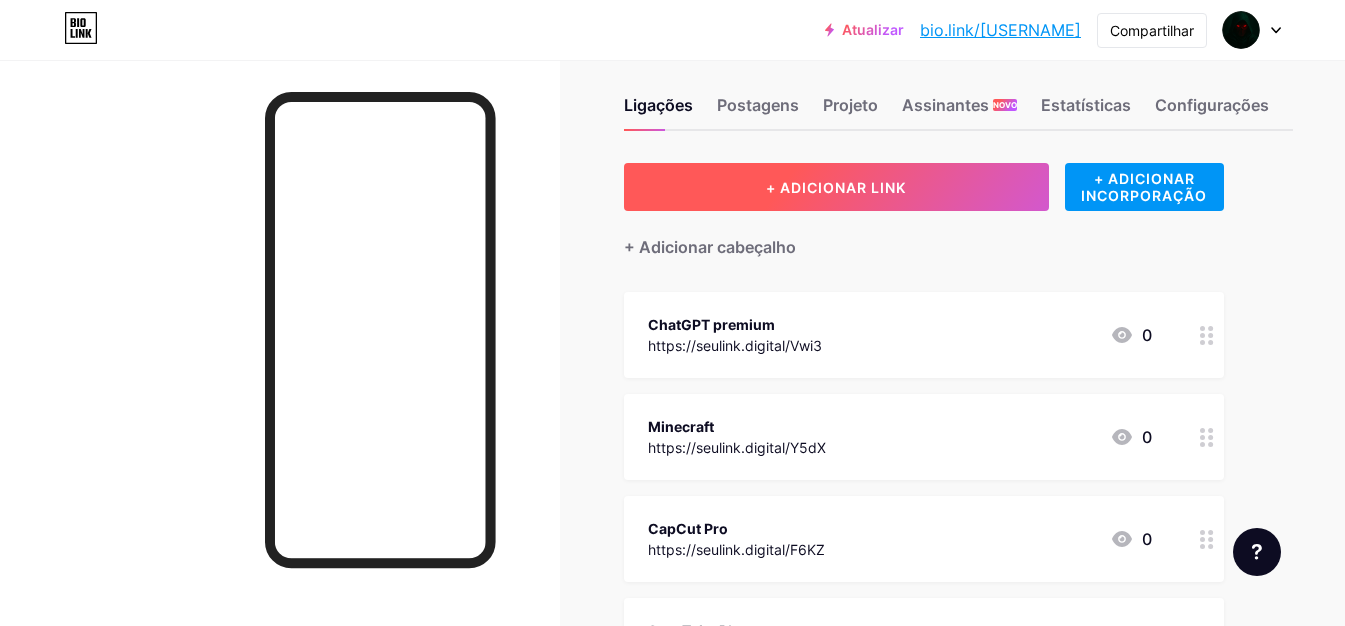 click on "+ ADICIONAR LINK" at bounding box center [836, 187] 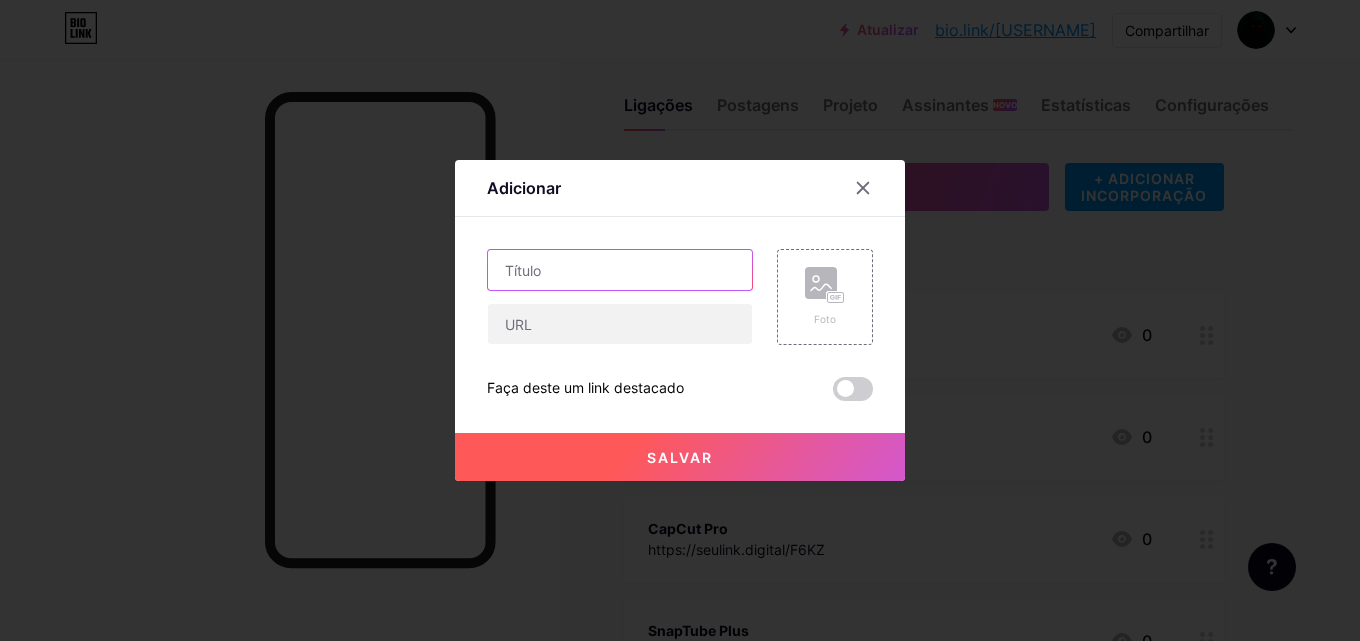 click at bounding box center (620, 270) 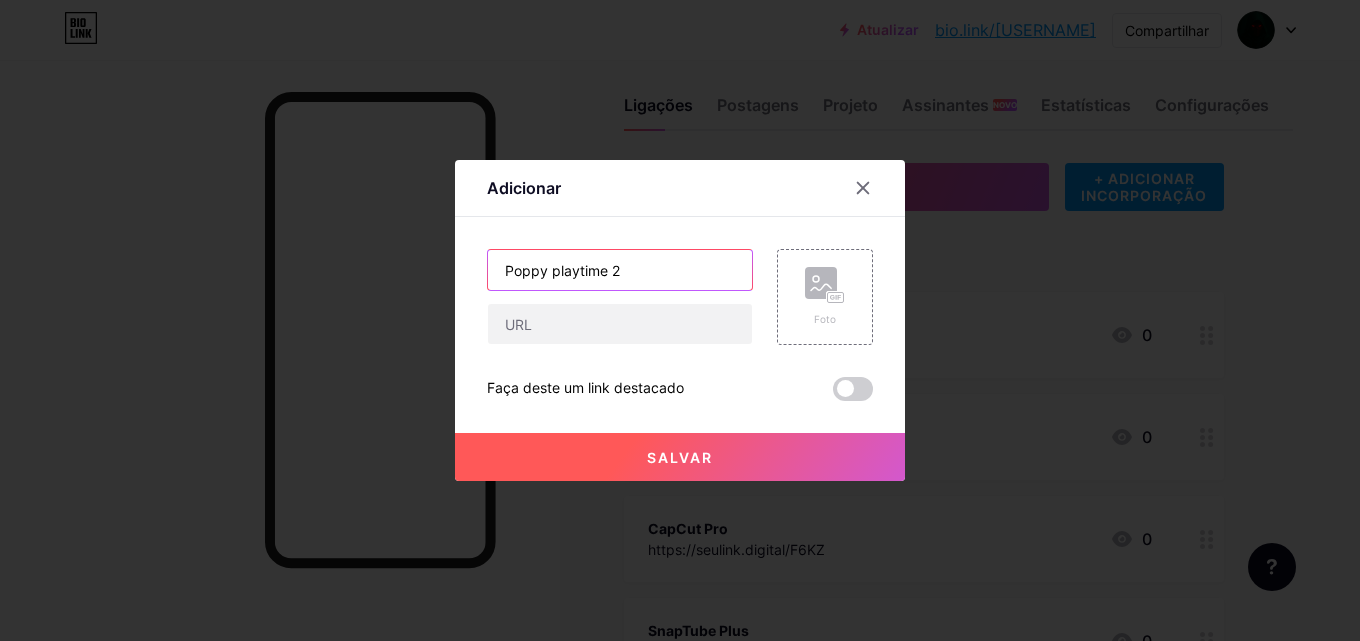 type on "Poppy playtime 2" 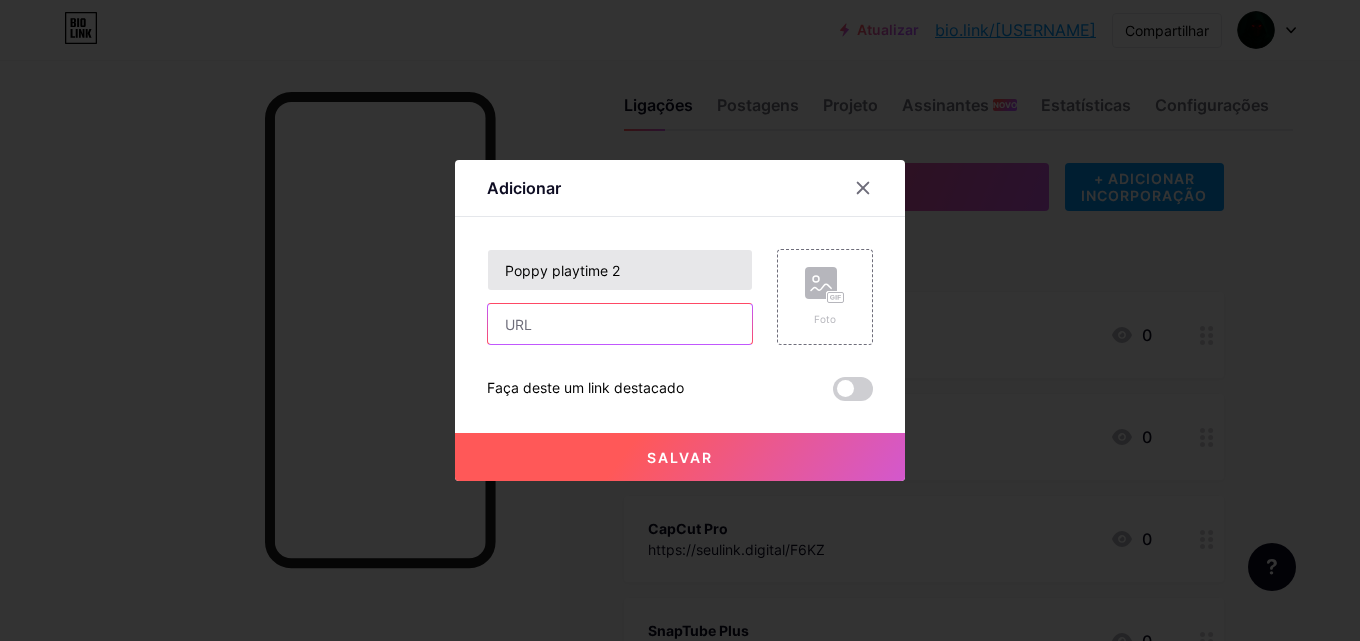 paste on "https://files.modyolo.com/Poppy%20Playtime%20Chapter%202/poppy-playtime-chapter-2_1.42.apk" 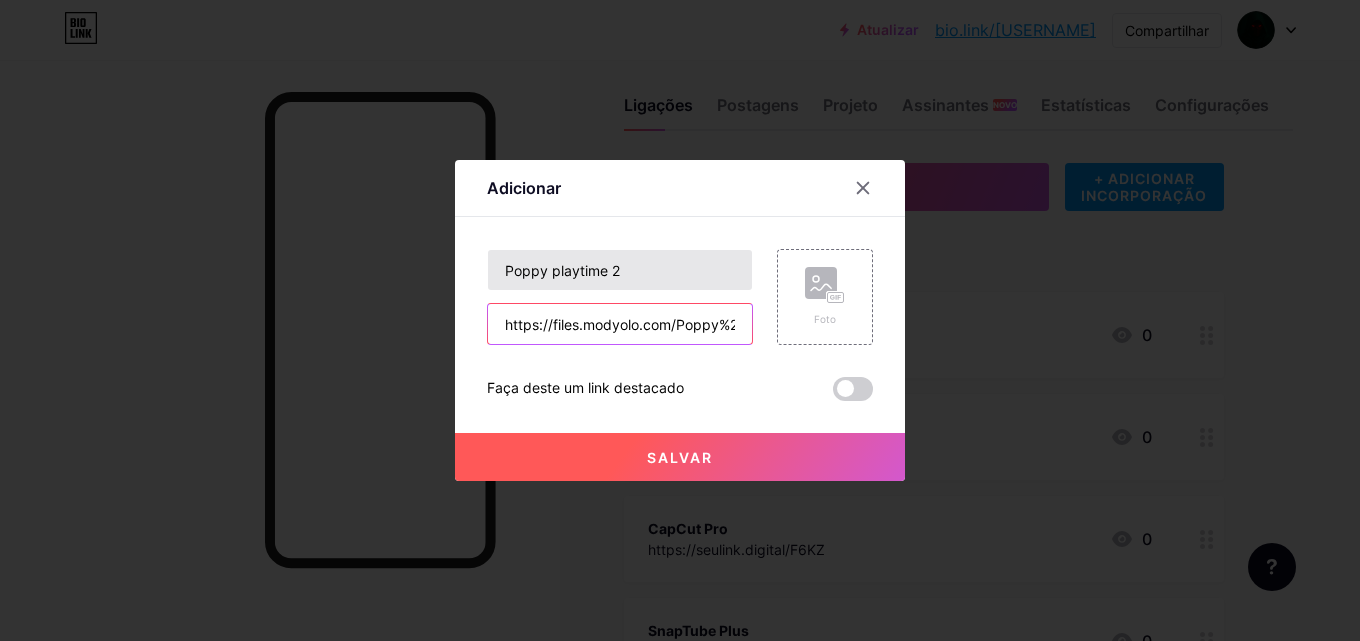 scroll, scrollTop: 0, scrollLeft: 429, axis: horizontal 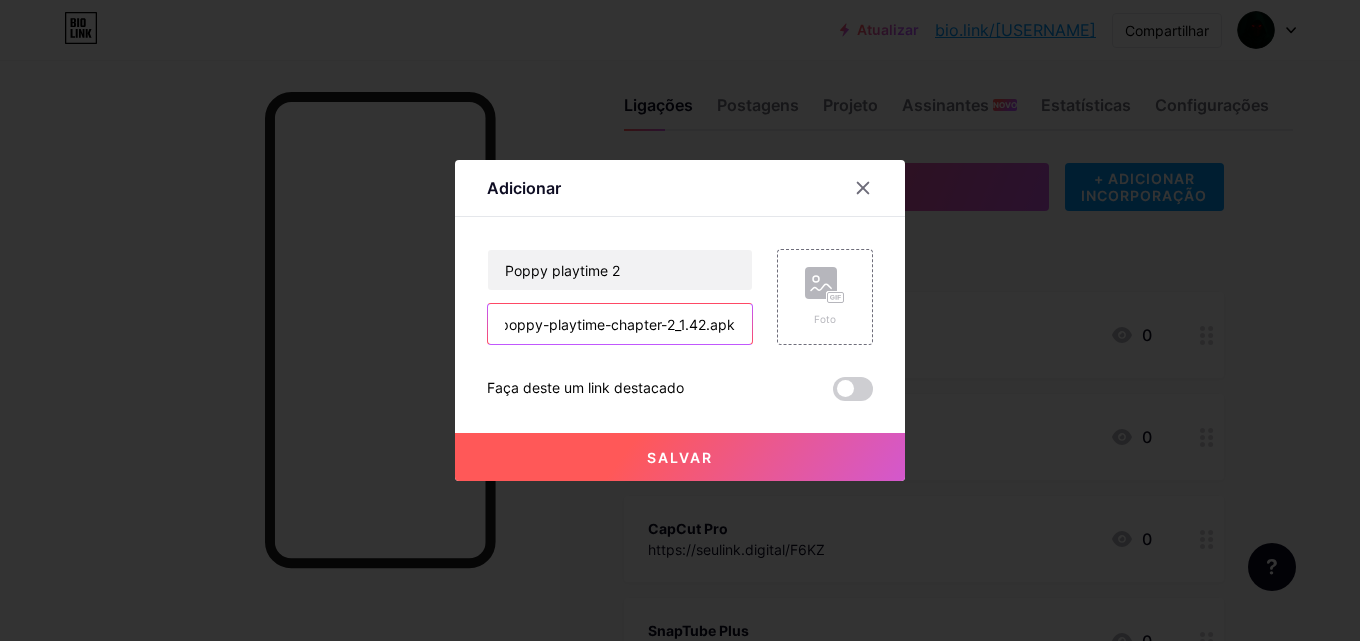 type on "https://files.modyolo.com/Poppy%20Playtime%20Chapter%202/poppy-playtime-chapter-2_1.42.apk" 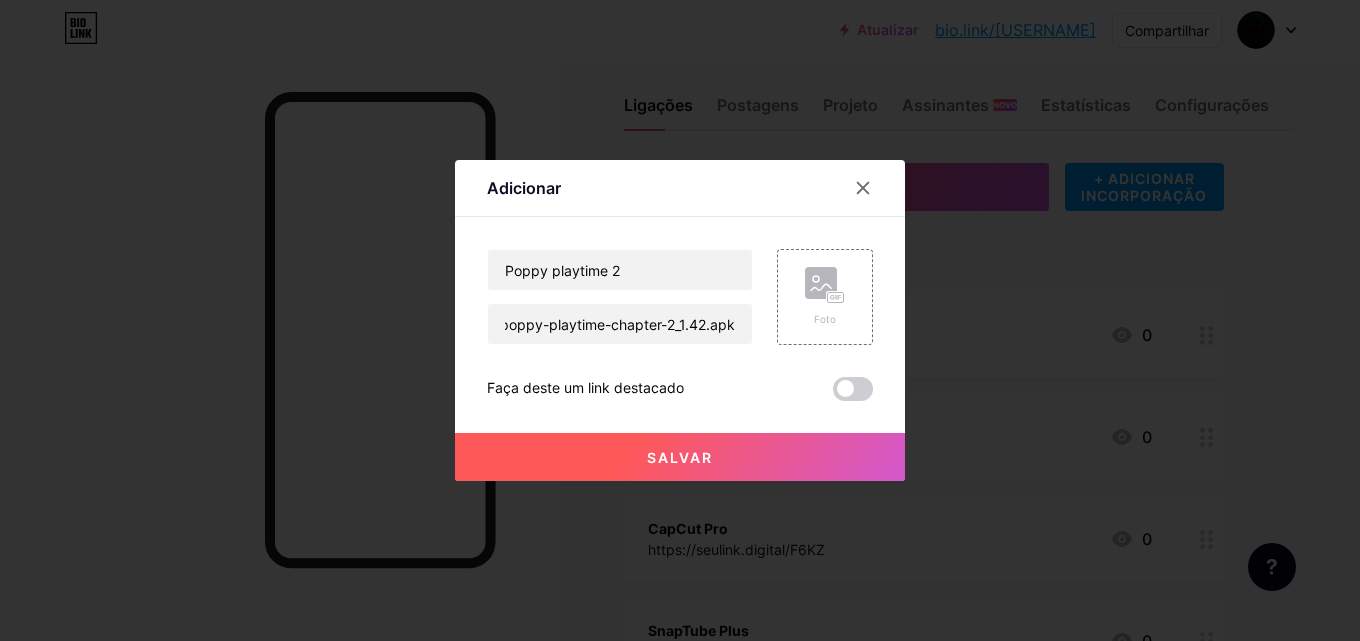 click on "Salvar" at bounding box center [680, 457] 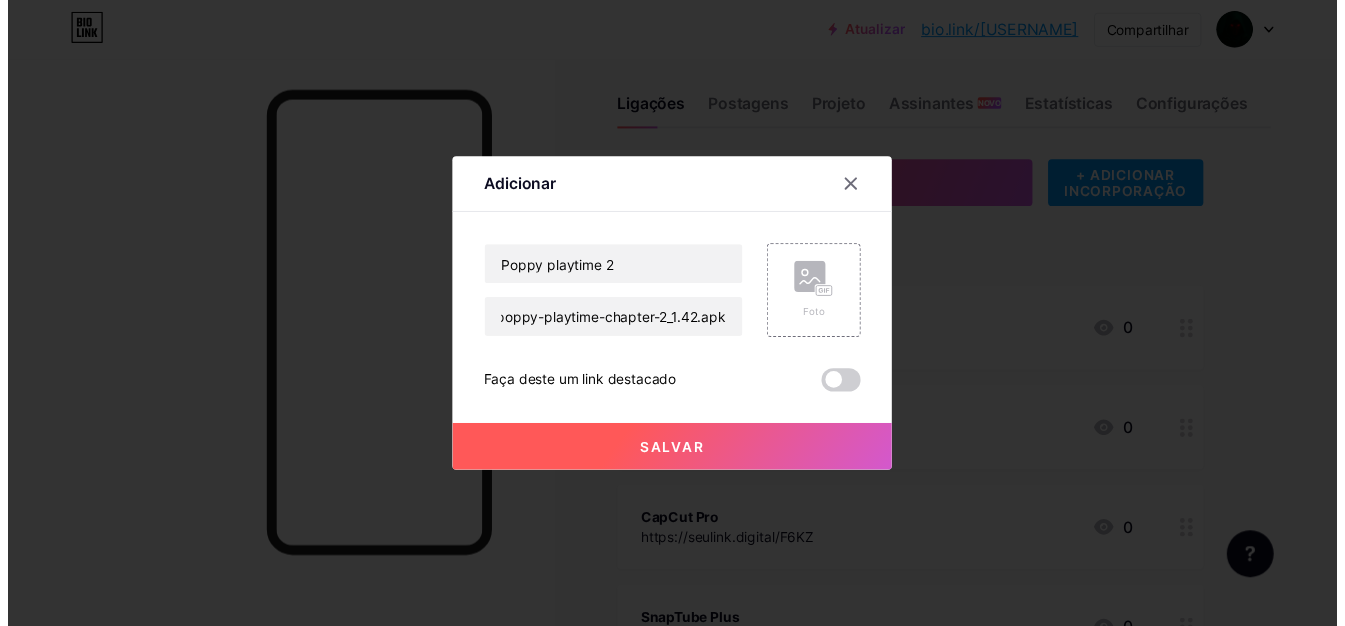 scroll, scrollTop: 0, scrollLeft: 0, axis: both 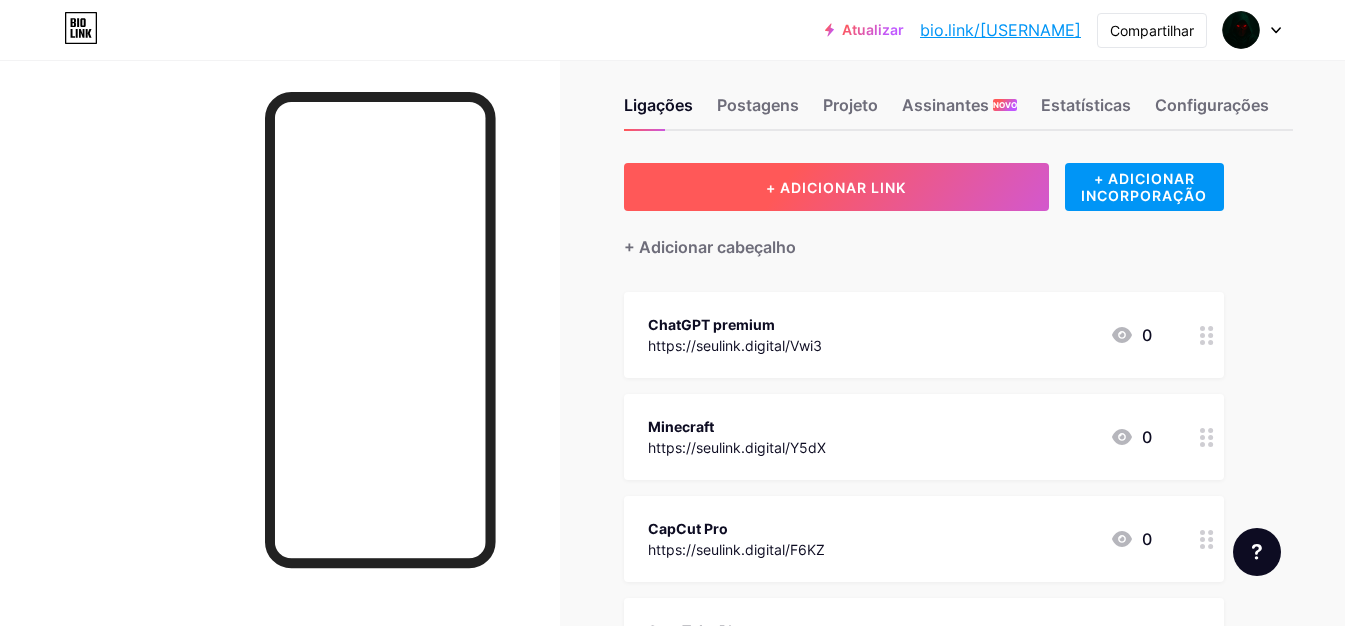 click on "+ ADICIONAR LINK" at bounding box center (836, 187) 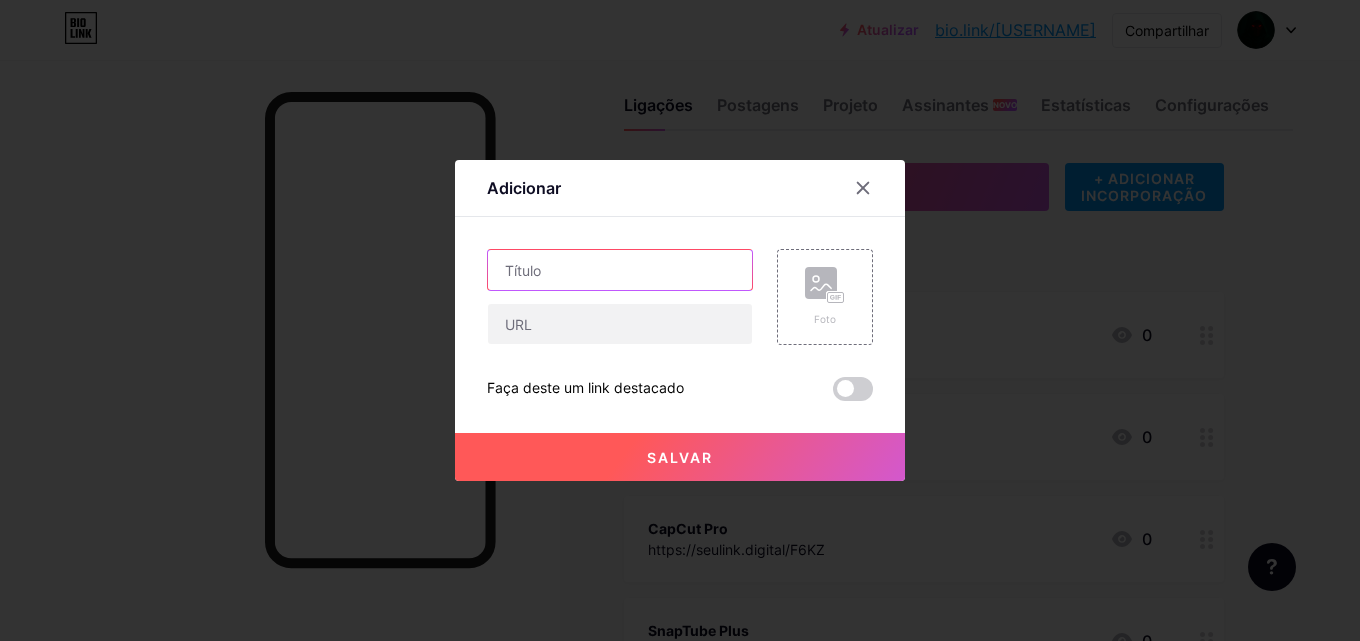 click at bounding box center [620, 270] 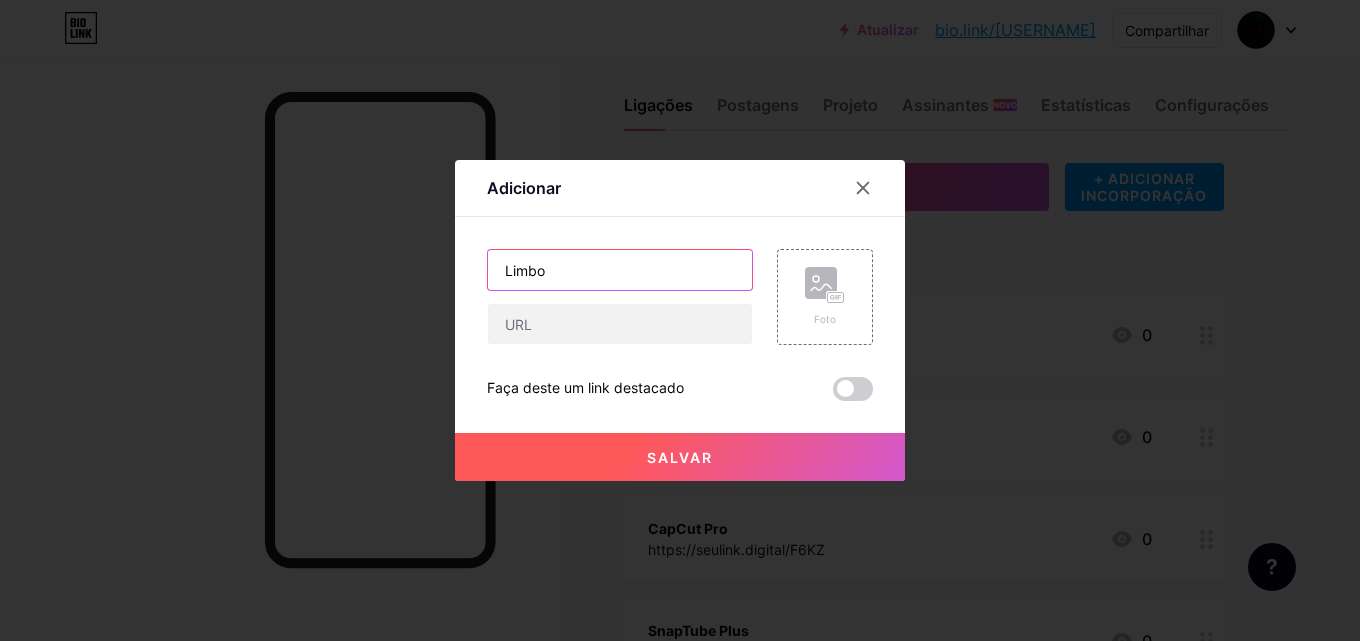 type on "Limbo" 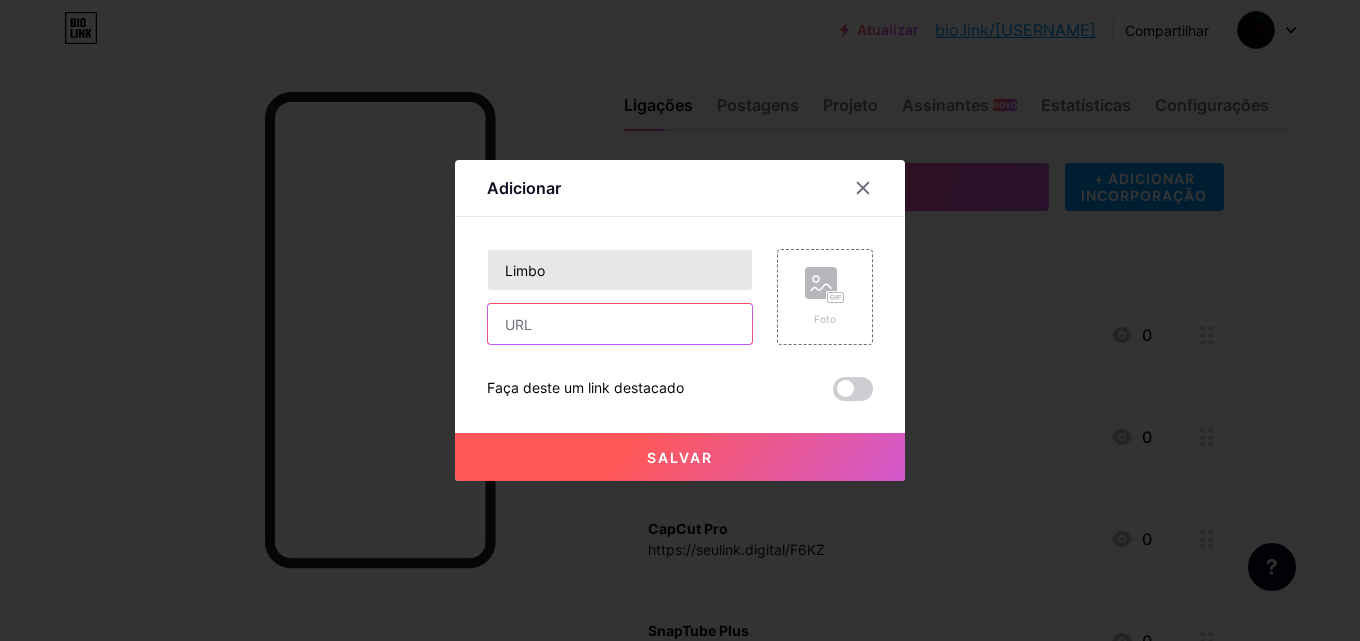paste on "https://seulink.digital/Gisa" 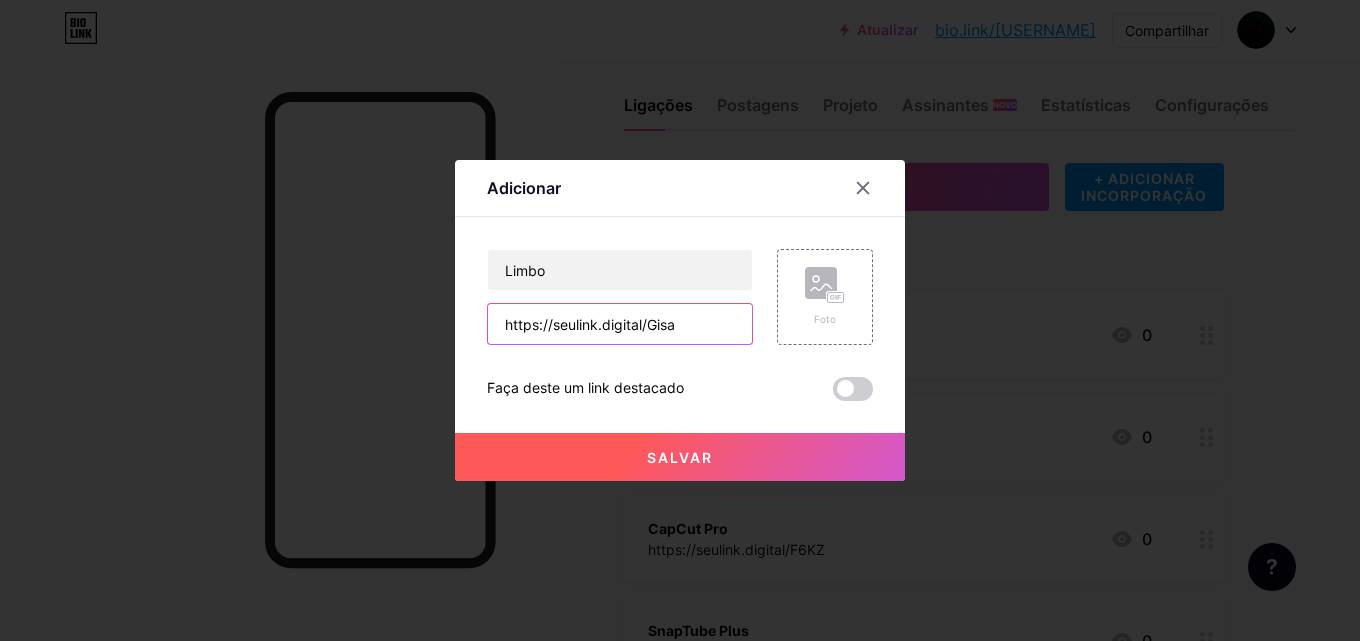 type on "https://seulink.digital/Gisa" 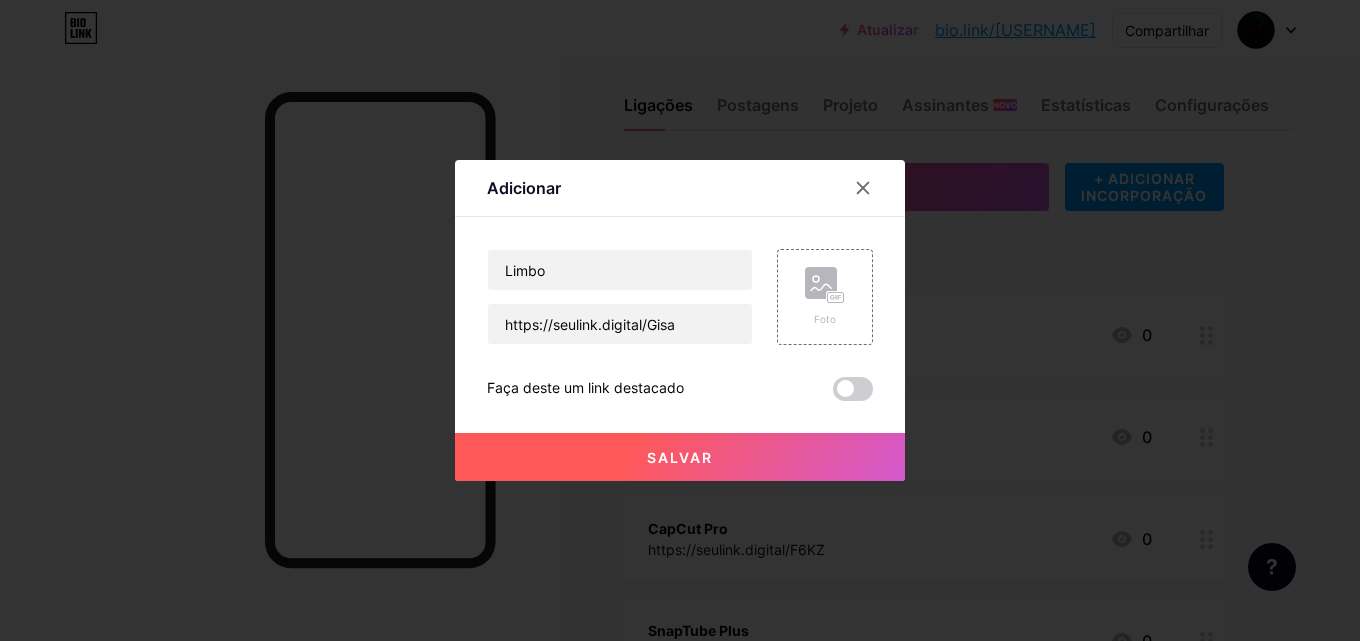 click on "Salvar" at bounding box center (680, 457) 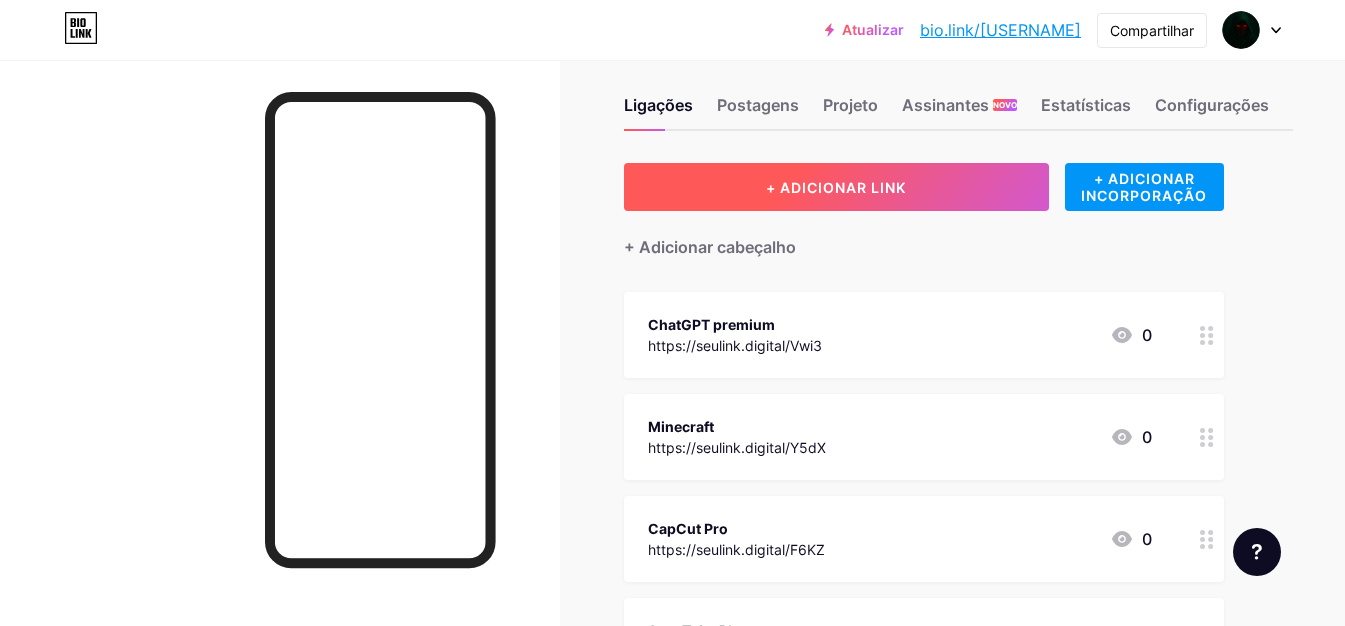 click on "+ ADICIONAR LINK" at bounding box center (836, 187) 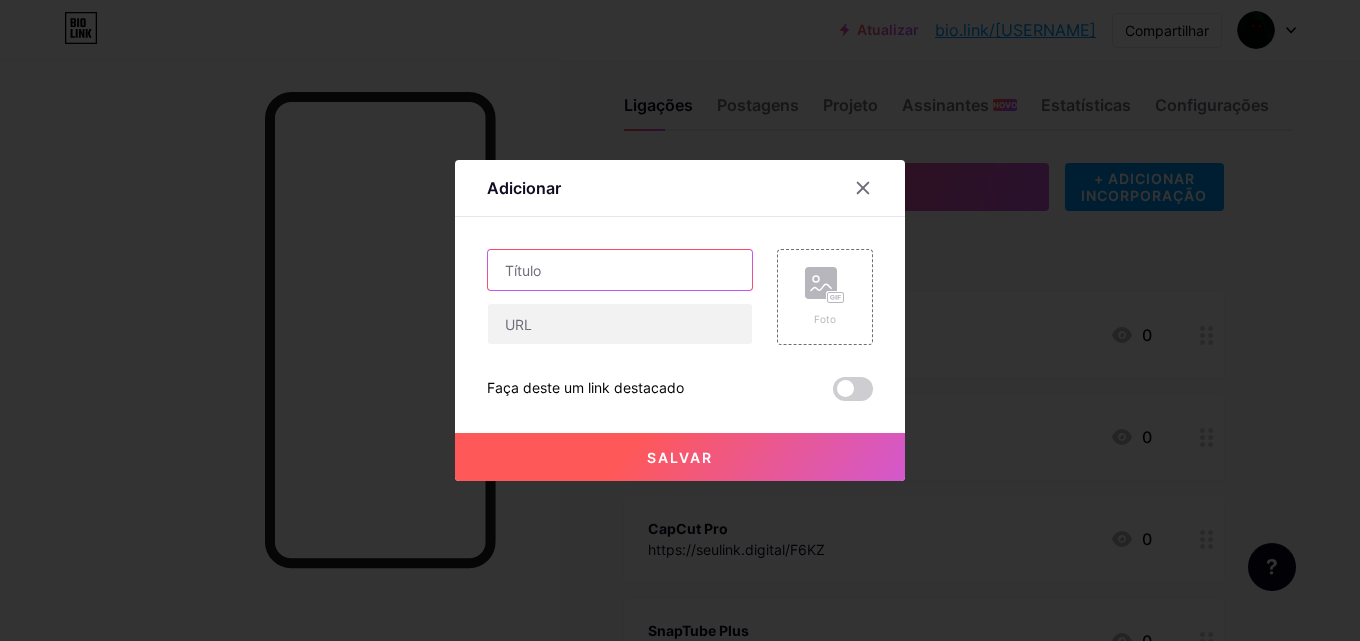 click at bounding box center (620, 270) 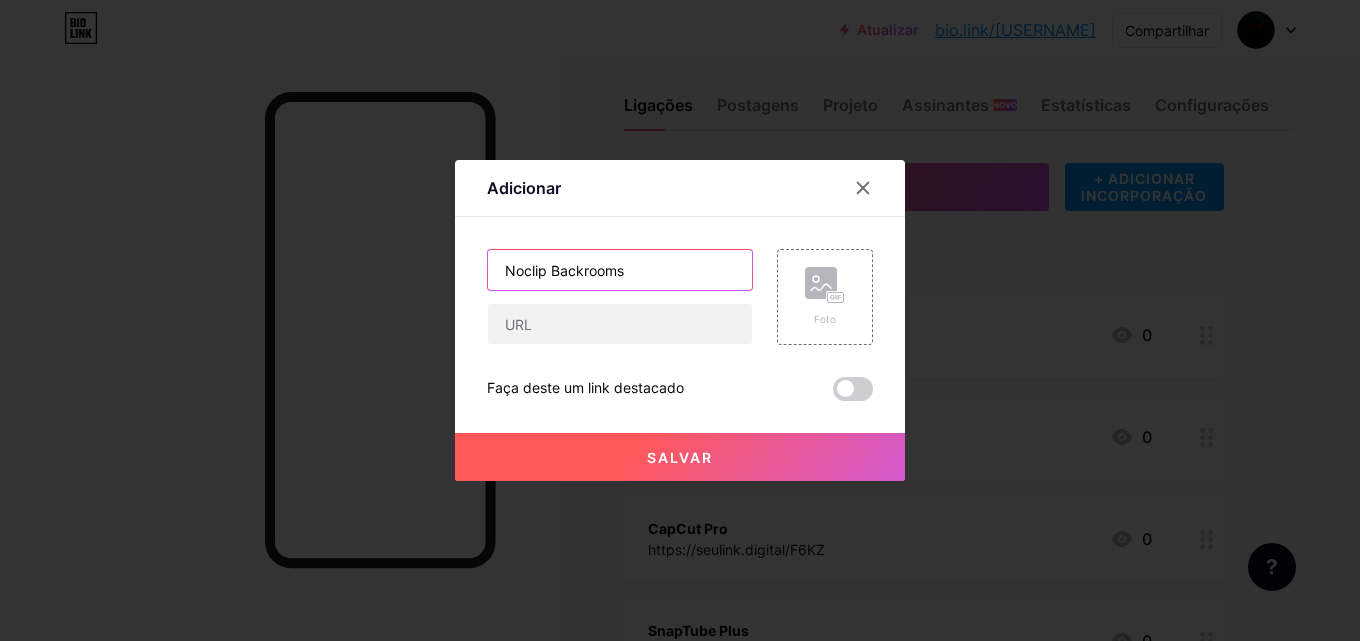 type on "Noclip Backrooms" 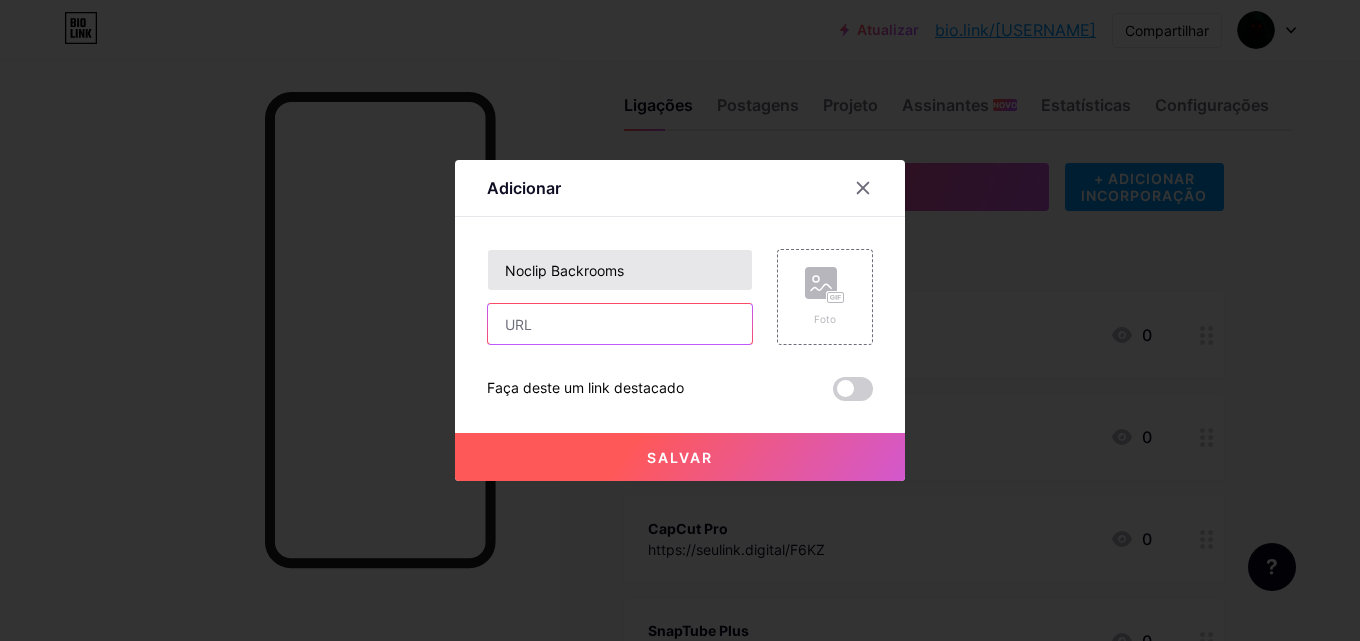 paste on "https://seulink.digital/x05n" 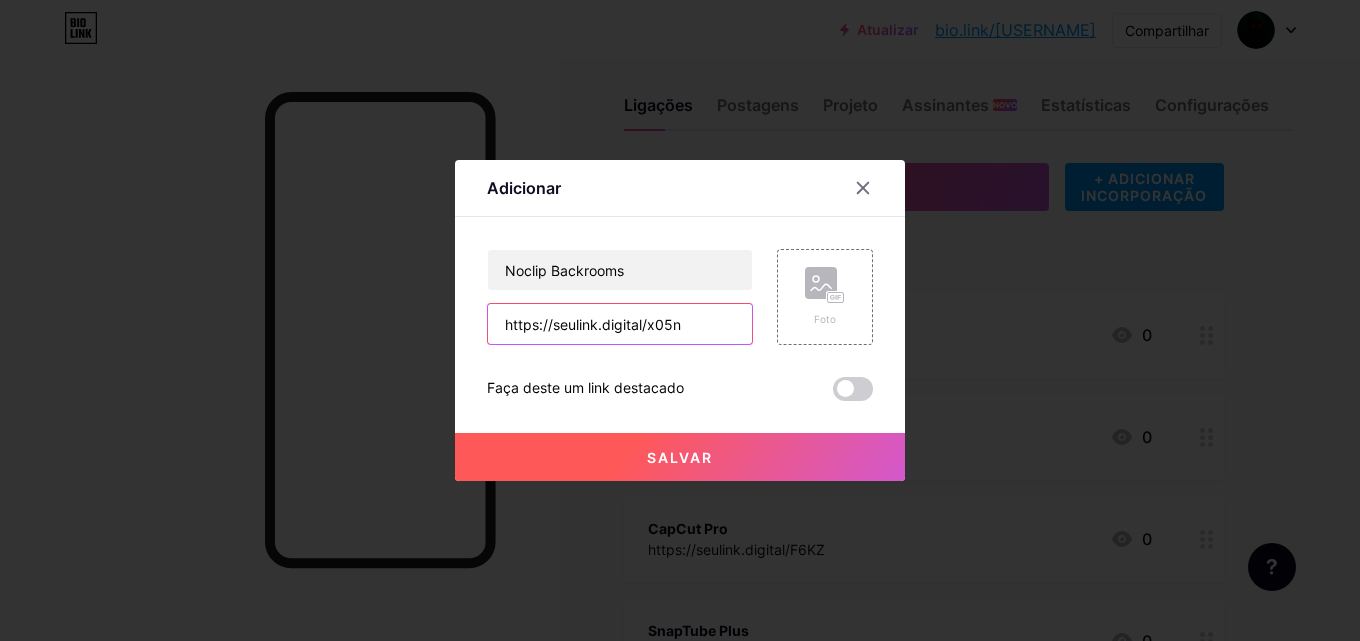 type on "https://seulink.digital/x05n" 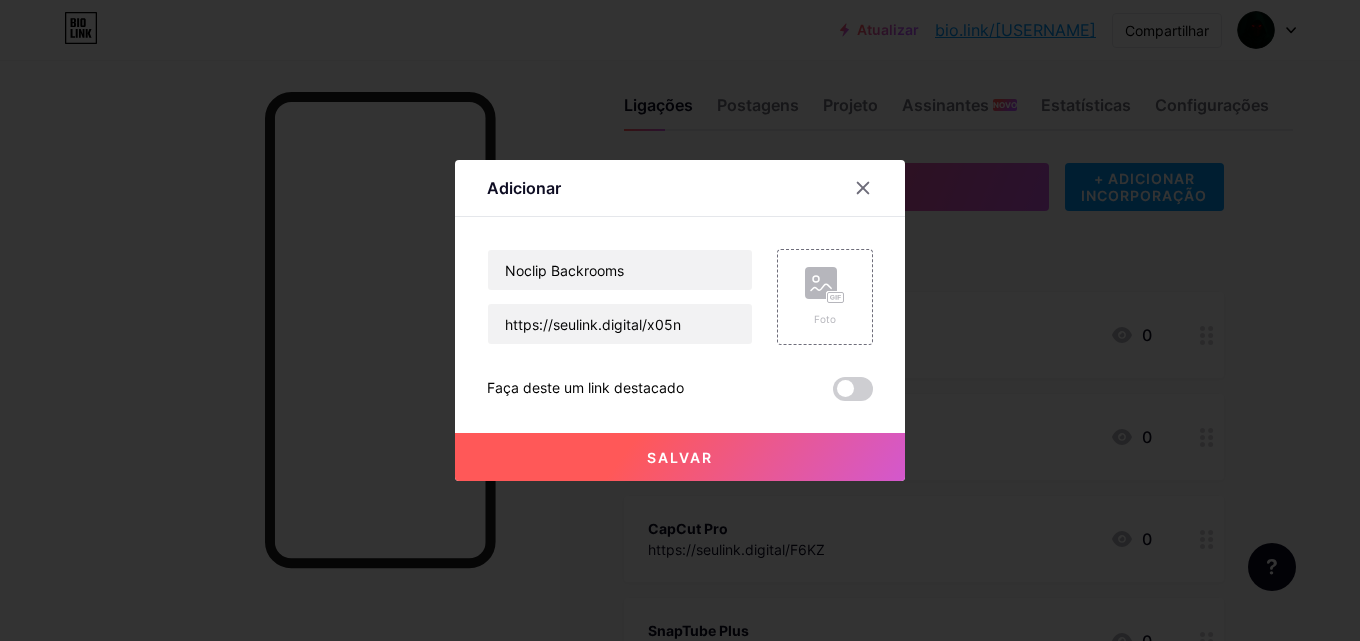 click on "Salvar" at bounding box center (680, 457) 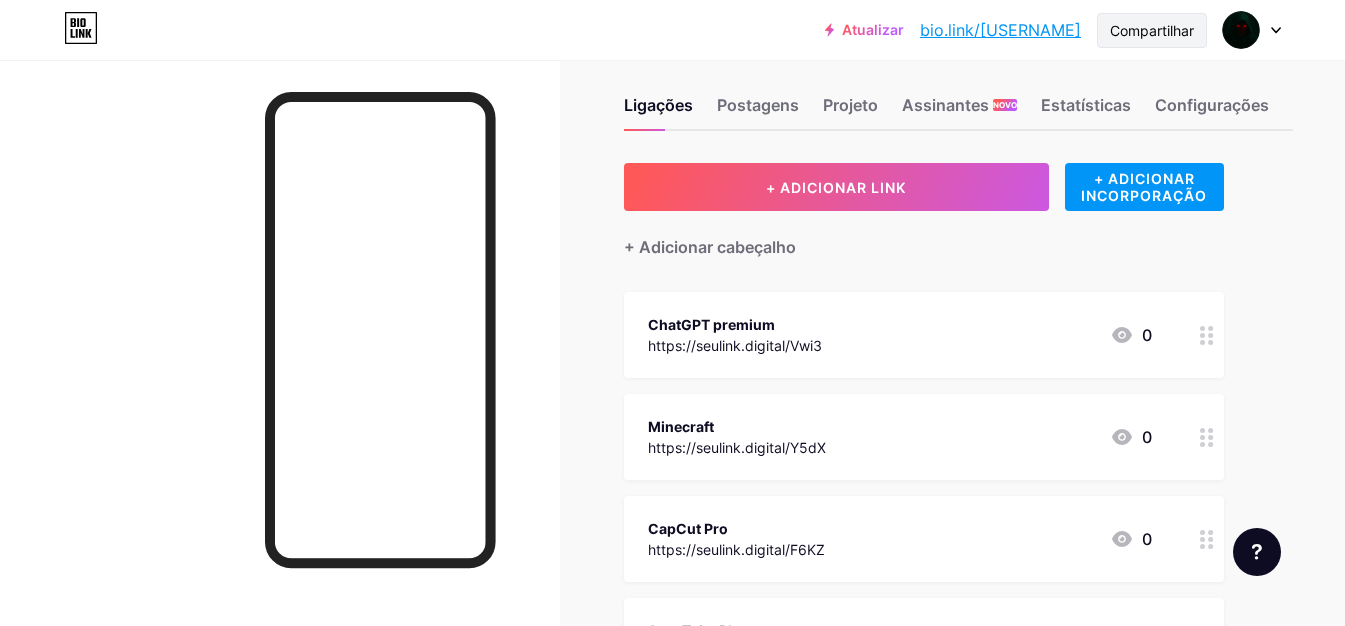 click on "Compartilhar" at bounding box center (1152, 30) 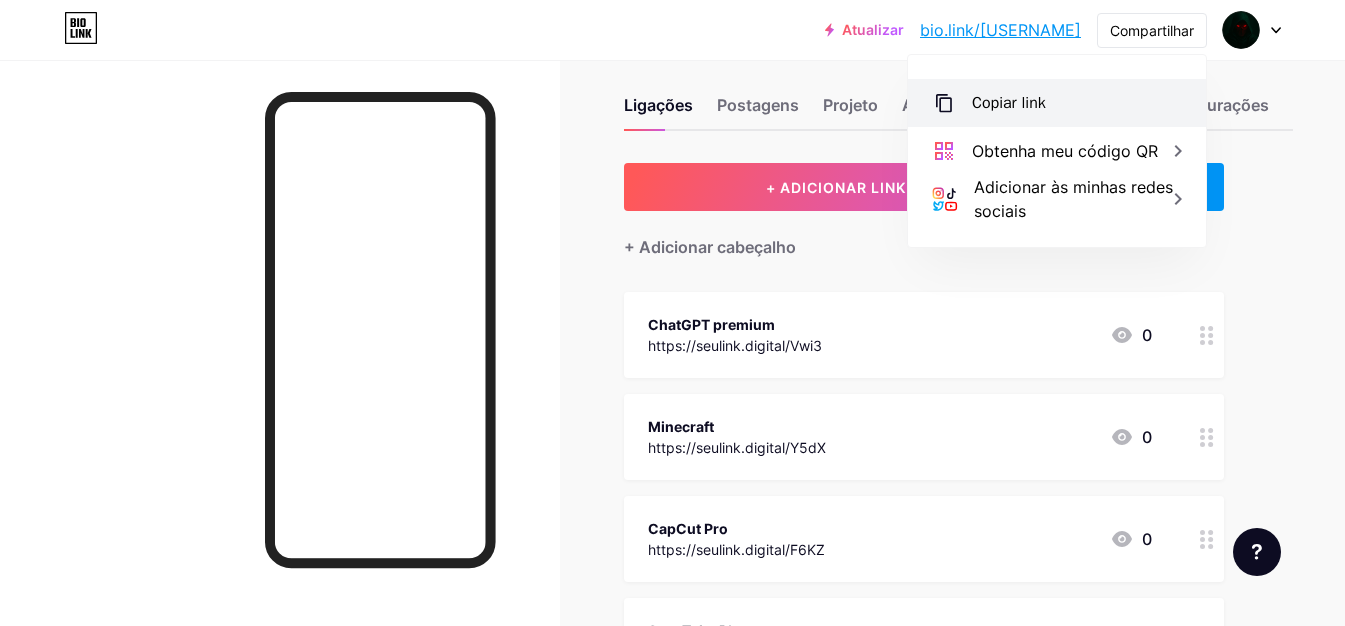 click on "Copiar link" at bounding box center (1057, 103) 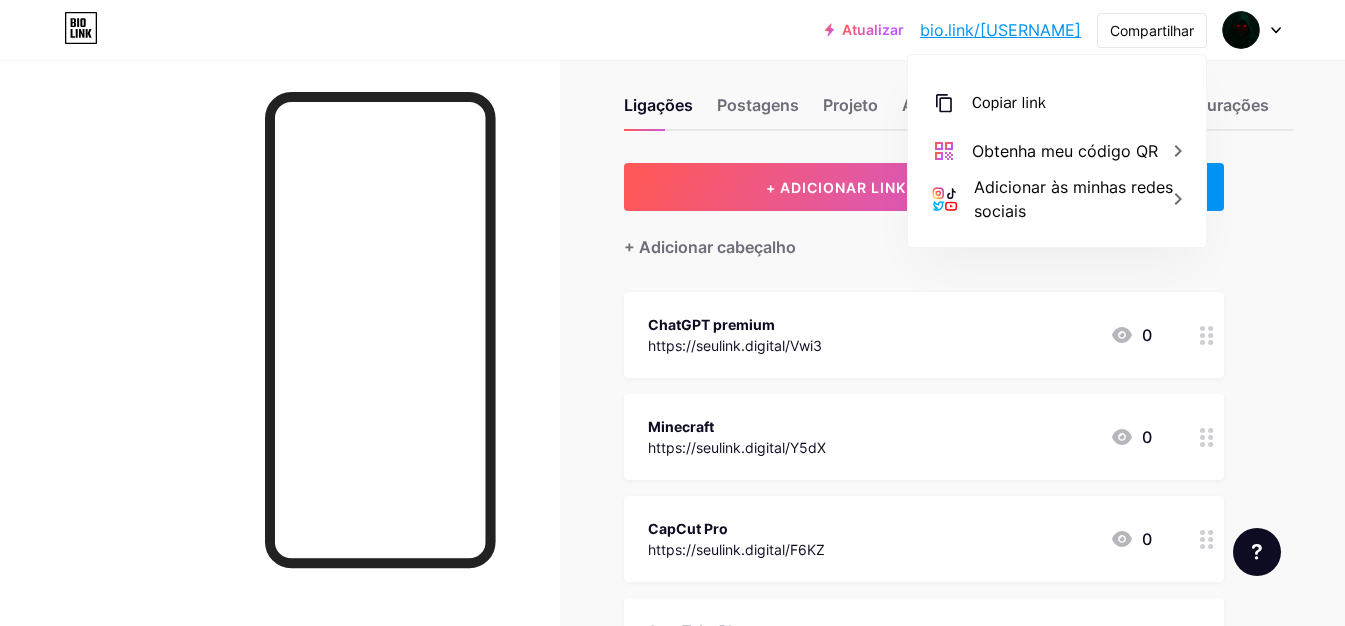 click on "Ligações
Postagens
Projeto
Assinantes
NOVO
Estatísticas
Configurações       + ADICIONAR LINK     + ADICIONAR INCORPORAÇÃO
+ Adicionar cabeçalho
ChatGPT premium
https://seulink.digital/Vwi3
0
Minecraft
https://seulink.digital/Y5dX
0
CapCut Pro
https://seulink.digital/F6KZ
0
SnapTube Plus
https://seulink.digital/BF8QMTcDW
0
Mod Tycoon do minerador ocioso
https://seulink.digital/tkHZ6RyYu
0
Vetor Completo
https://seulink.digital/esAFZc" at bounding box center [688, 1638] 